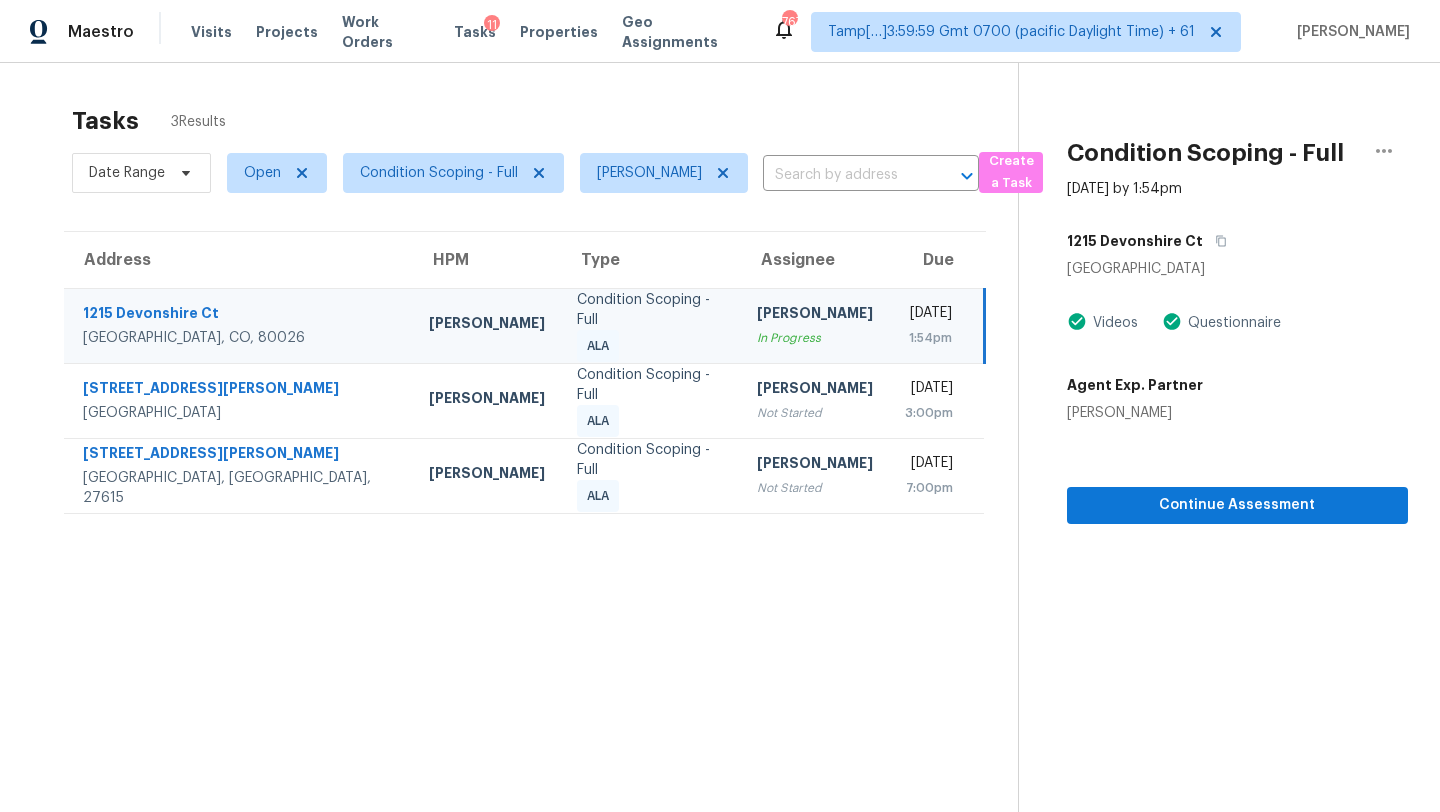 scroll, scrollTop: 0, scrollLeft: 0, axis: both 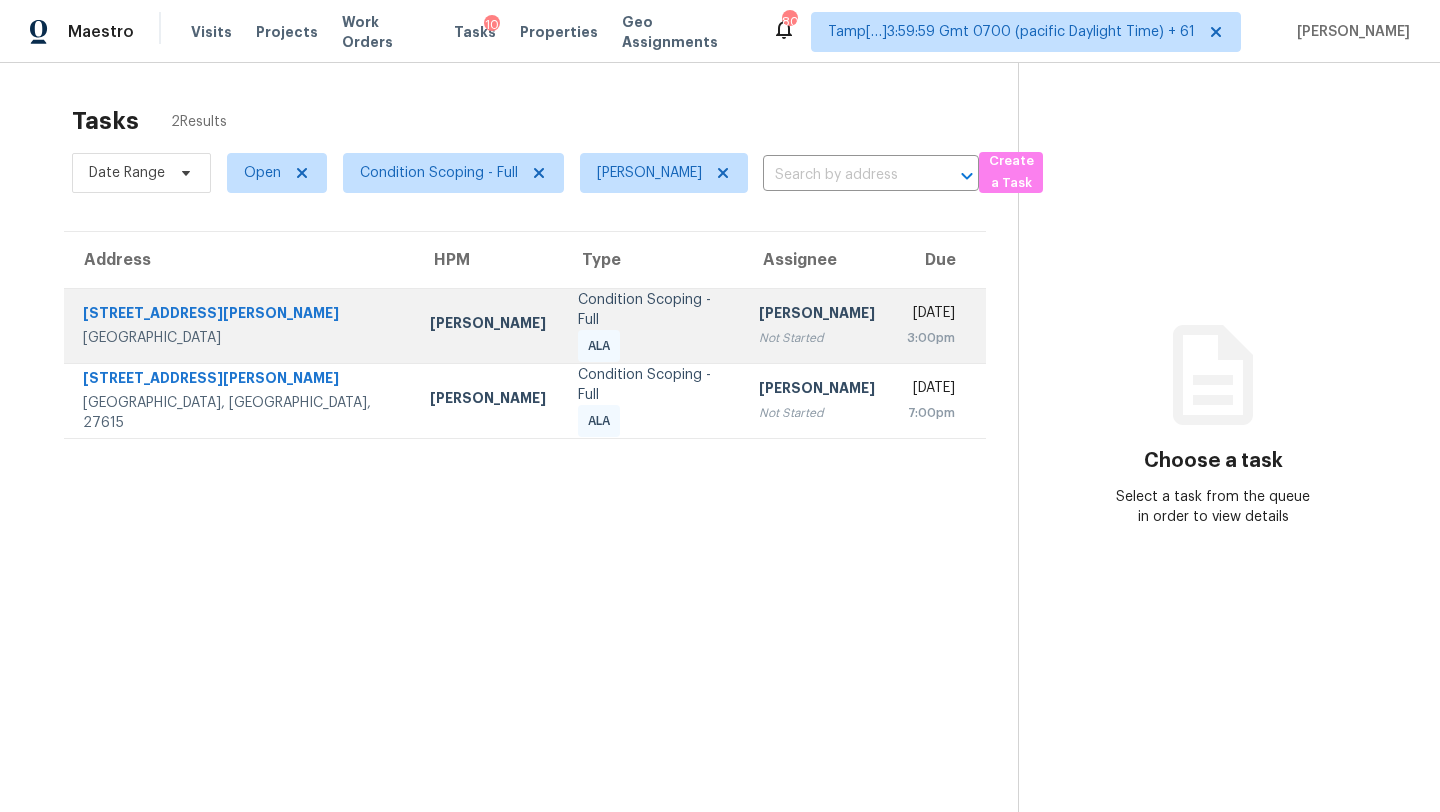 click on "[PERSON_NAME]" at bounding box center [817, 315] 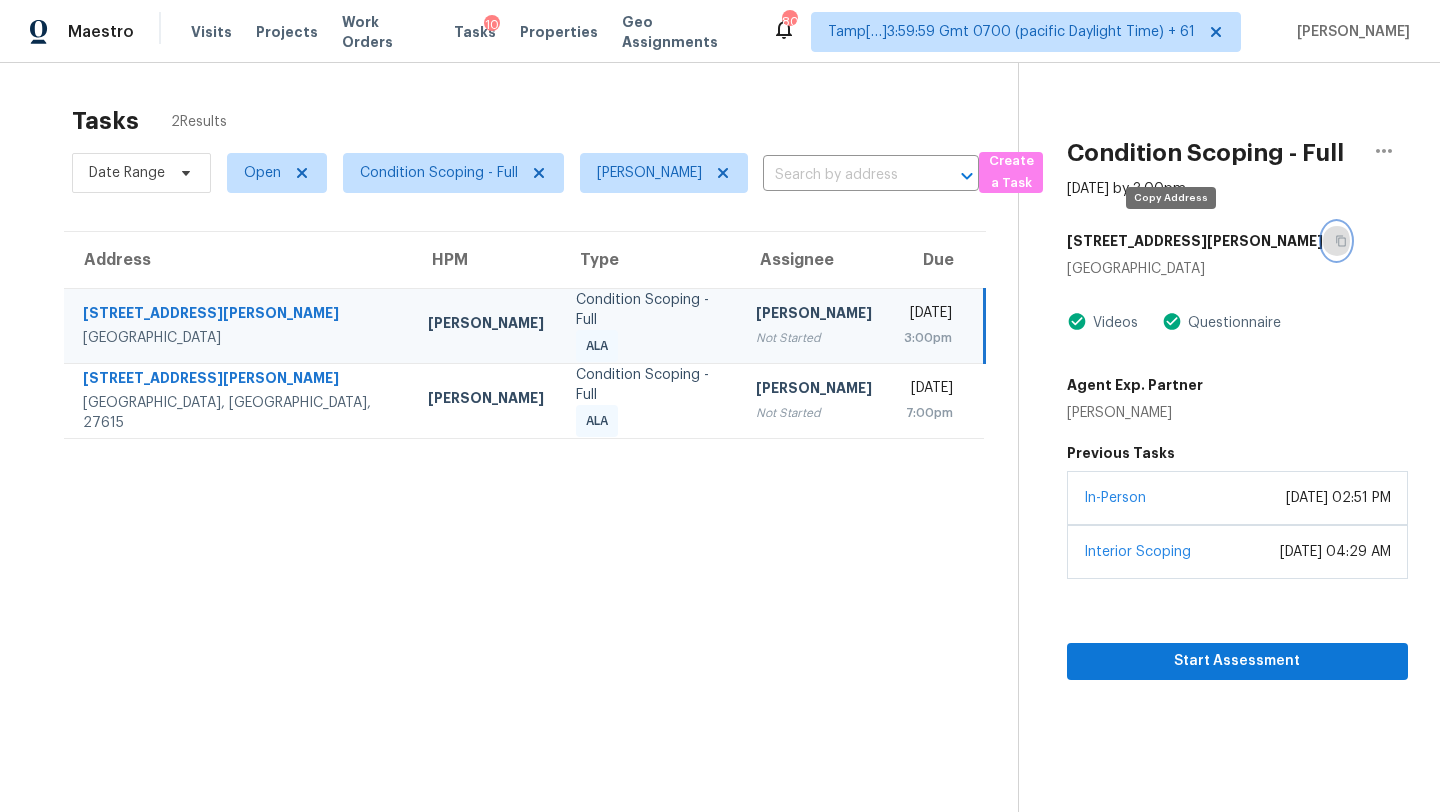 click 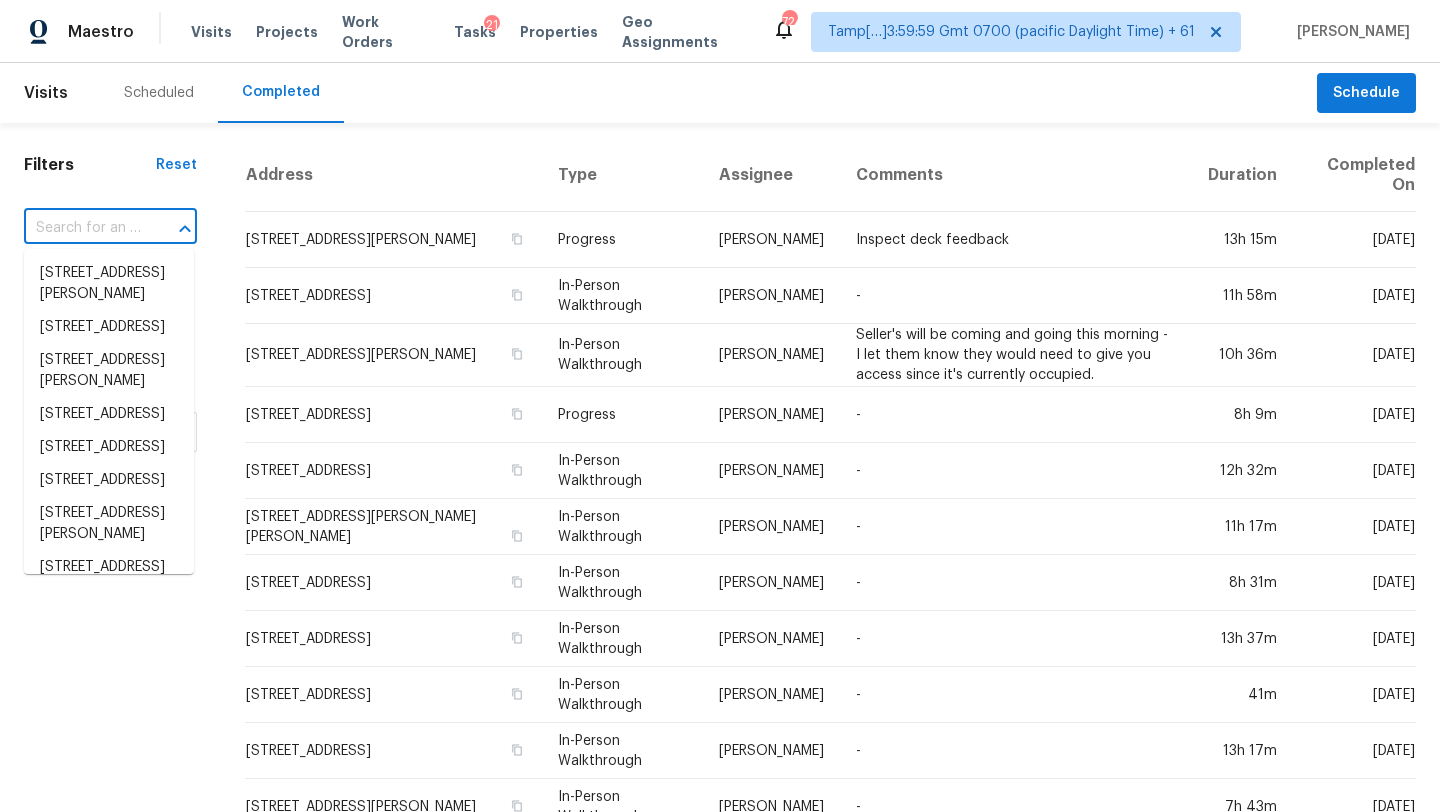 scroll, scrollTop: 0, scrollLeft: 0, axis: both 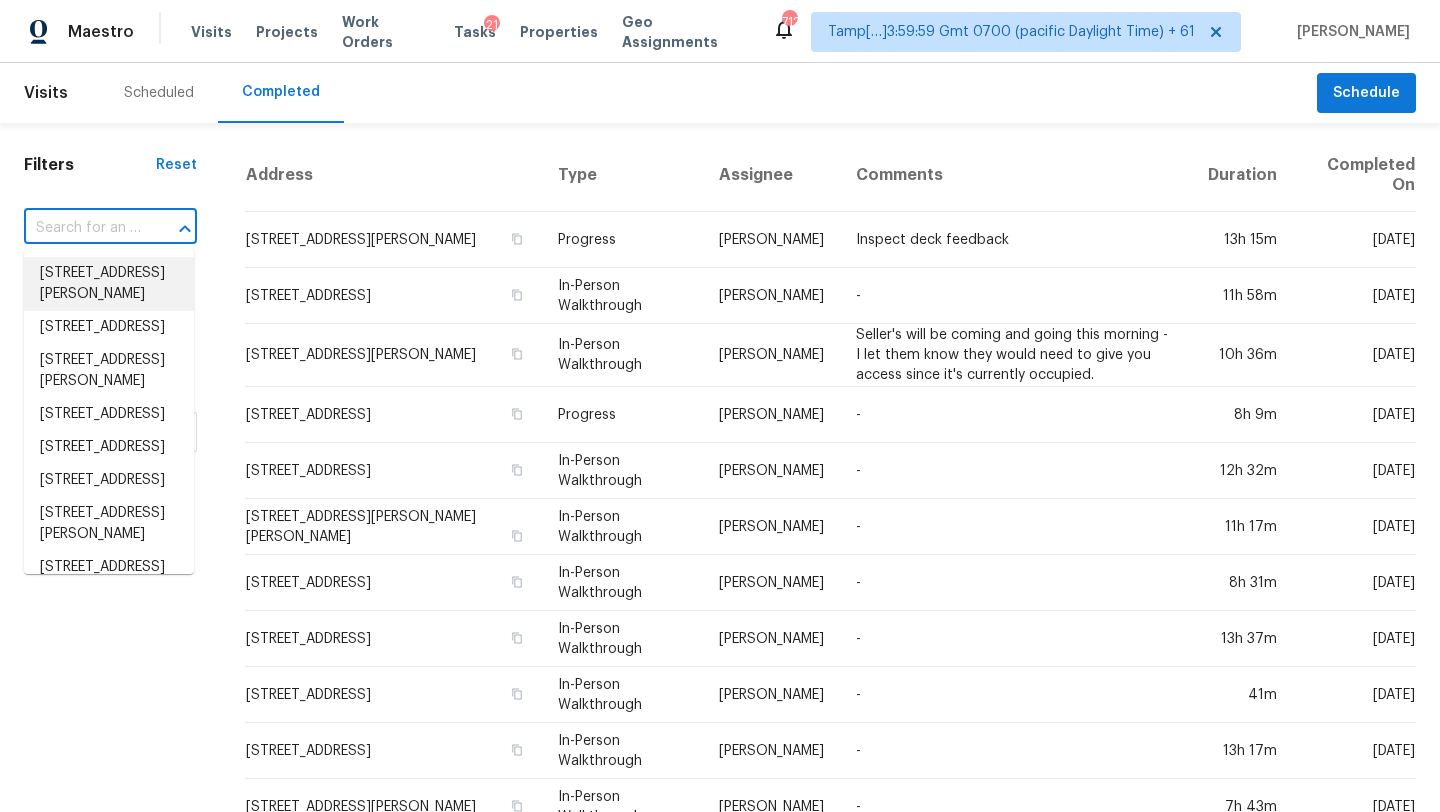 click at bounding box center (82, 228) 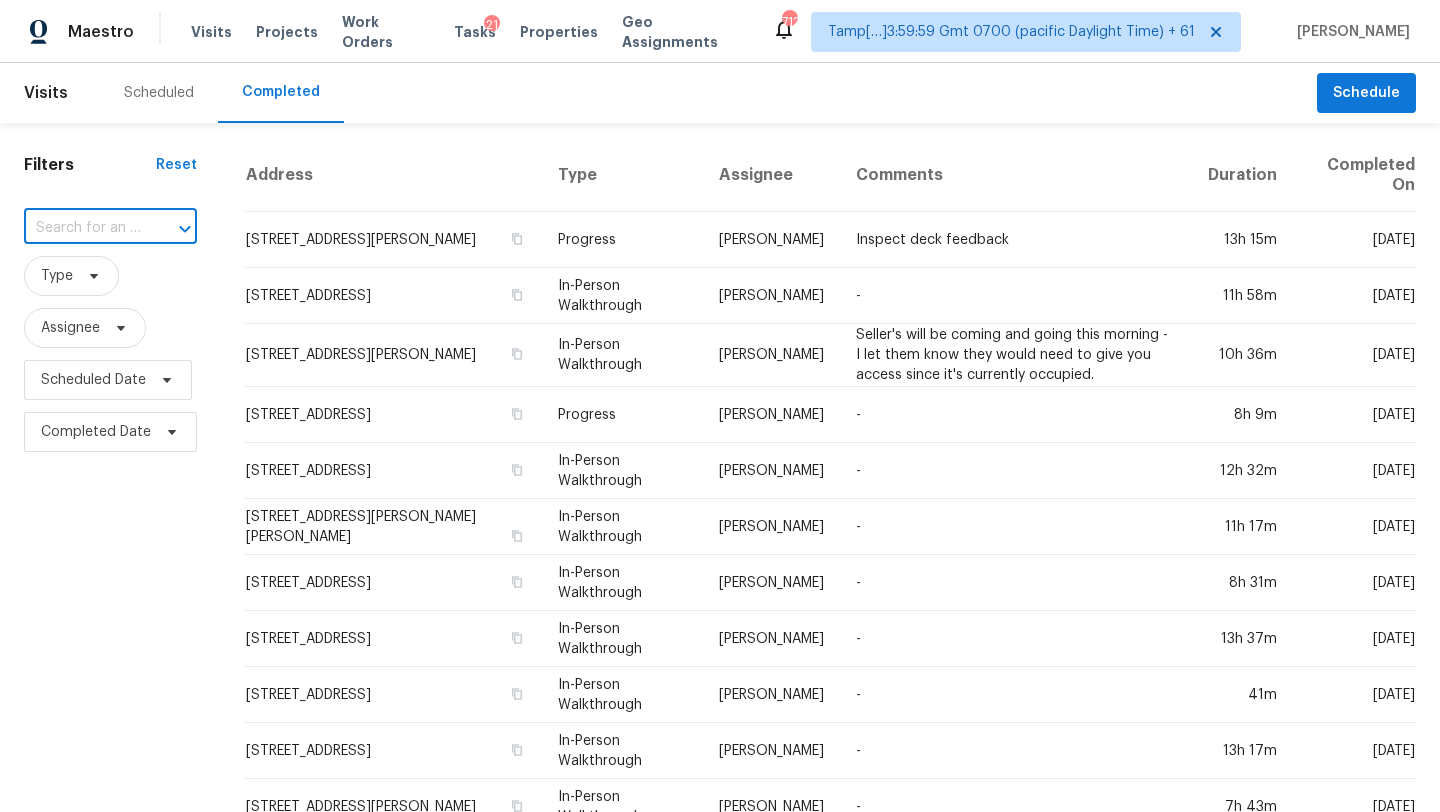 paste on "3537 Alfred Rd, North Port, FL 34286" 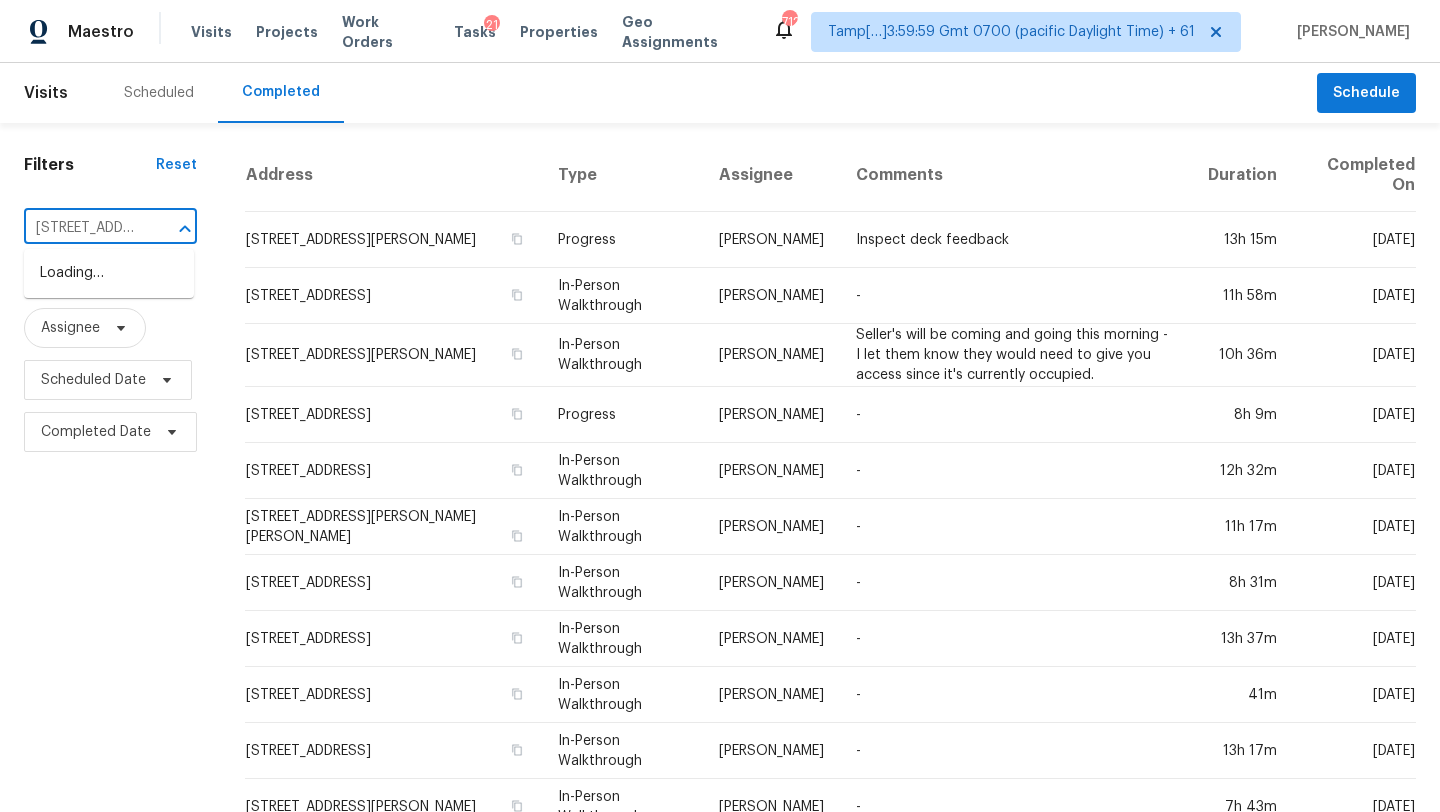 scroll, scrollTop: 0, scrollLeft: 137, axis: horizontal 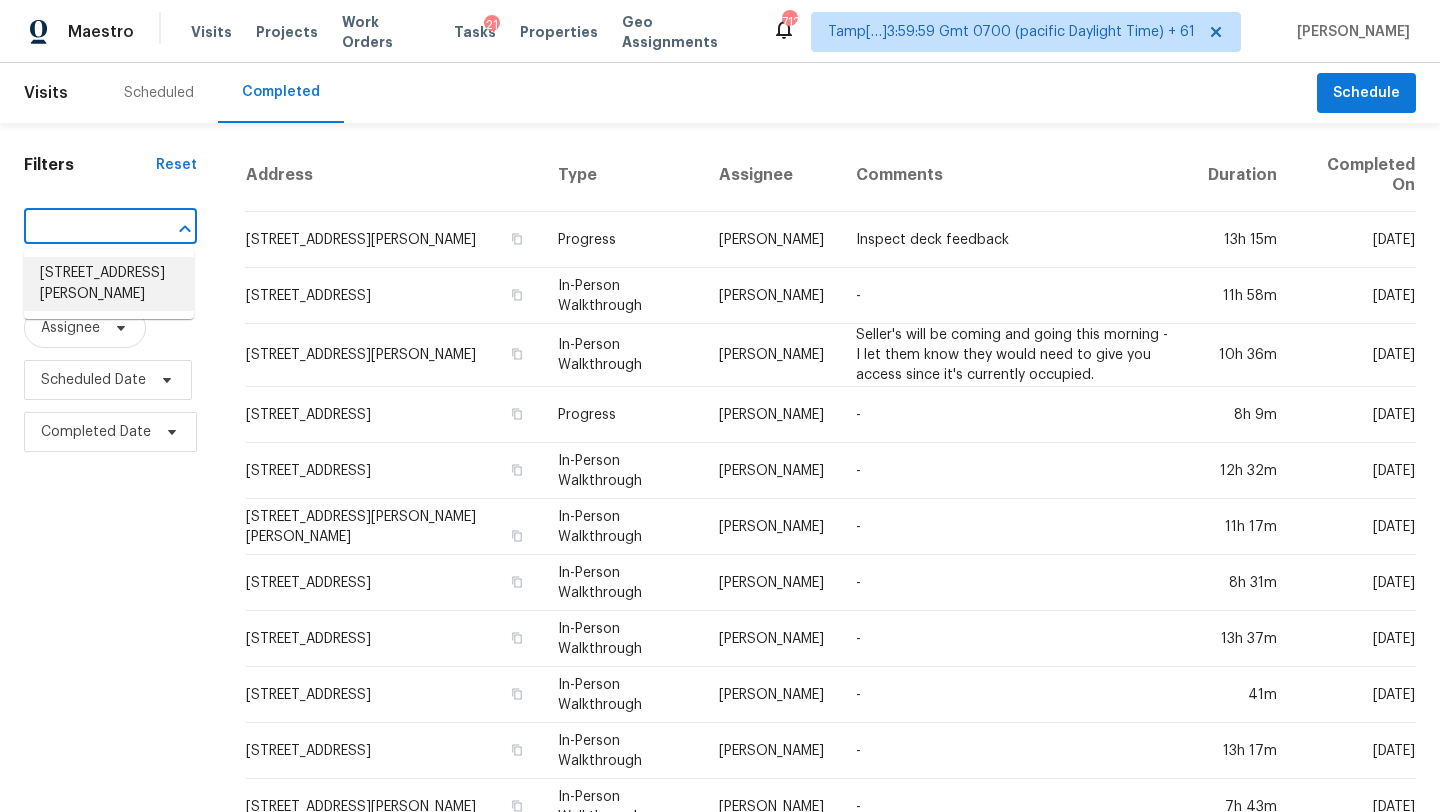 click on "3537 Alfred Rd, North Port, FL 34286" at bounding box center [109, 284] 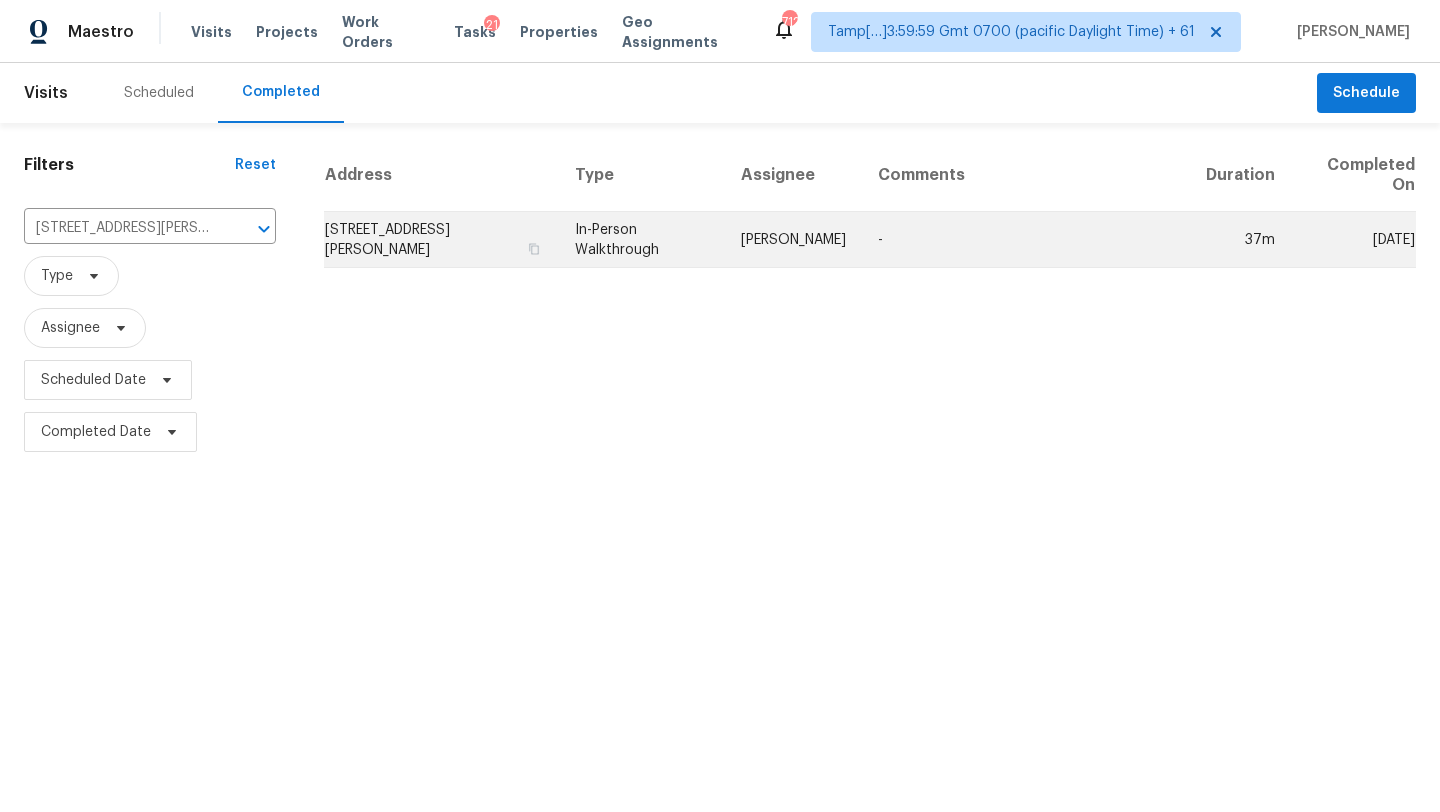 click on "Craig Edwards" at bounding box center [793, 240] 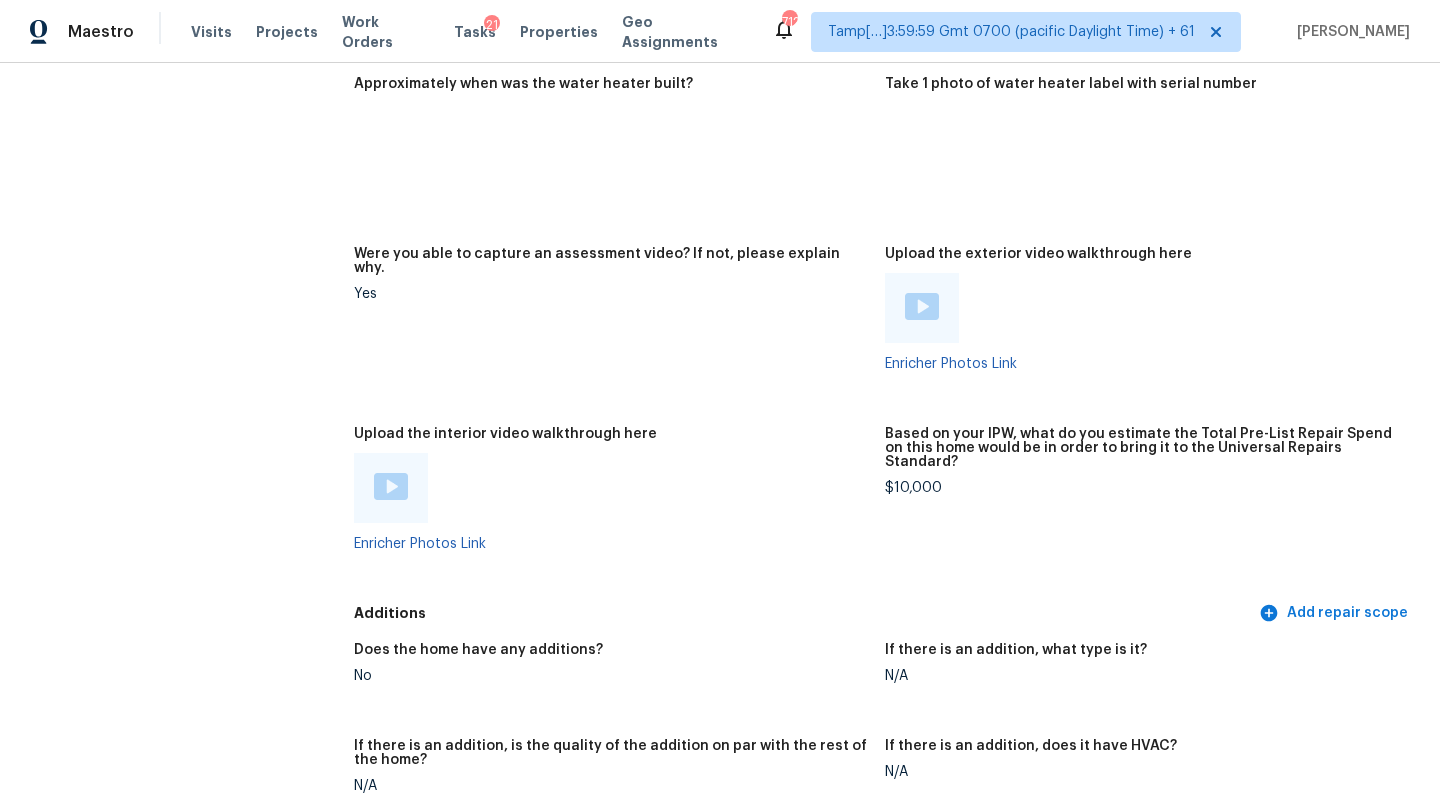 scroll, scrollTop: 3636, scrollLeft: 0, axis: vertical 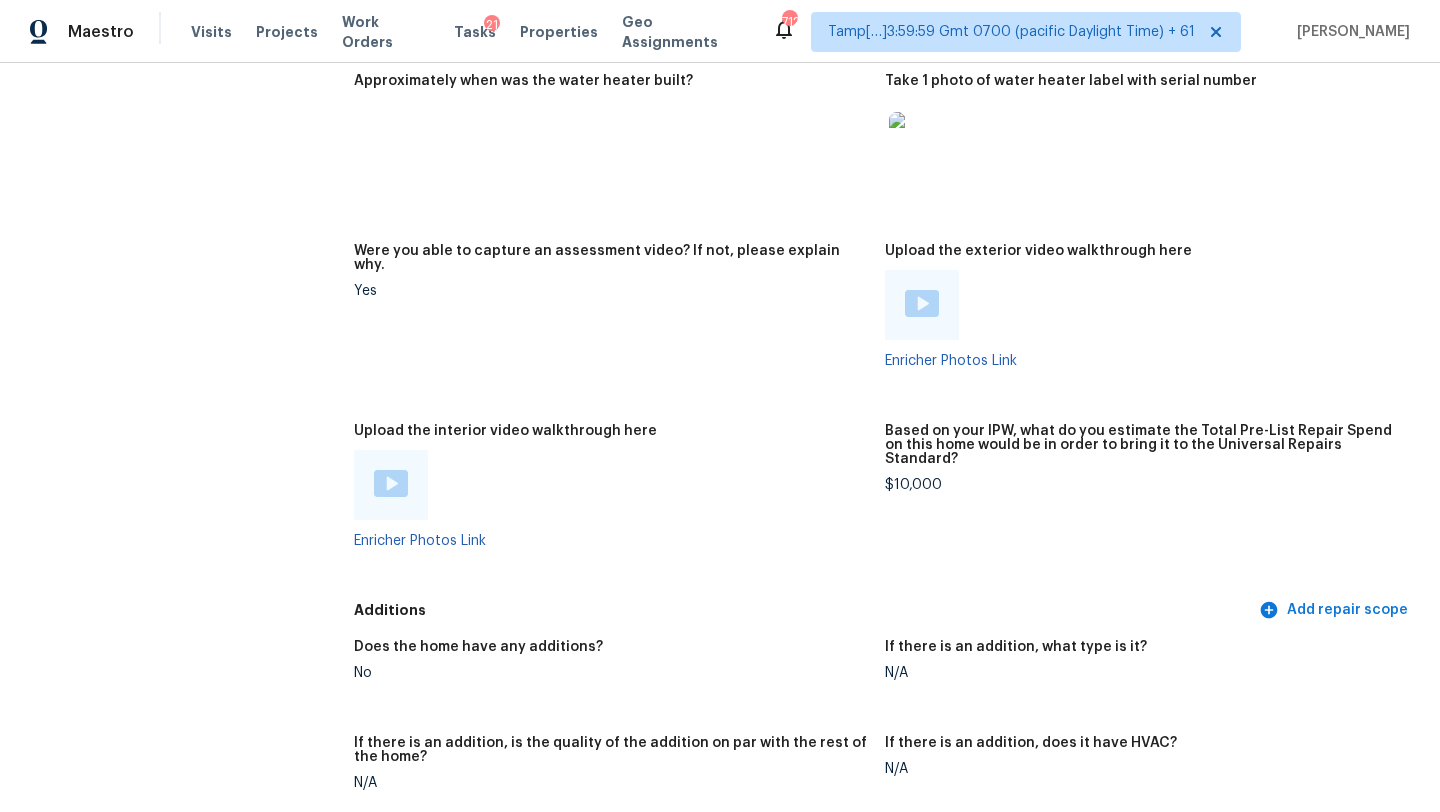 click at bounding box center [391, 483] 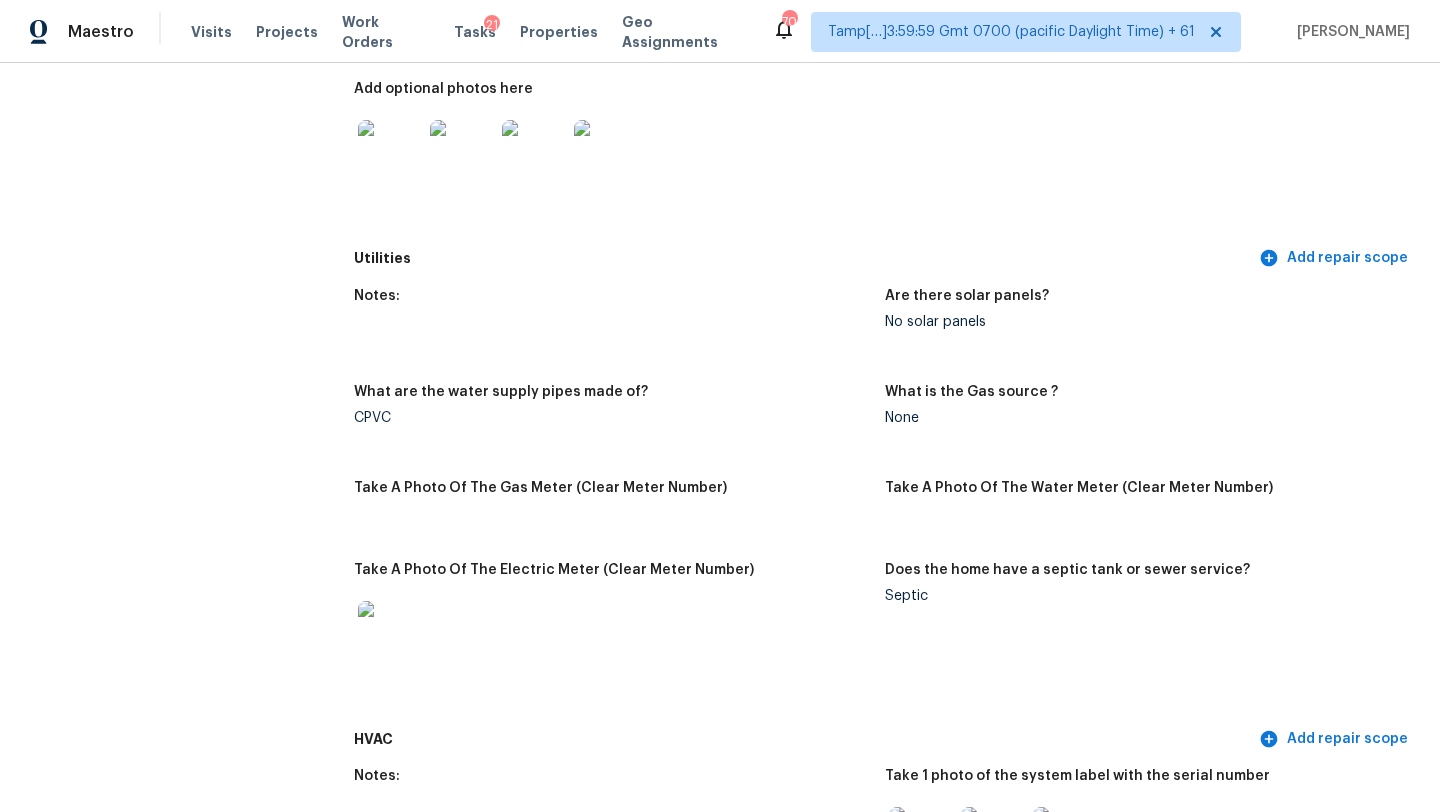 scroll, scrollTop: 0, scrollLeft: 0, axis: both 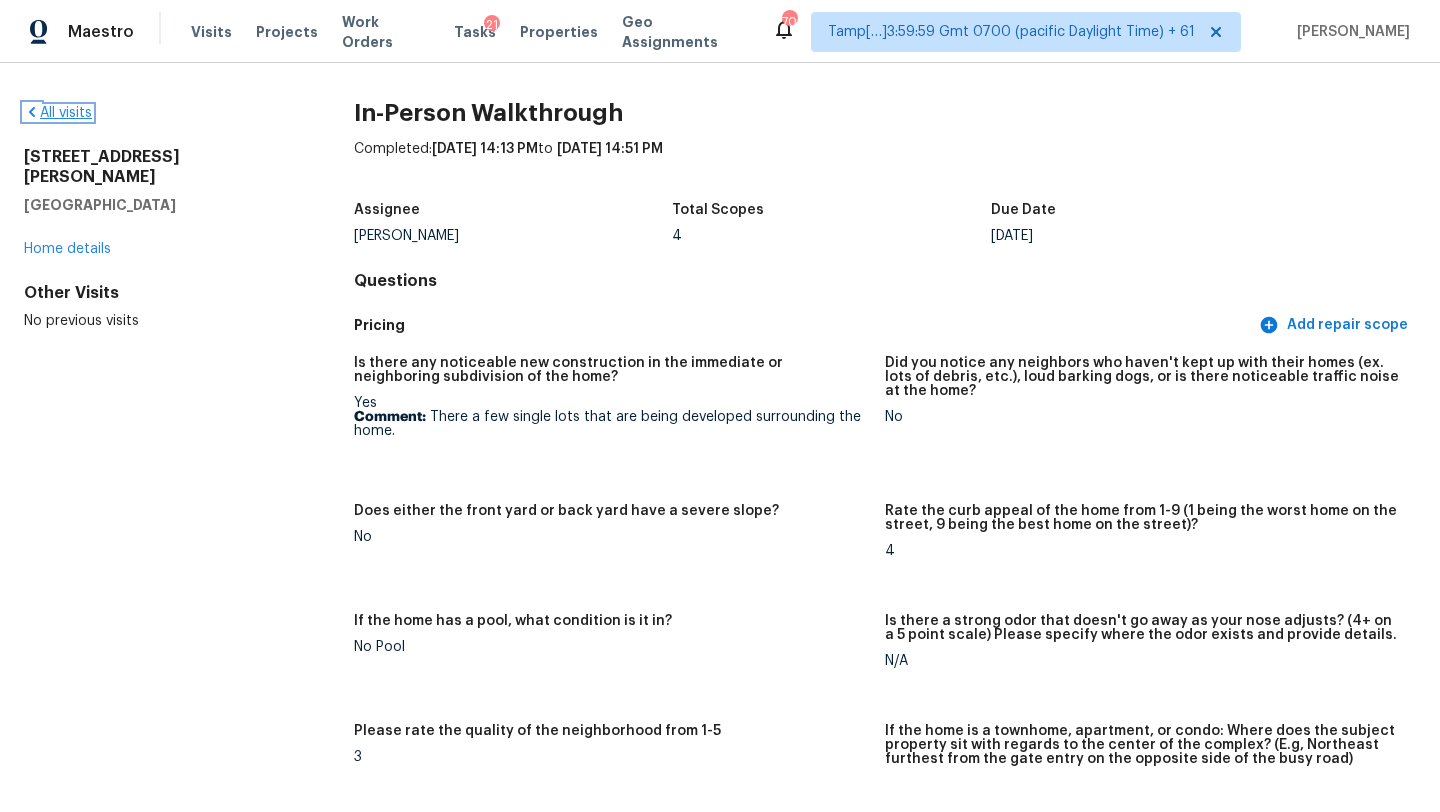 click on "All visits" at bounding box center [58, 113] 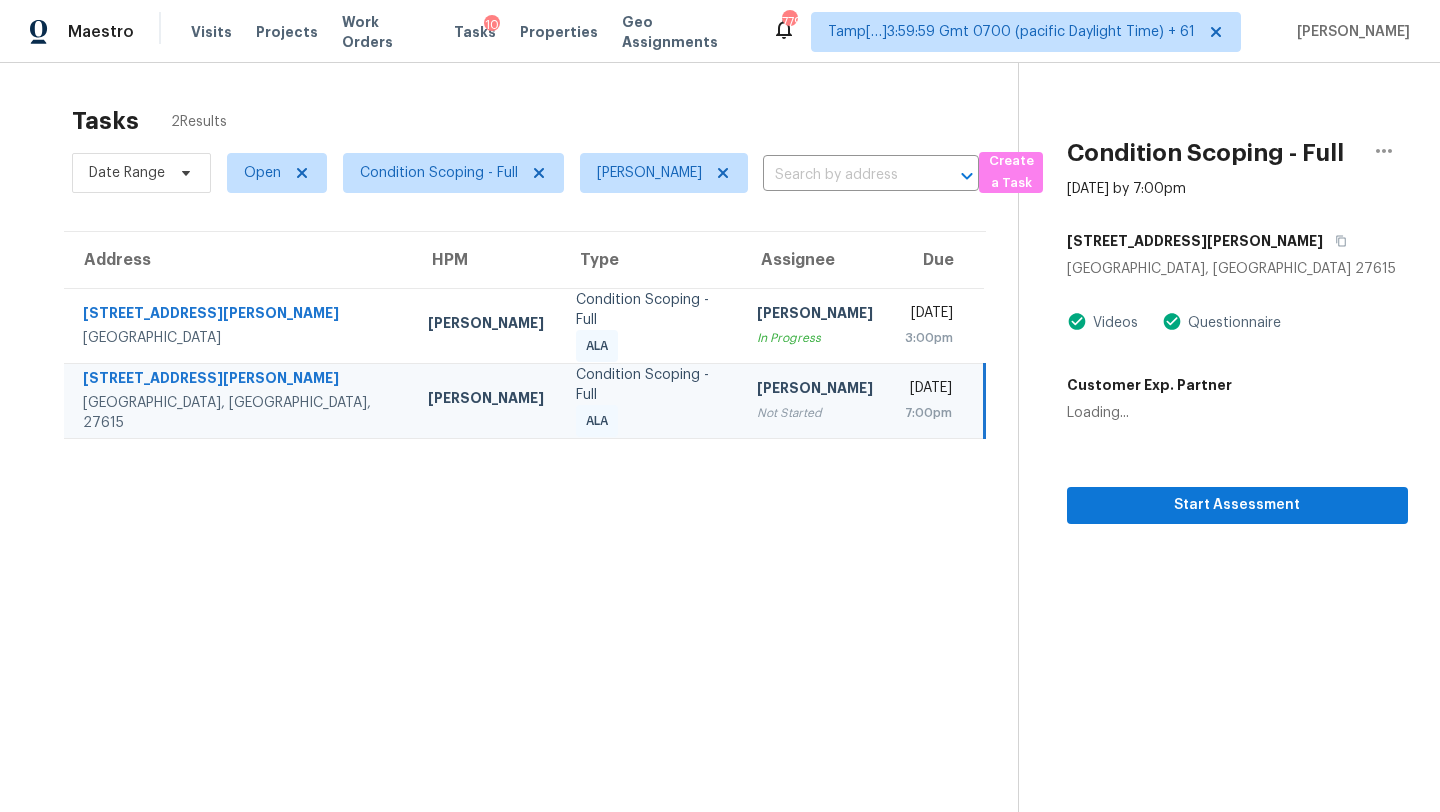 scroll, scrollTop: 0, scrollLeft: 0, axis: both 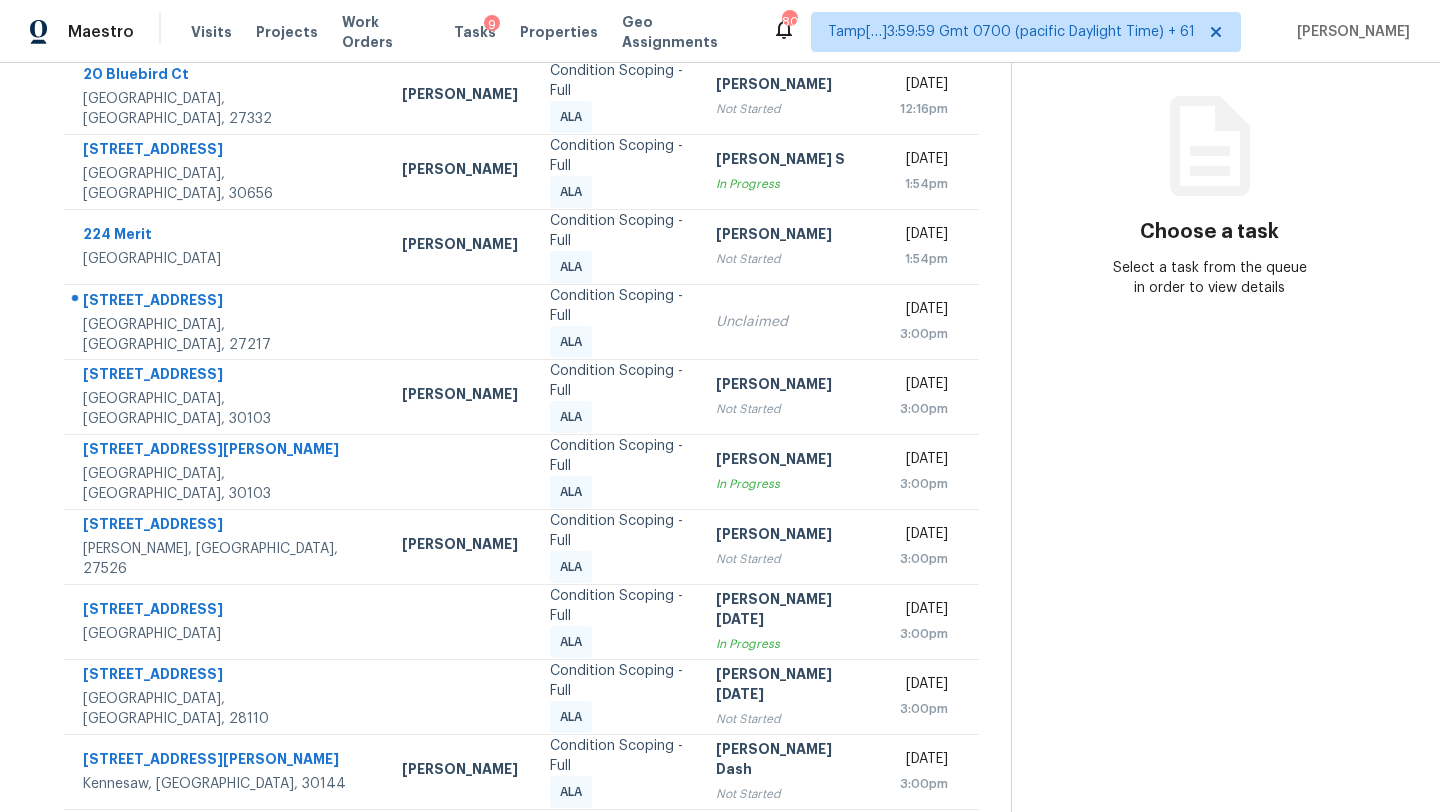 click 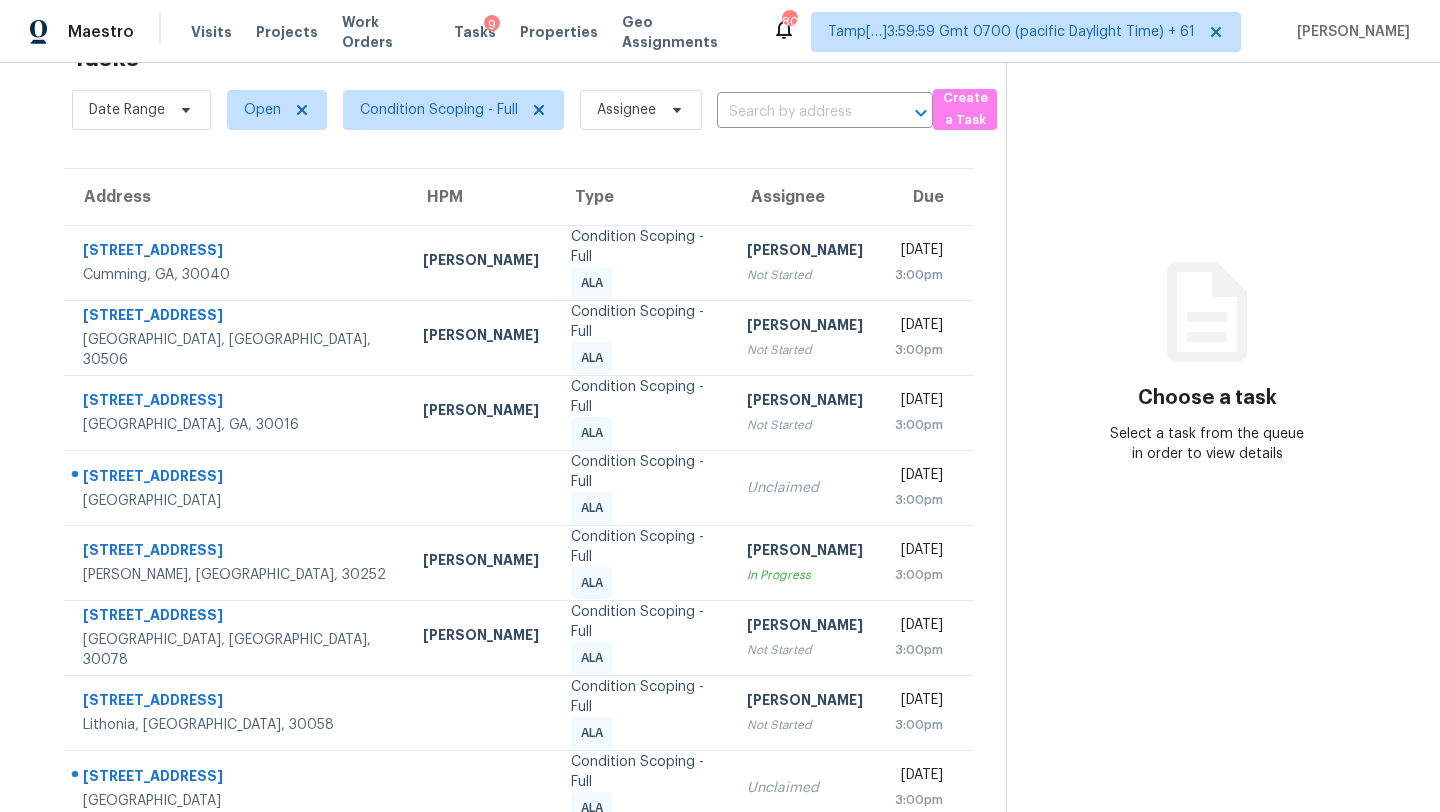 scroll, scrollTop: 229, scrollLeft: 0, axis: vertical 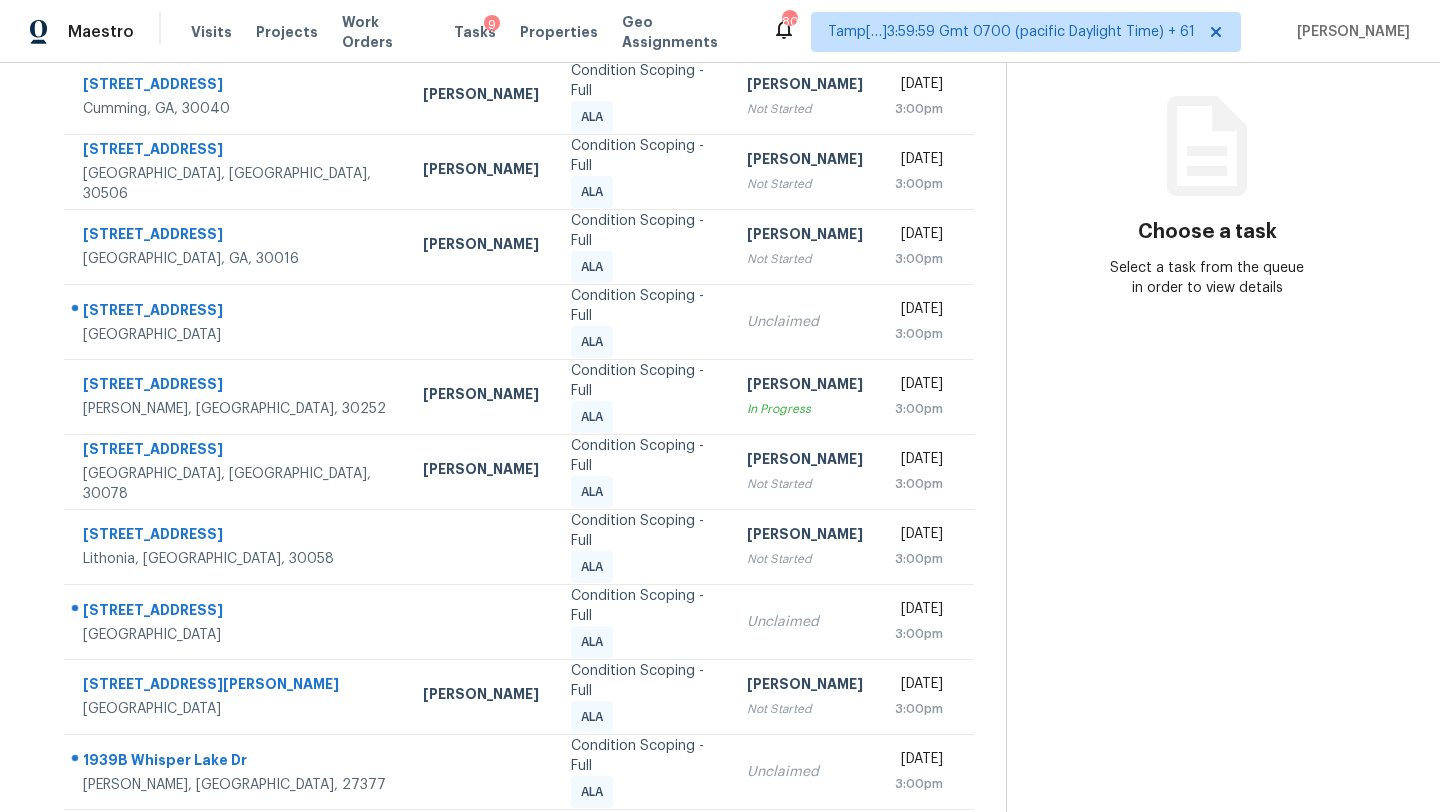 click 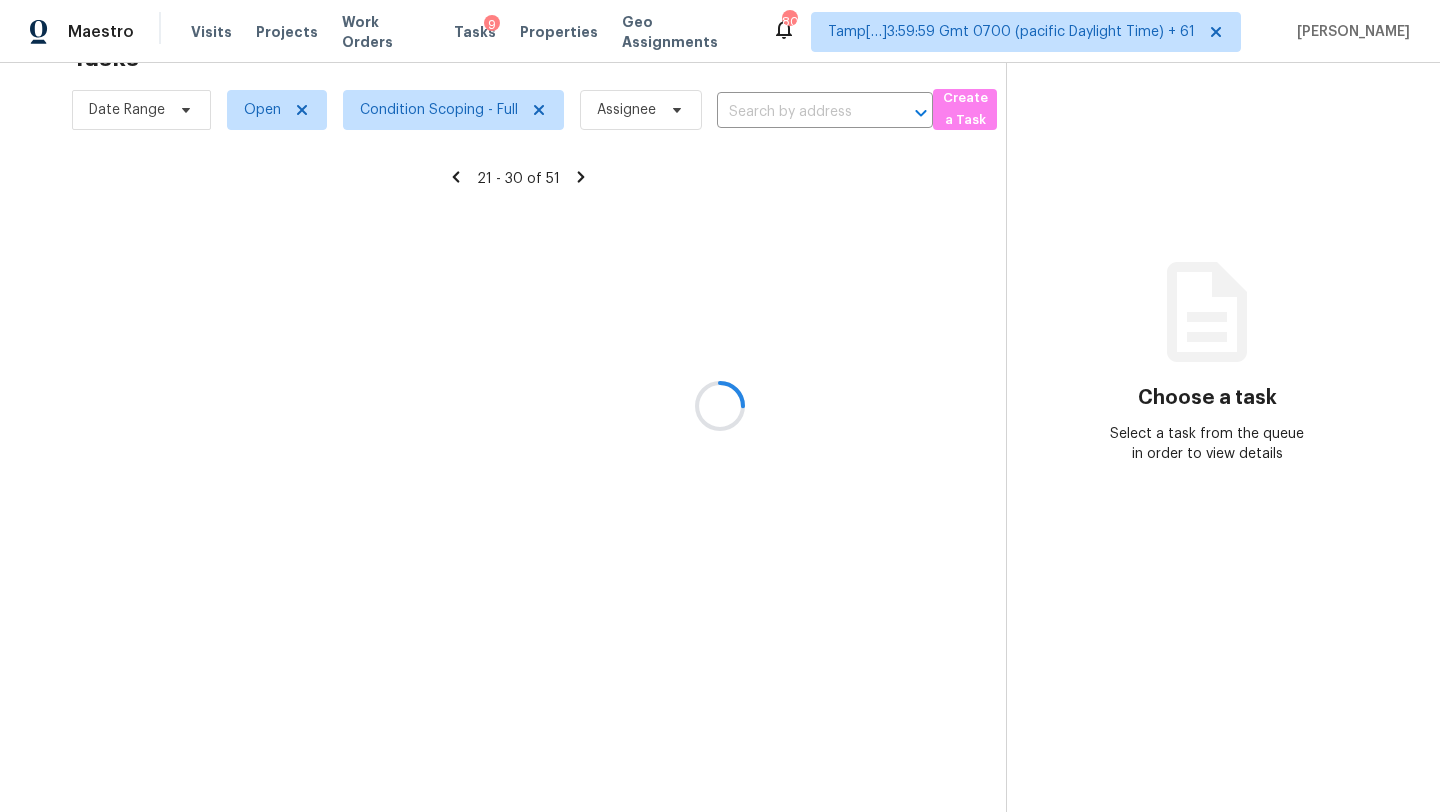 scroll, scrollTop: 229, scrollLeft: 0, axis: vertical 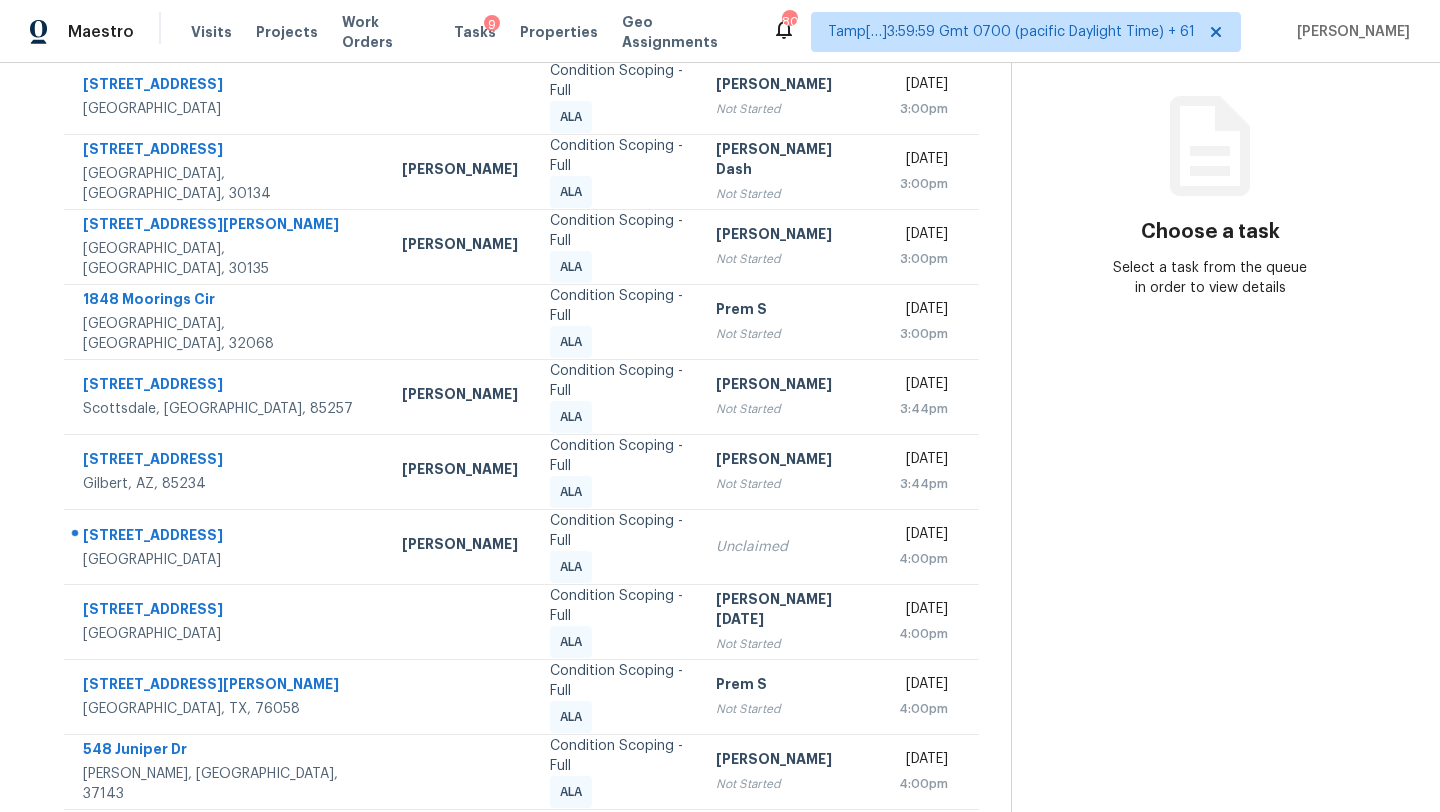 click 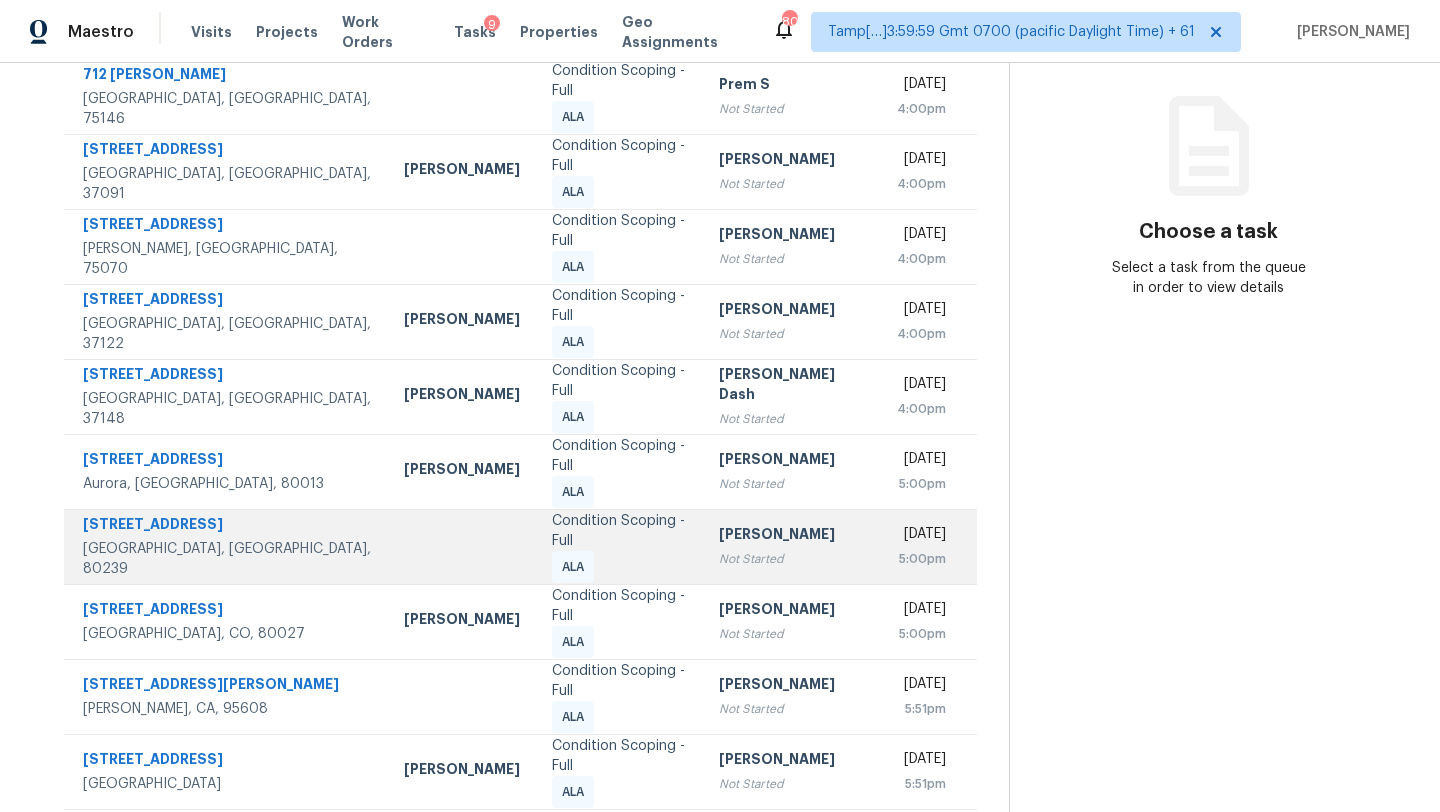 scroll, scrollTop: 279, scrollLeft: 0, axis: vertical 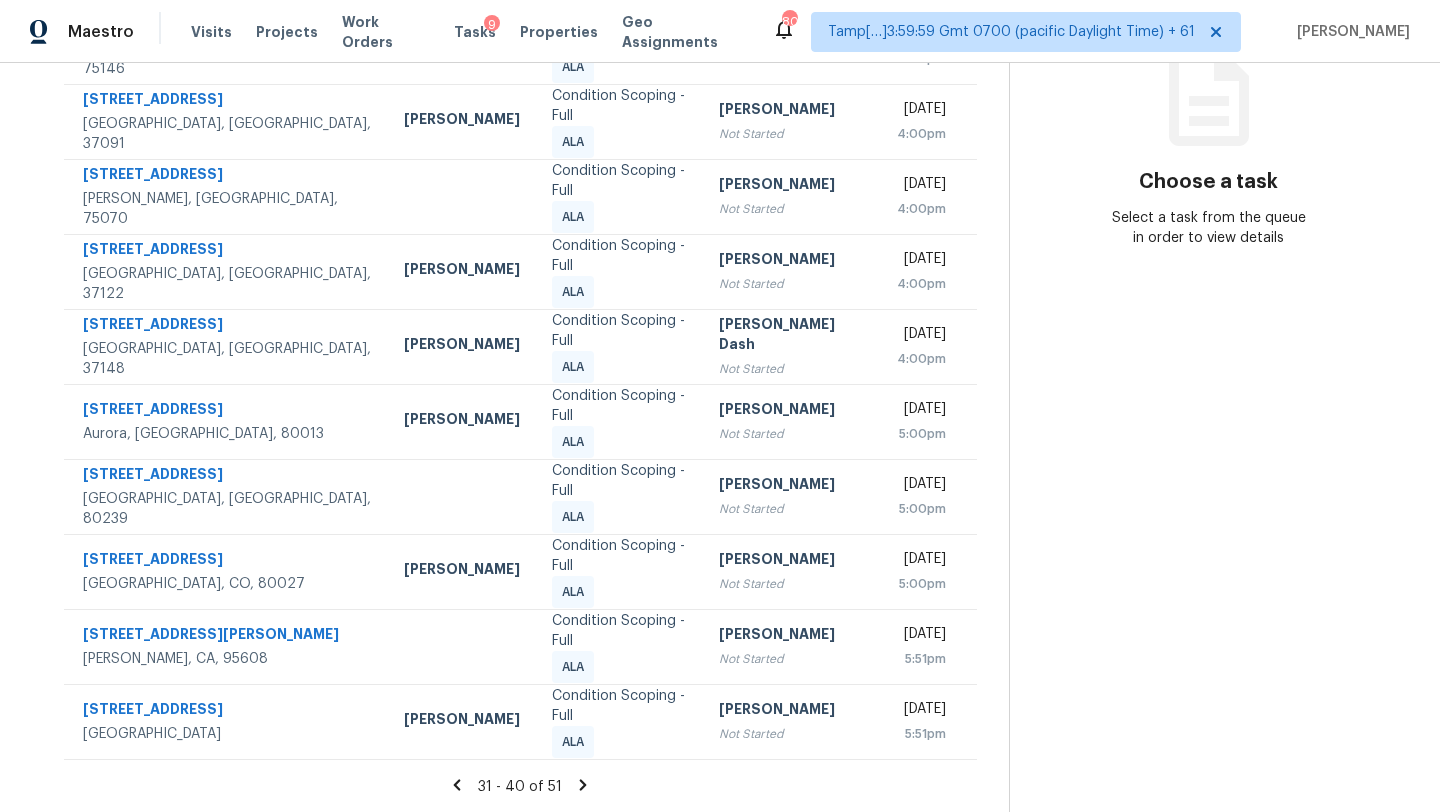 click 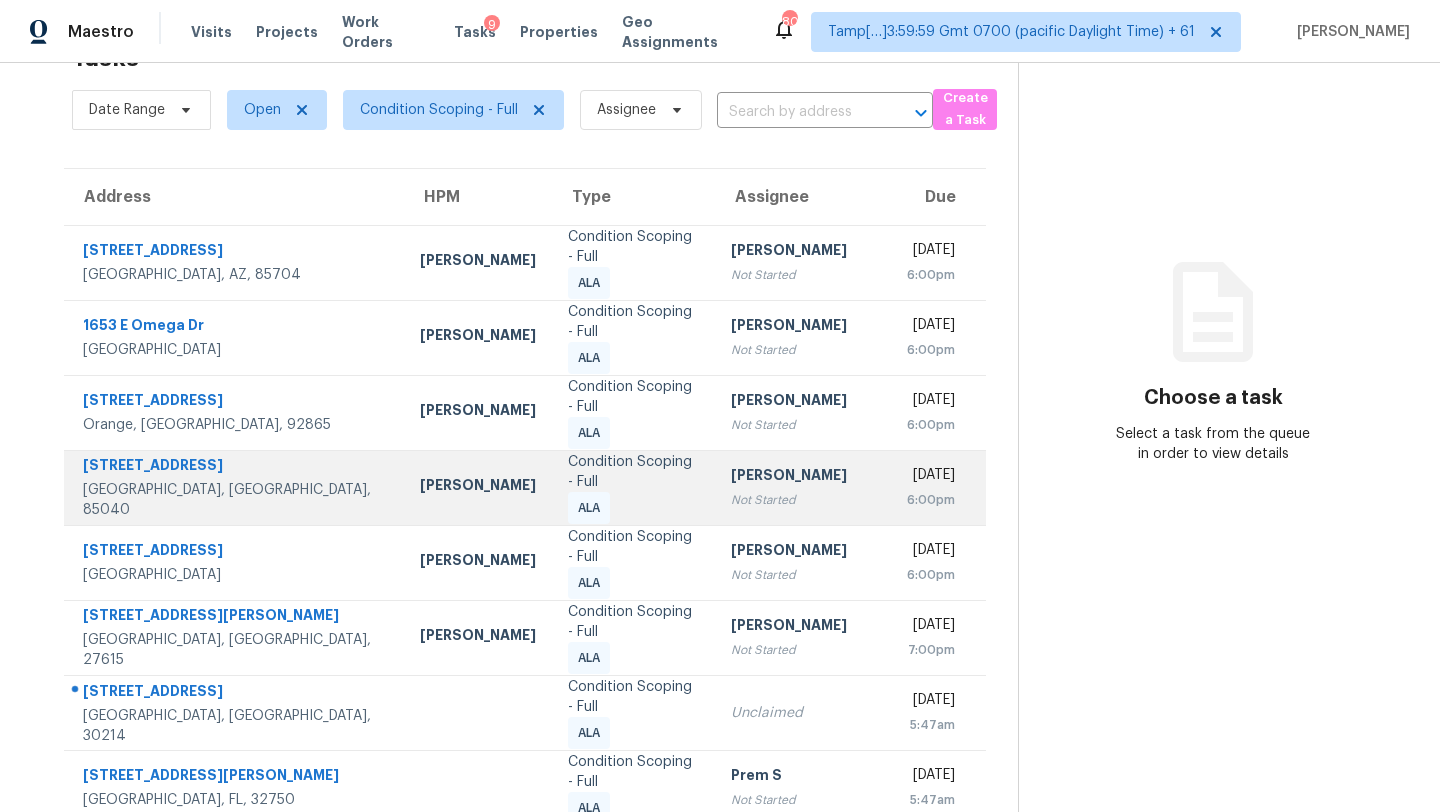 scroll, scrollTop: 229, scrollLeft: 0, axis: vertical 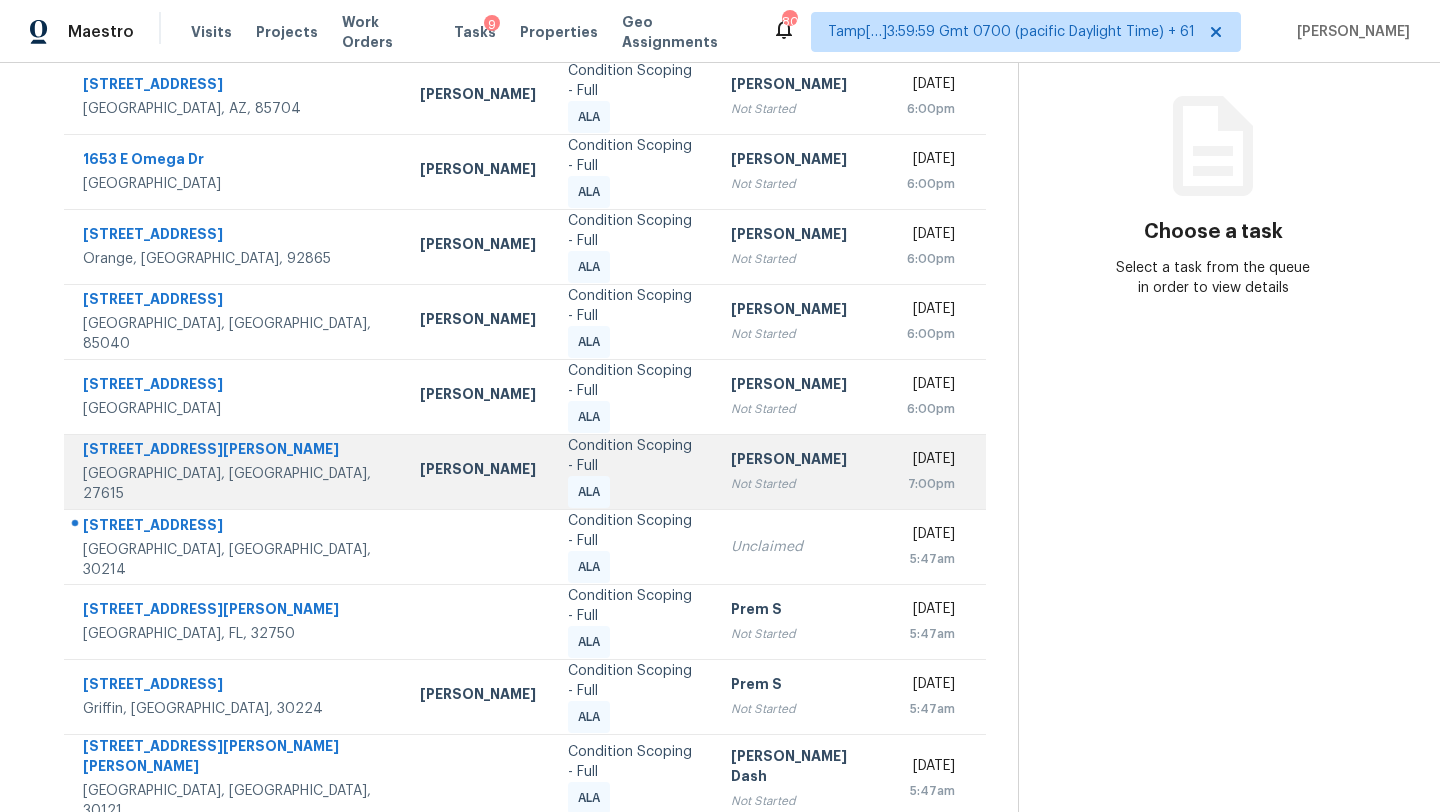 click on "[PERSON_NAME]" at bounding box center [803, 461] 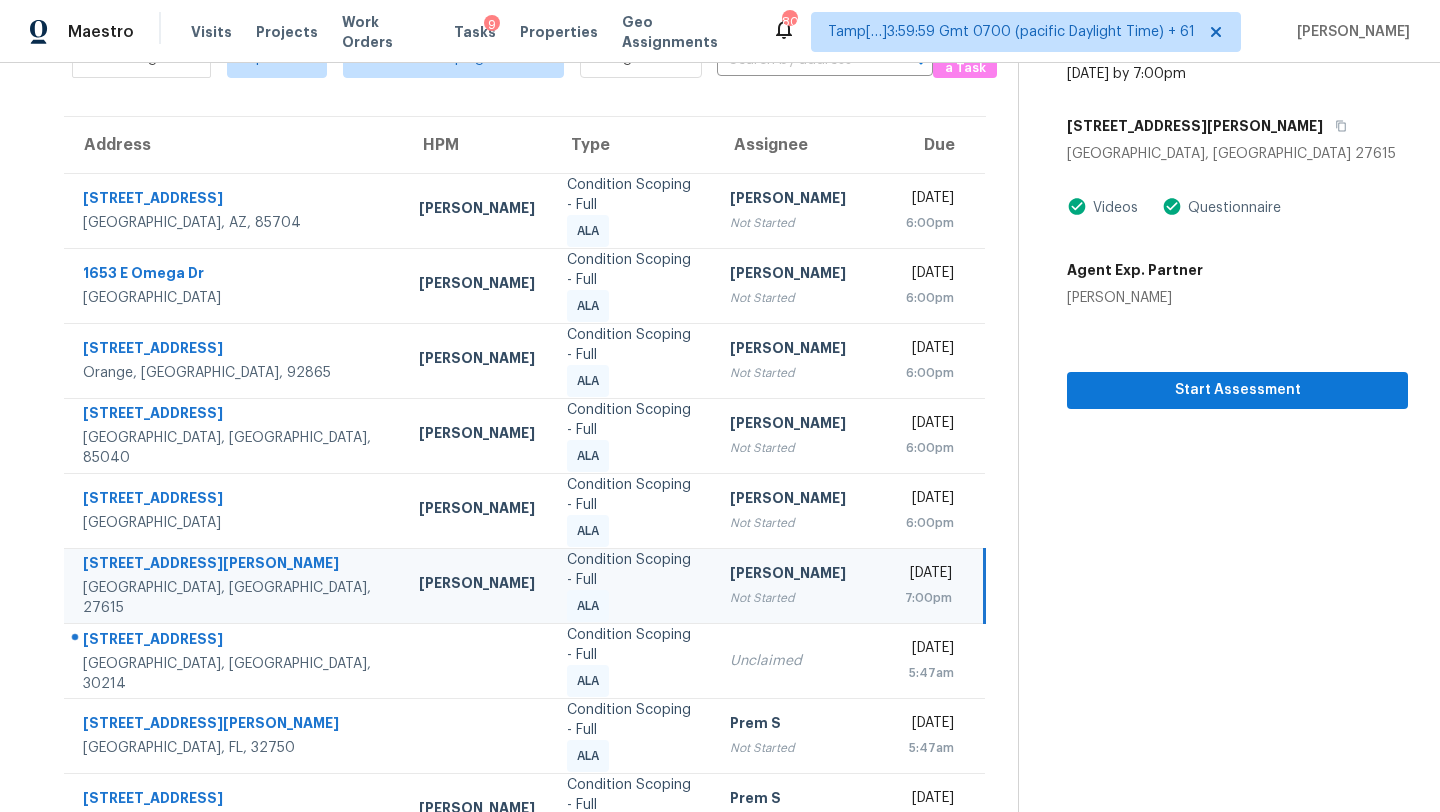 scroll, scrollTop: 0, scrollLeft: 0, axis: both 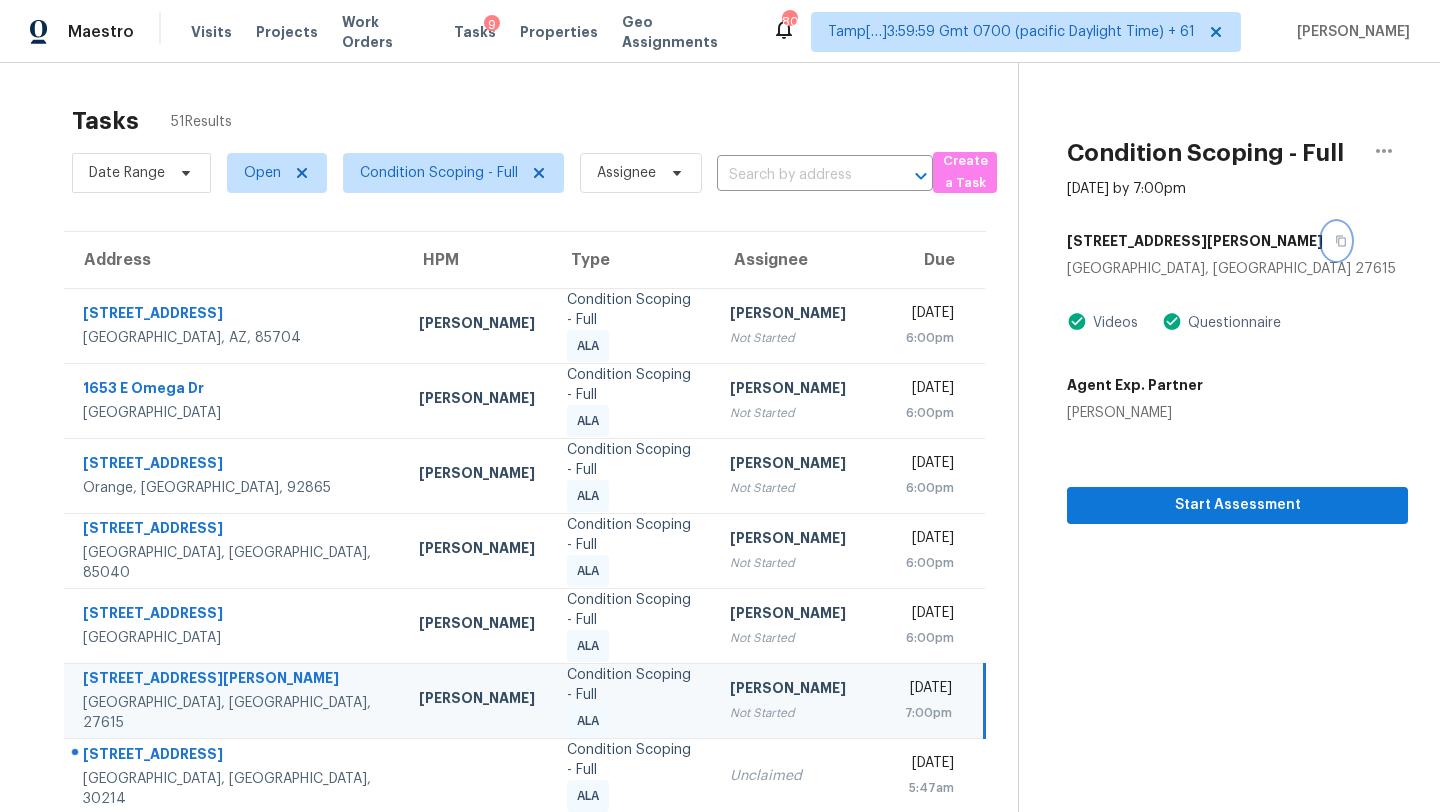 click 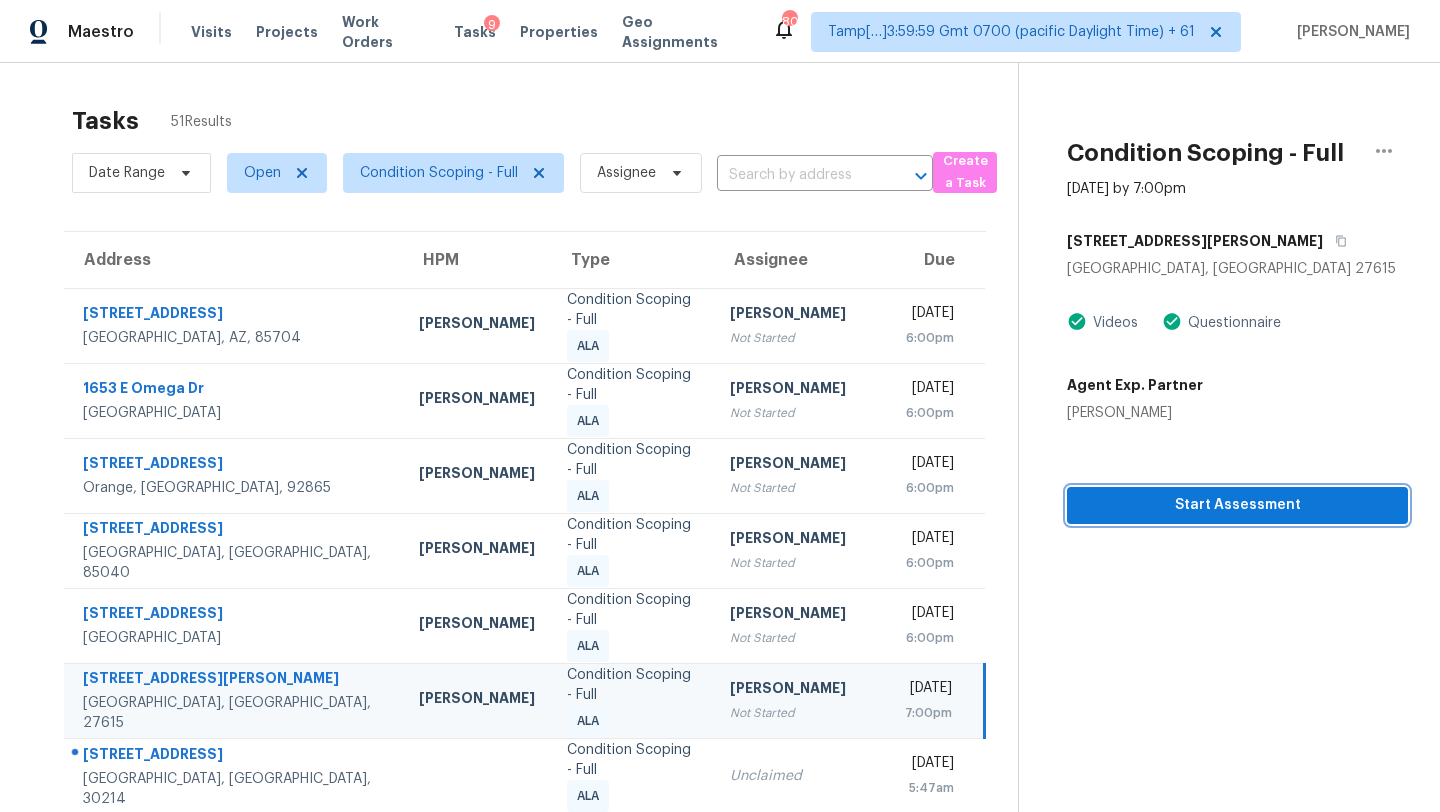 click on "Start Assessment" at bounding box center [1237, 505] 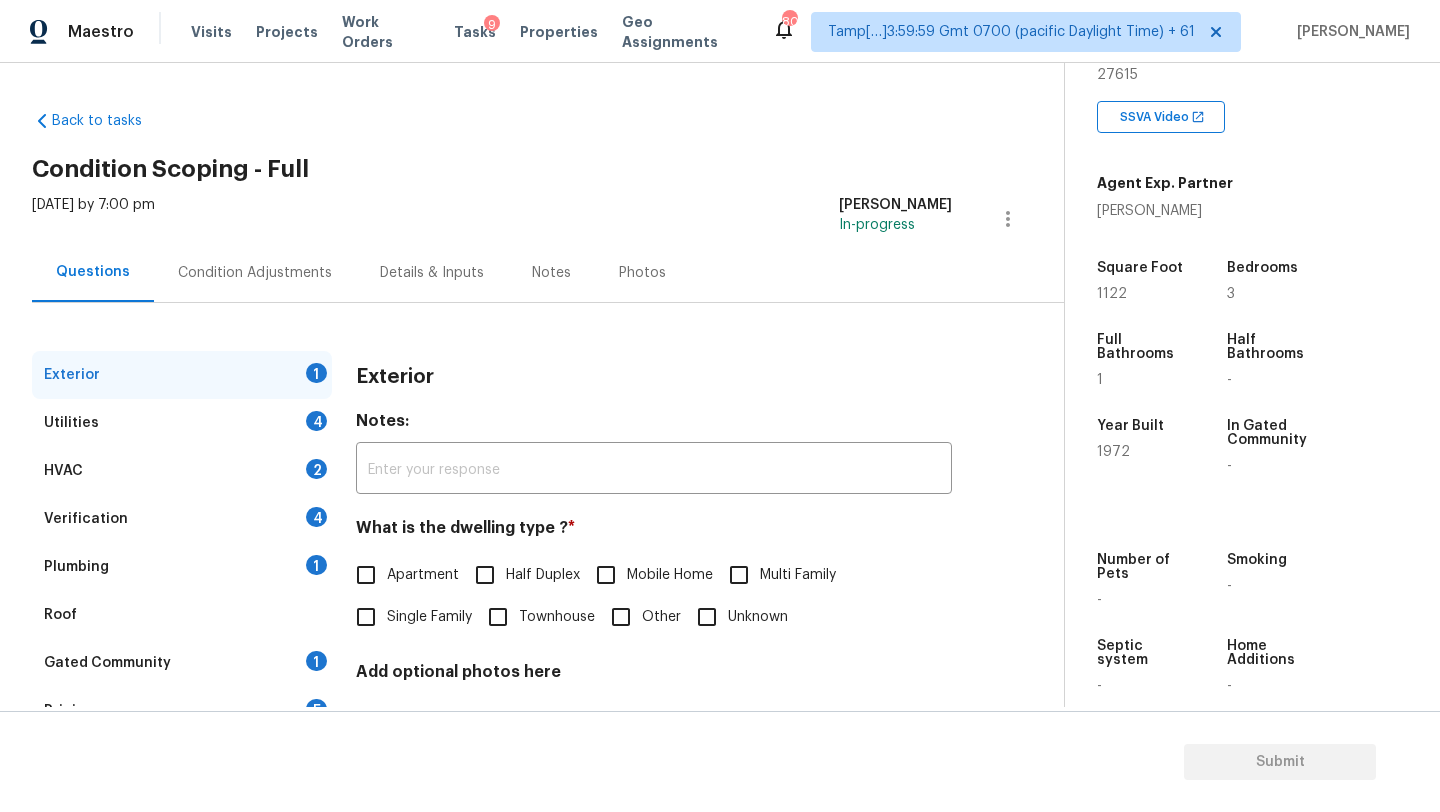 scroll, scrollTop: 392, scrollLeft: 0, axis: vertical 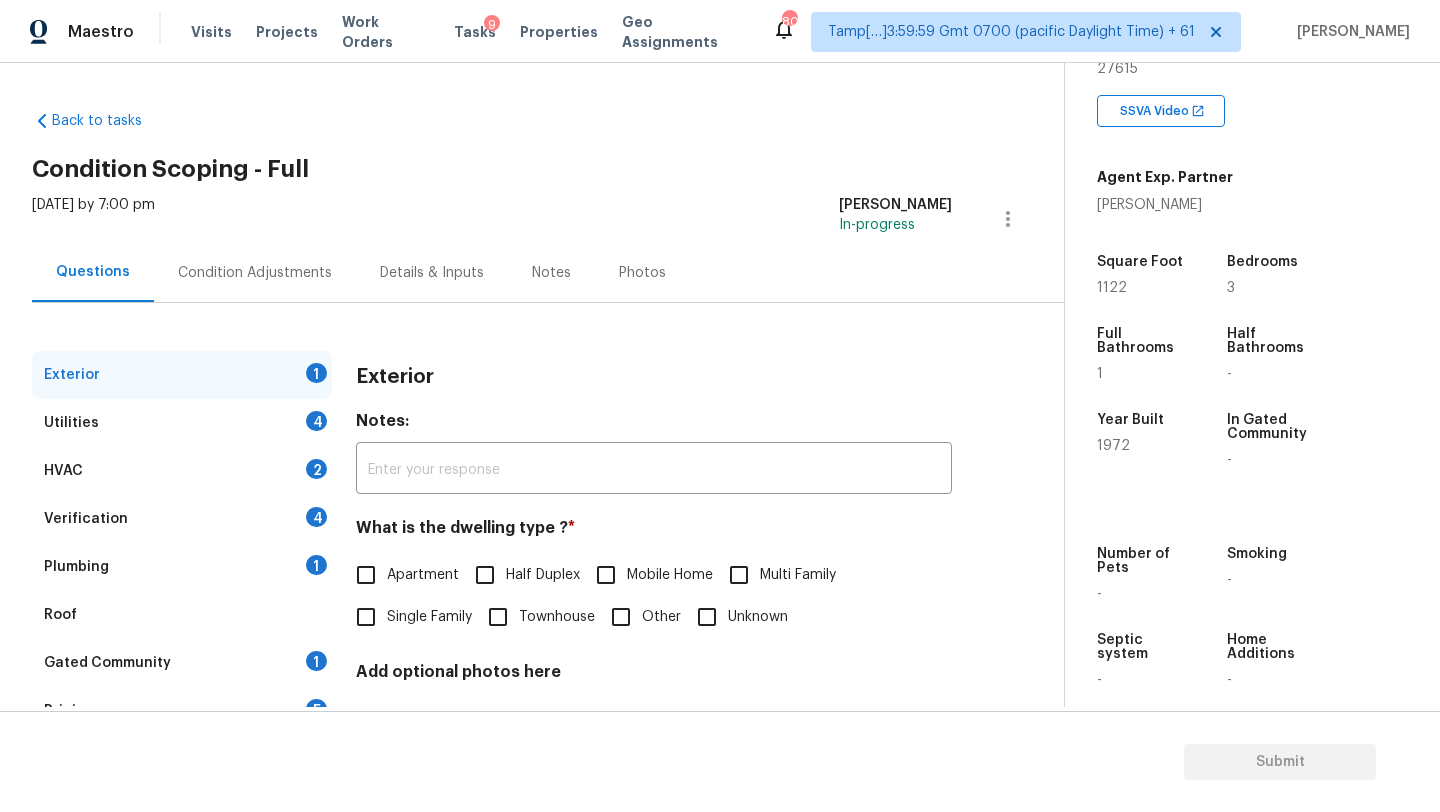 click on "Single Family" at bounding box center [429, 617] 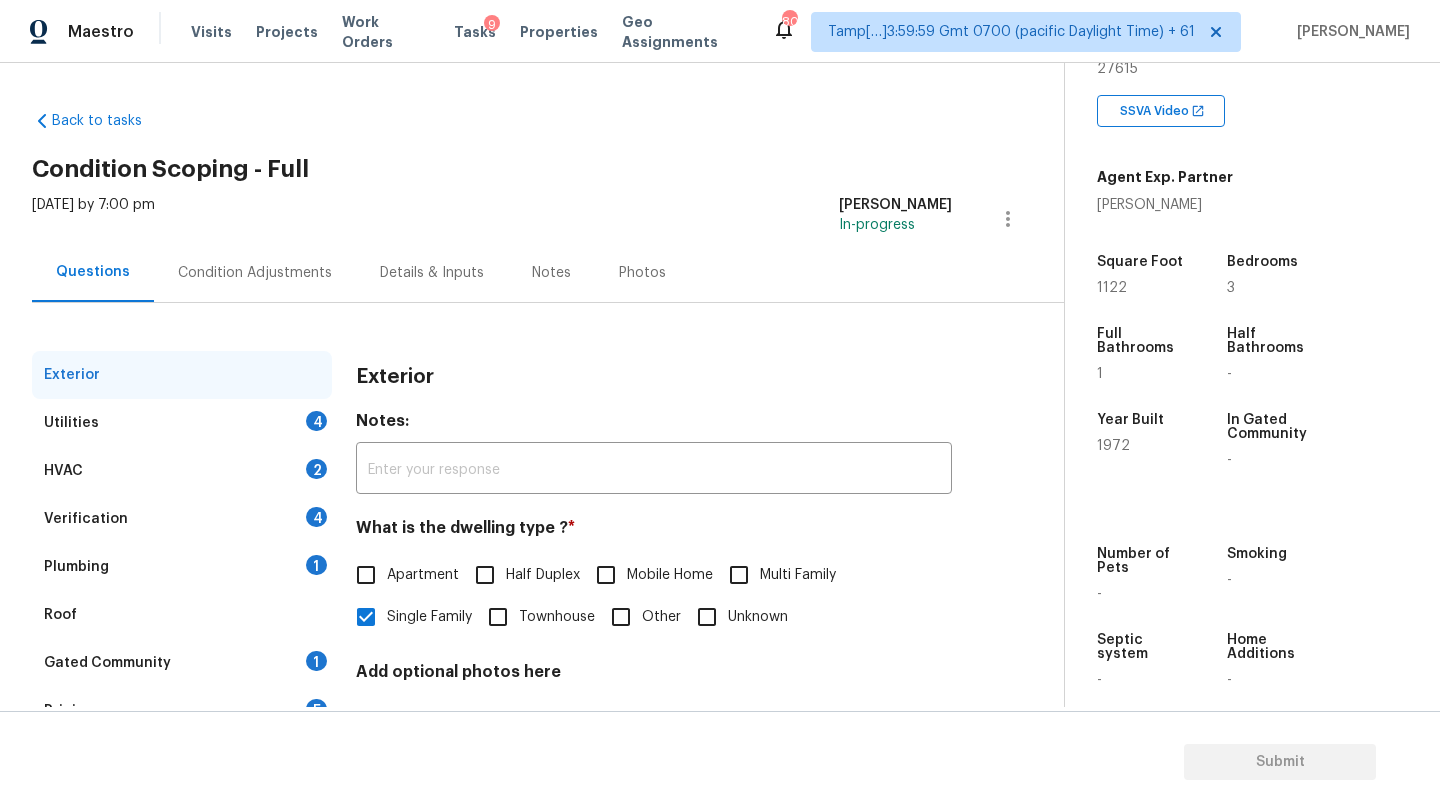click on "Gated Community 1" at bounding box center [182, 663] 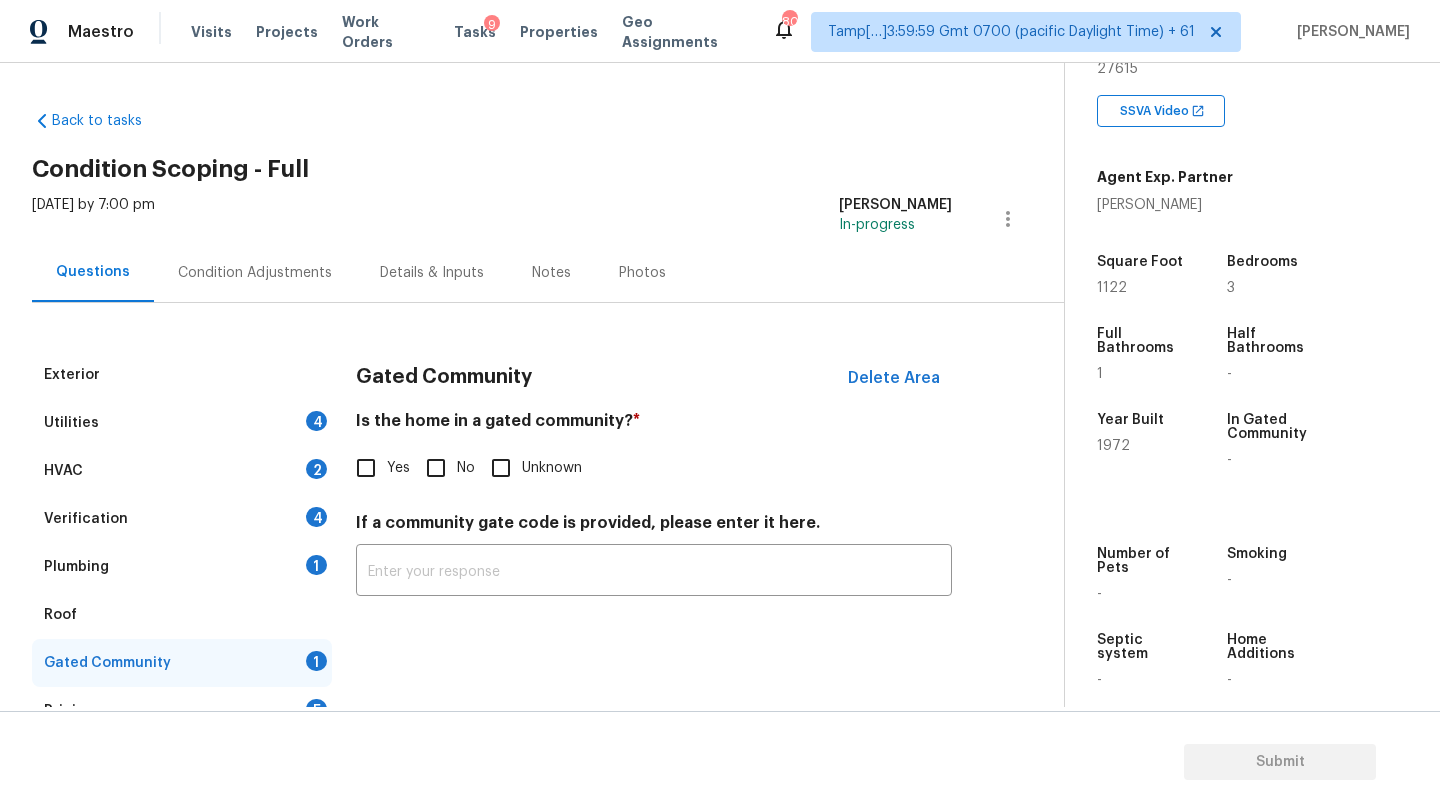 click on "No" at bounding box center [436, 468] 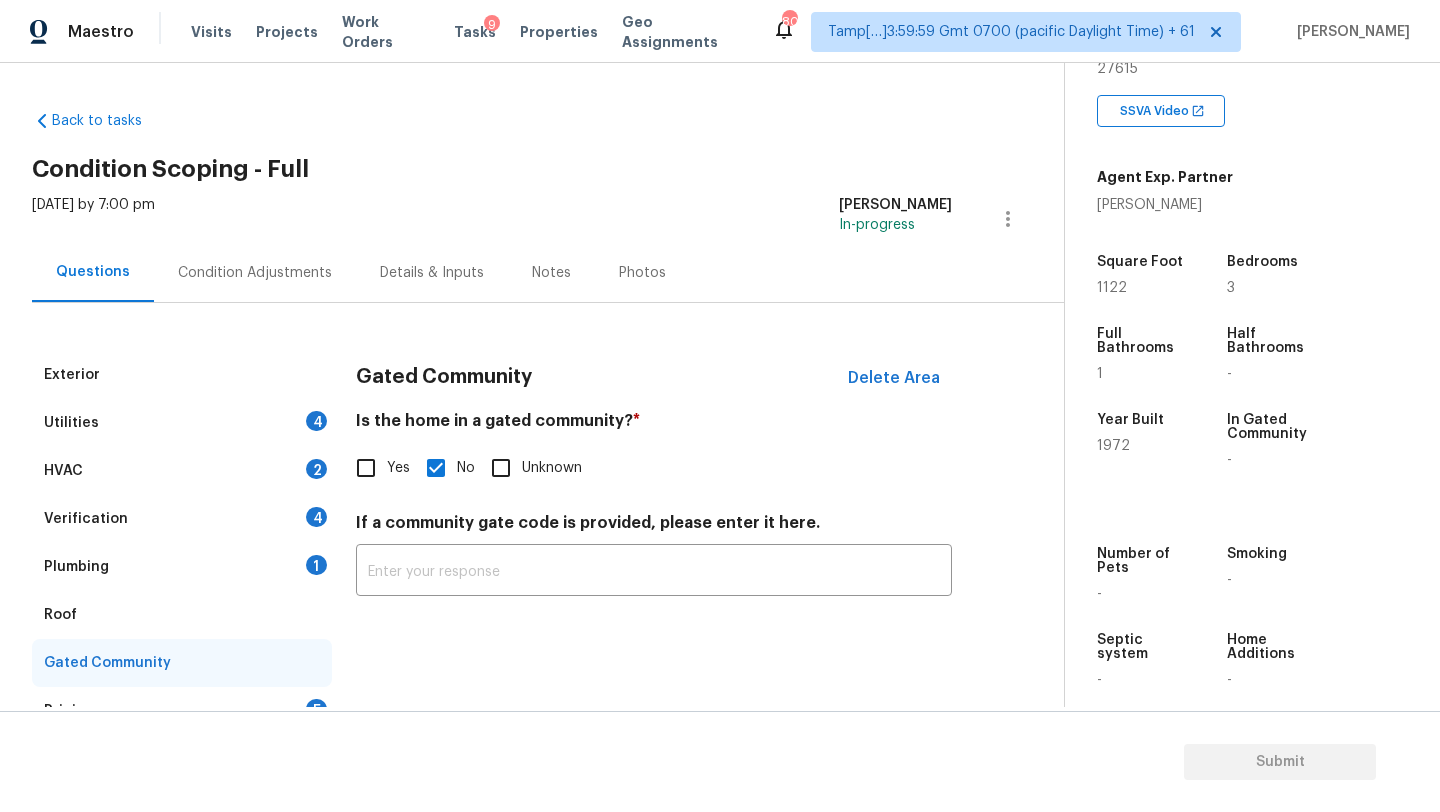 click on "Roof" at bounding box center (182, 615) 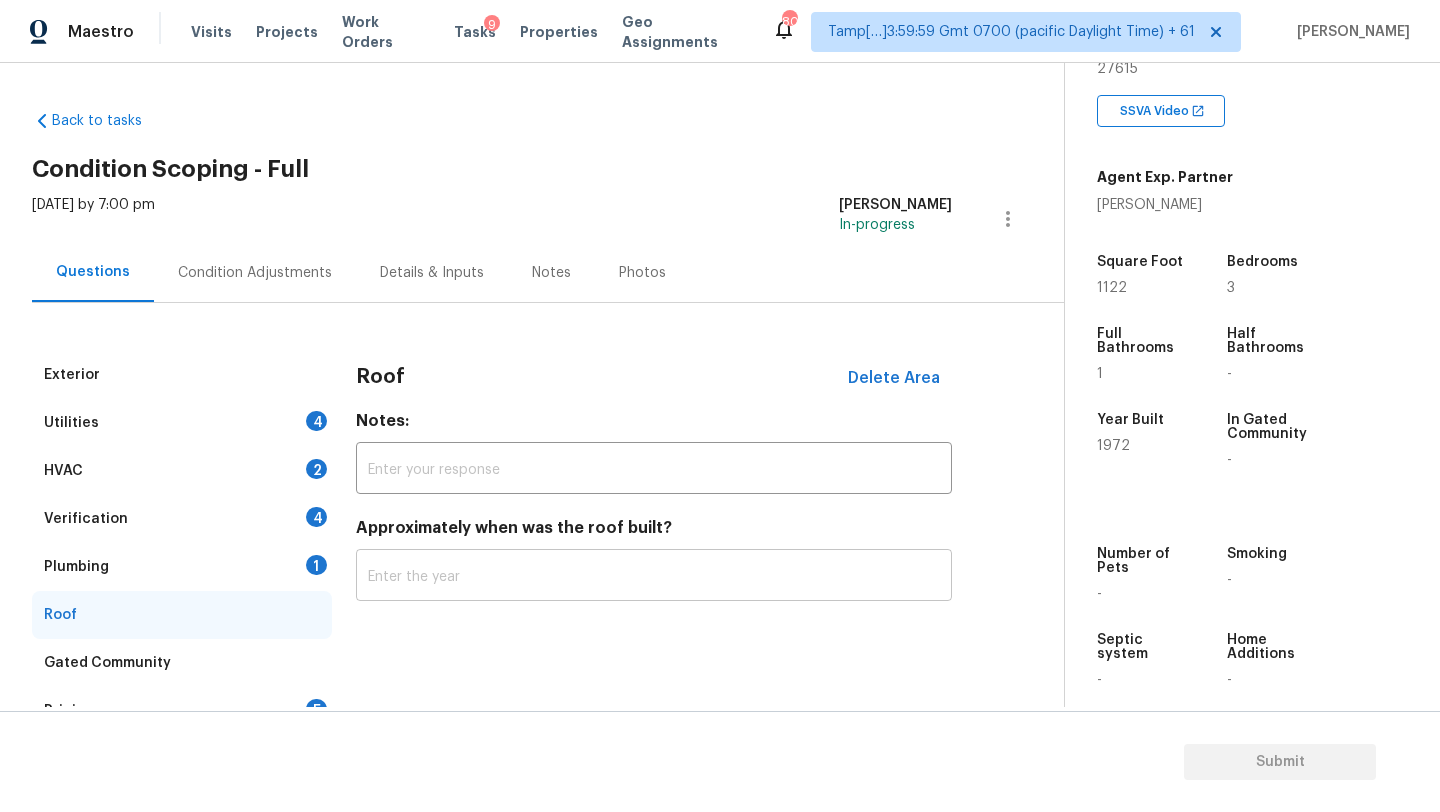 click at bounding box center [654, 577] 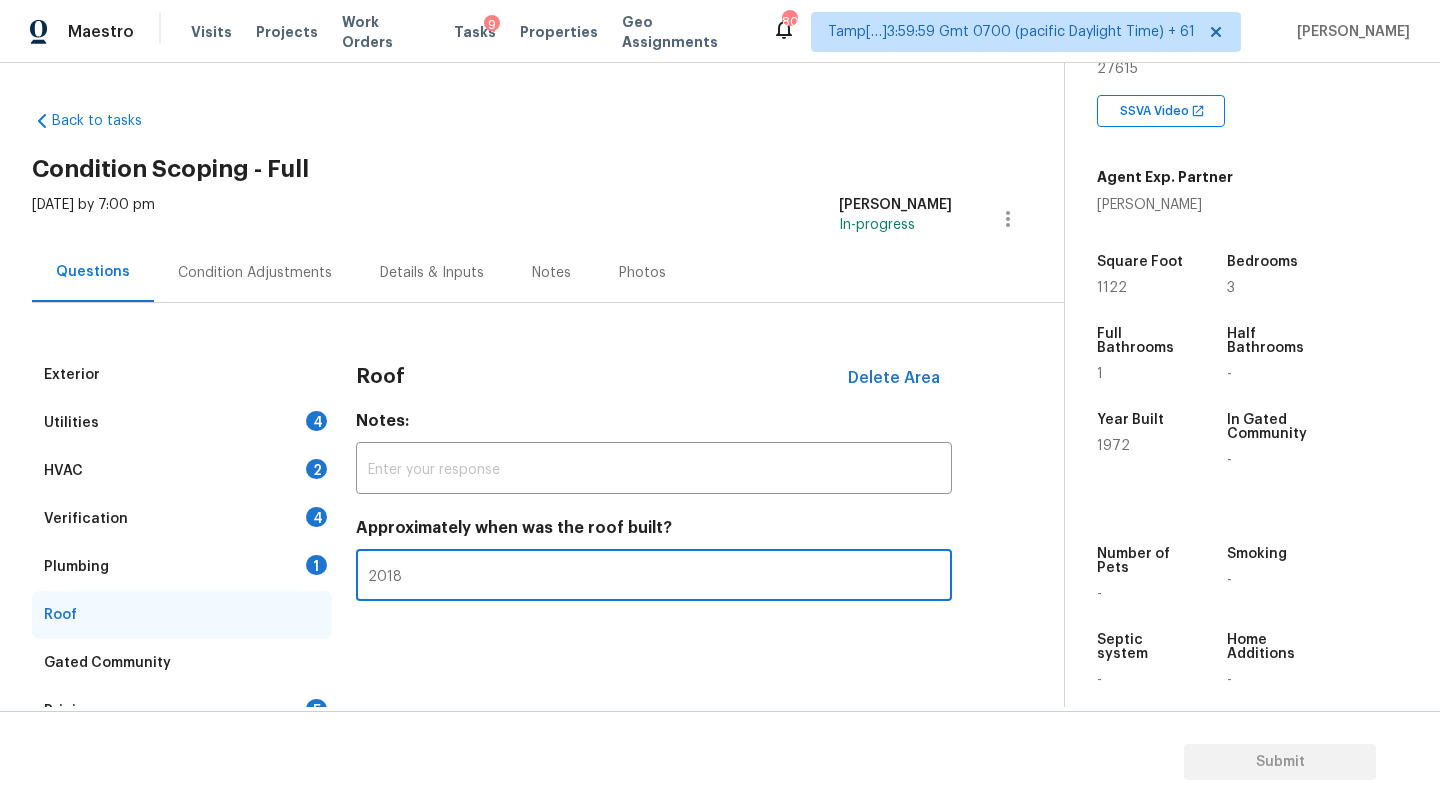 type on "2018" 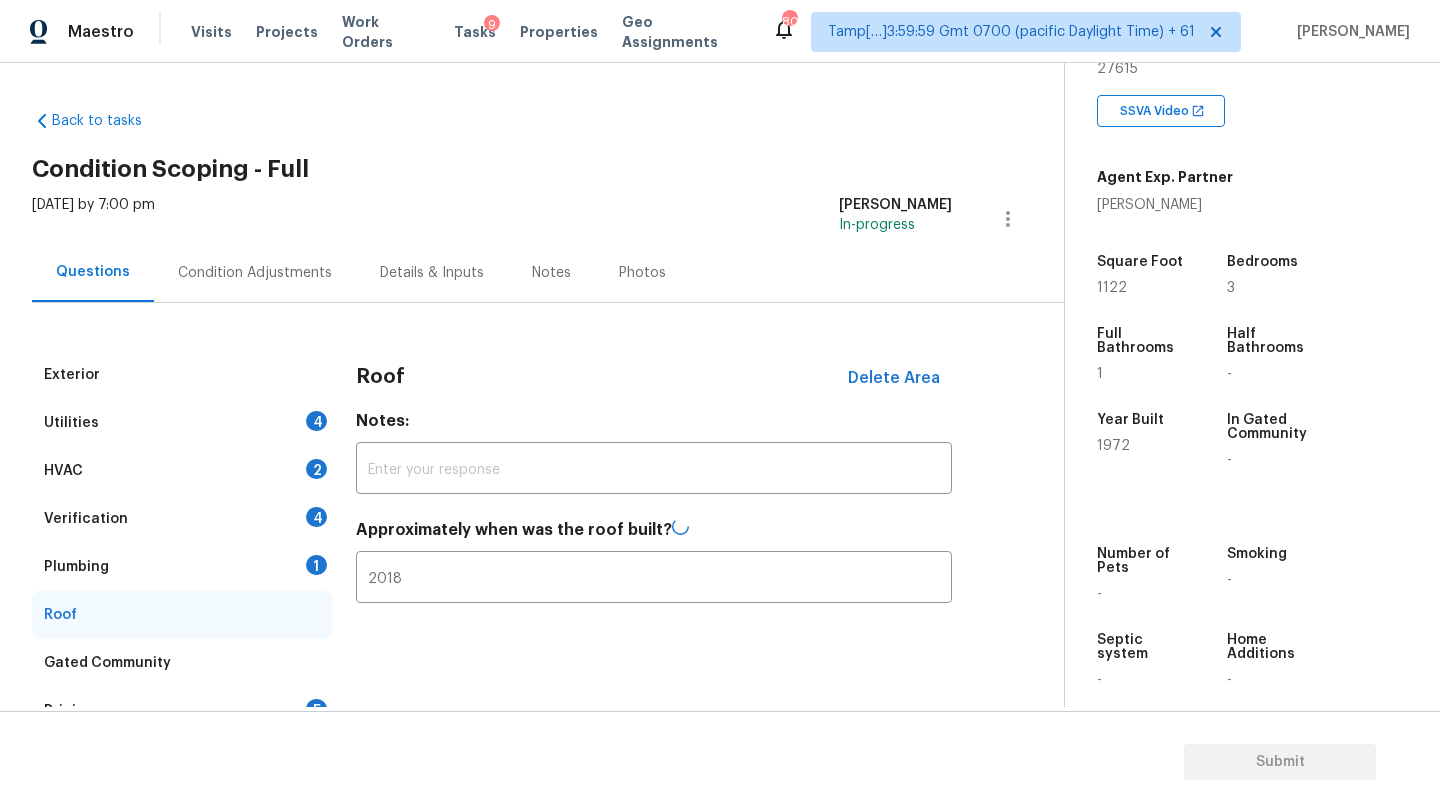 click on "Plumbing 1" at bounding box center (182, 567) 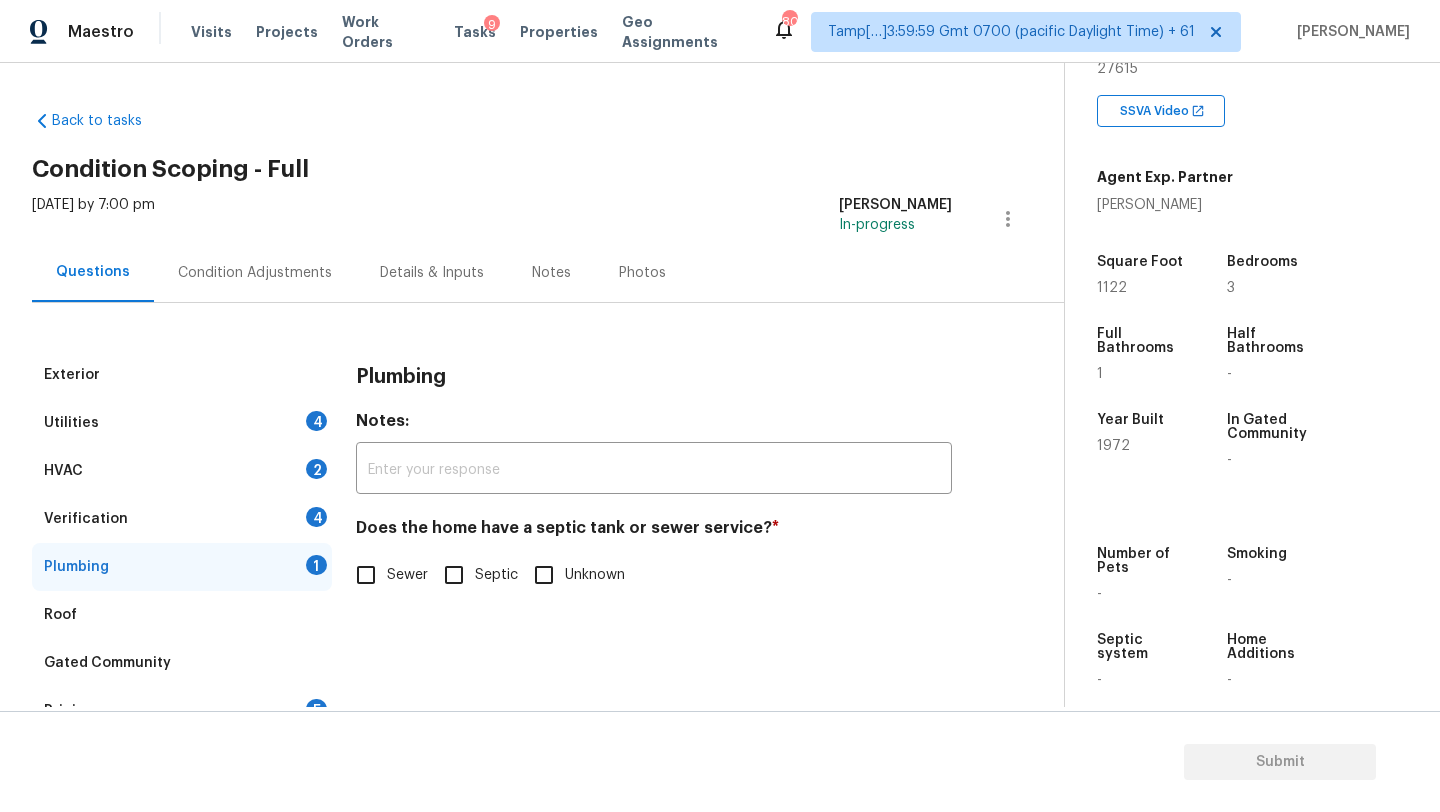 click on "Sewer" at bounding box center (366, 575) 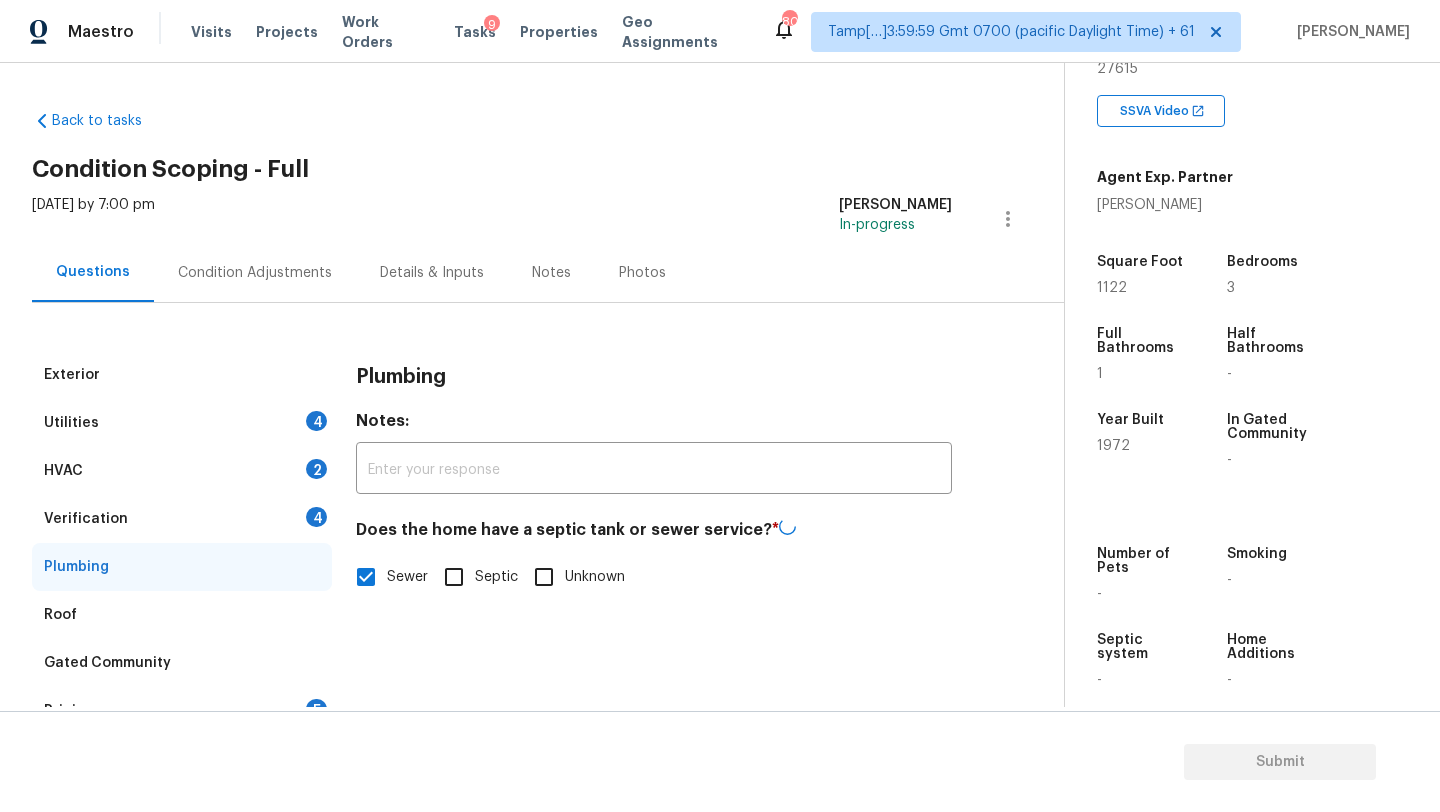 click on "Verification 4" at bounding box center [182, 519] 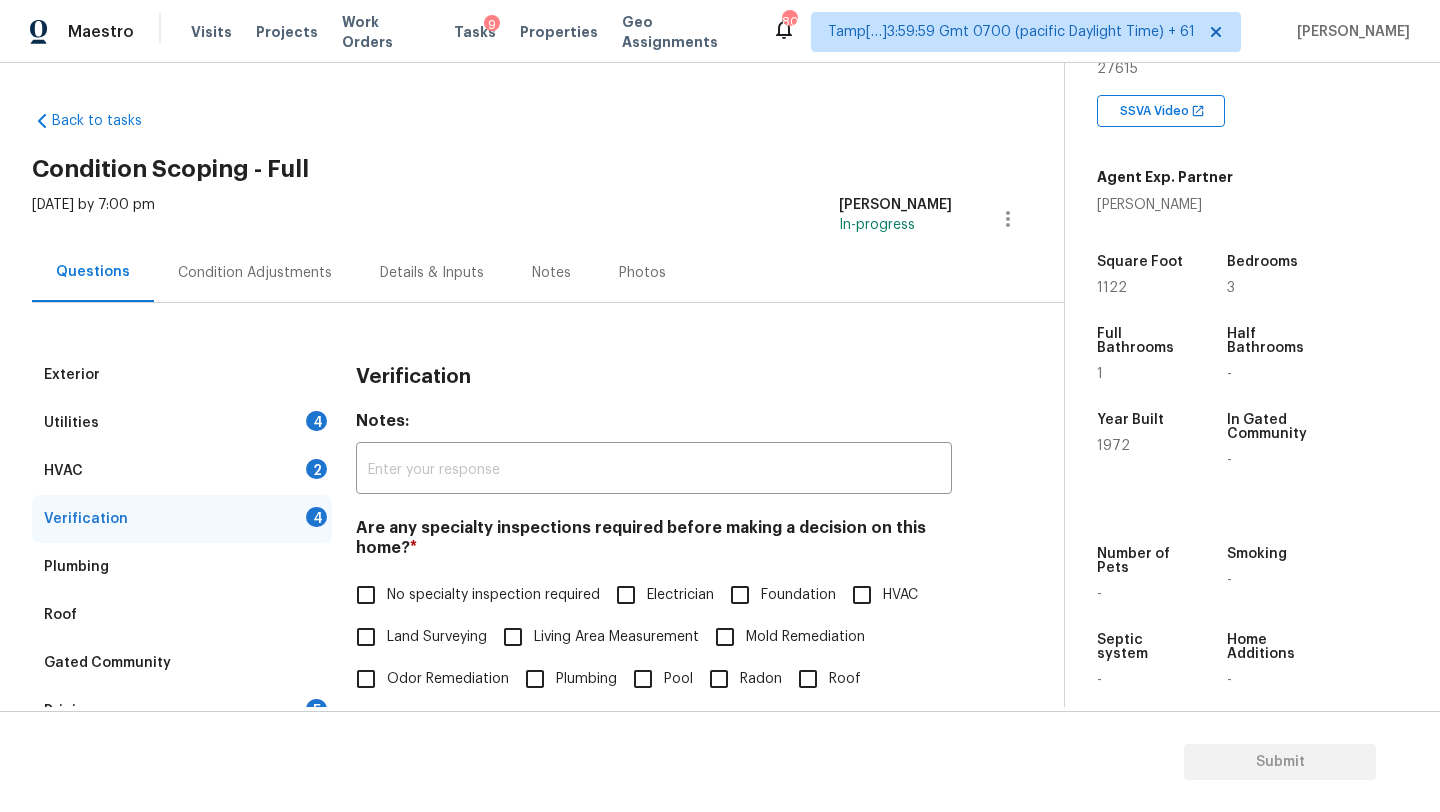 click on "No specialty inspection required" at bounding box center [493, 595] 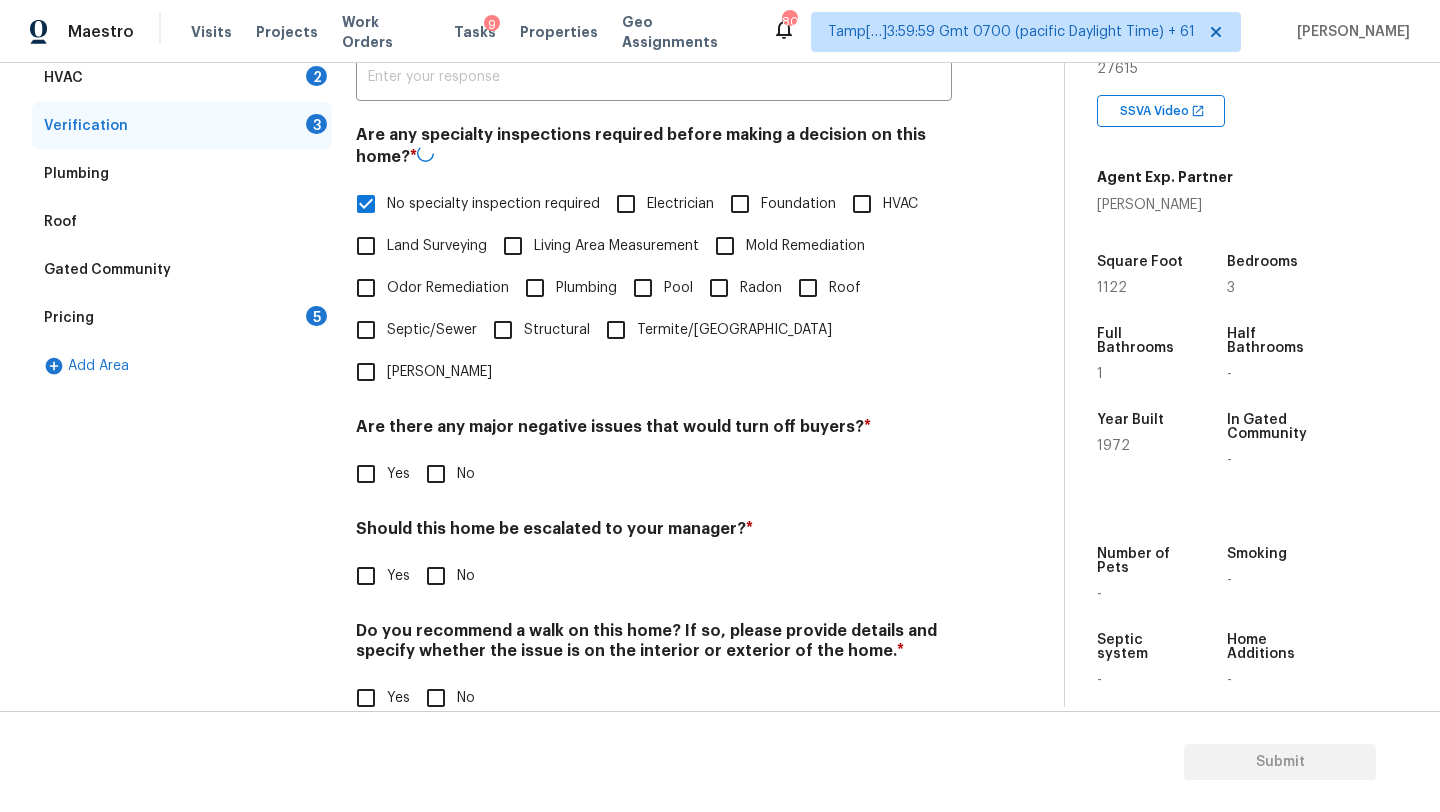 scroll, scrollTop: 391, scrollLeft: 0, axis: vertical 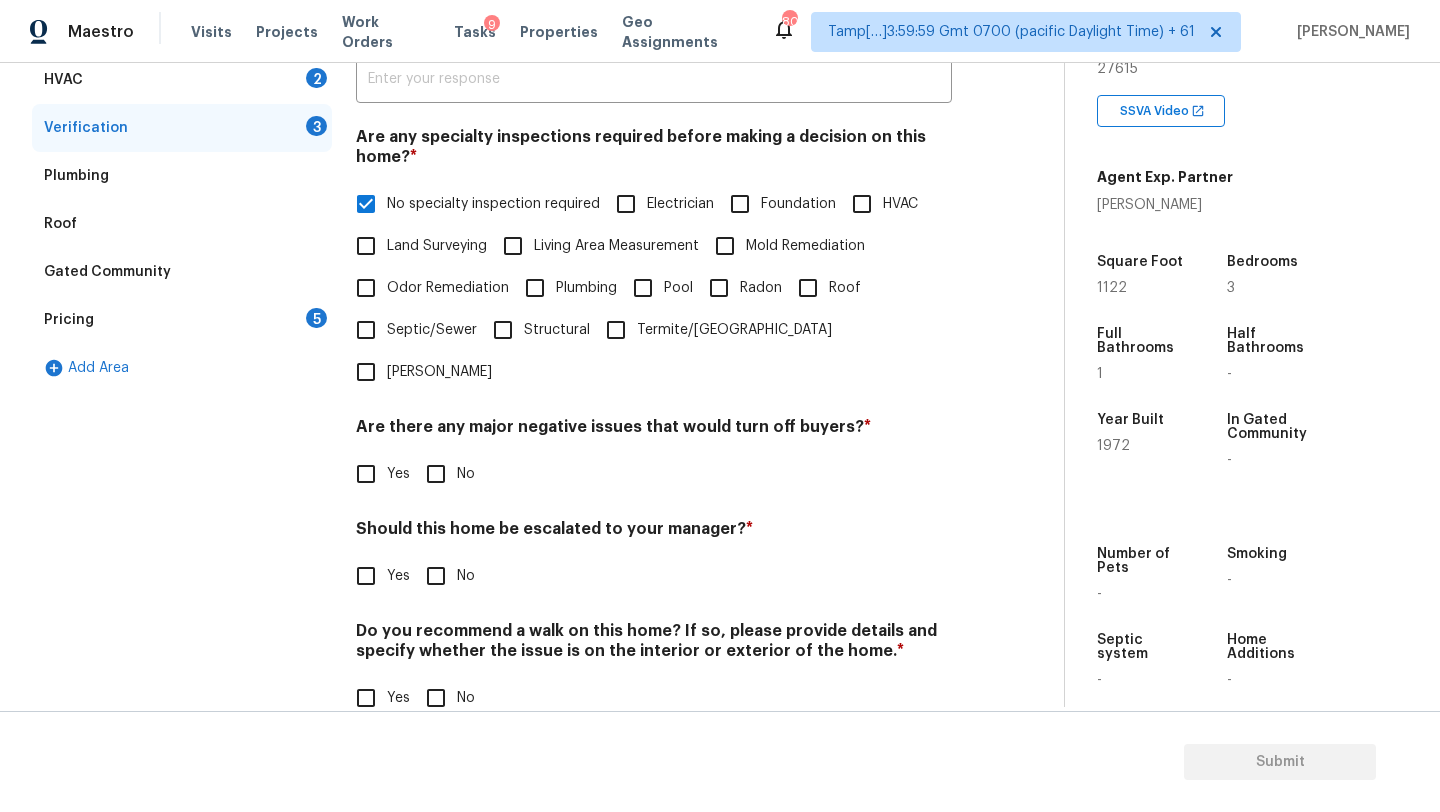 click on "No" at bounding box center [436, 474] 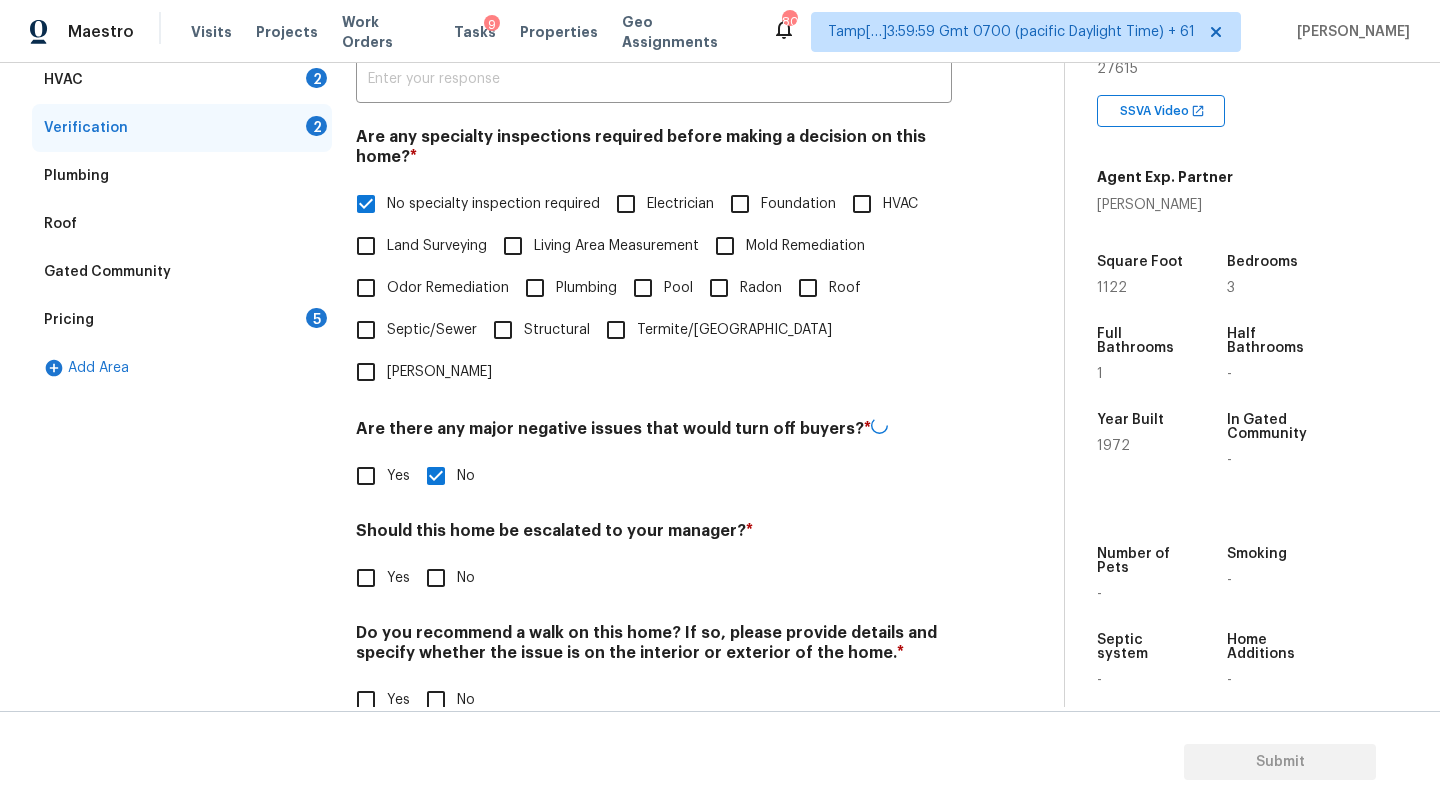 click on "No" at bounding box center (436, 700) 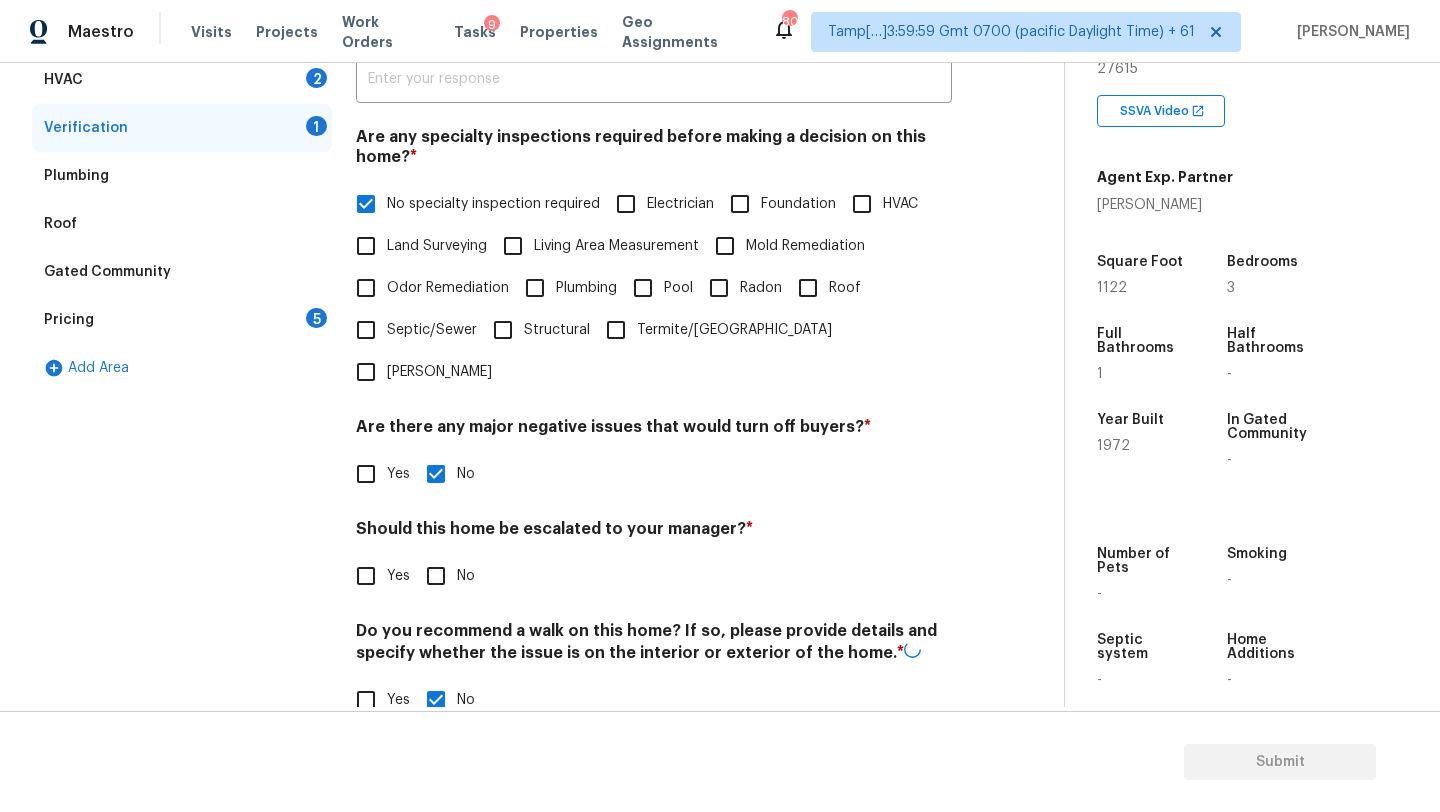 click on "Yes" at bounding box center [366, 576] 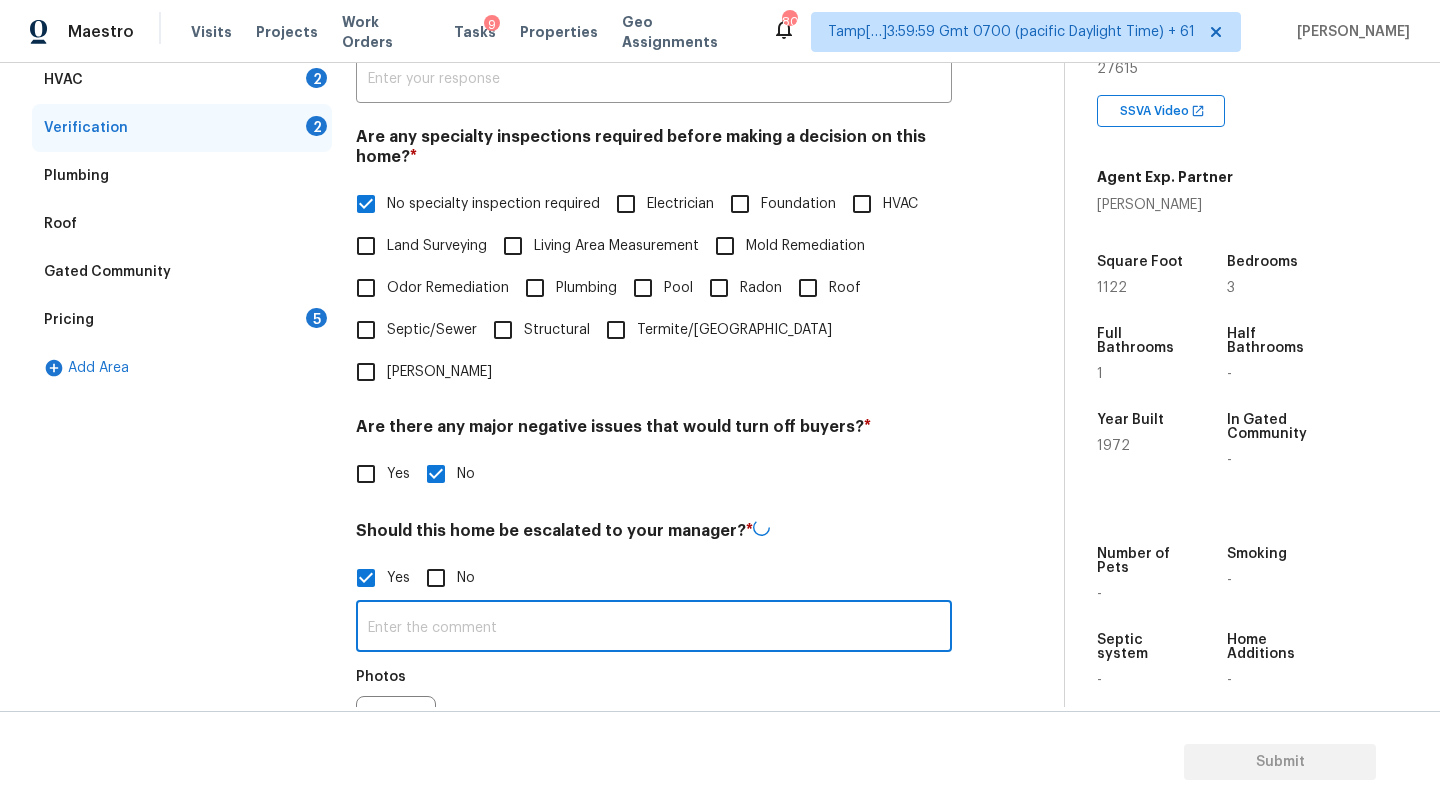 click at bounding box center (654, 628) 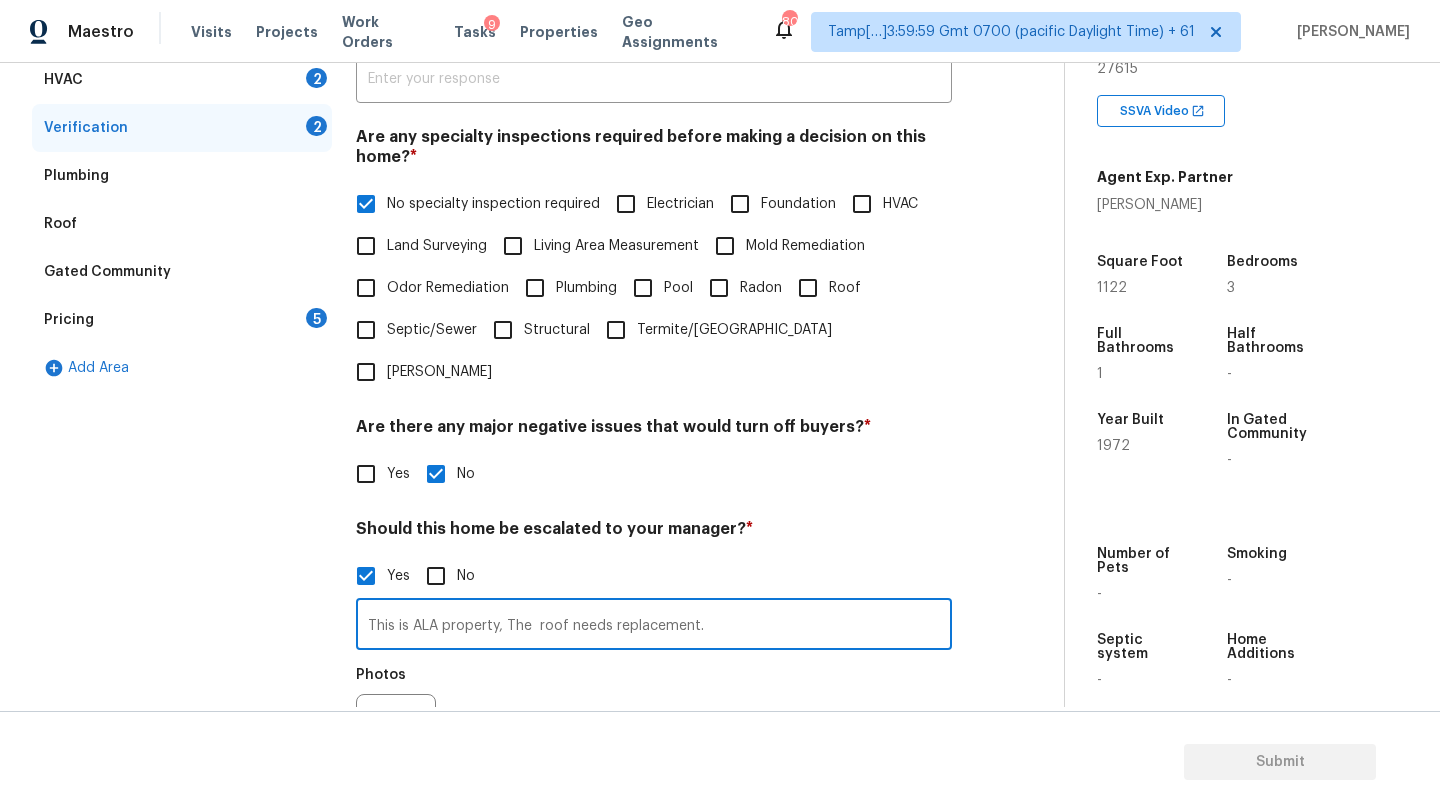 type on "This is ALA property, The  roof needs replacement." 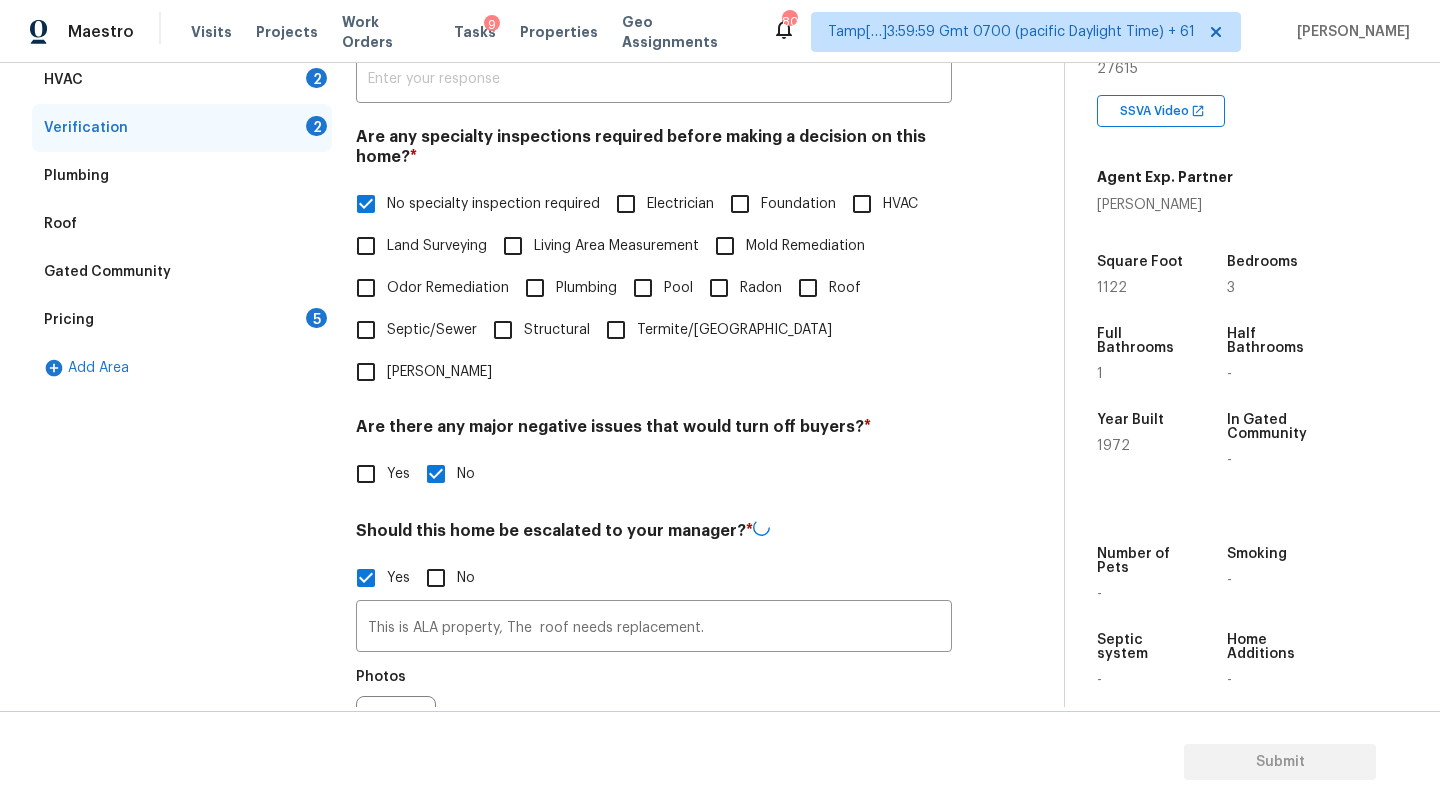 click on "No specialty inspection required Electrician Foundation HVAC Land Surveying Living Area Measurement Mold Remediation Odor Remediation Plumbing Pool Radon Roof Septic/Sewer Structural Termite/Pest Wells" at bounding box center [654, 288] 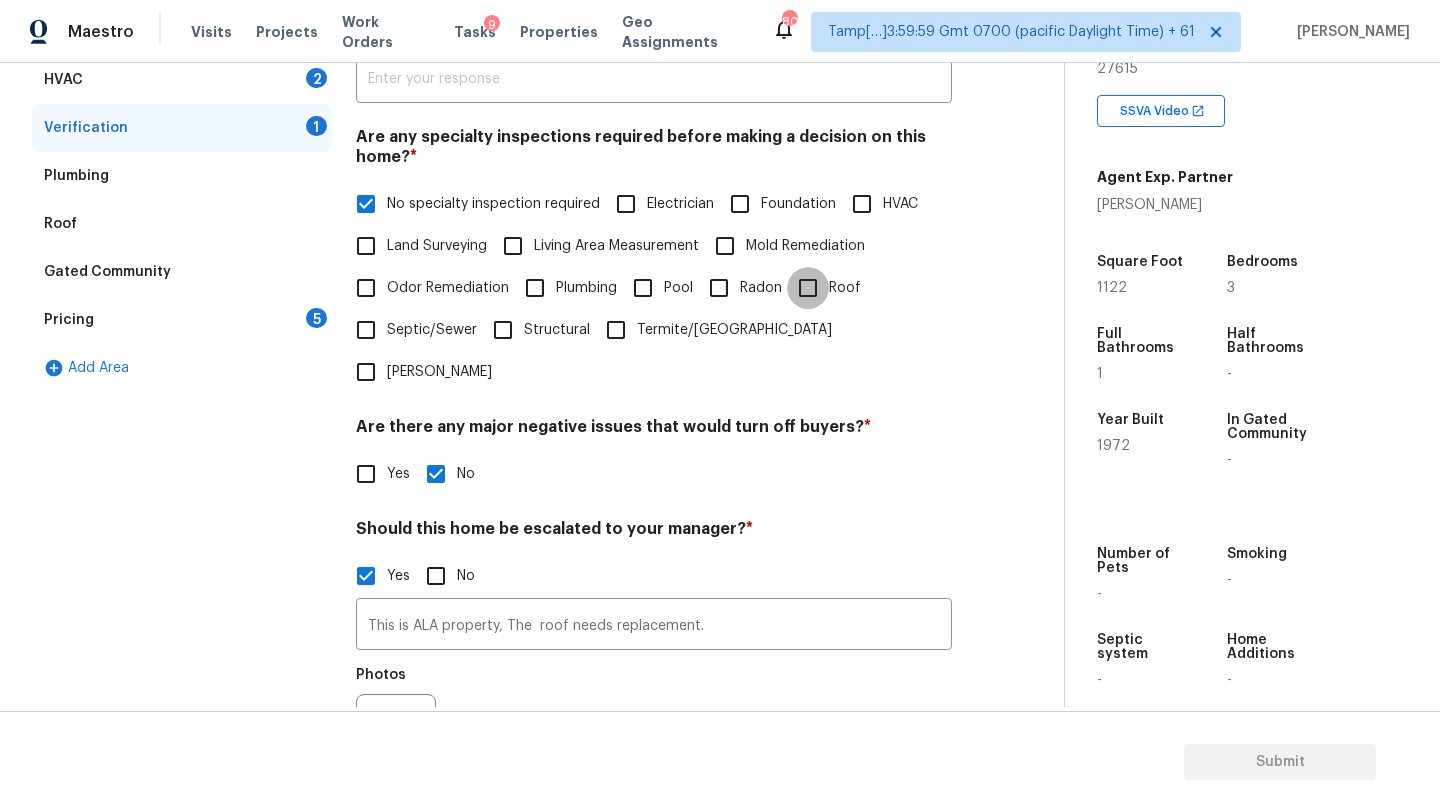 click on "Roof" at bounding box center (808, 288) 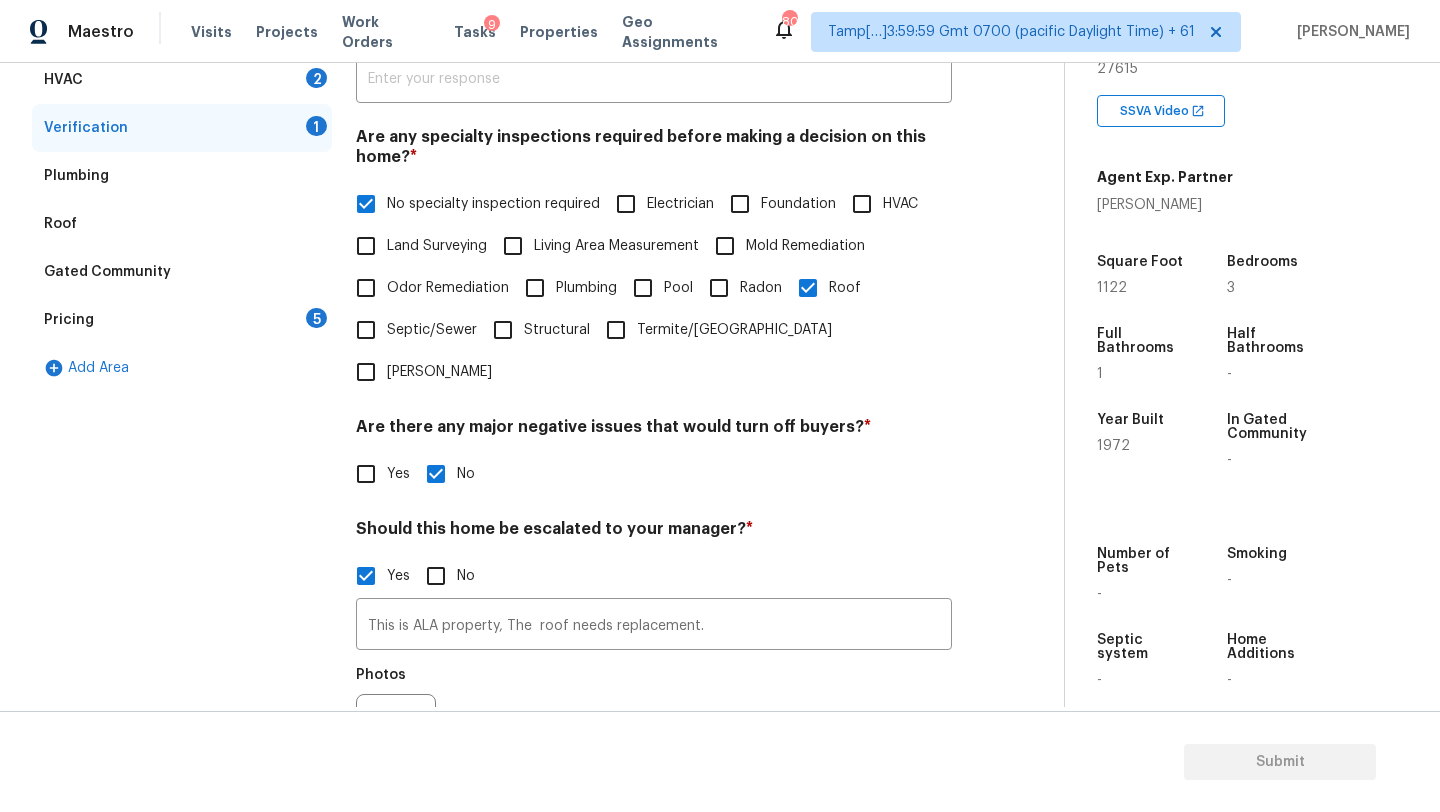 click on "No specialty inspection required" at bounding box center [366, 204] 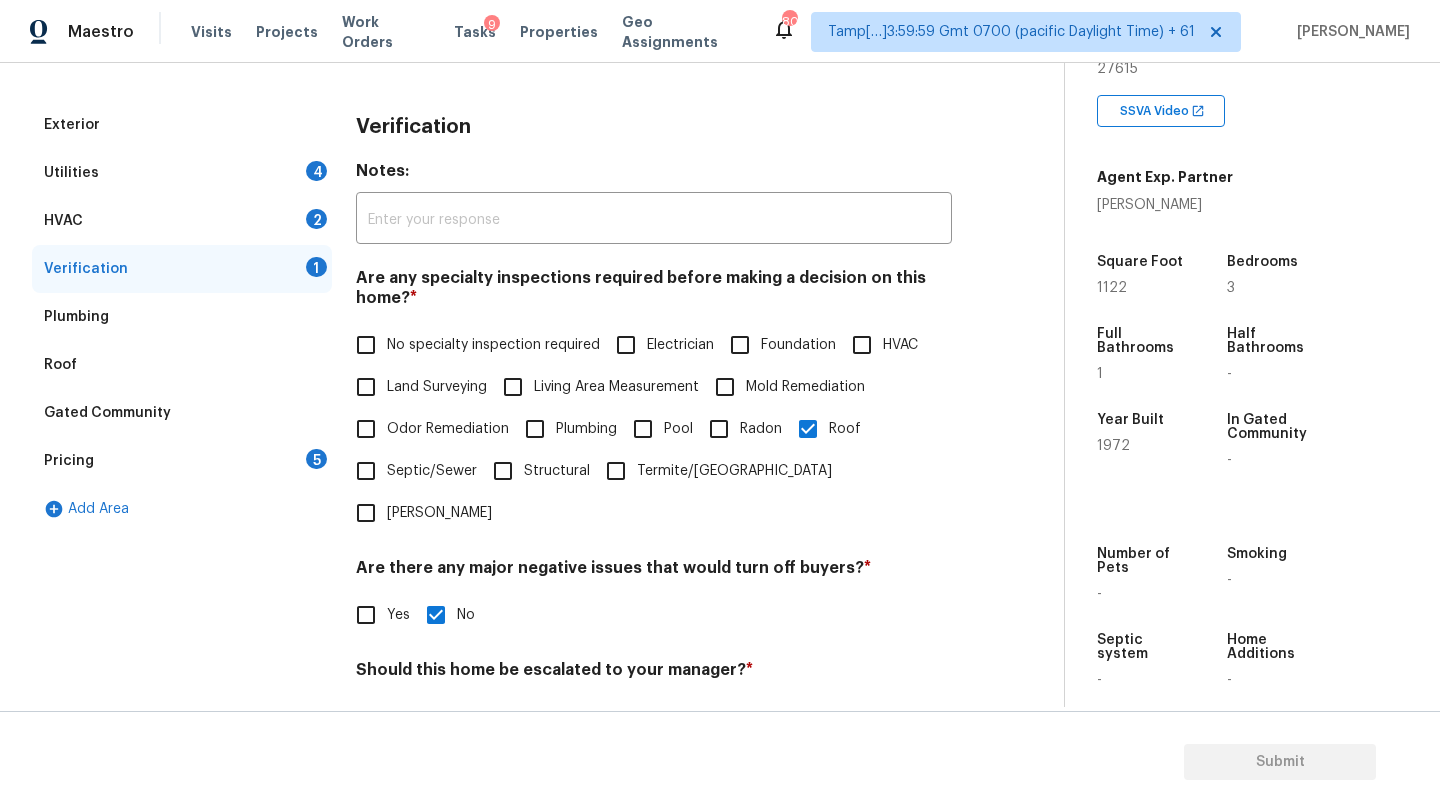 click on "HVAC 2" at bounding box center [182, 221] 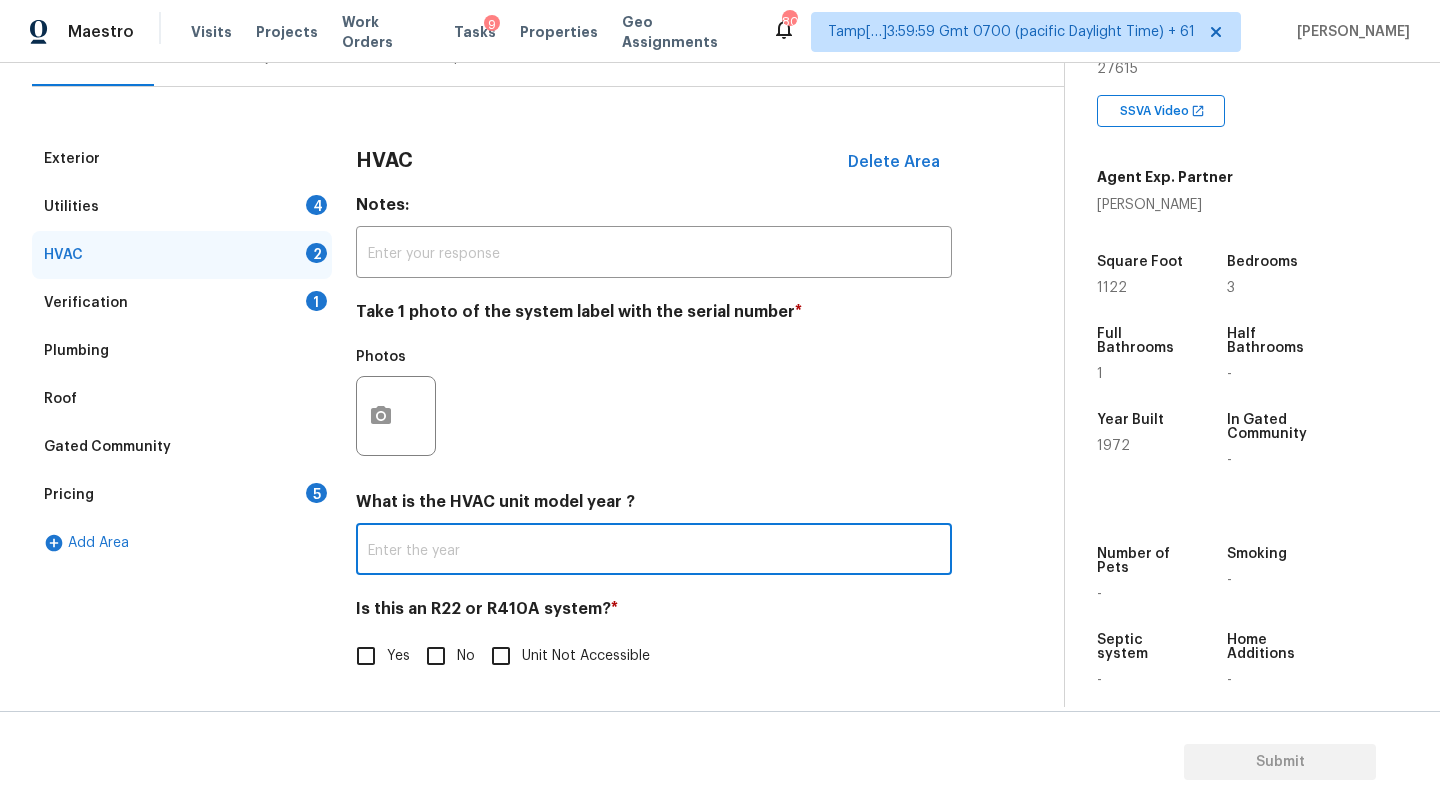 click at bounding box center [654, 551] 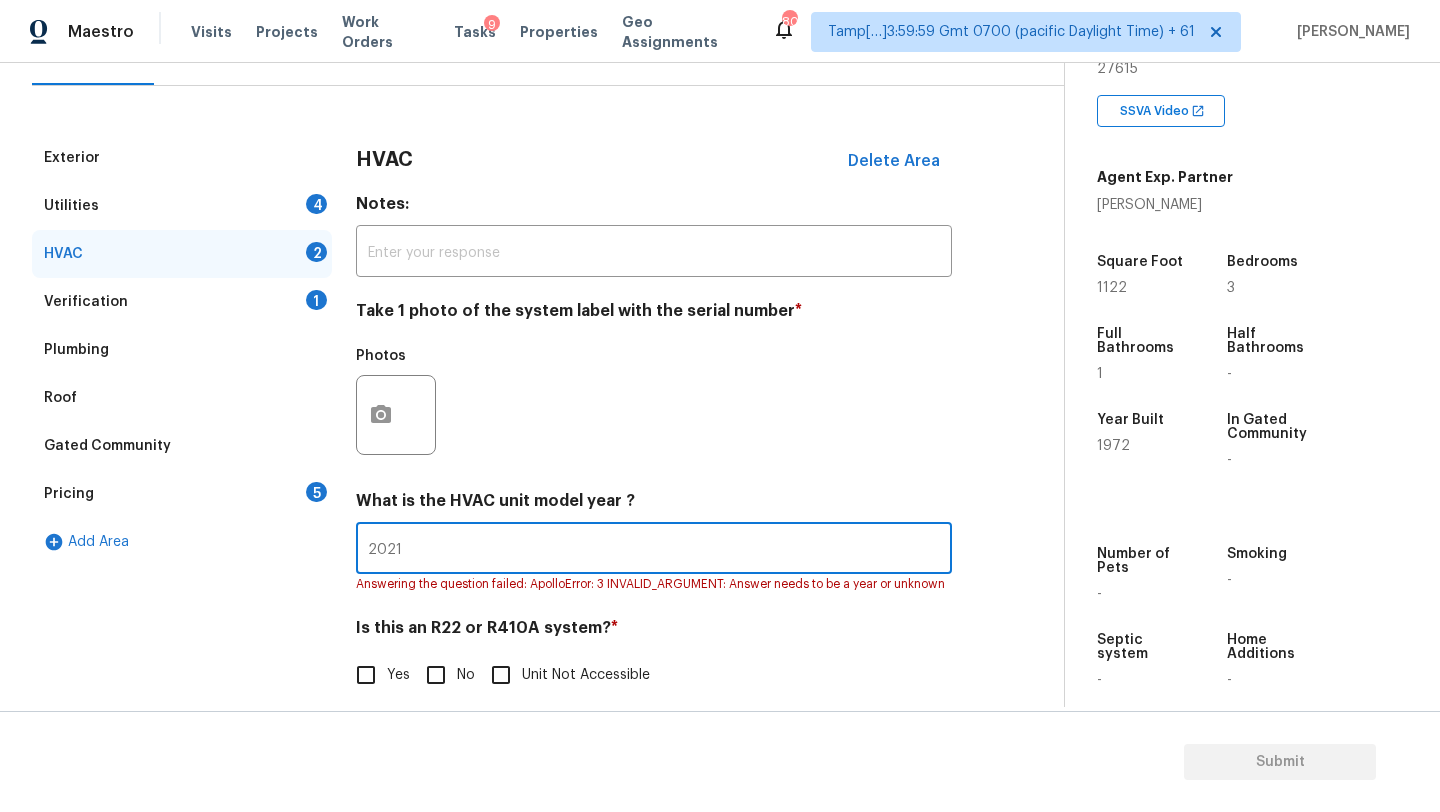 type on "2021" 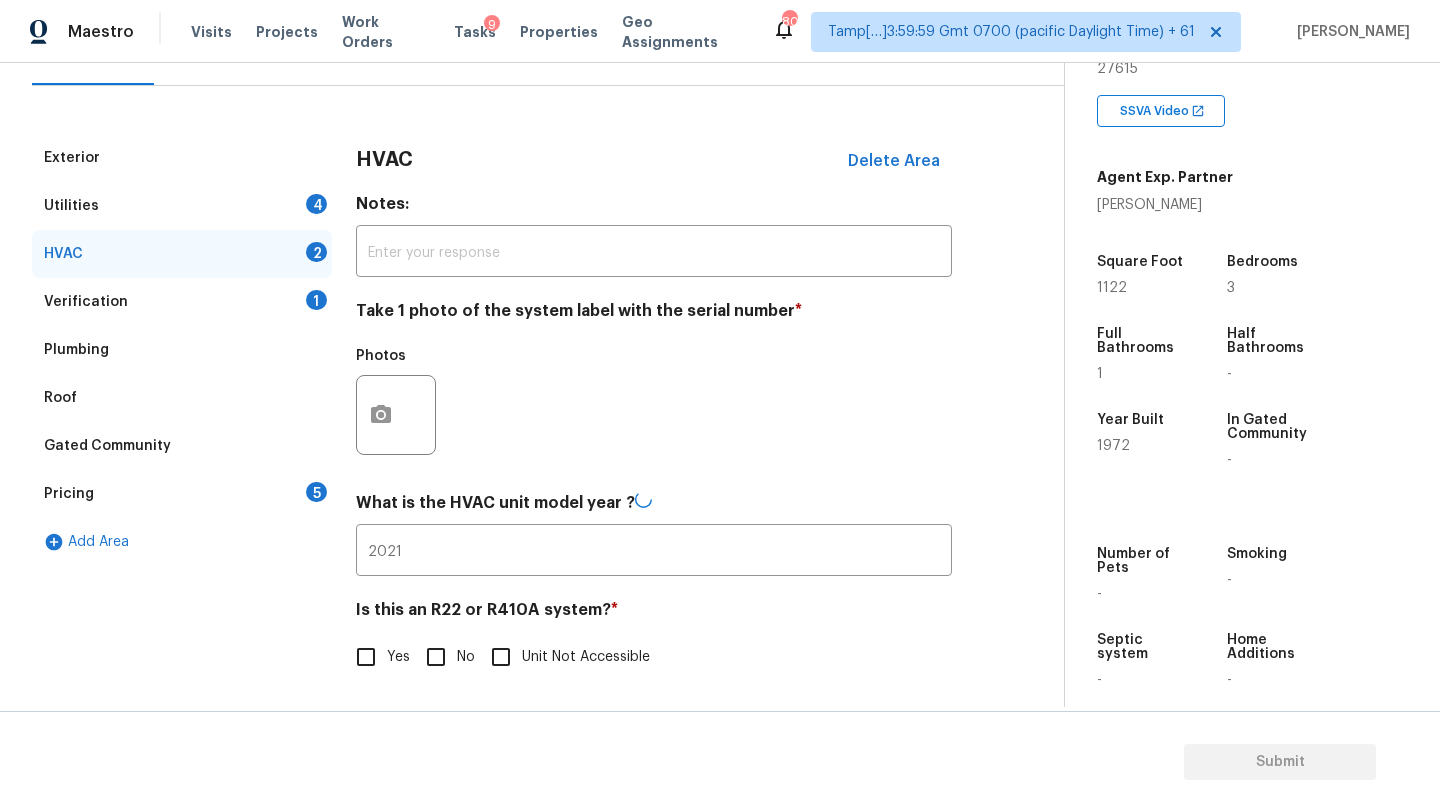click on "HVAC Delete Area Notes: ​ Take 1 photo of the system label with the serial number  * Photos What is the HVAC unit model year ? 2021 ​ Is this an R22 or R410A system?  * Yes No Unit Not Accessible" at bounding box center [654, 418] 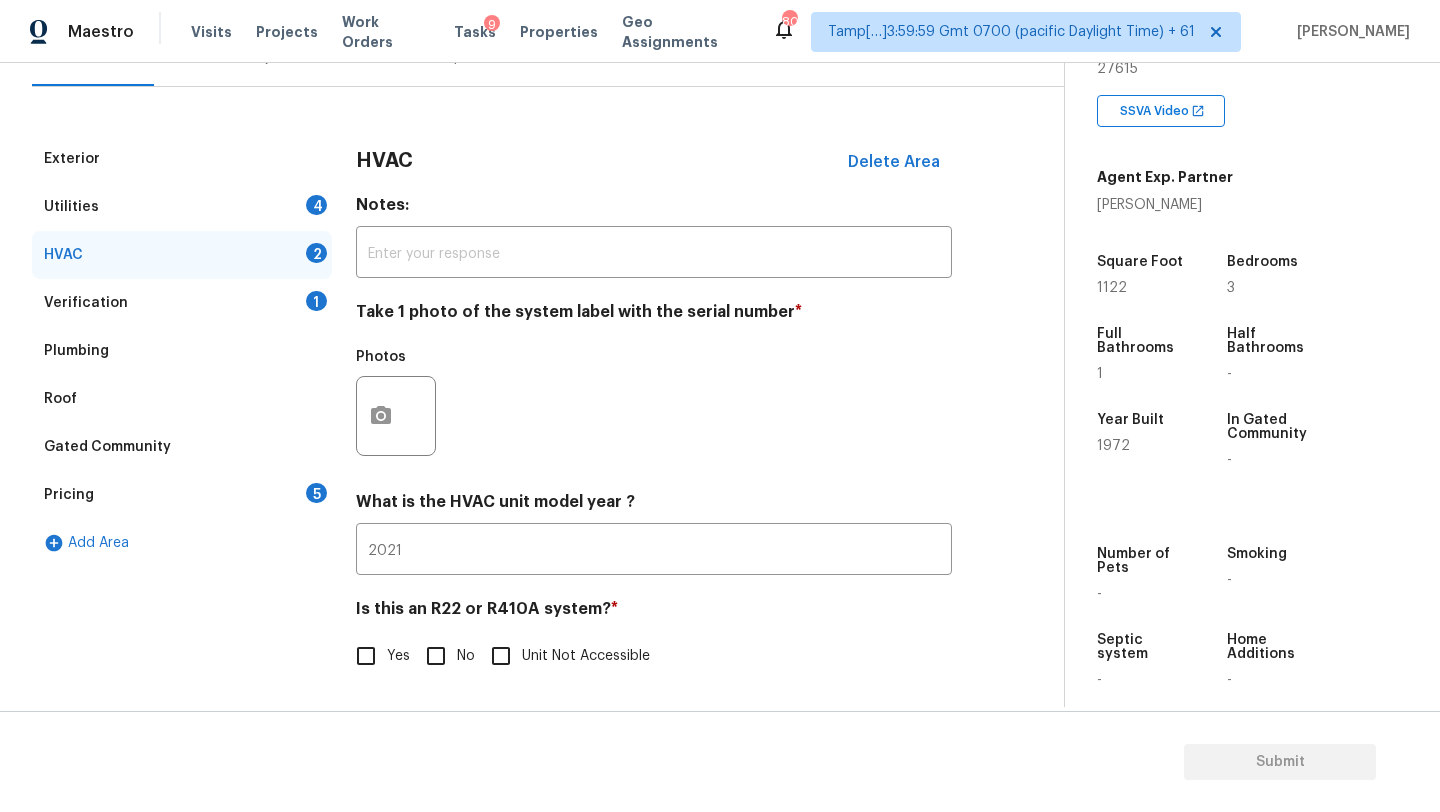 click on "No" at bounding box center [436, 656] 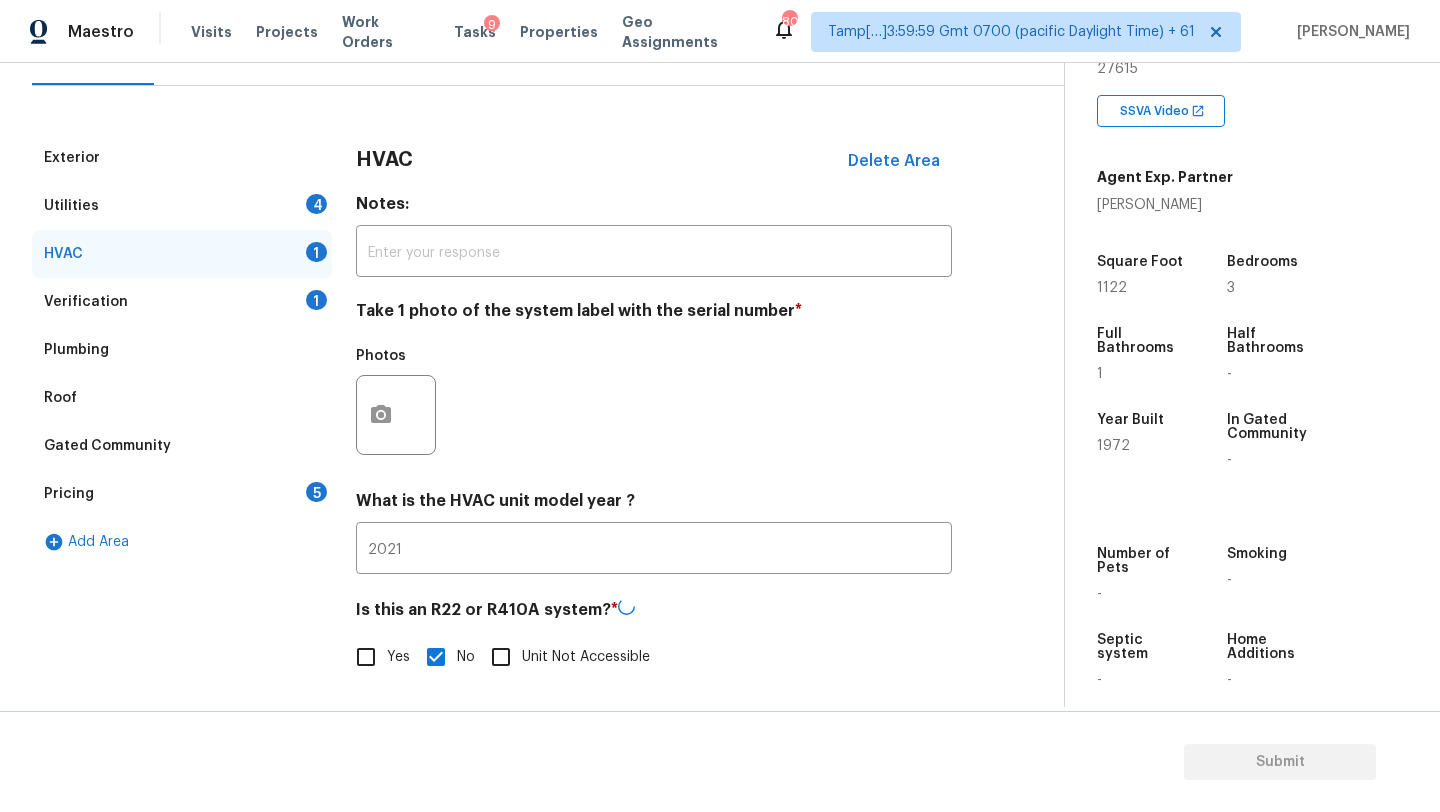 click on "Utilities 4" at bounding box center (182, 206) 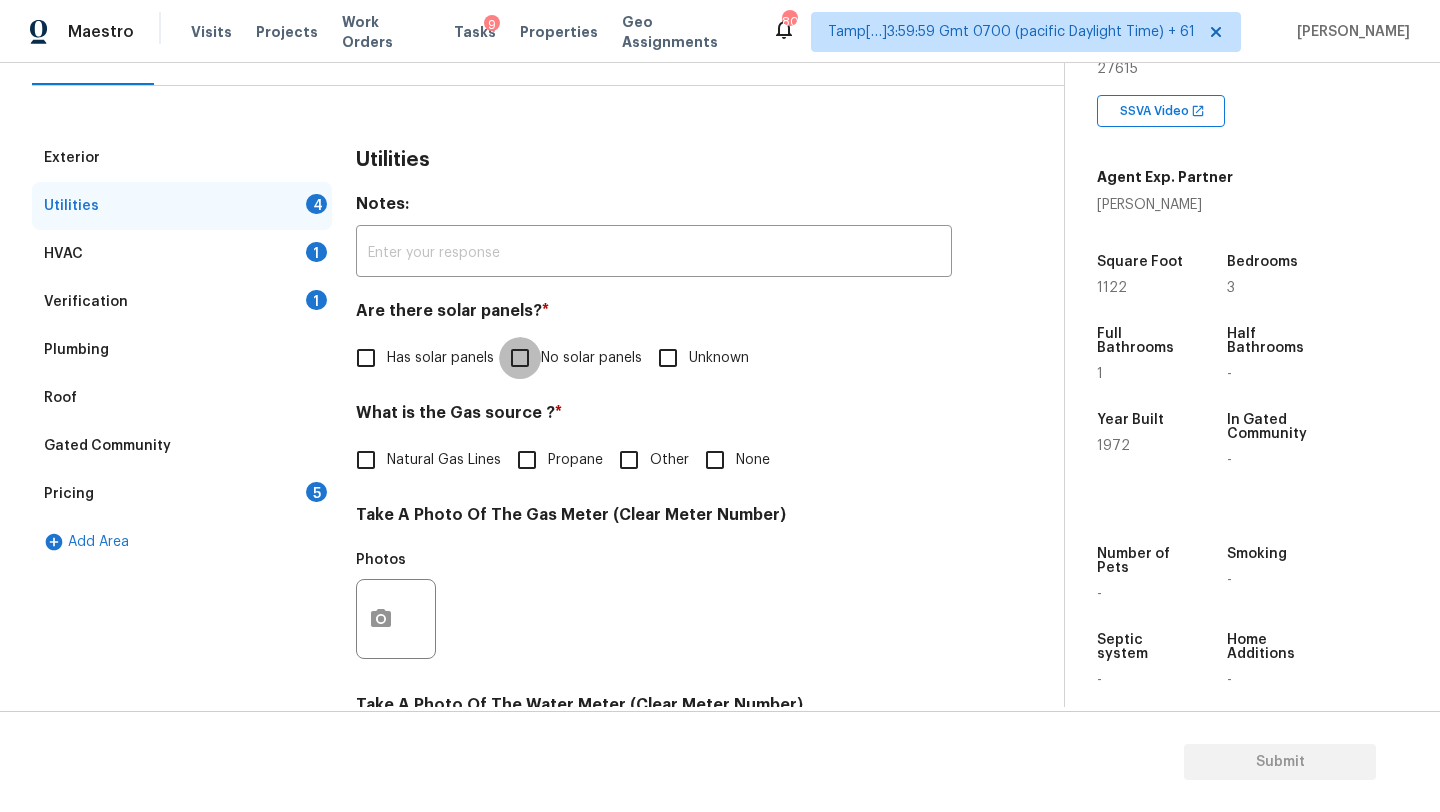 click on "No solar panels" at bounding box center [520, 358] 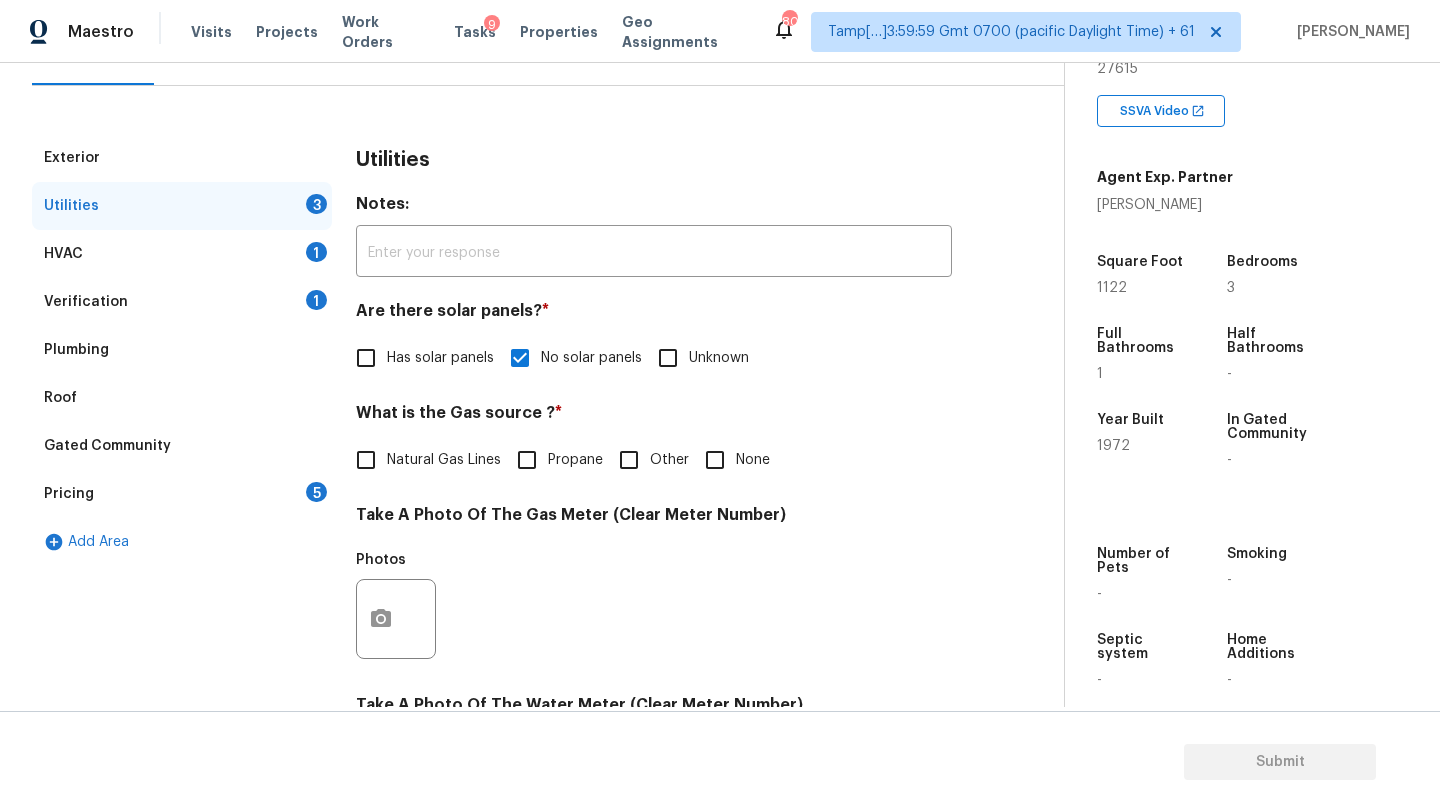click on "Natural Gas Lines" at bounding box center (444, 460) 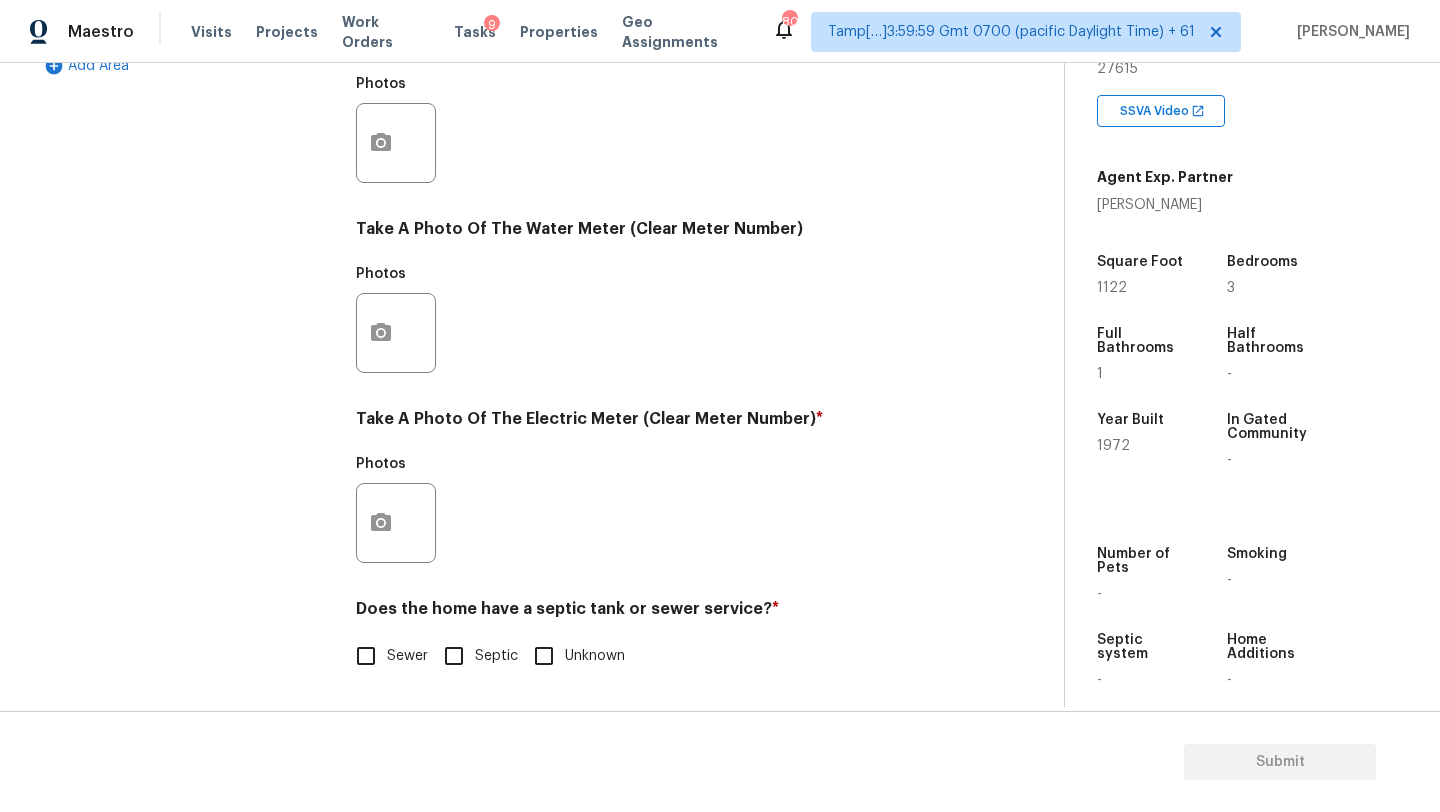 click on "Sewer" at bounding box center (407, 656) 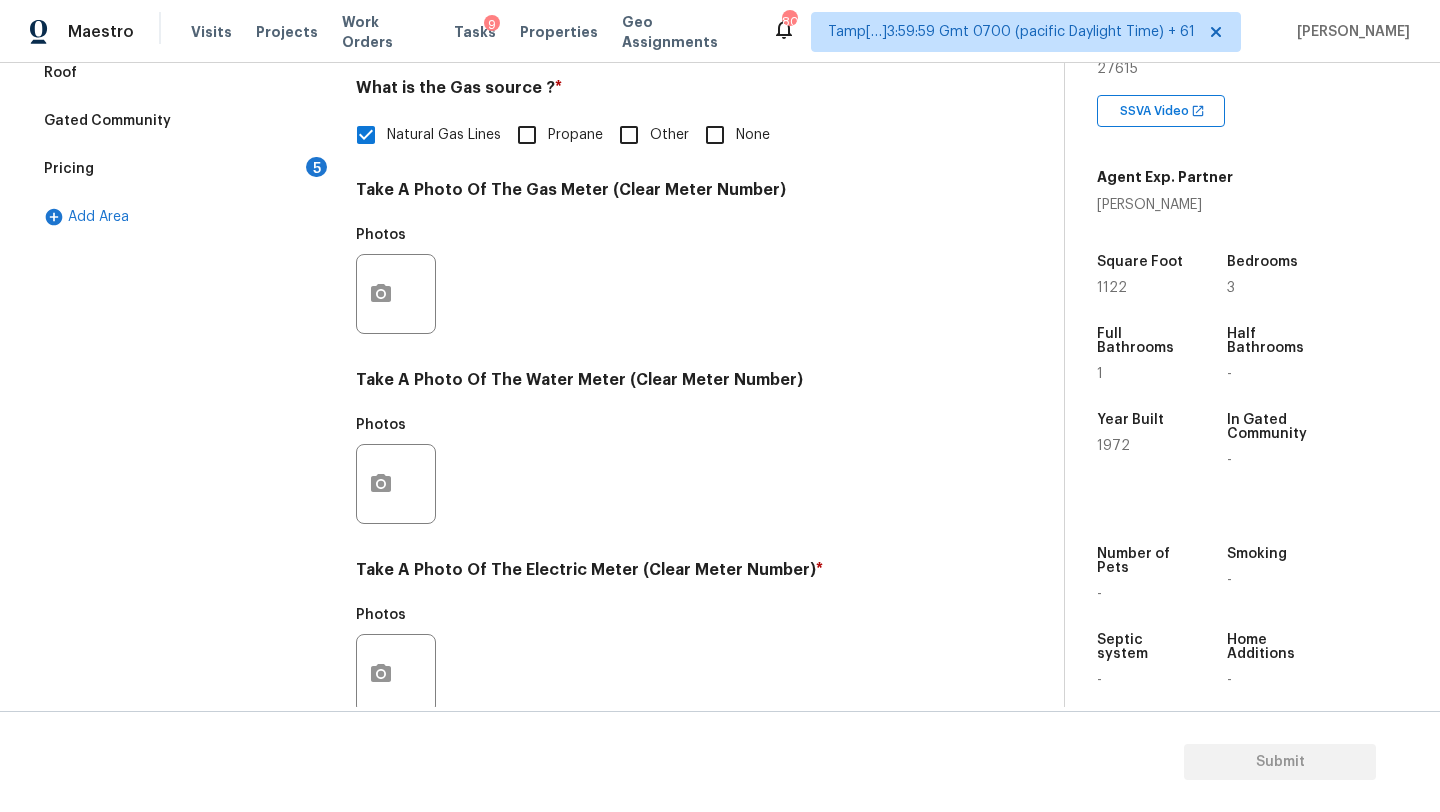 scroll, scrollTop: 261, scrollLeft: 0, axis: vertical 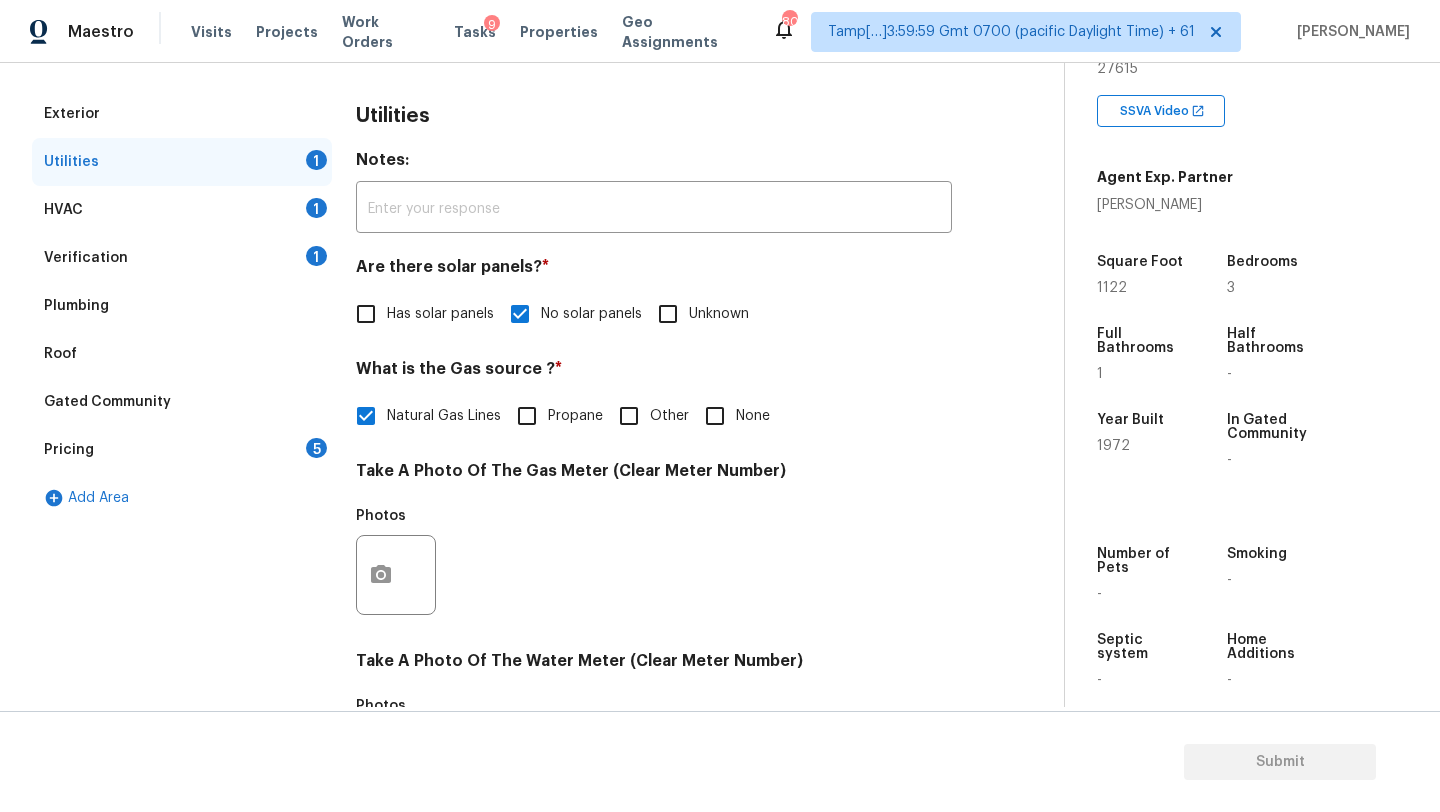 click on "5" at bounding box center [316, 448] 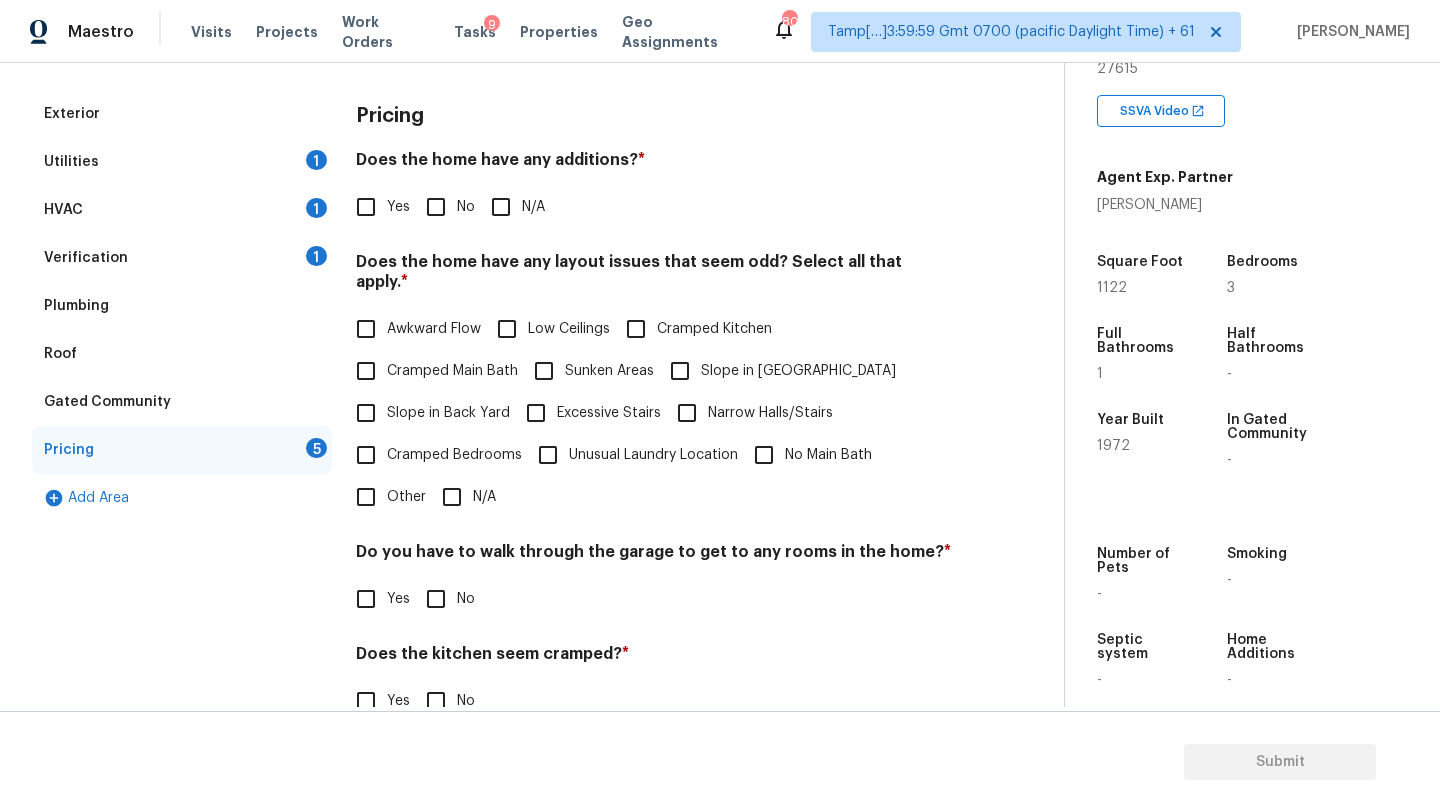 click on "Does the home have any additions?  *" at bounding box center [654, 164] 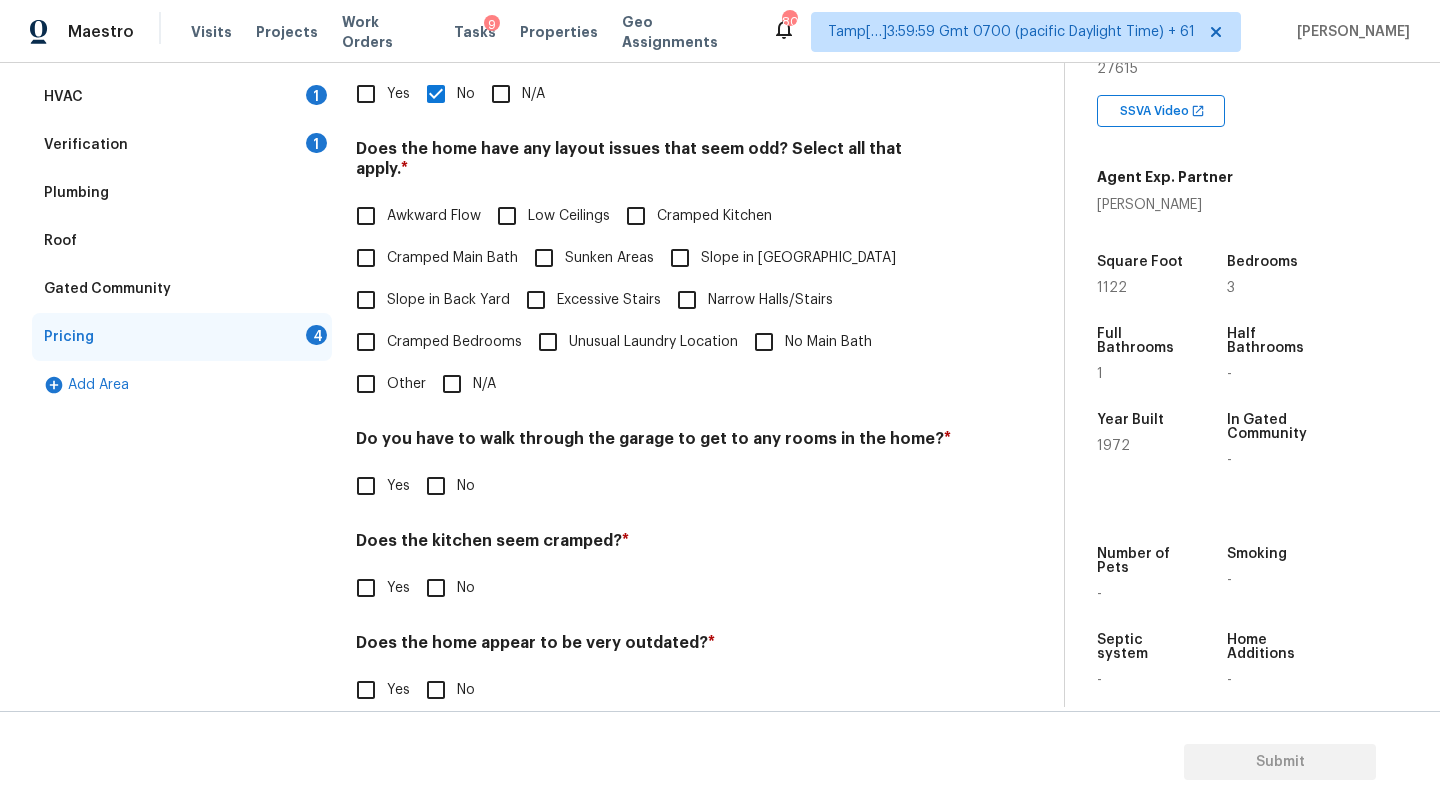 scroll, scrollTop: 388, scrollLeft: 0, axis: vertical 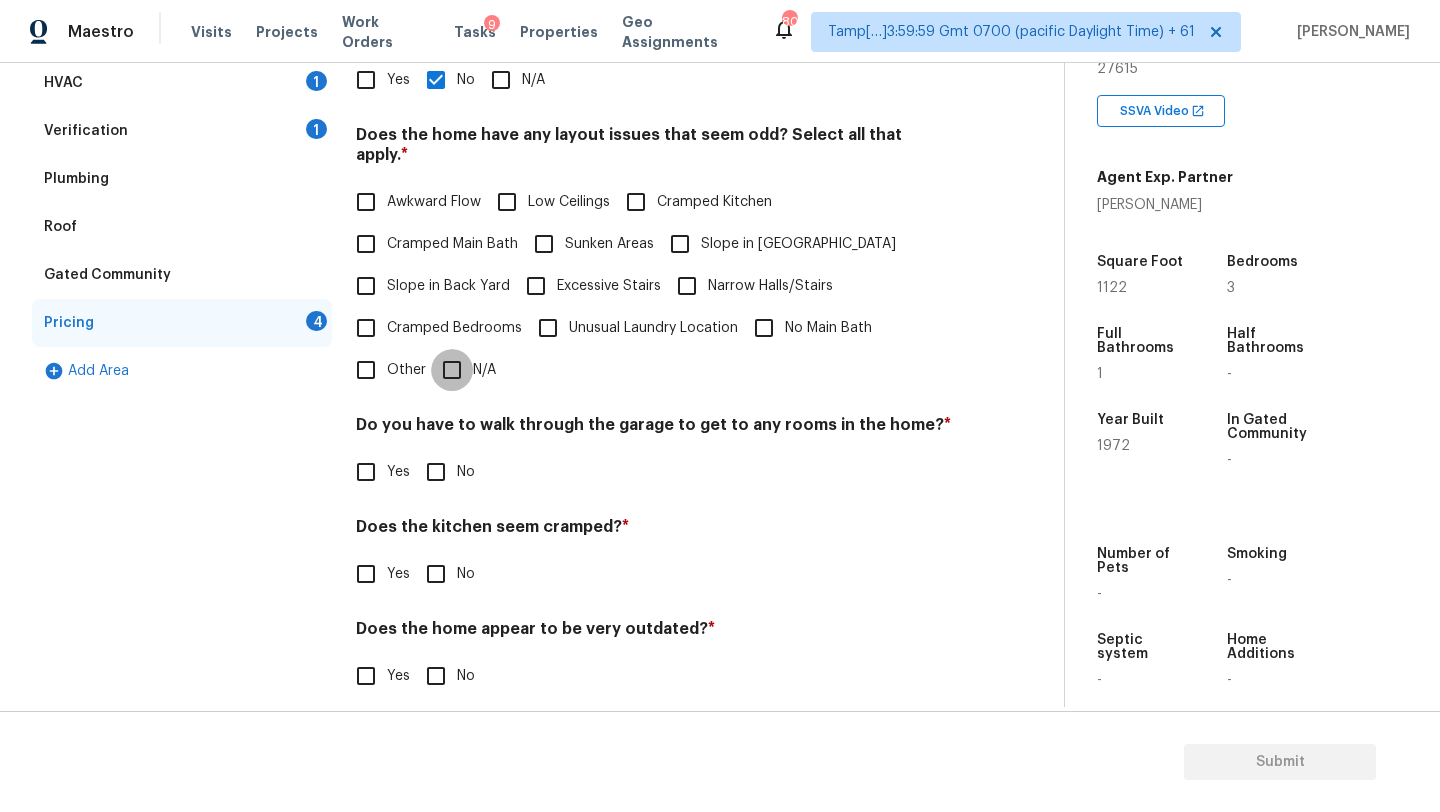 drag, startPoint x: 453, startPoint y: 352, endPoint x: 453, endPoint y: 365, distance: 13 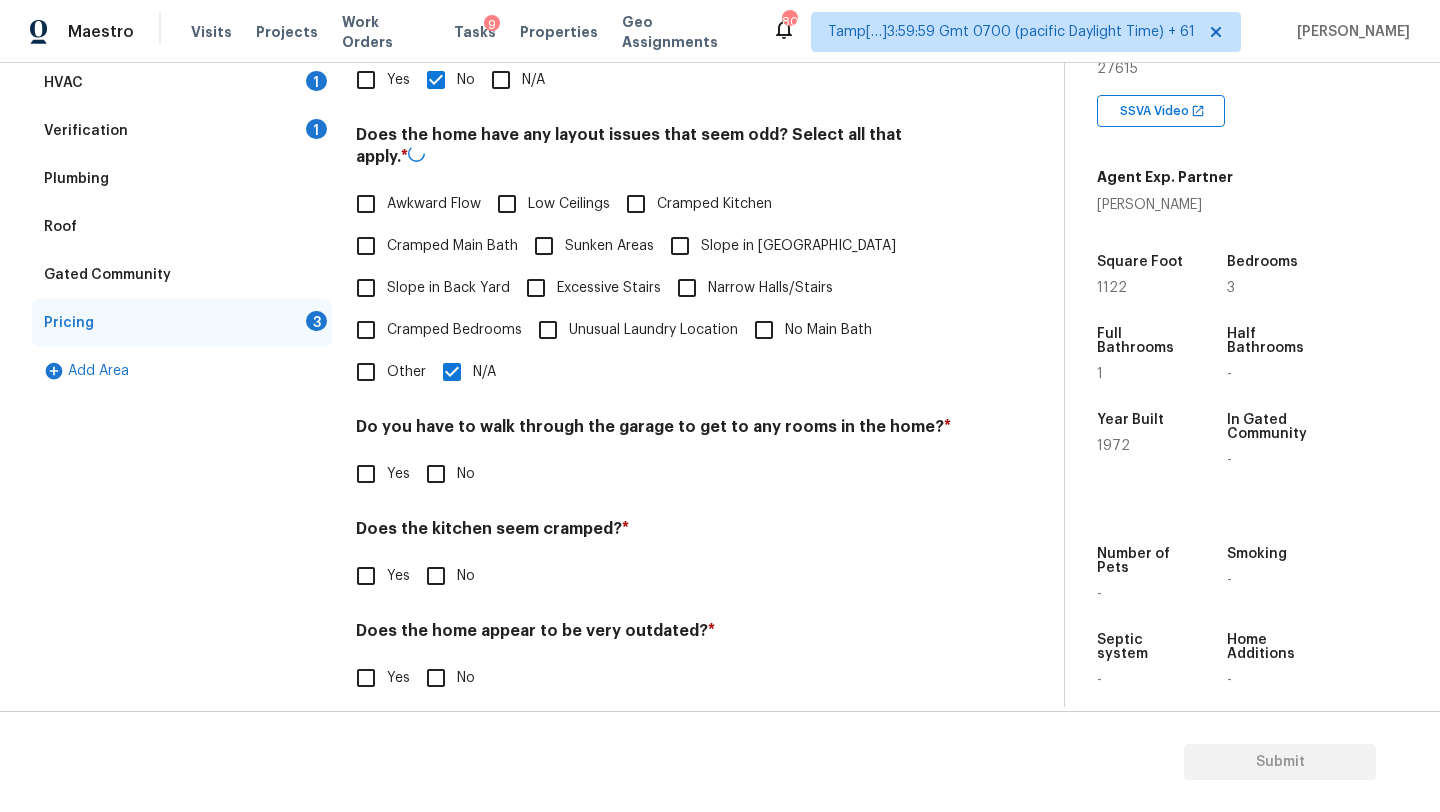 click on "Do you have to walk through the garage to get to any rooms in the home?  *" at bounding box center (654, 431) 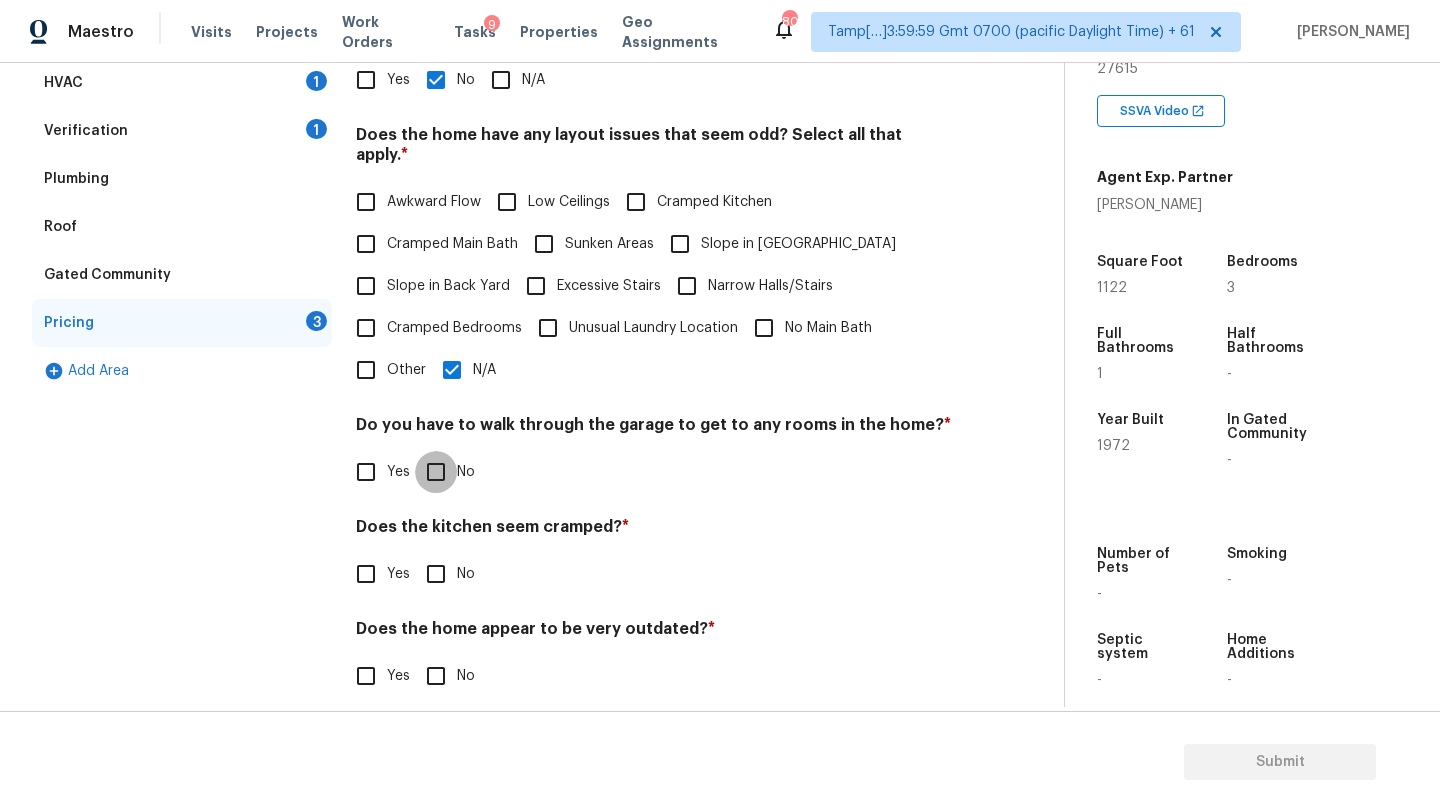 click on "No" at bounding box center [436, 472] 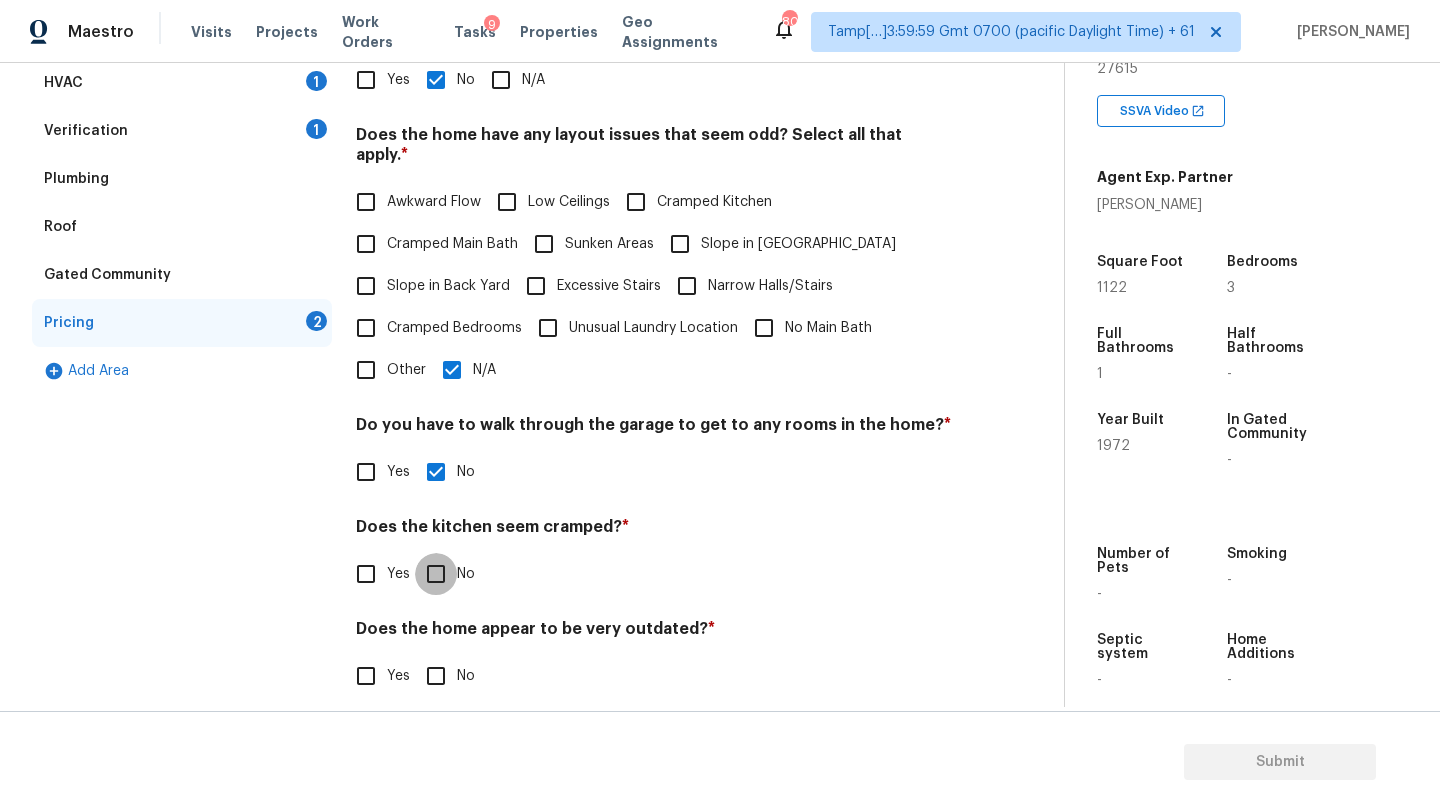 click on "No" at bounding box center [436, 574] 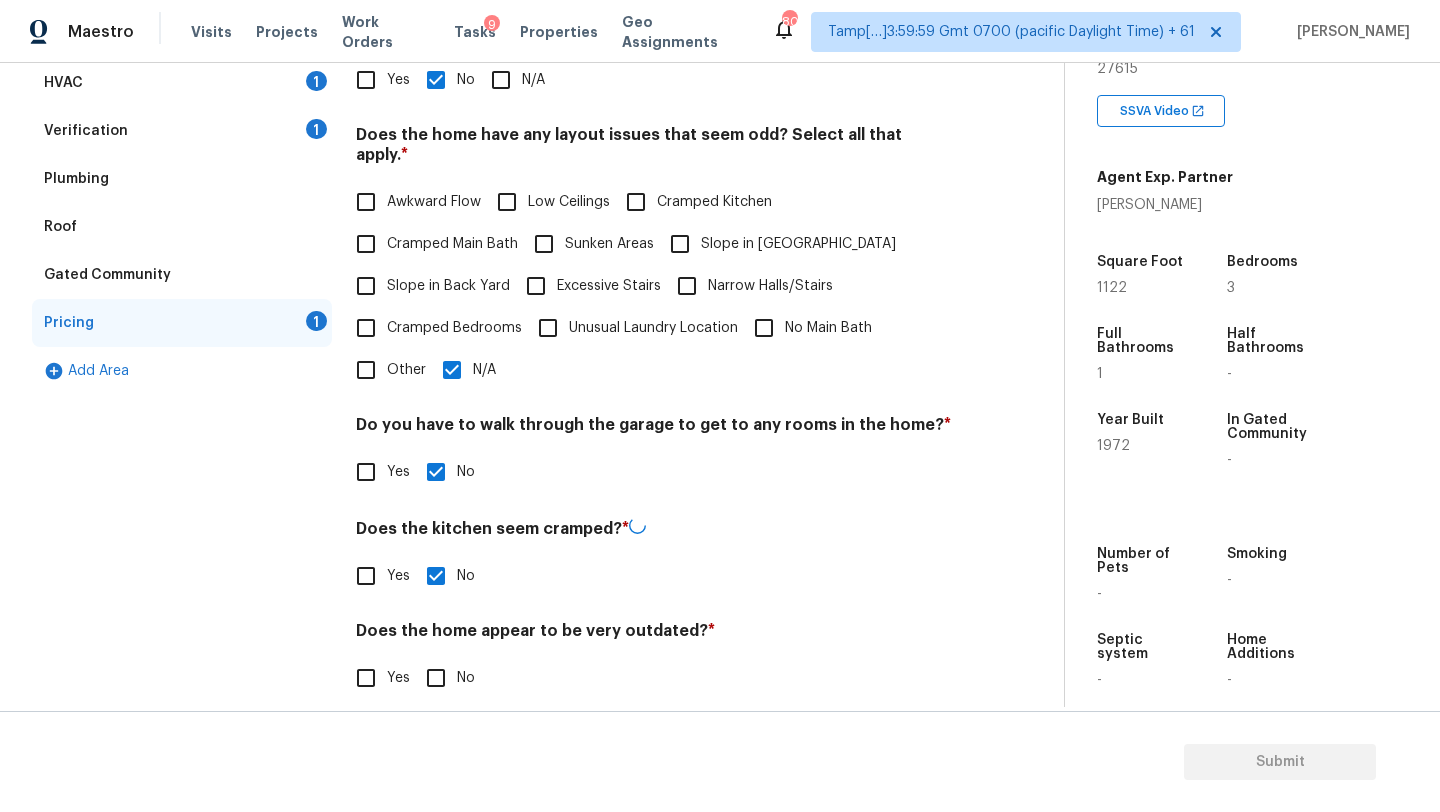 click on "No" at bounding box center (436, 678) 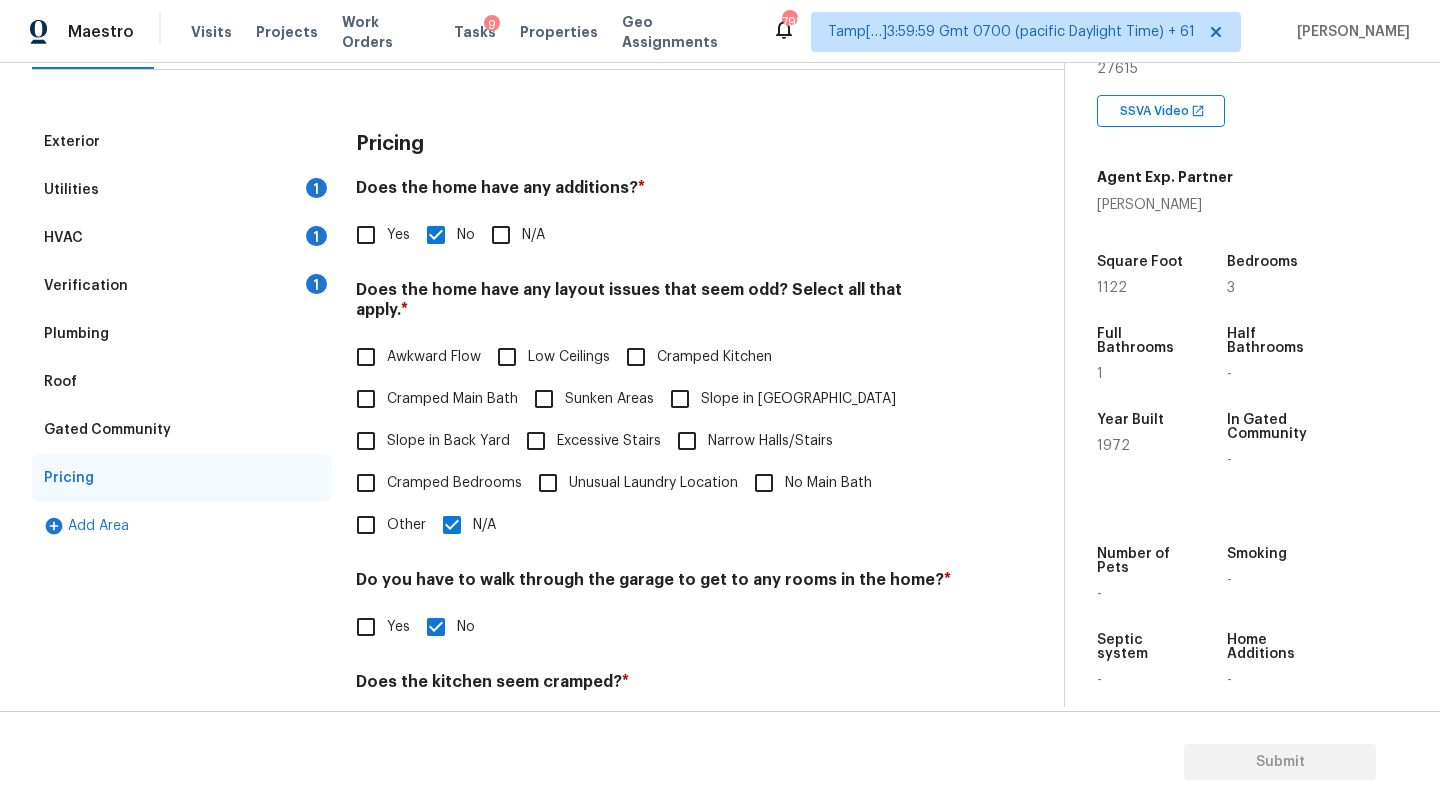 click on "Verification 1" at bounding box center [182, 286] 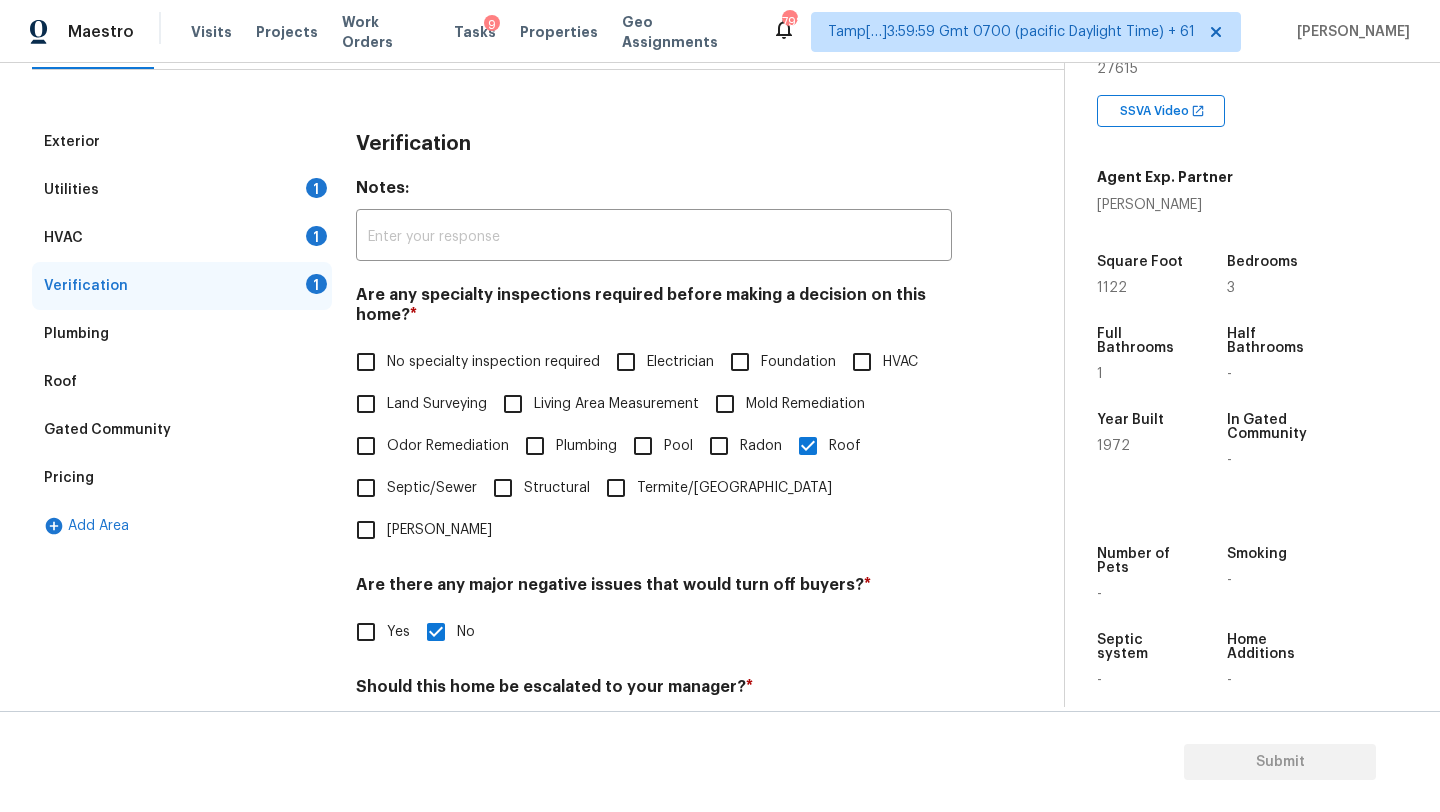 scroll, scrollTop: 417, scrollLeft: 0, axis: vertical 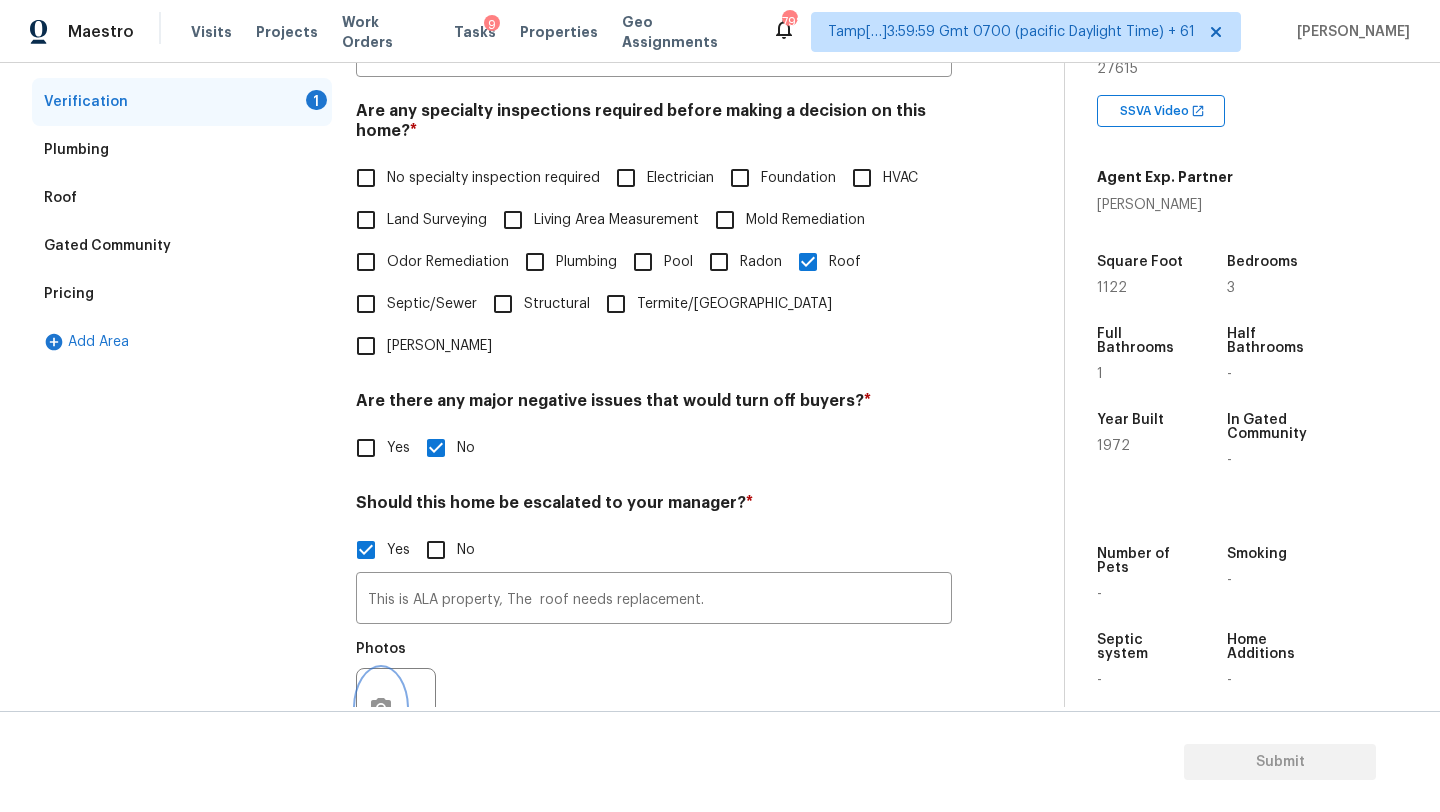 click 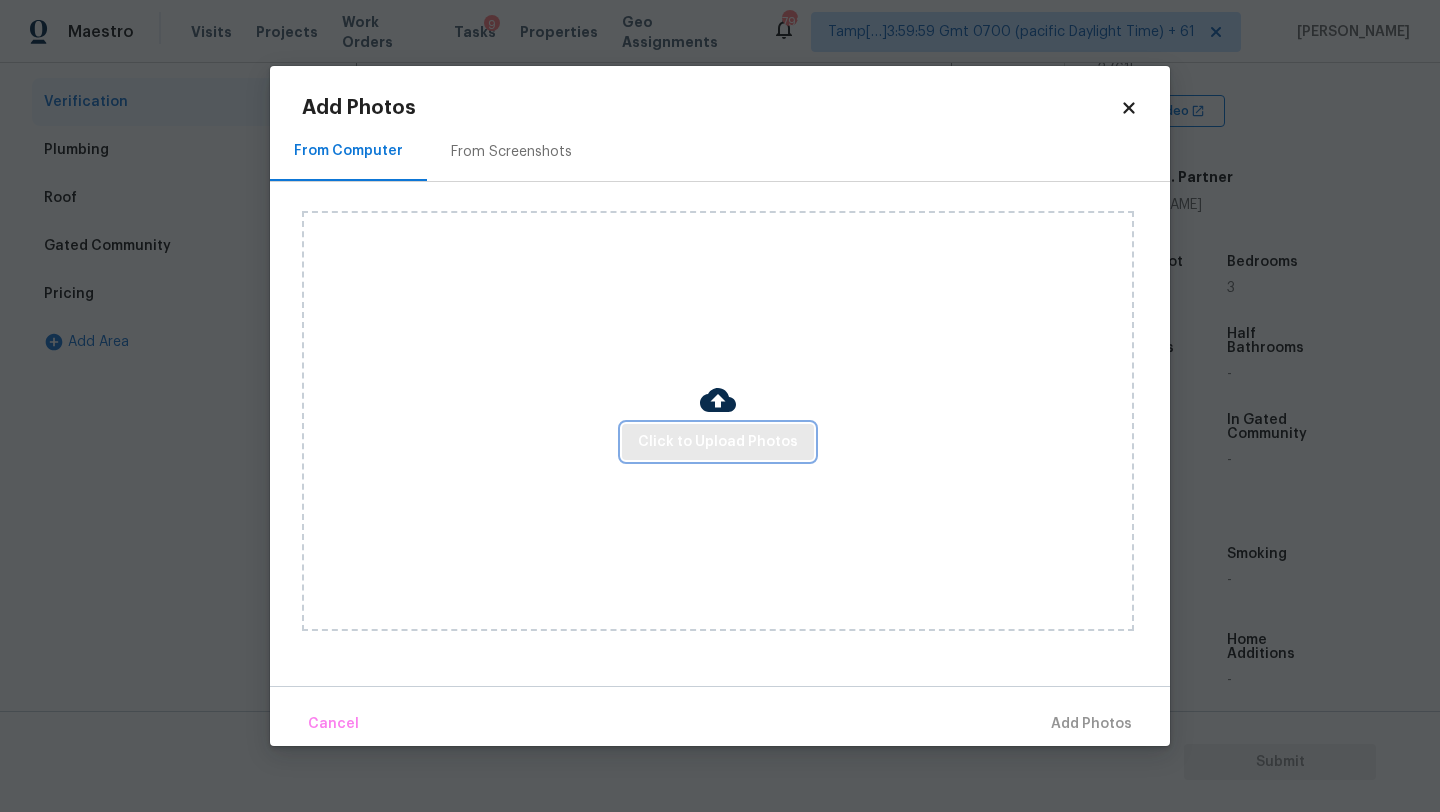 click on "Click to Upload Photos" at bounding box center [718, 442] 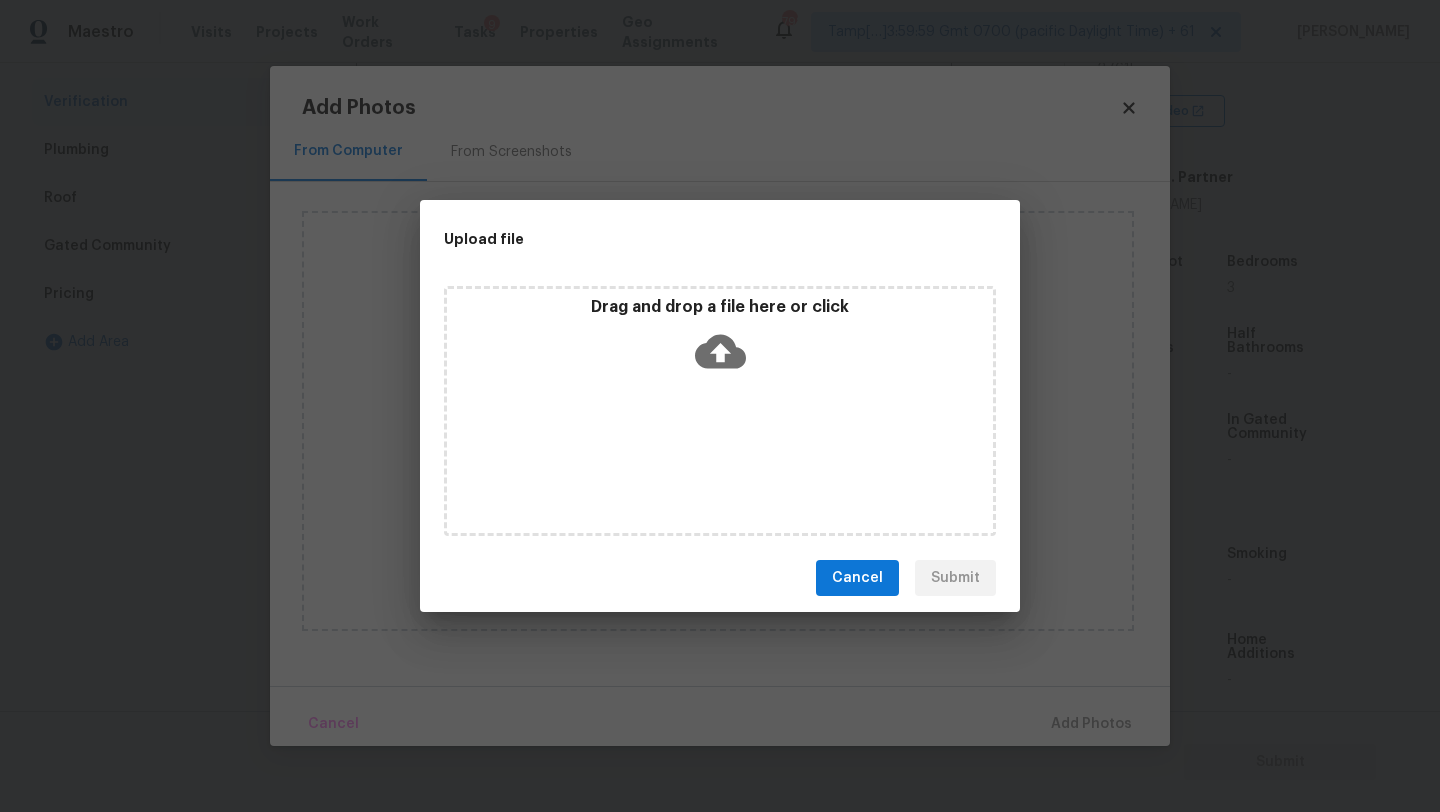 click on "Drag and drop a file here or click" at bounding box center (720, 411) 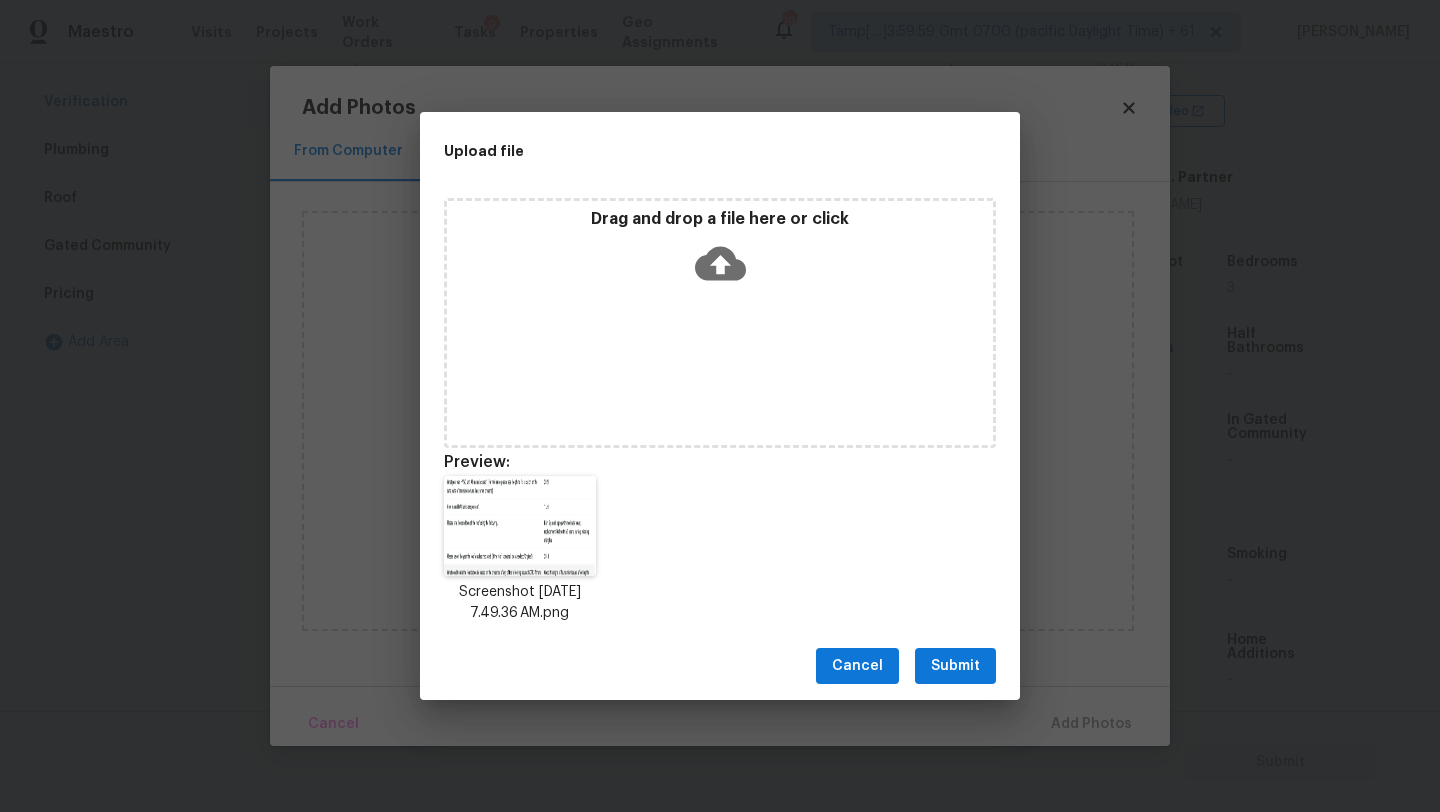 click on "Submit" at bounding box center [955, 666] 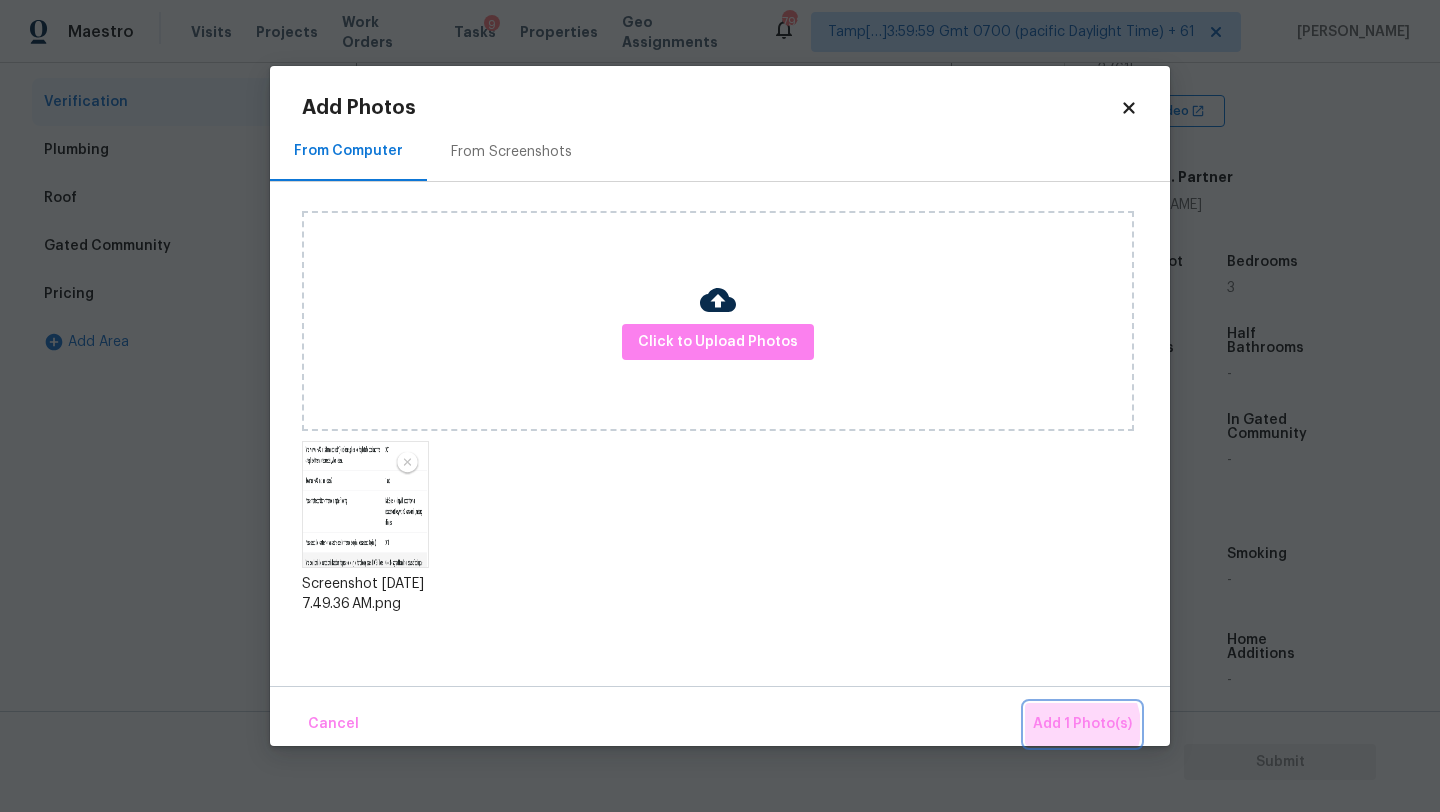click on "Add 1 Photo(s)" at bounding box center (1082, 724) 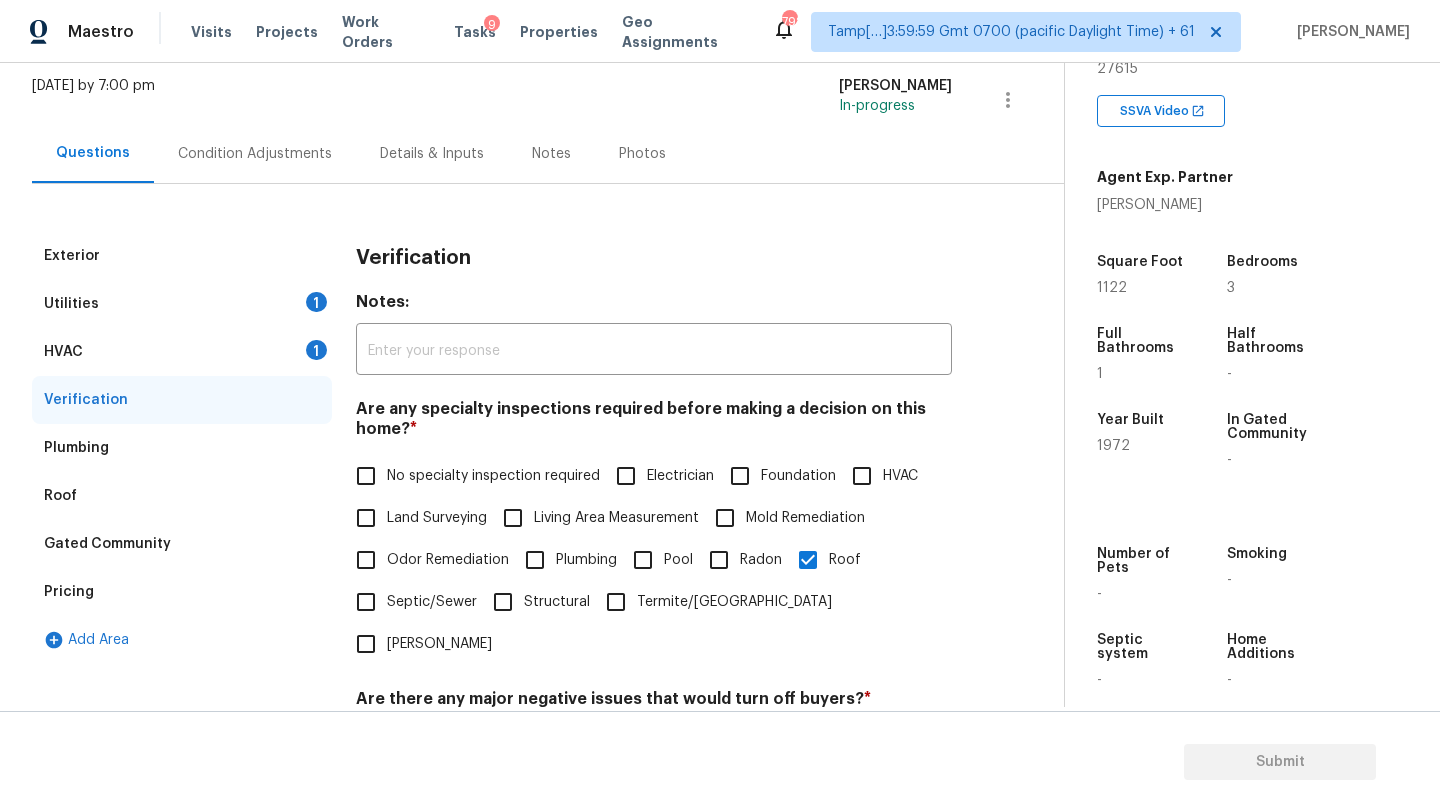 scroll, scrollTop: 95, scrollLeft: 0, axis: vertical 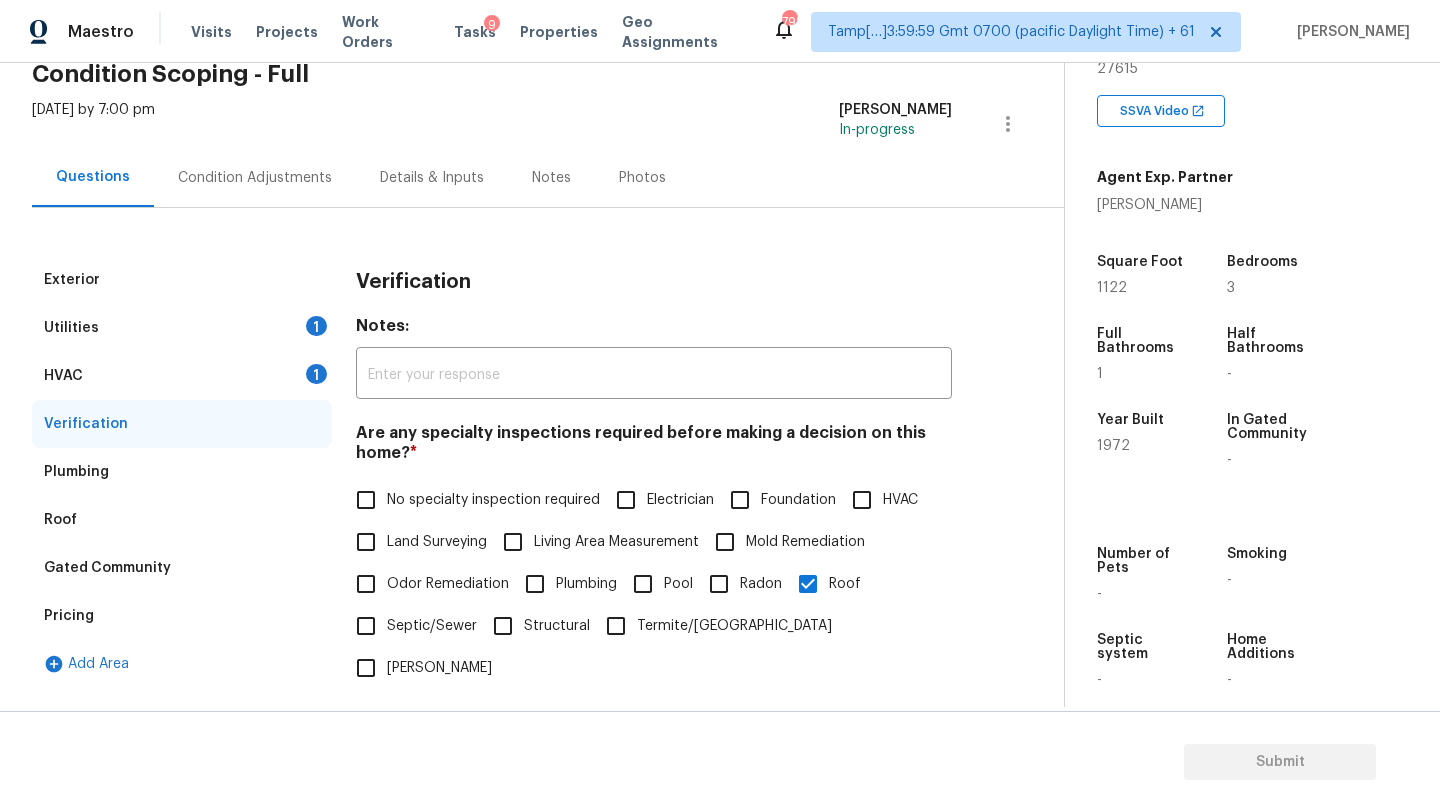 click on "Wed, Jul 16 2025 by 7:00 pm   Rajesh M In-progress" at bounding box center [548, 124] 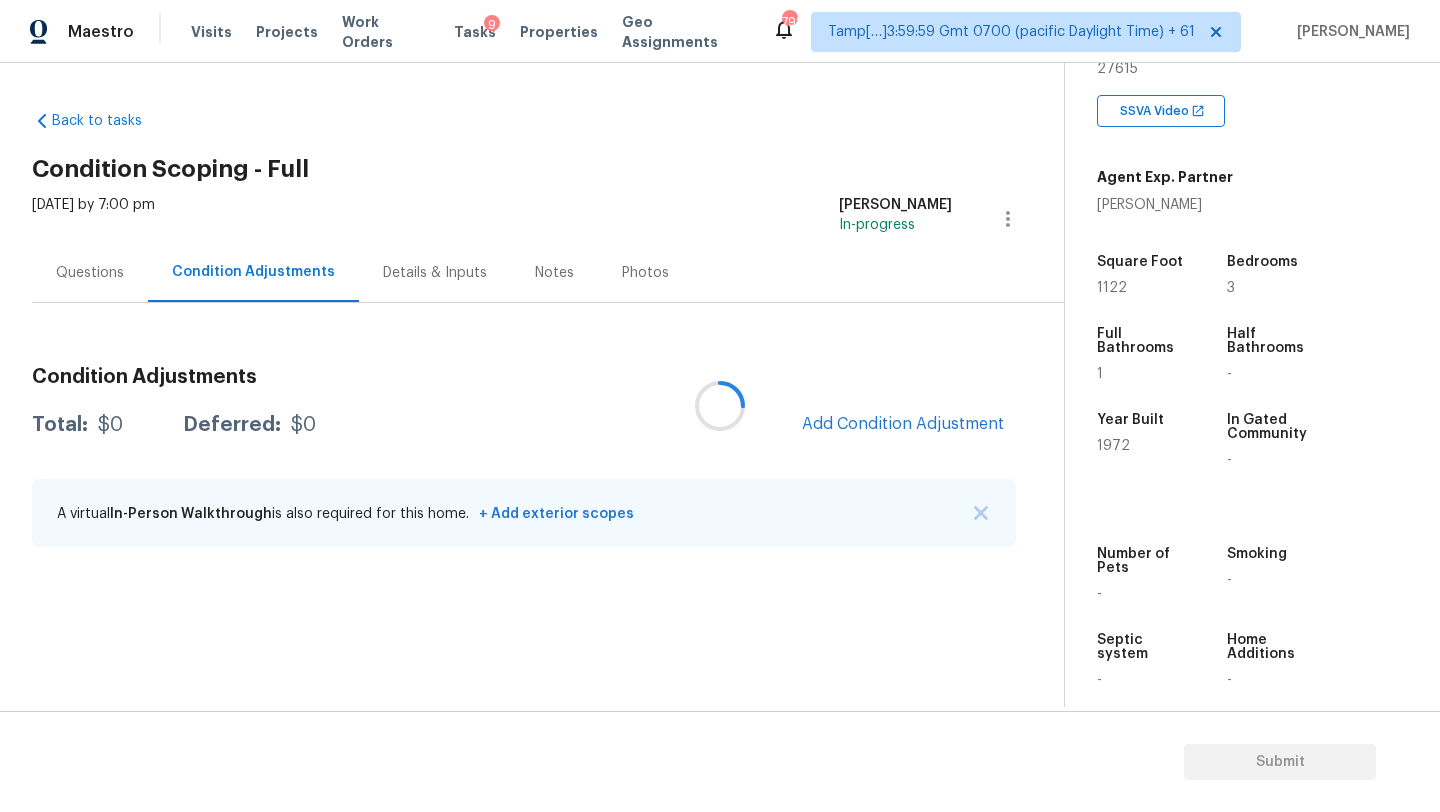 scroll, scrollTop: 0, scrollLeft: 0, axis: both 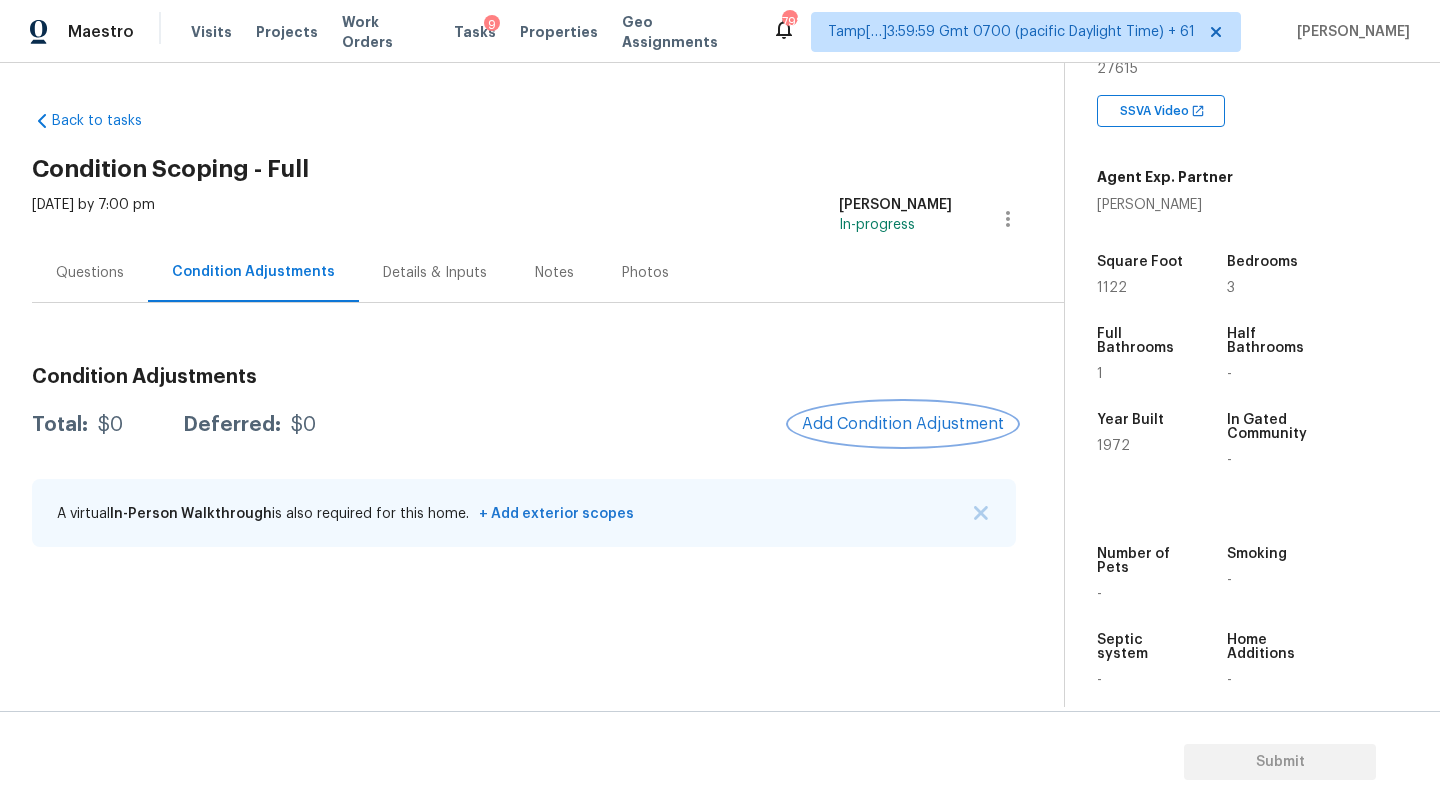 click on "Add Condition Adjustment" at bounding box center [903, 424] 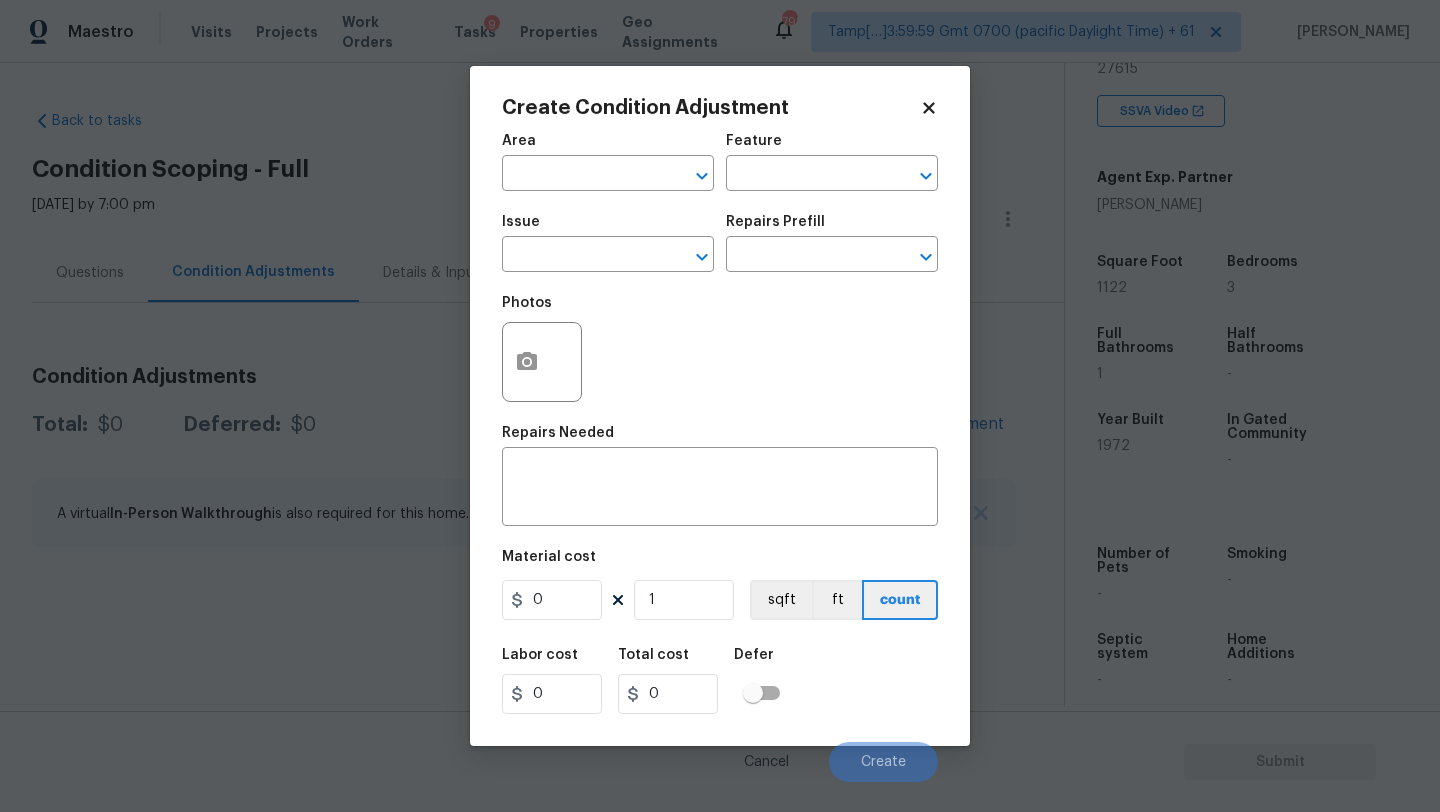 click on "Area" at bounding box center [519, 141] 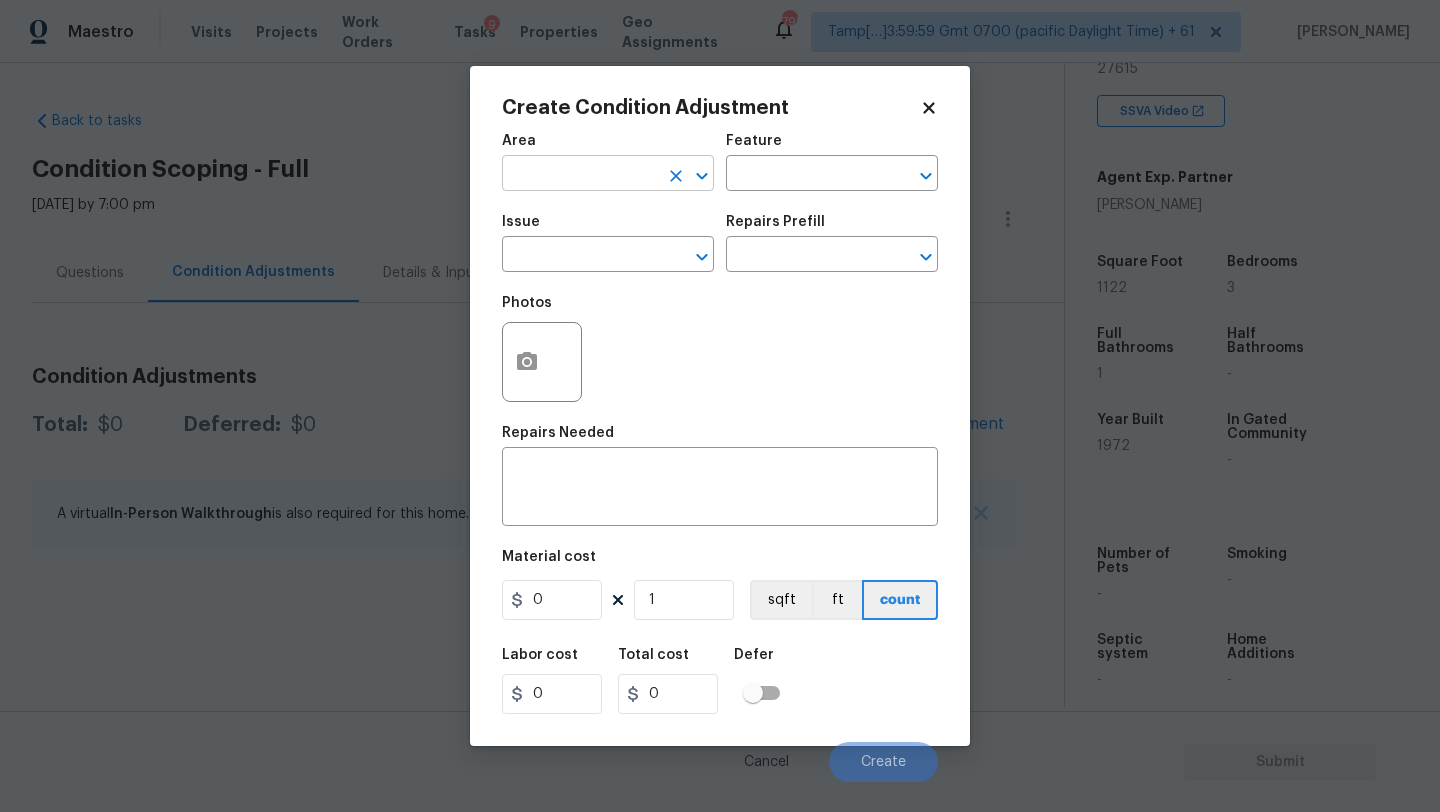 click at bounding box center [580, 175] 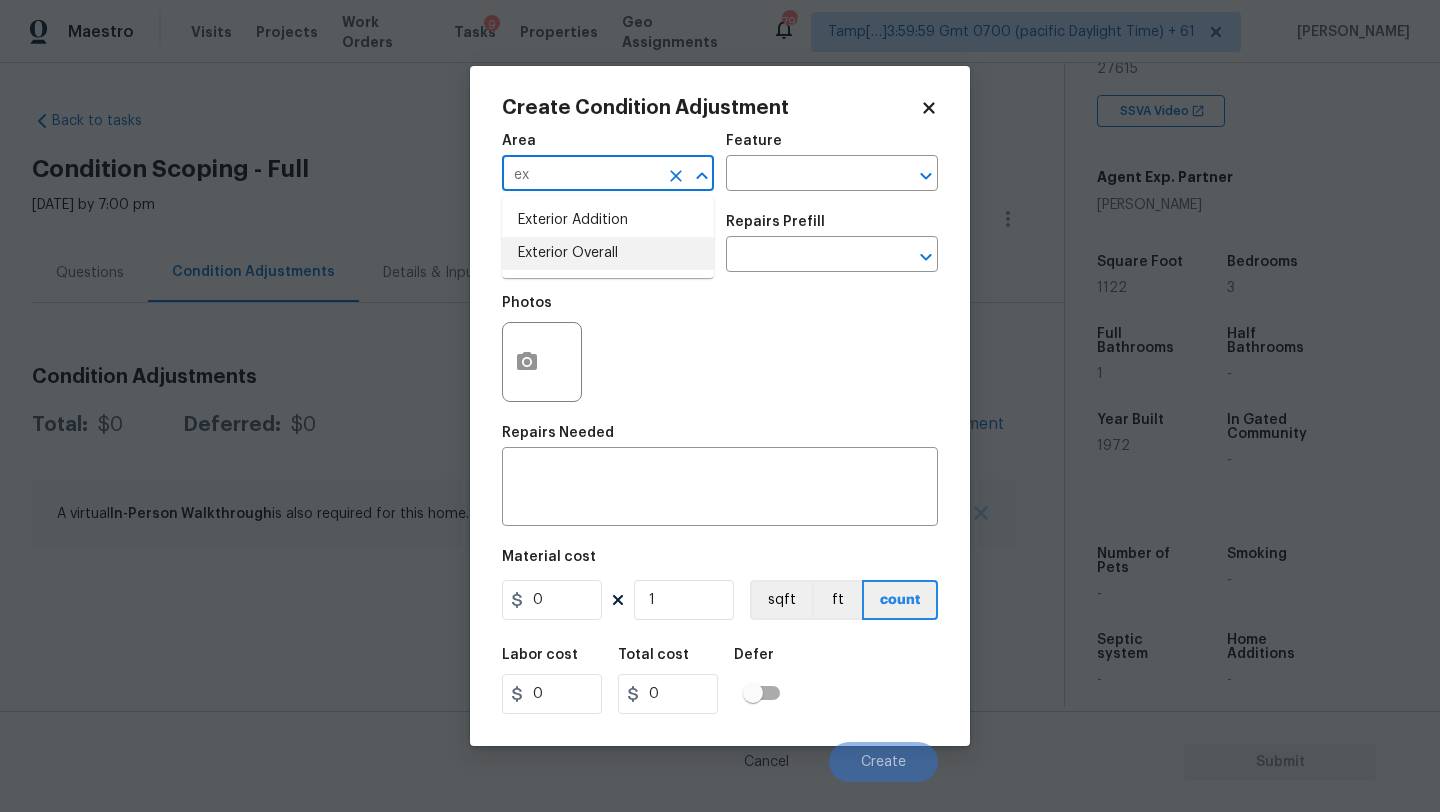 click on "Exterior Overall" at bounding box center (608, 253) 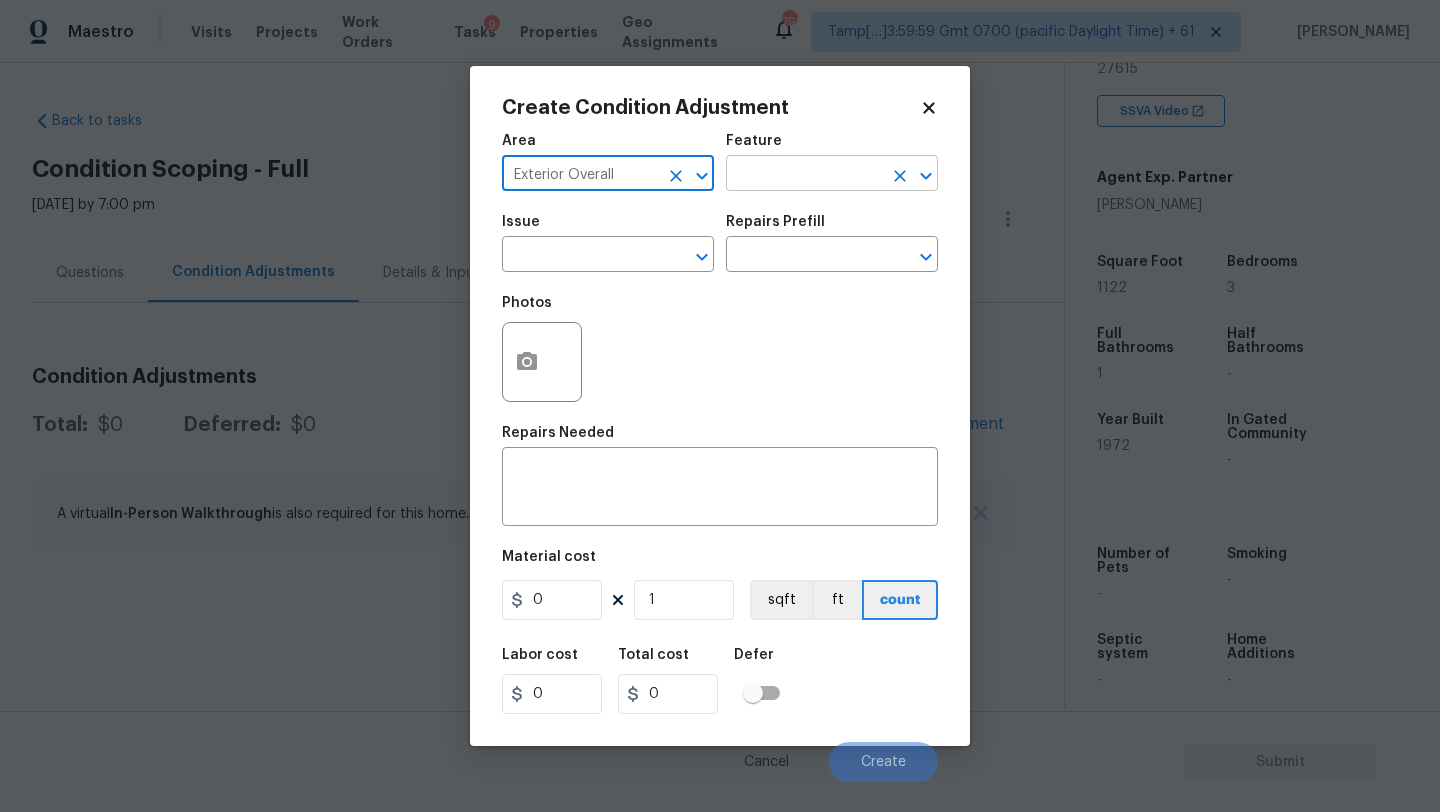 type on "Exterior Overall" 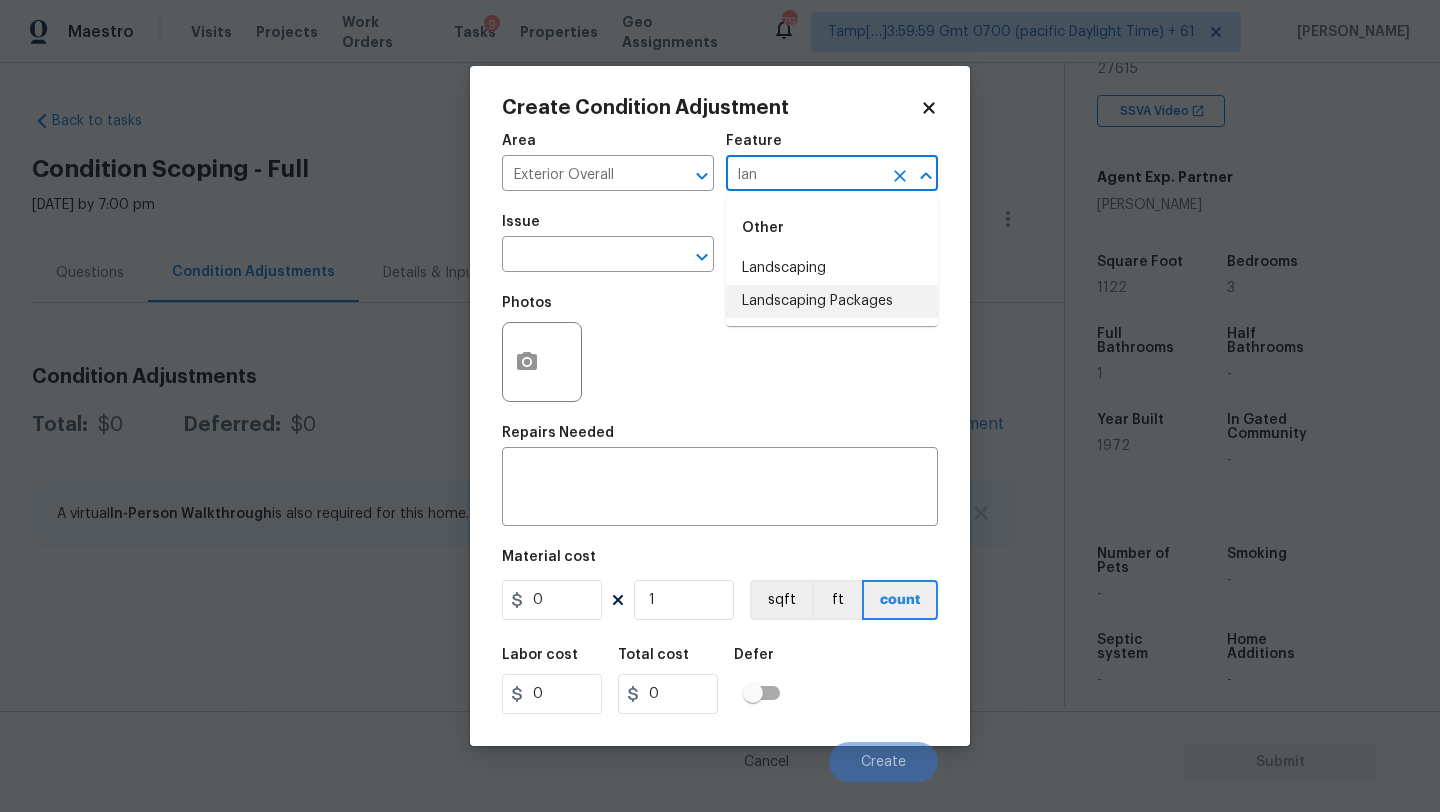 click on "Landscaping Packages" at bounding box center (832, 301) 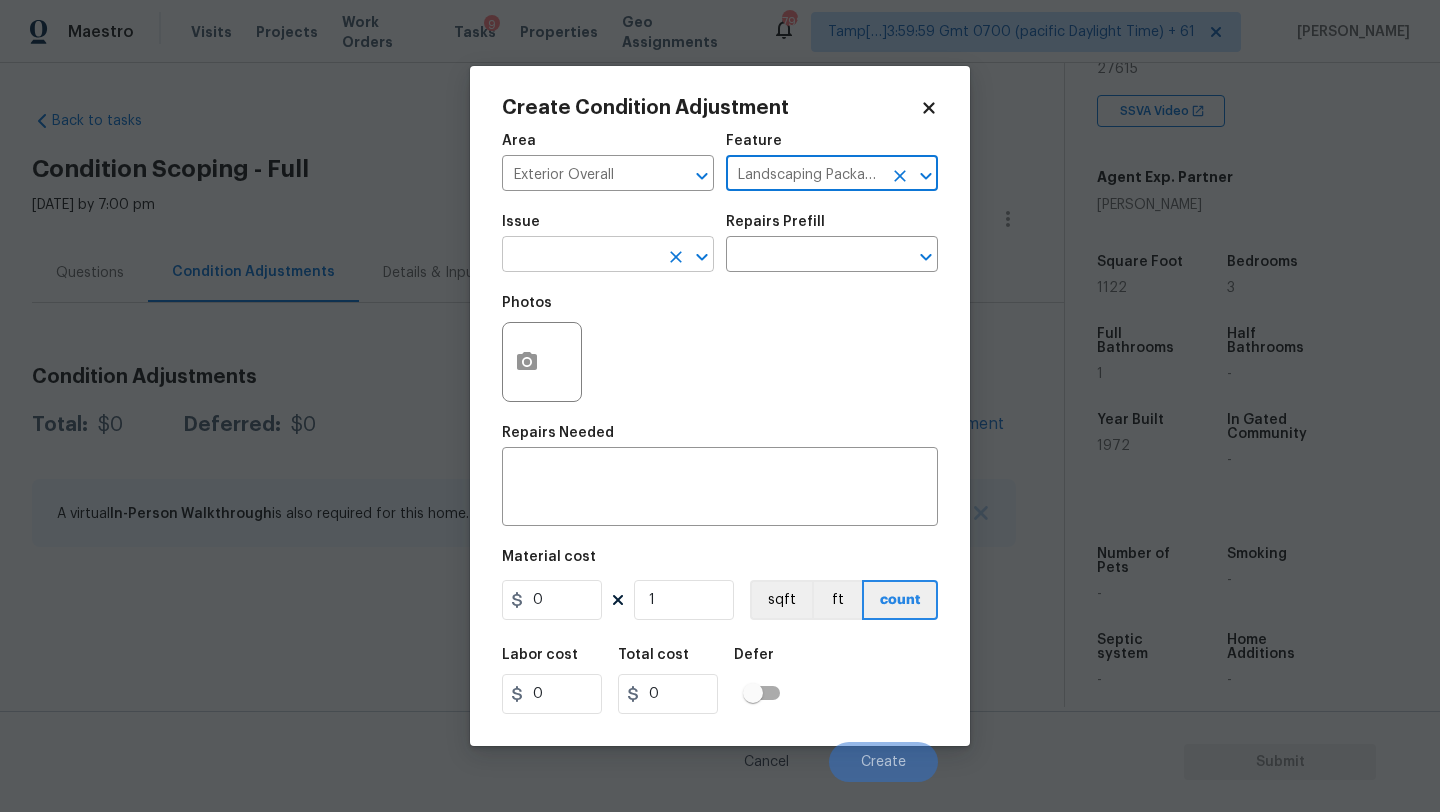 type on "Landscaping Packages" 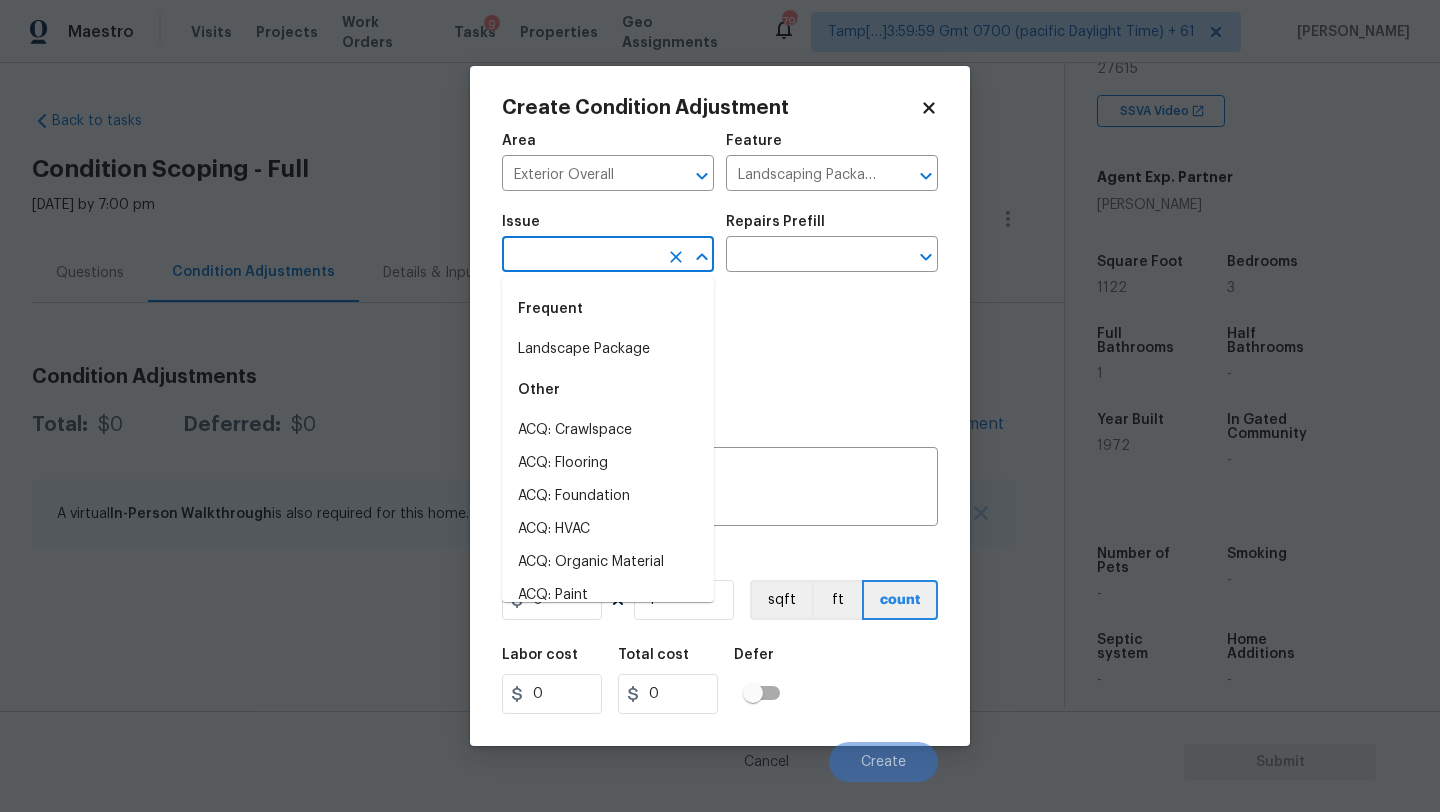 click at bounding box center [580, 256] 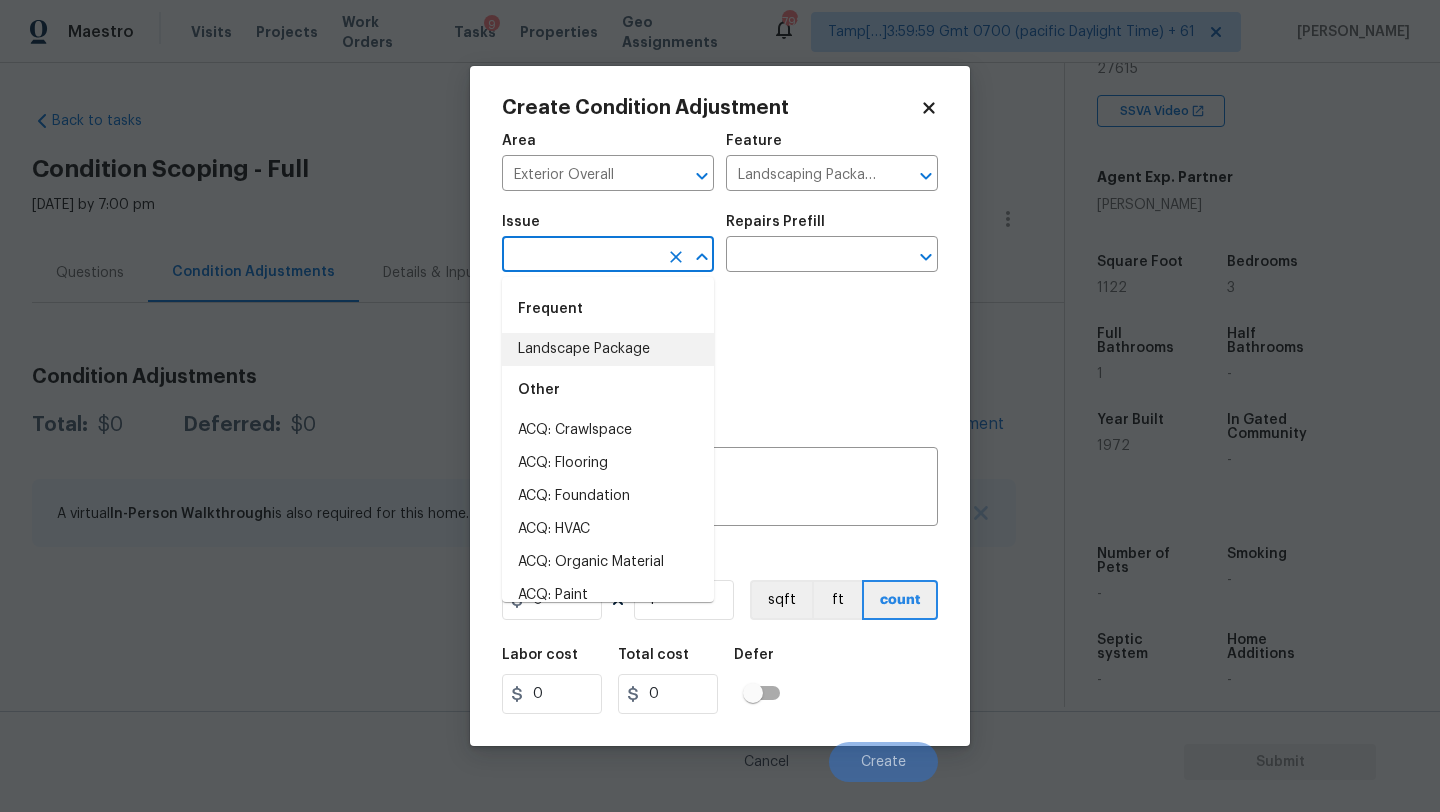 click on "Landscape Package" at bounding box center (608, 349) 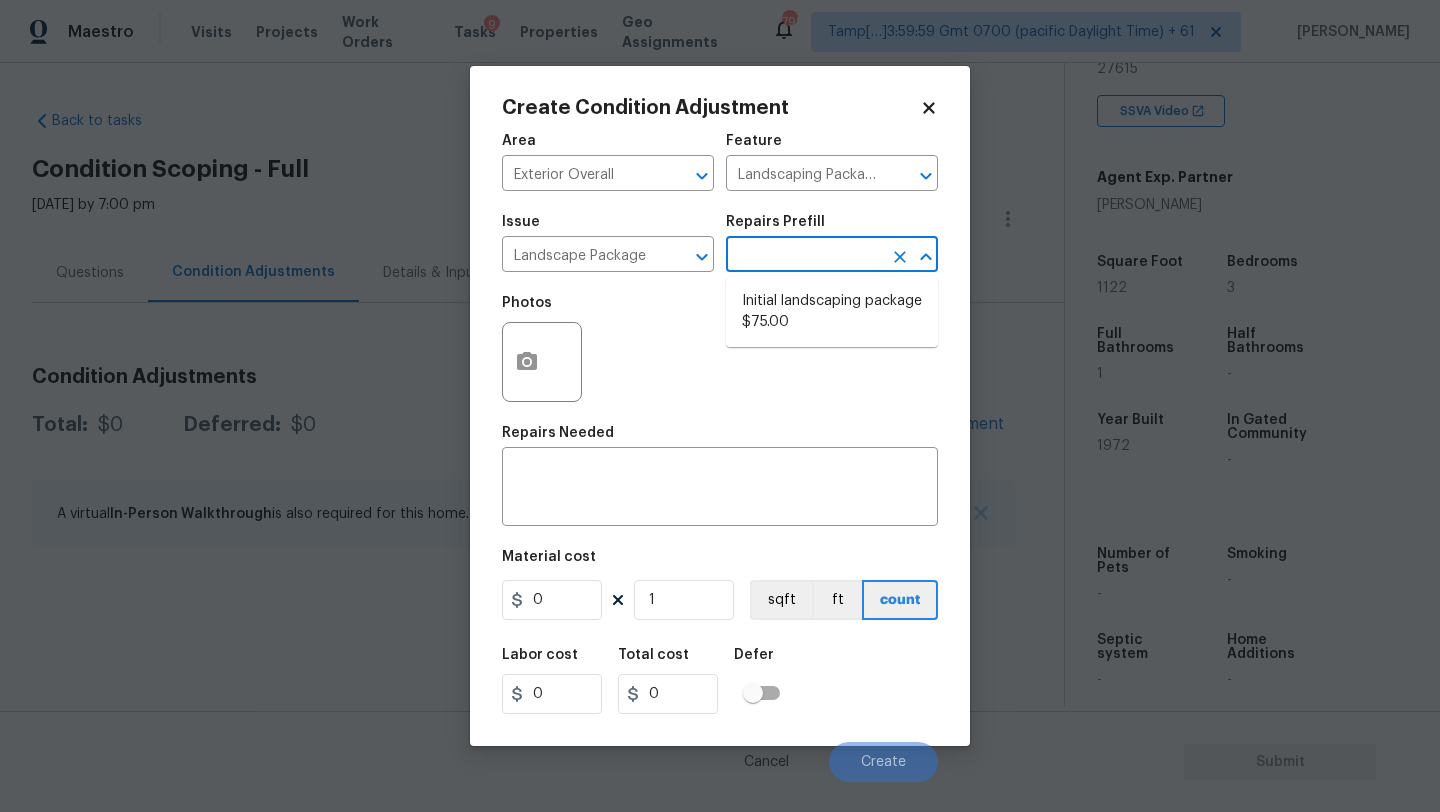 click at bounding box center [804, 256] 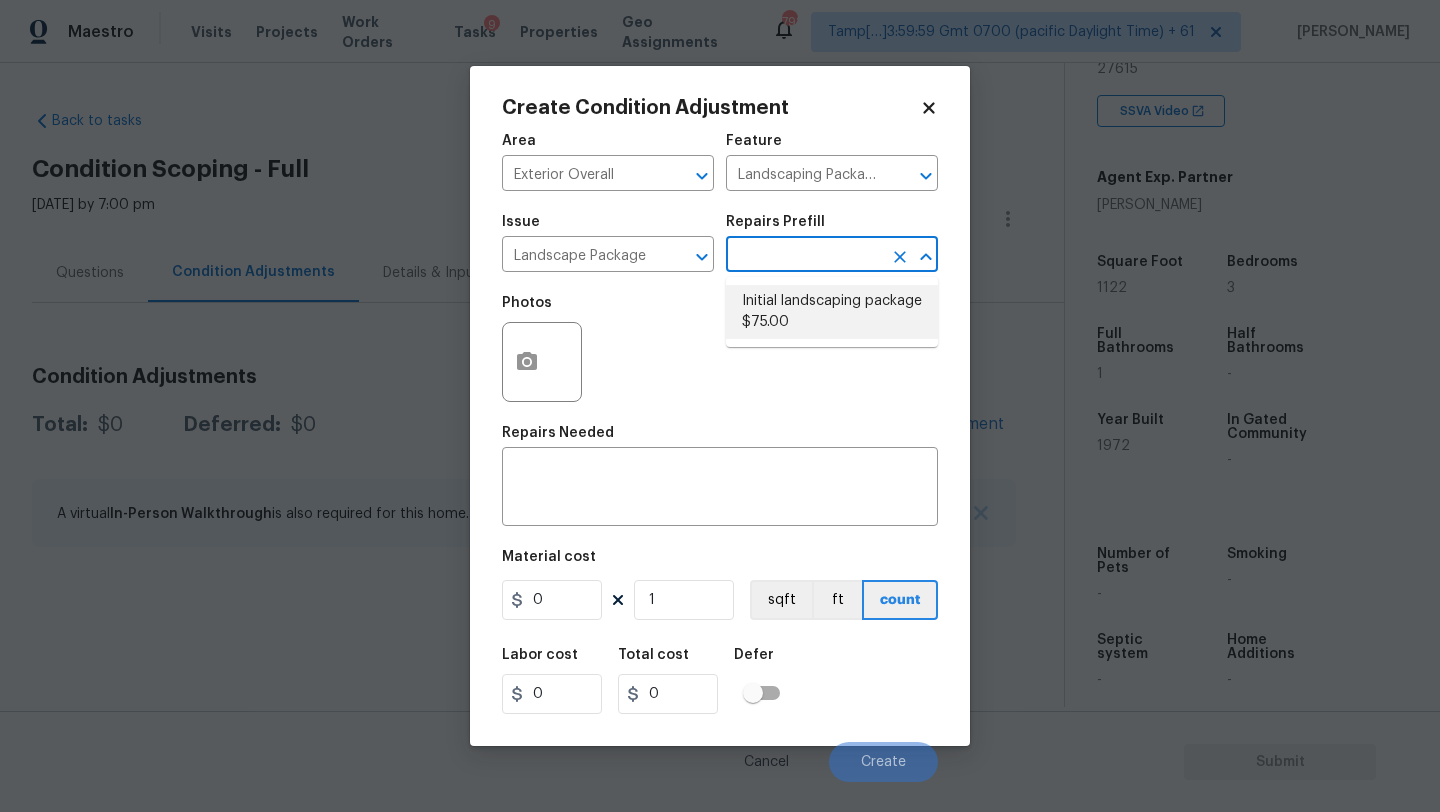 click on "Initial landscaping package $75.00" at bounding box center (832, 312) 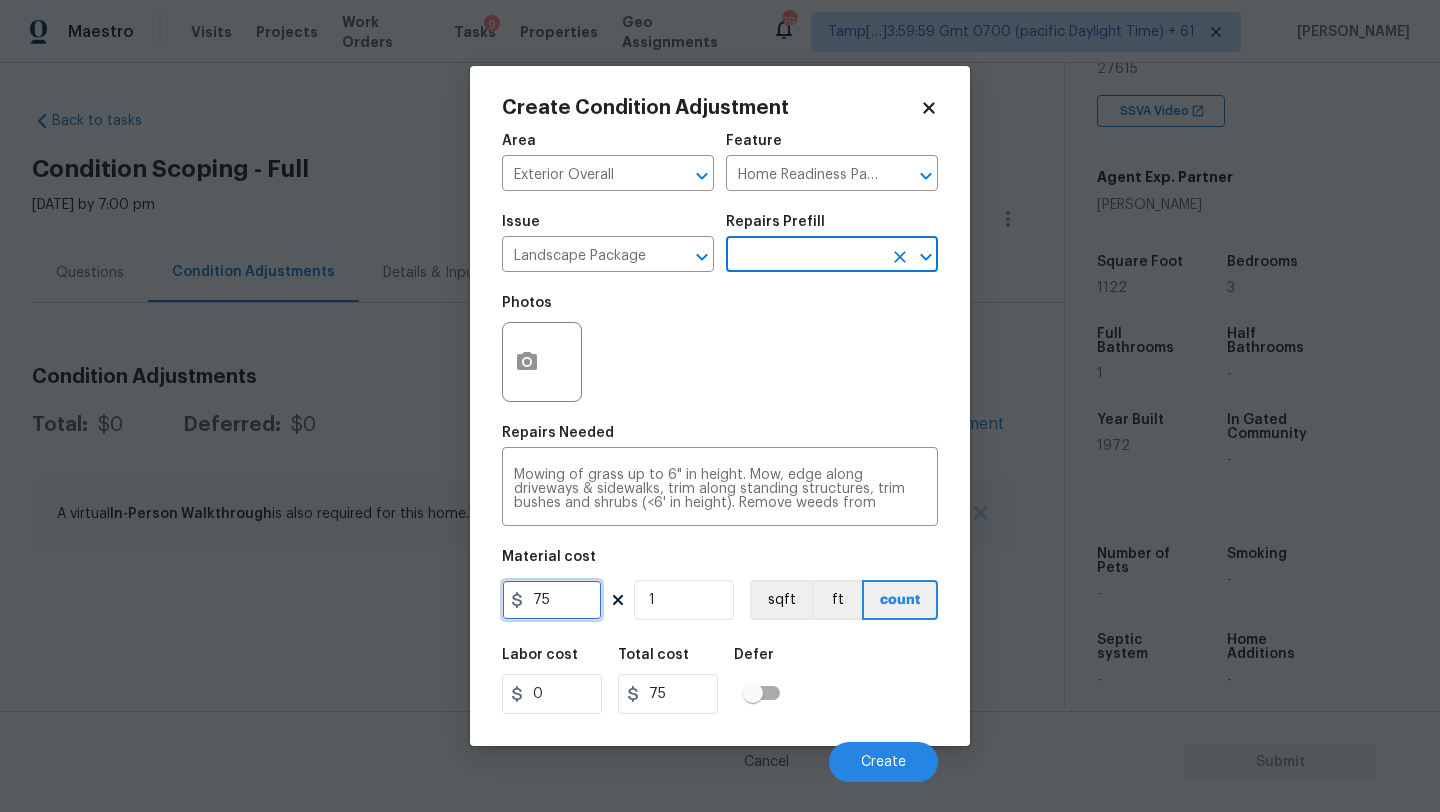 click on "75" at bounding box center (552, 600) 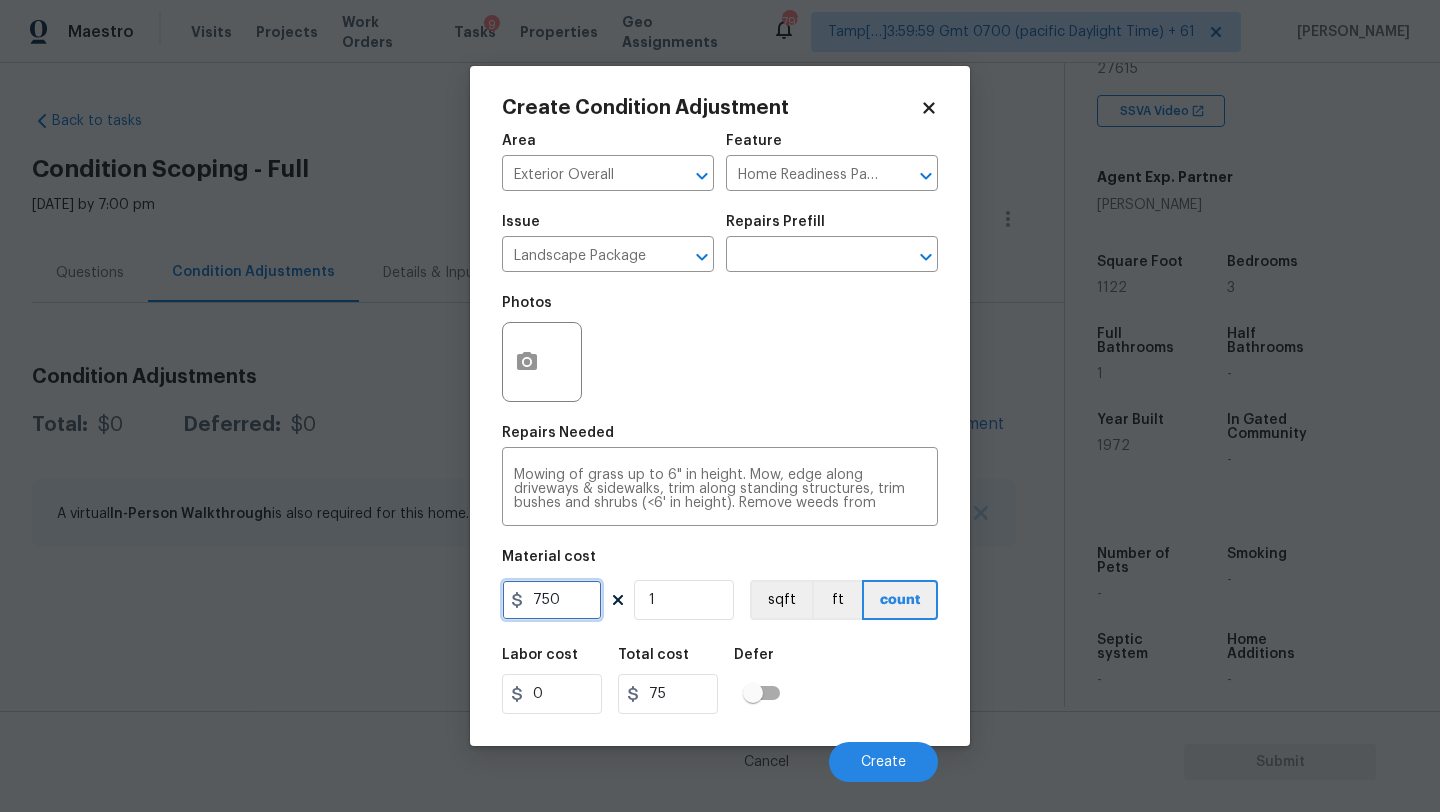 type on "750" 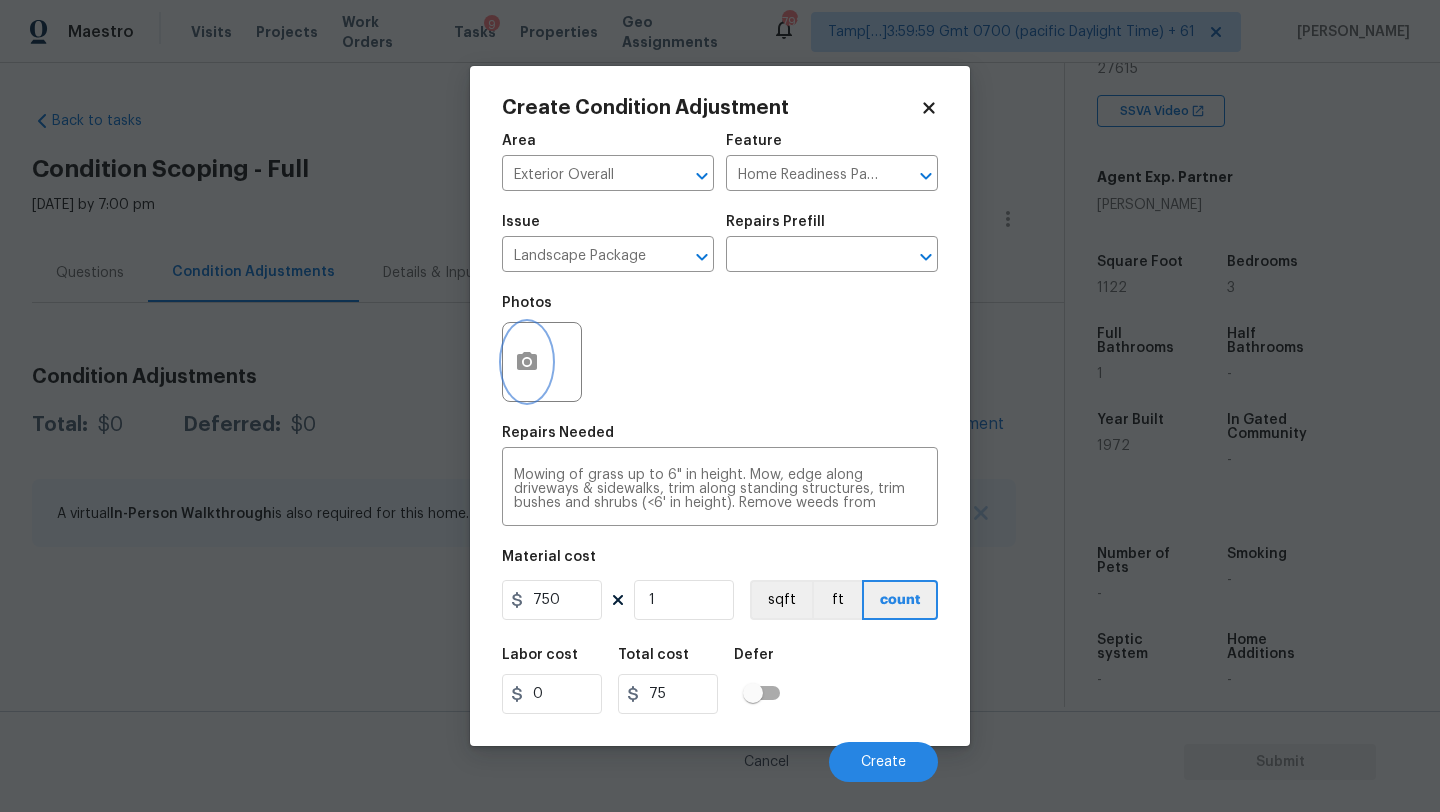 type on "750" 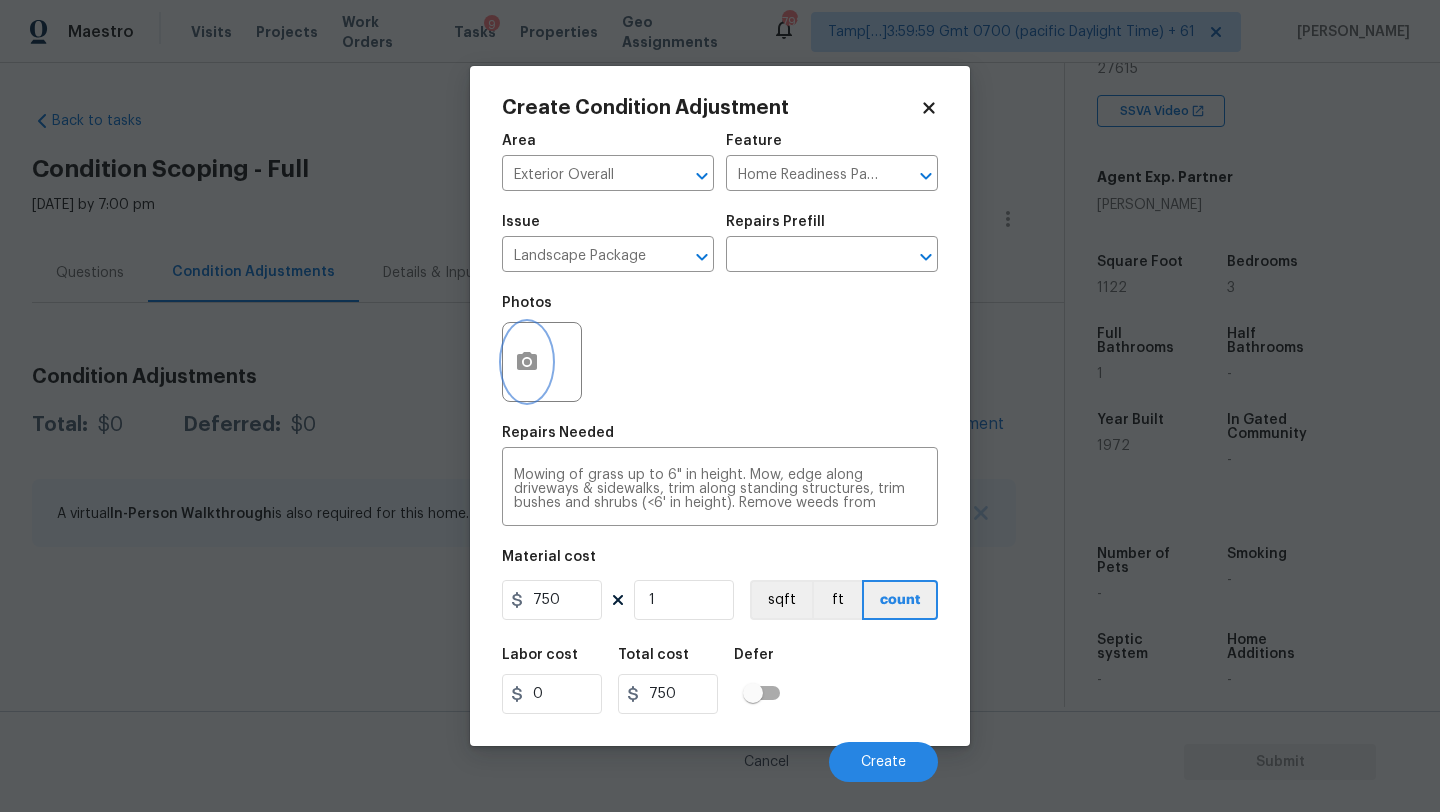 click at bounding box center [527, 362] 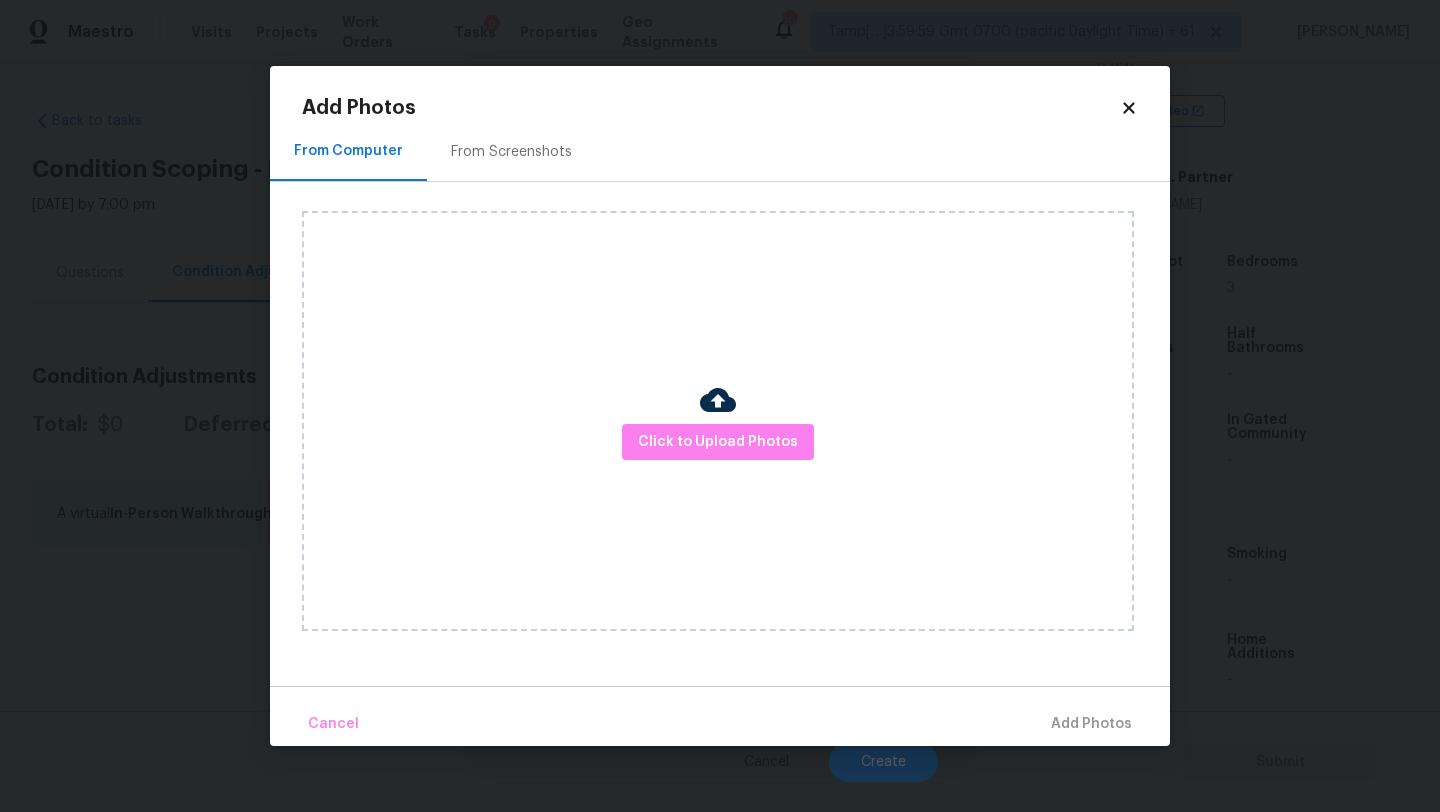 click on "Add Photos" at bounding box center [711, 108] 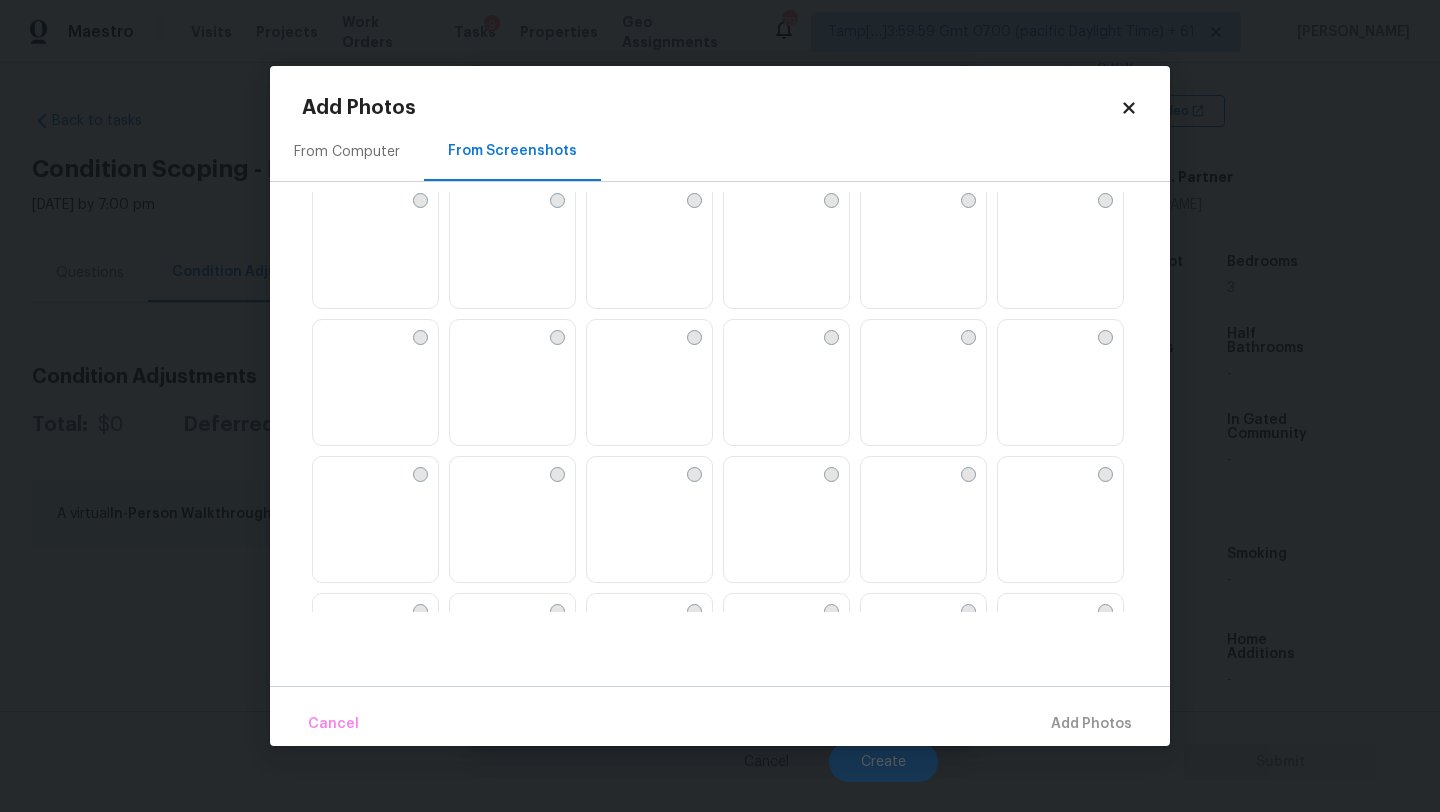 scroll, scrollTop: 3, scrollLeft: 0, axis: vertical 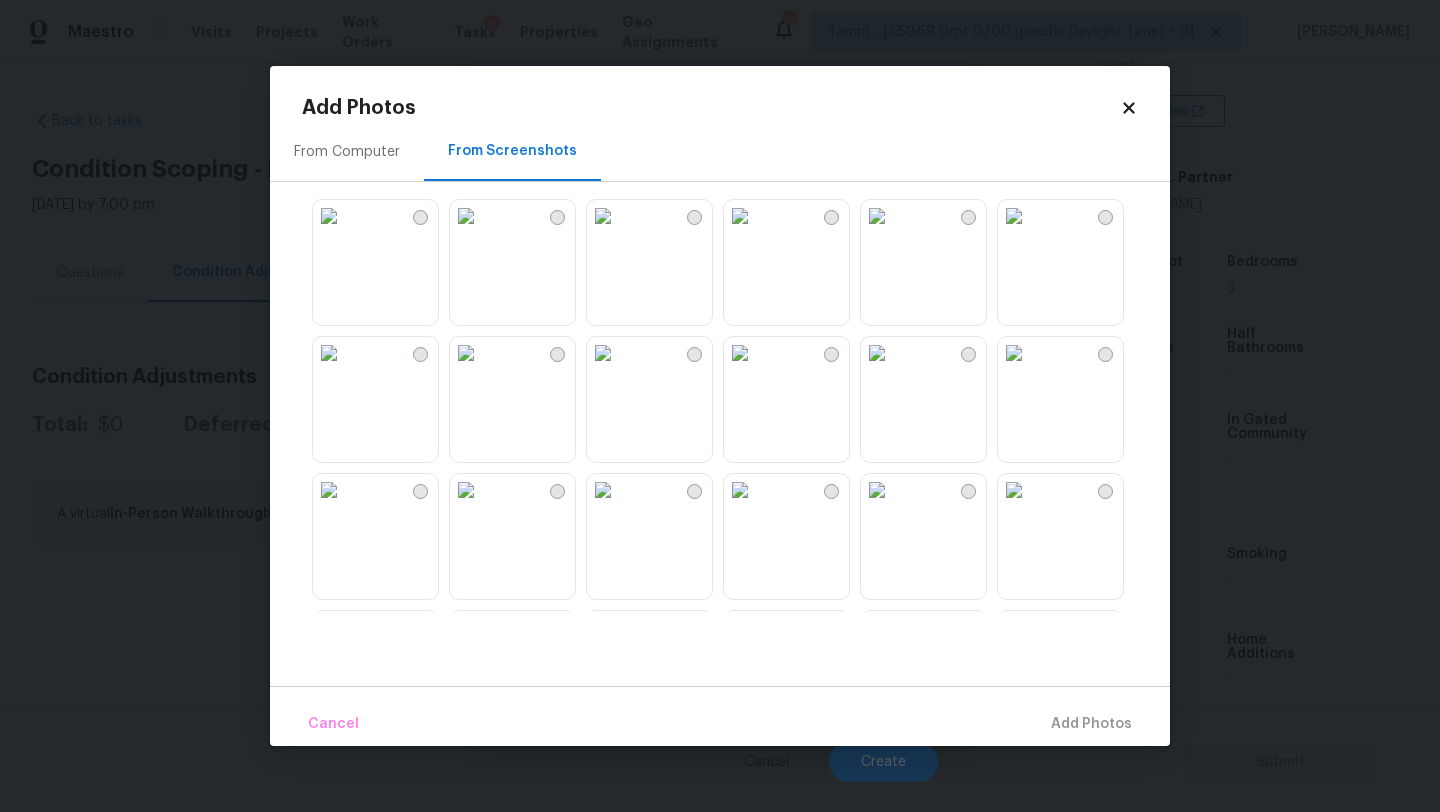 click at bounding box center [466, 216] 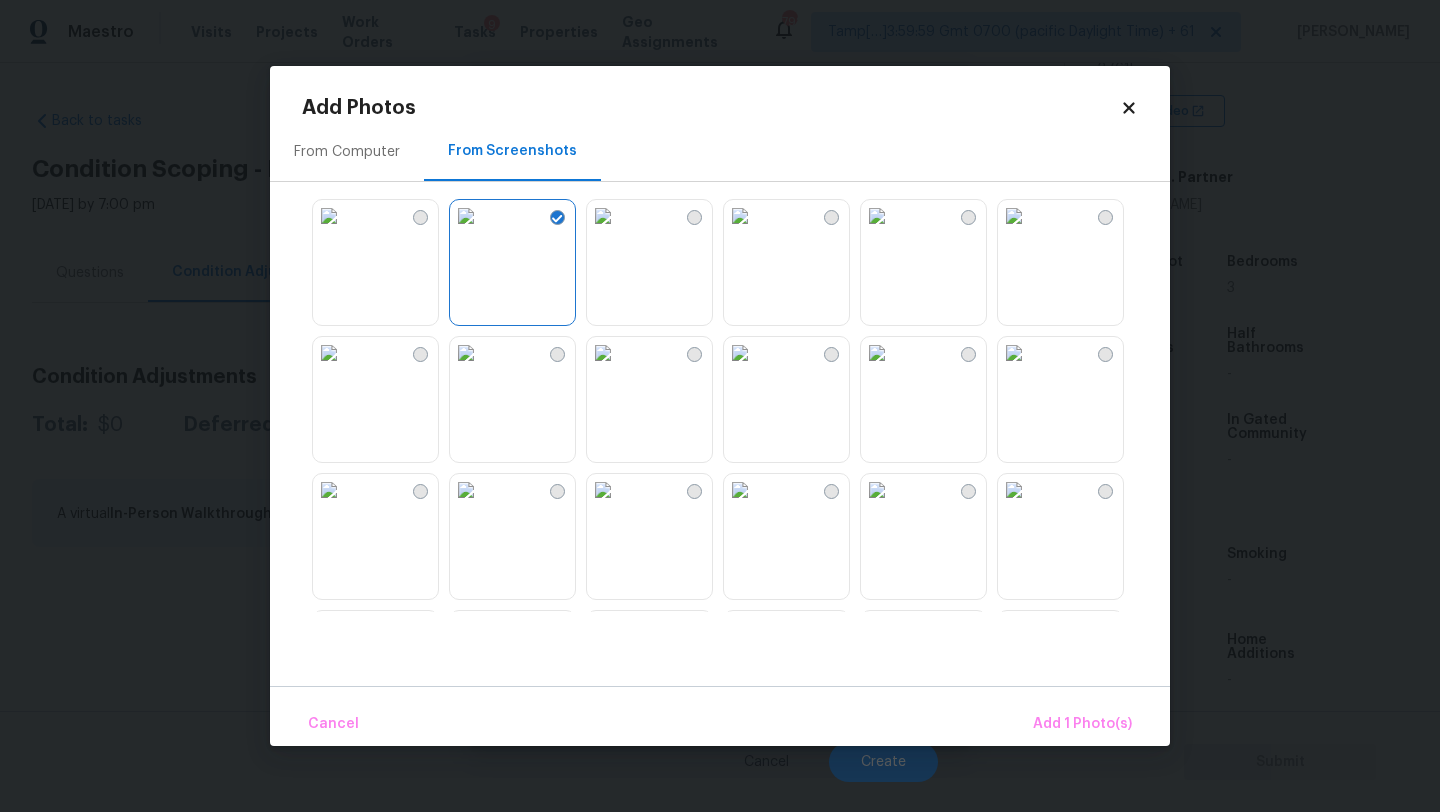 click at bounding box center [466, 353] 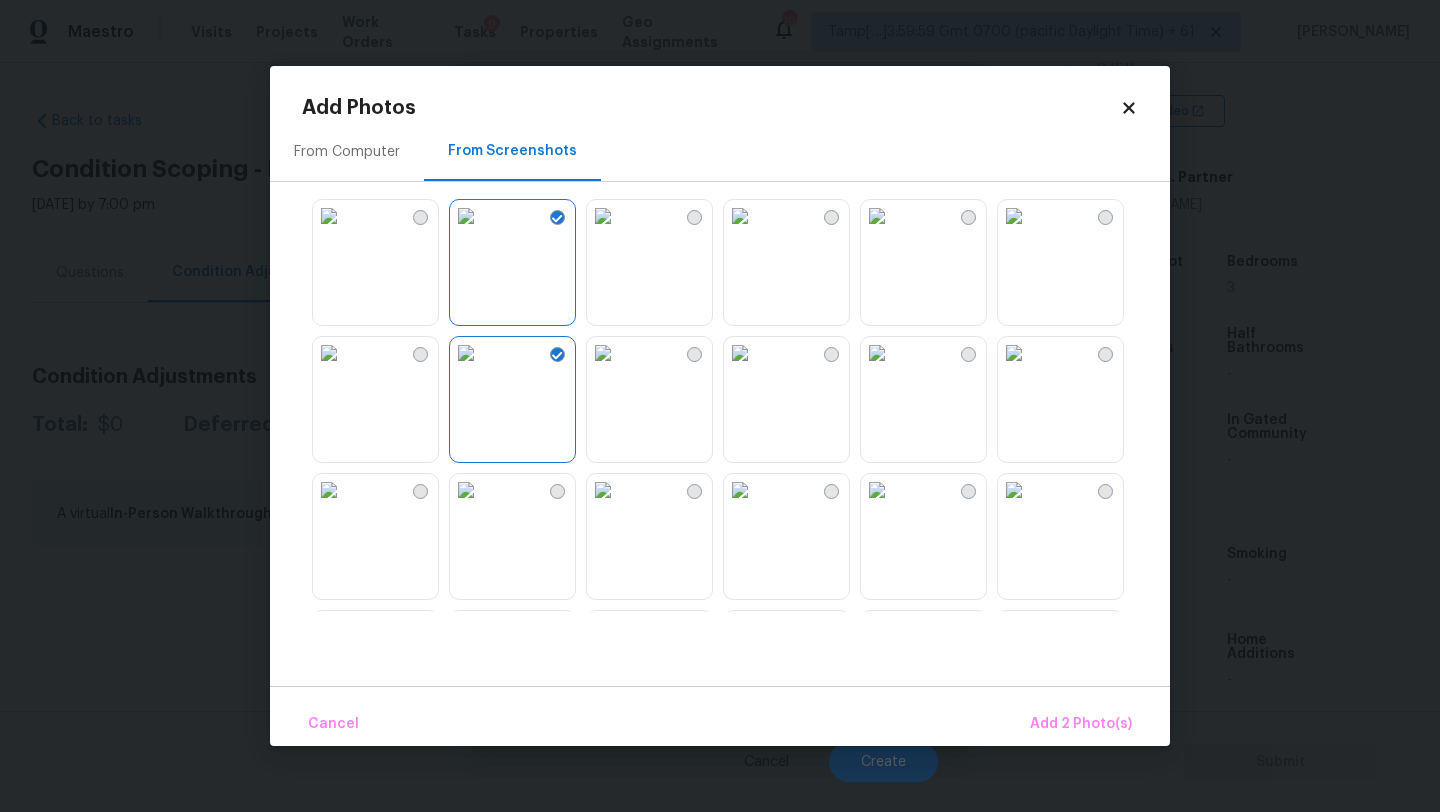 click at bounding box center (1014, 353) 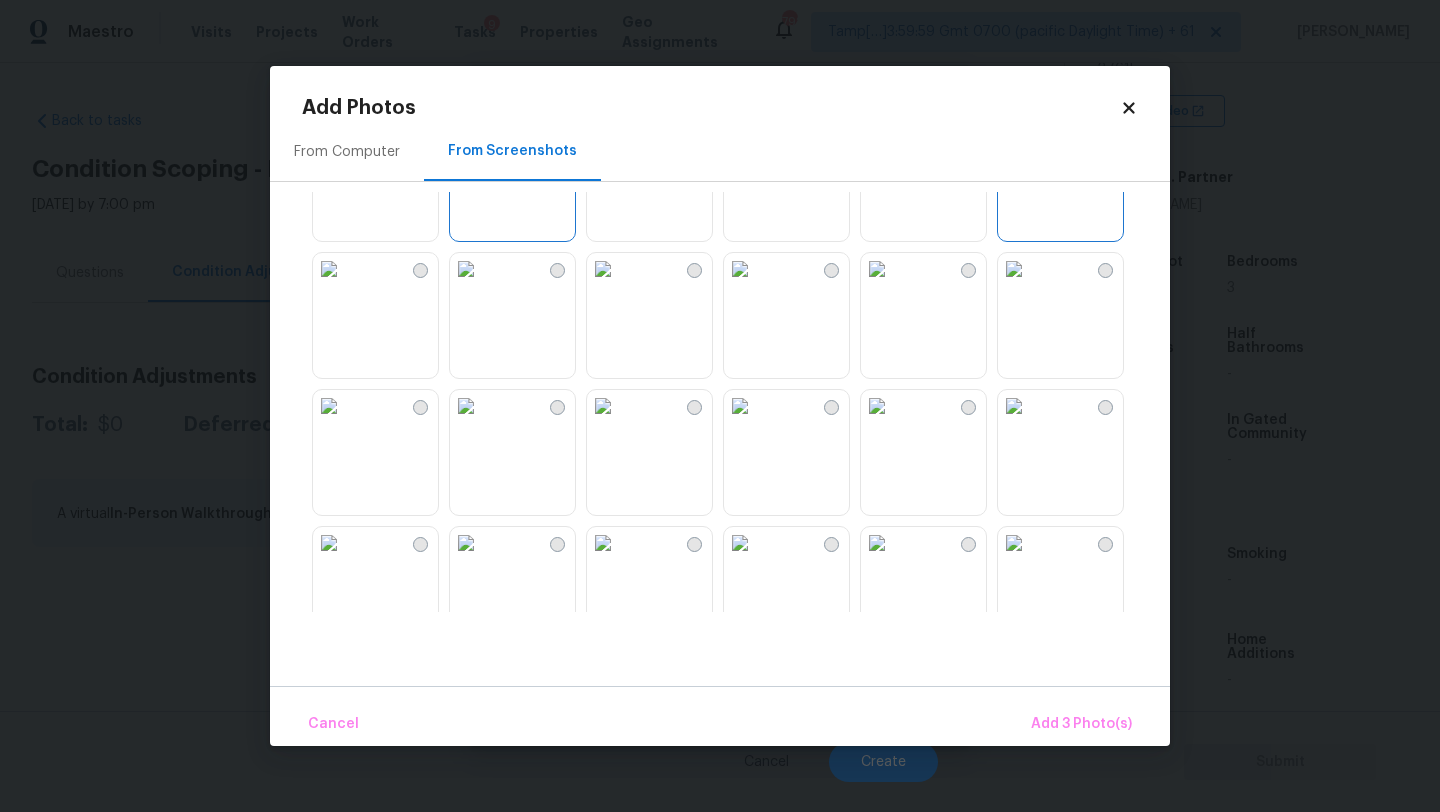 click at bounding box center [1014, 406] 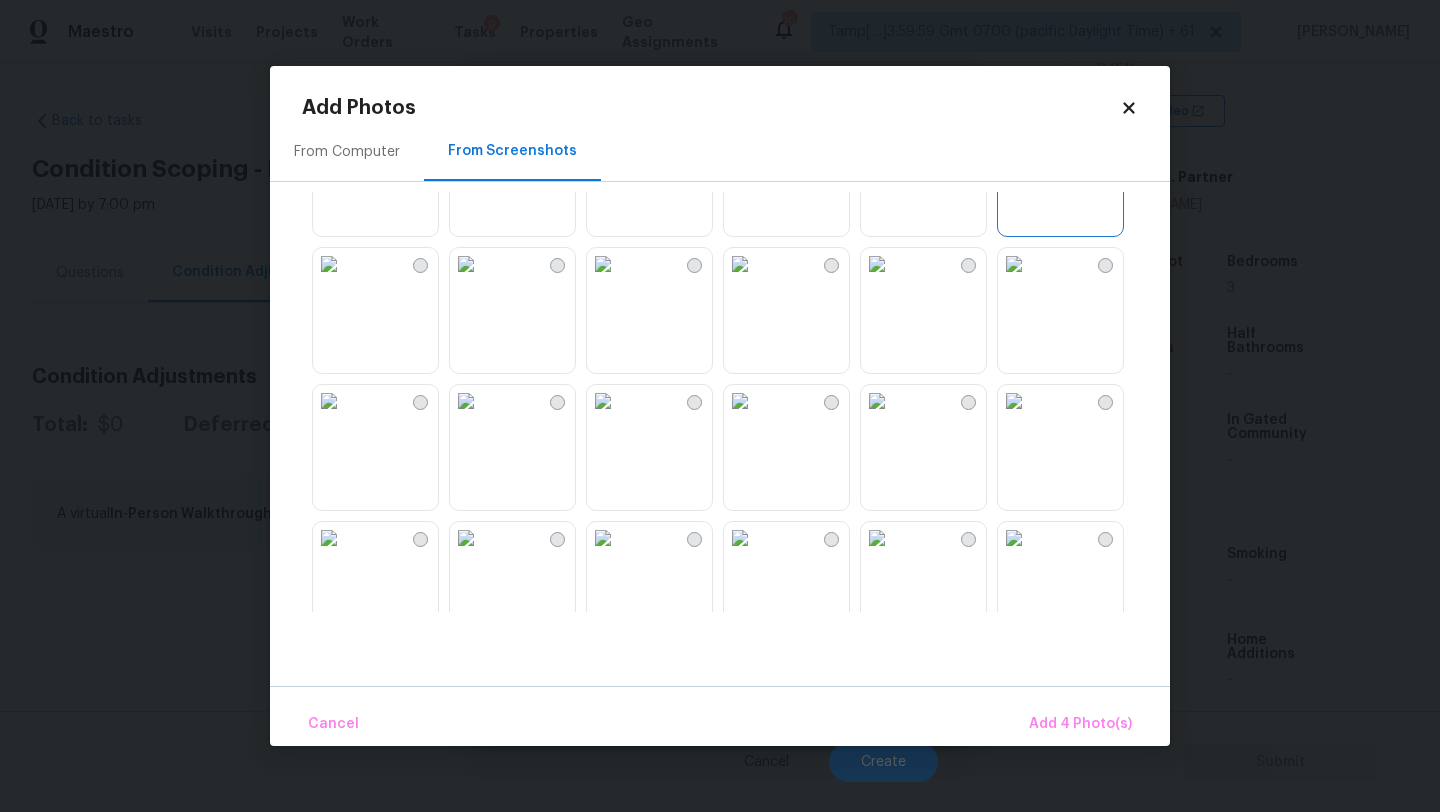 scroll, scrollTop: 445, scrollLeft: 0, axis: vertical 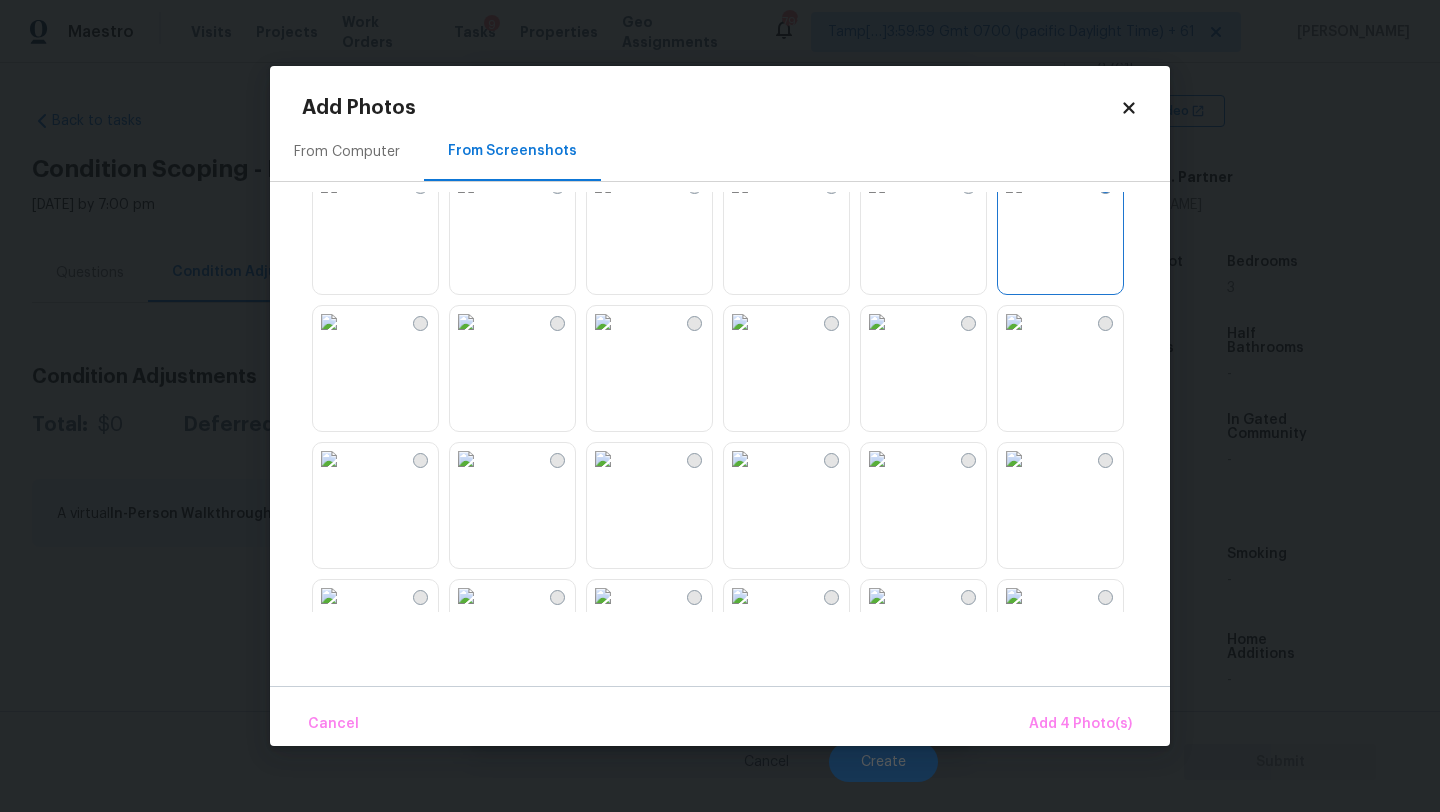 click at bounding box center (740, 185) 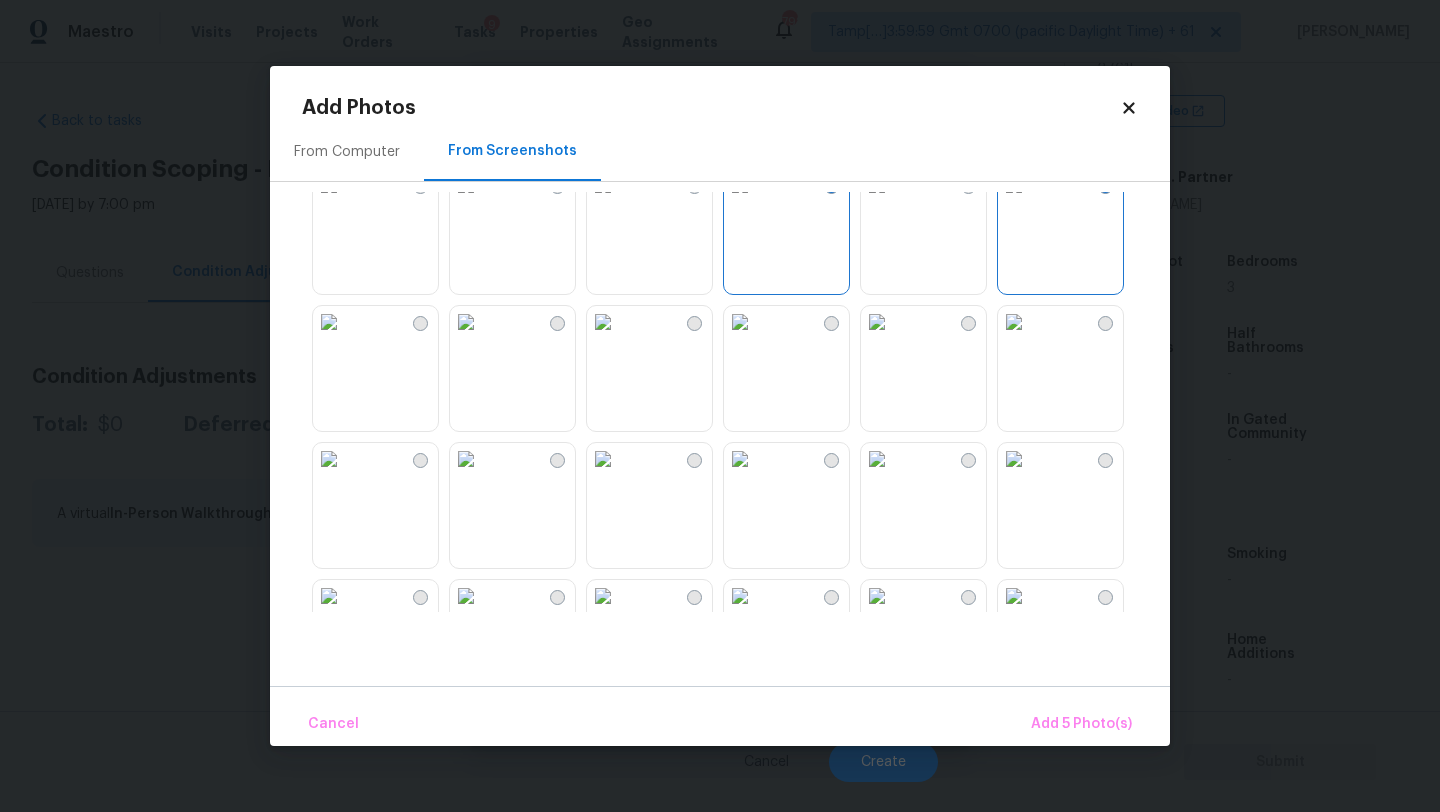 click at bounding box center (466, 185) 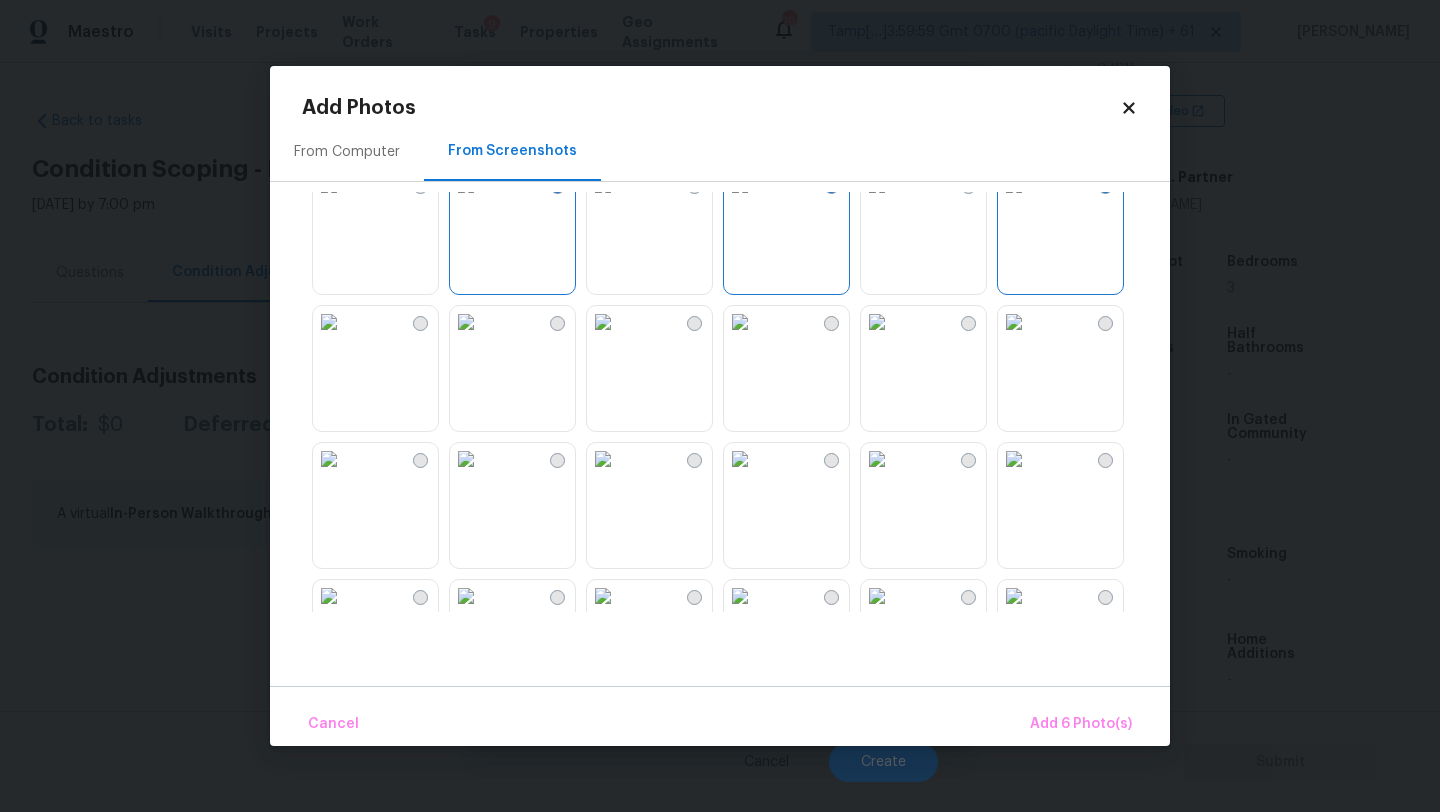 click at bounding box center (329, 459) 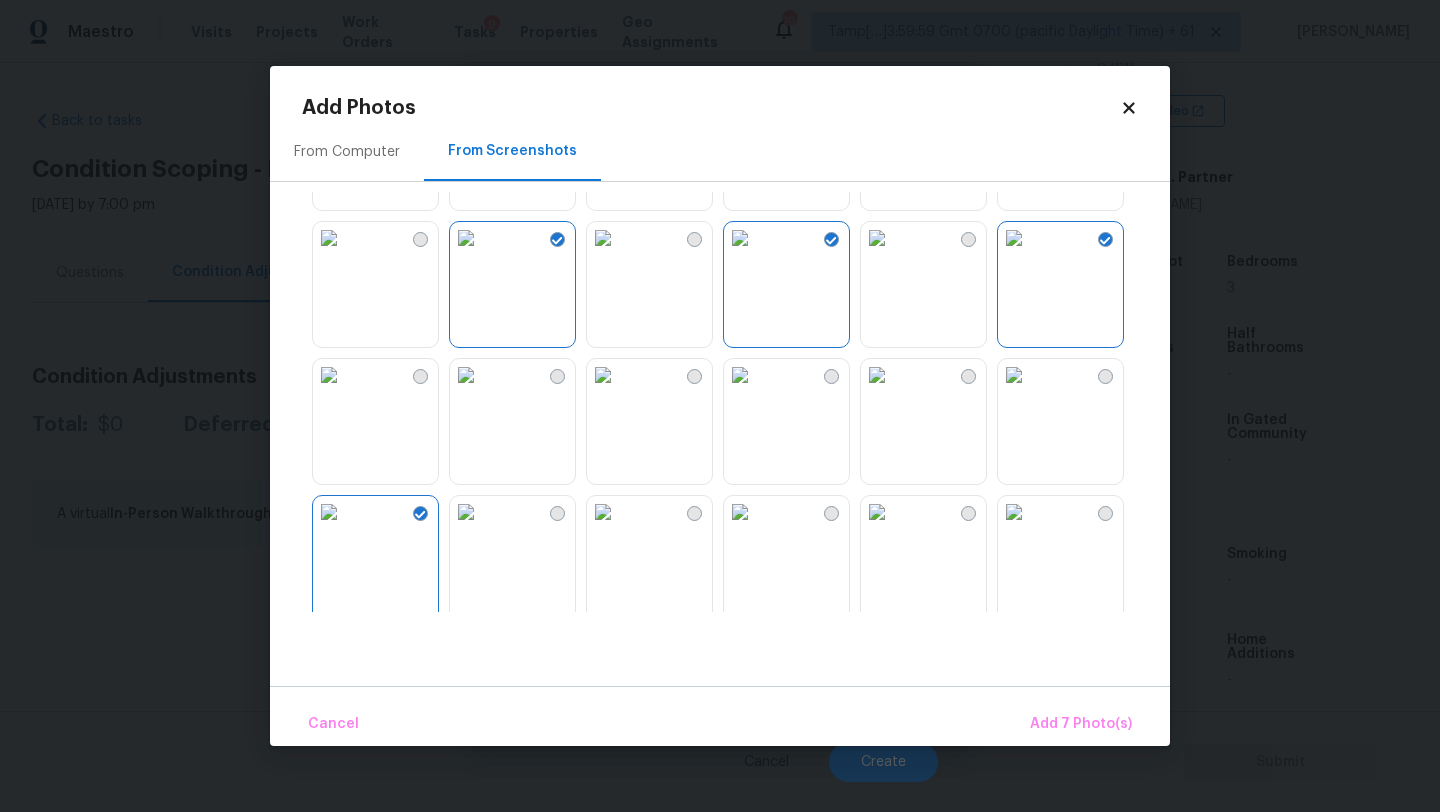 scroll, scrollTop: 333, scrollLeft: 0, axis: vertical 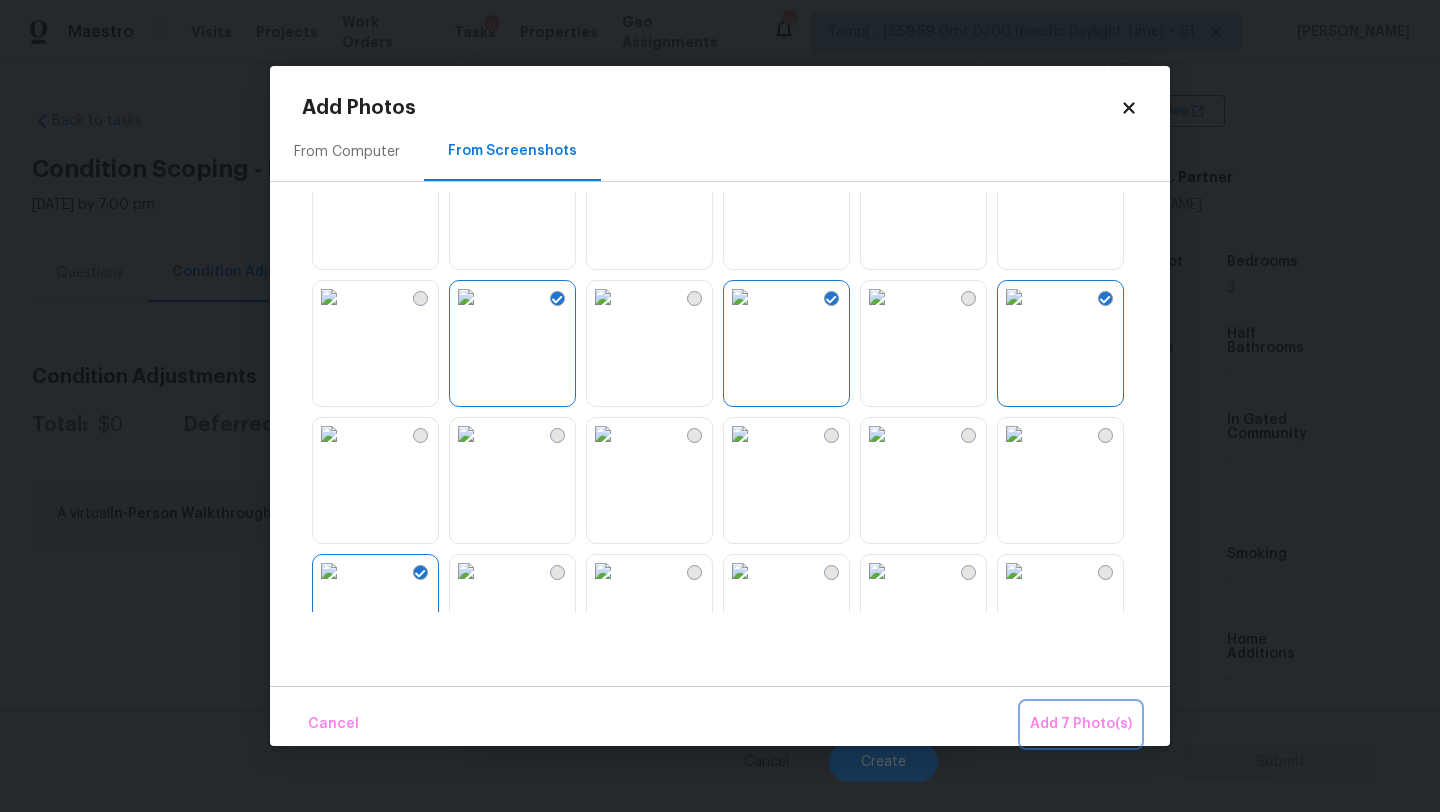 click on "Add 7 Photo(s)" at bounding box center (1081, 724) 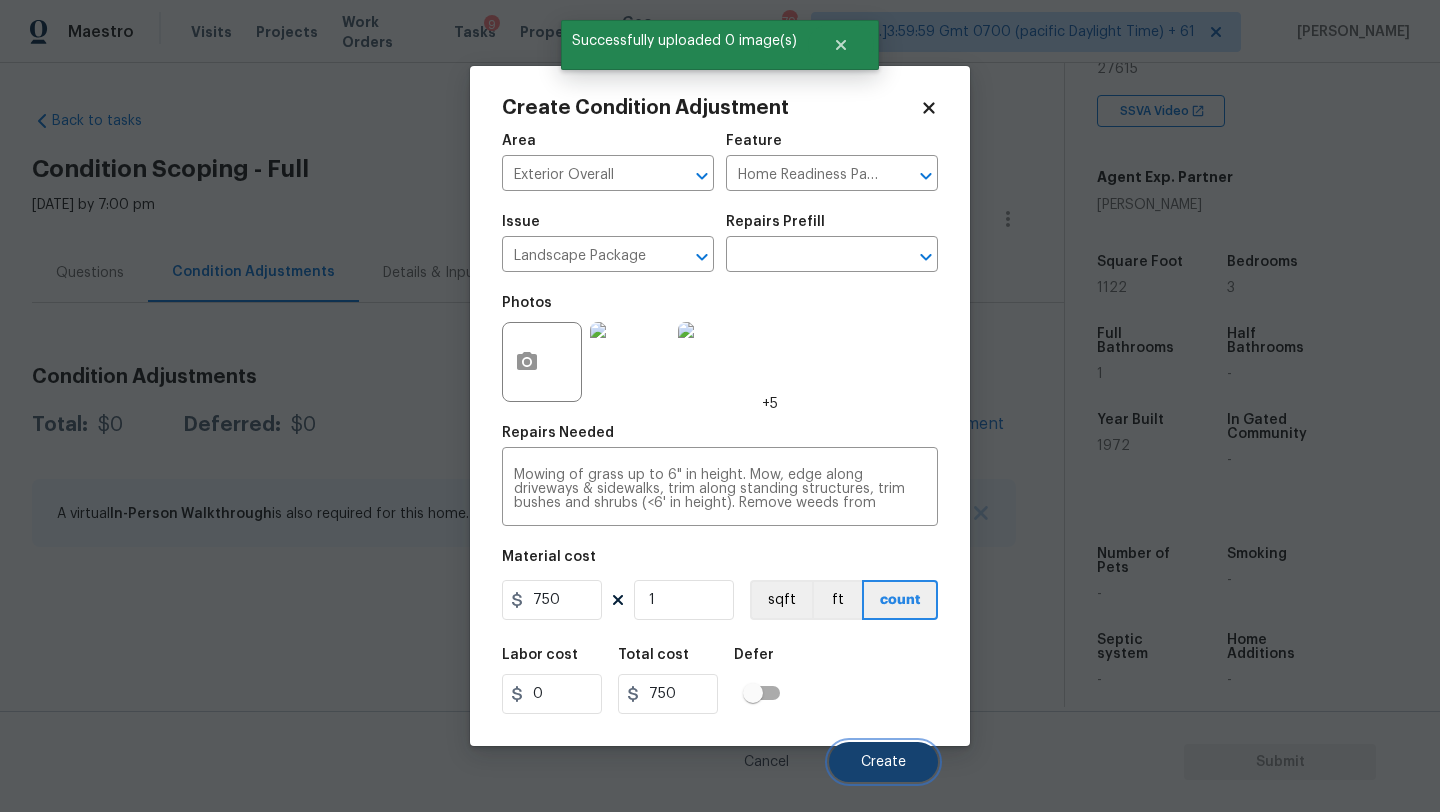 click on "Create" at bounding box center (883, 762) 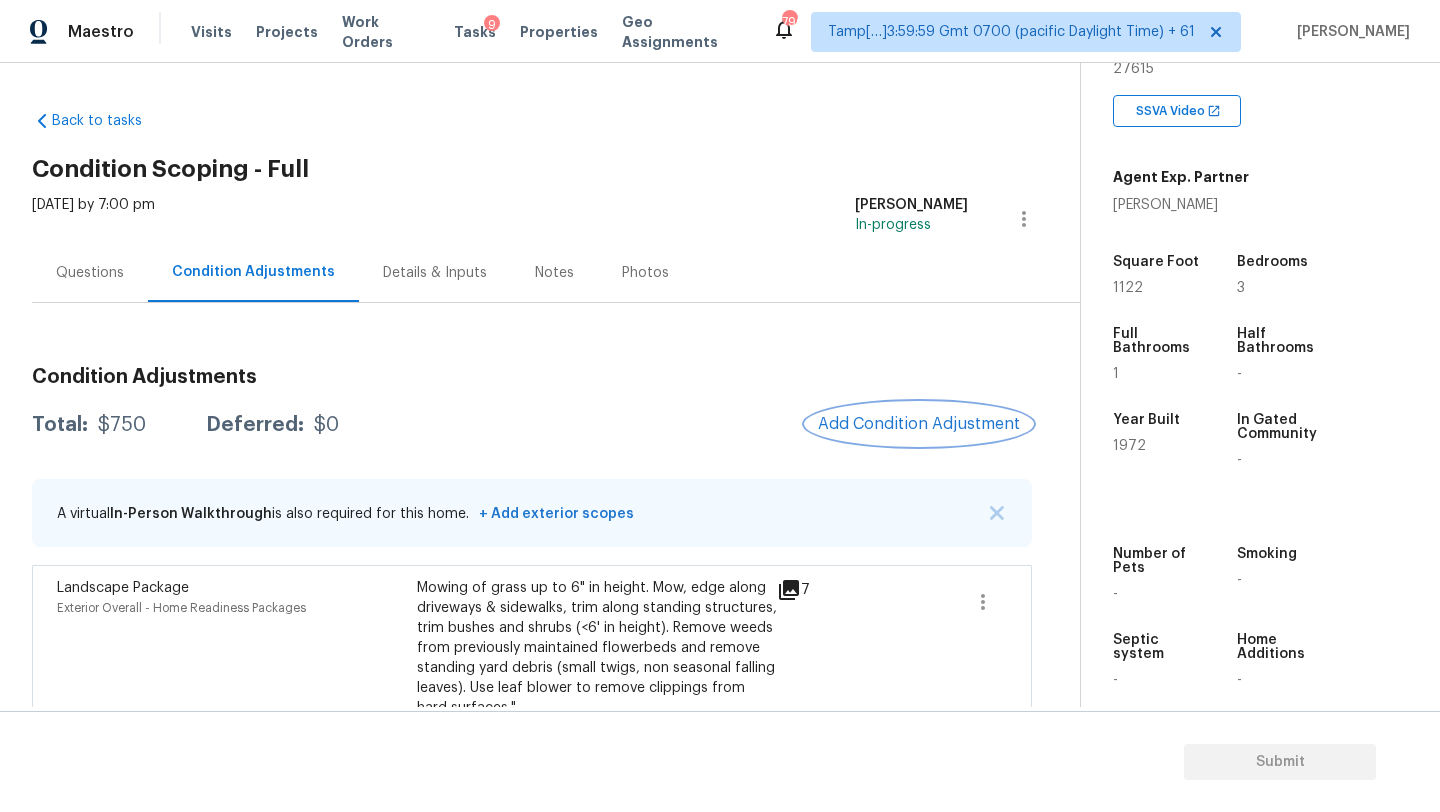 click on "Add Condition Adjustment" at bounding box center [919, 424] 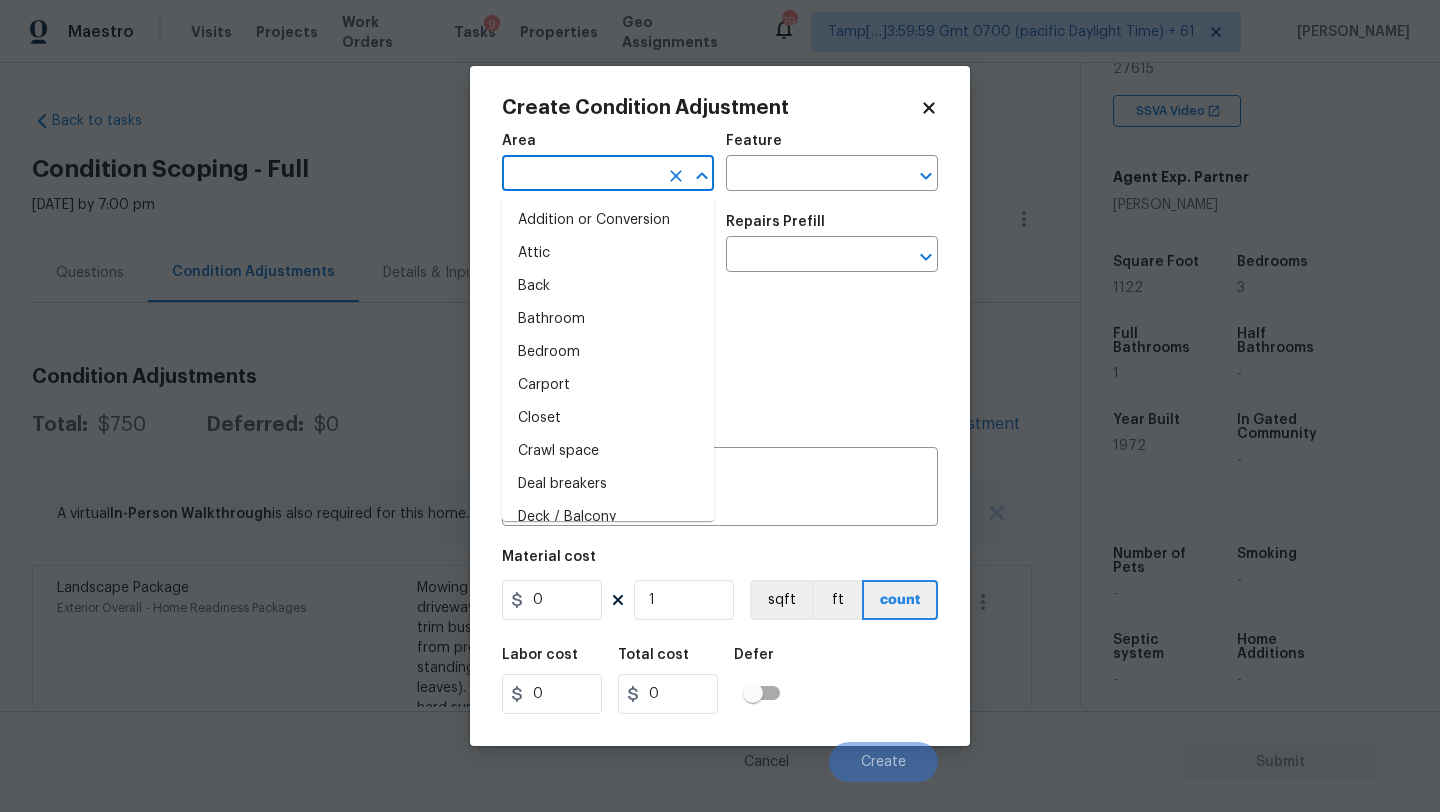click at bounding box center [580, 175] 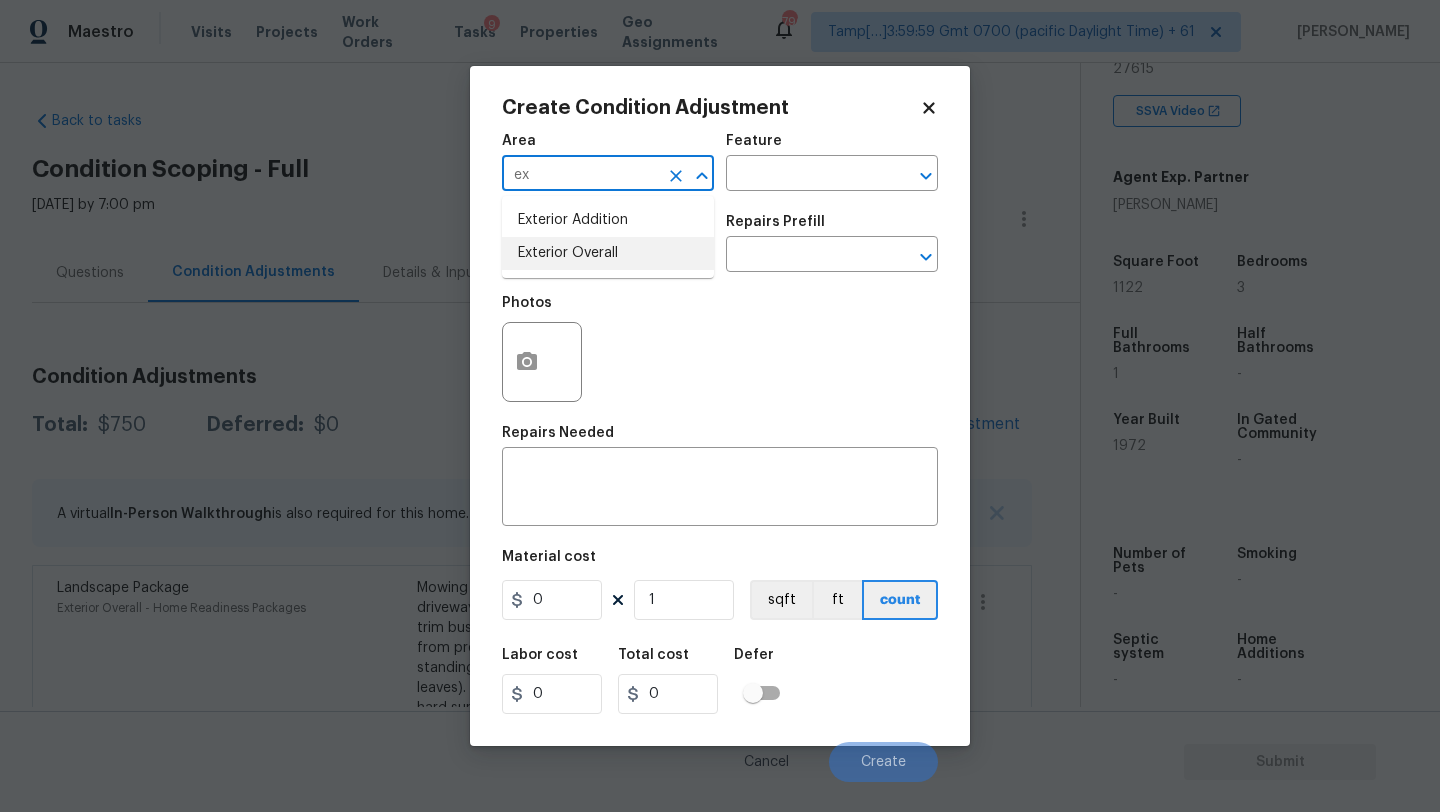 click on "Exterior Overall" at bounding box center [608, 253] 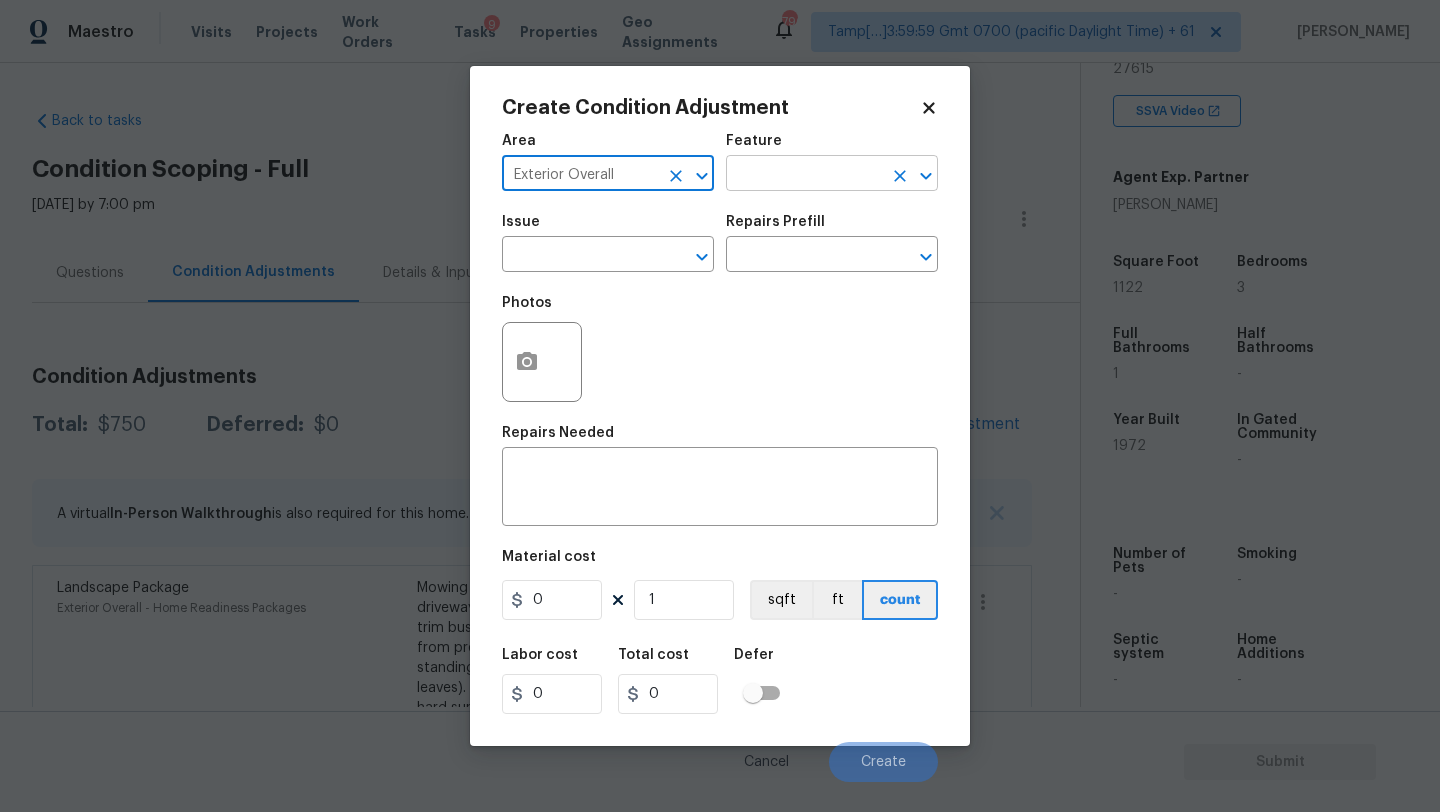 type on "Exterior Overall" 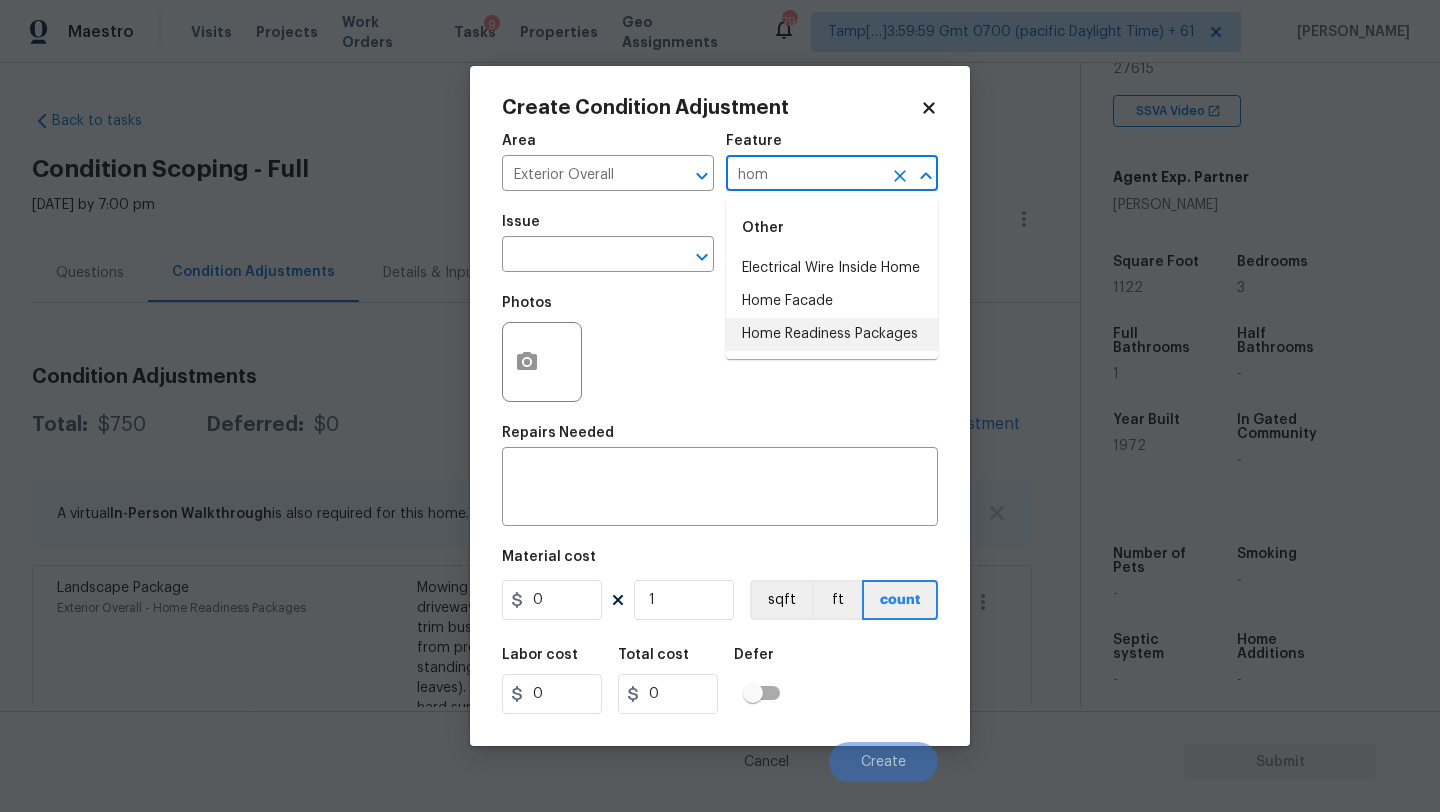 click on "Home Readiness Packages" at bounding box center (832, 334) 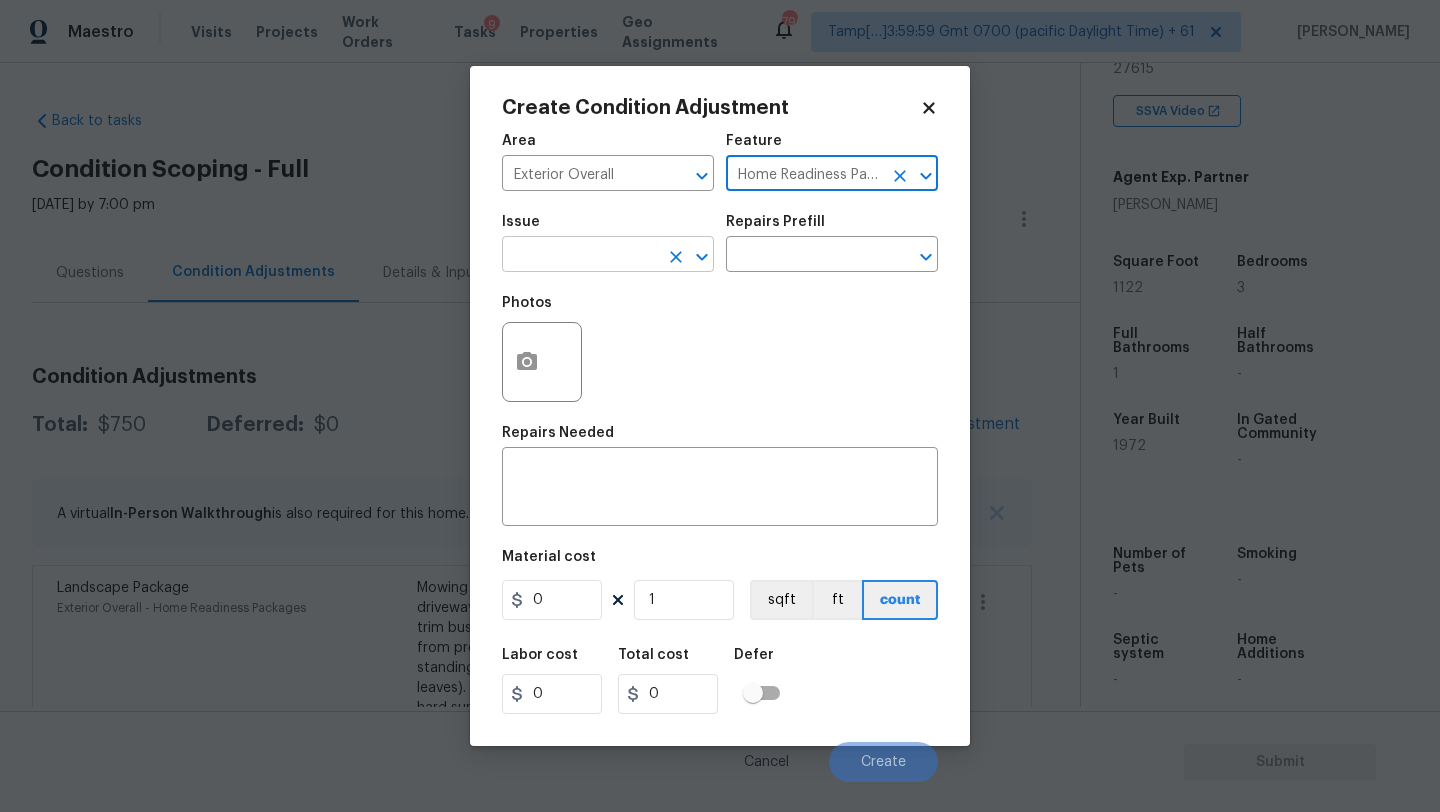 type on "Home Readiness Packages" 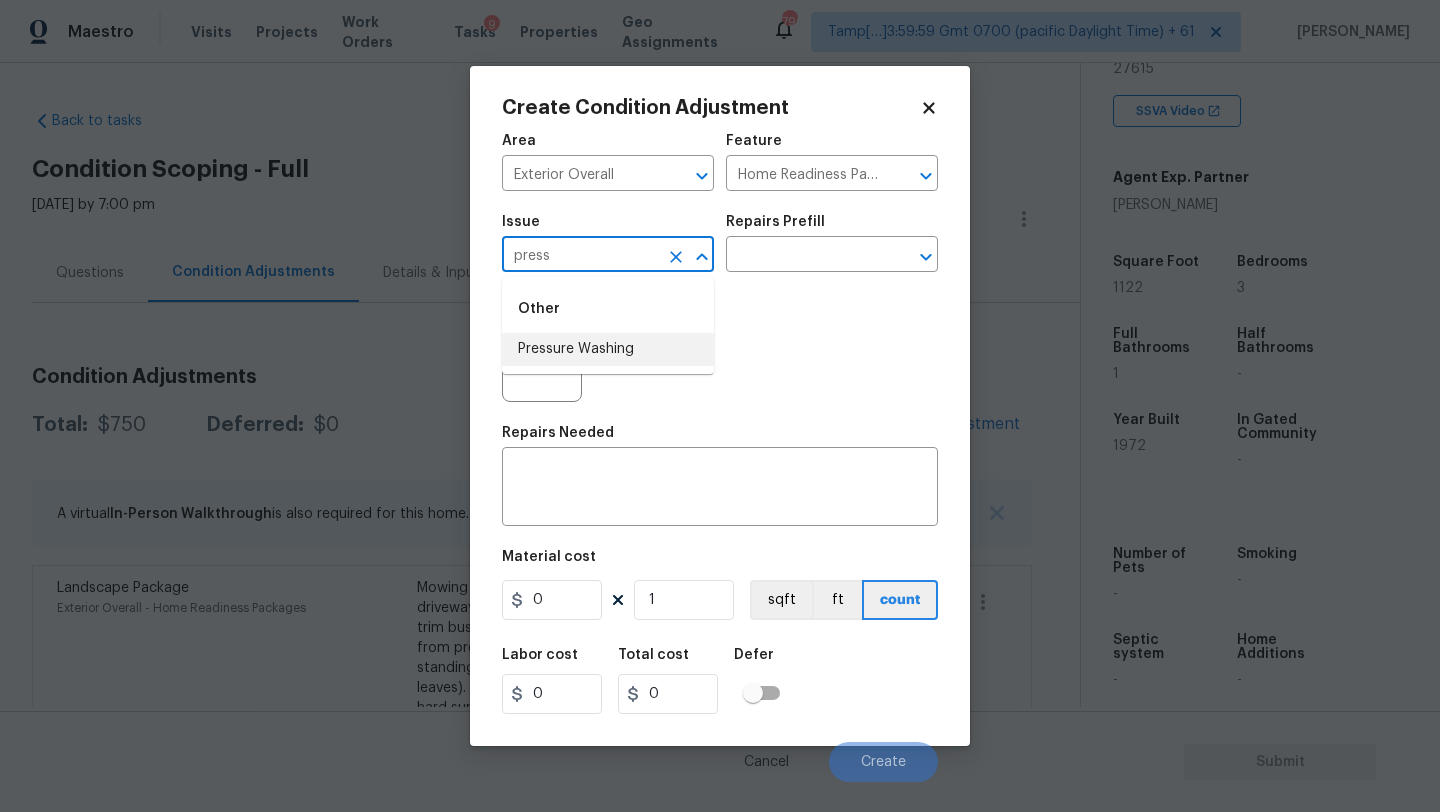 click on "Other Pressure Washing" at bounding box center [608, 325] 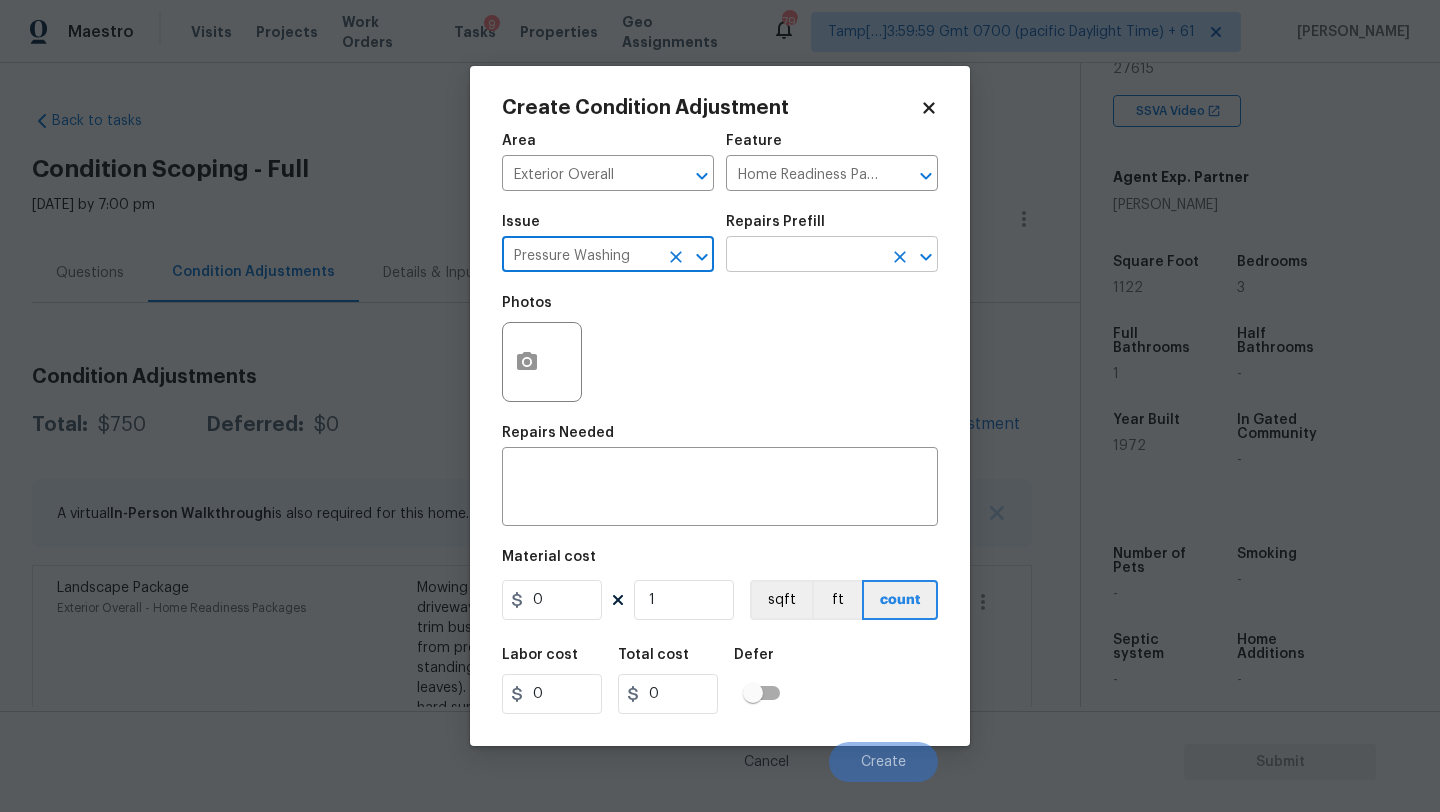 type on "Pressure Washing" 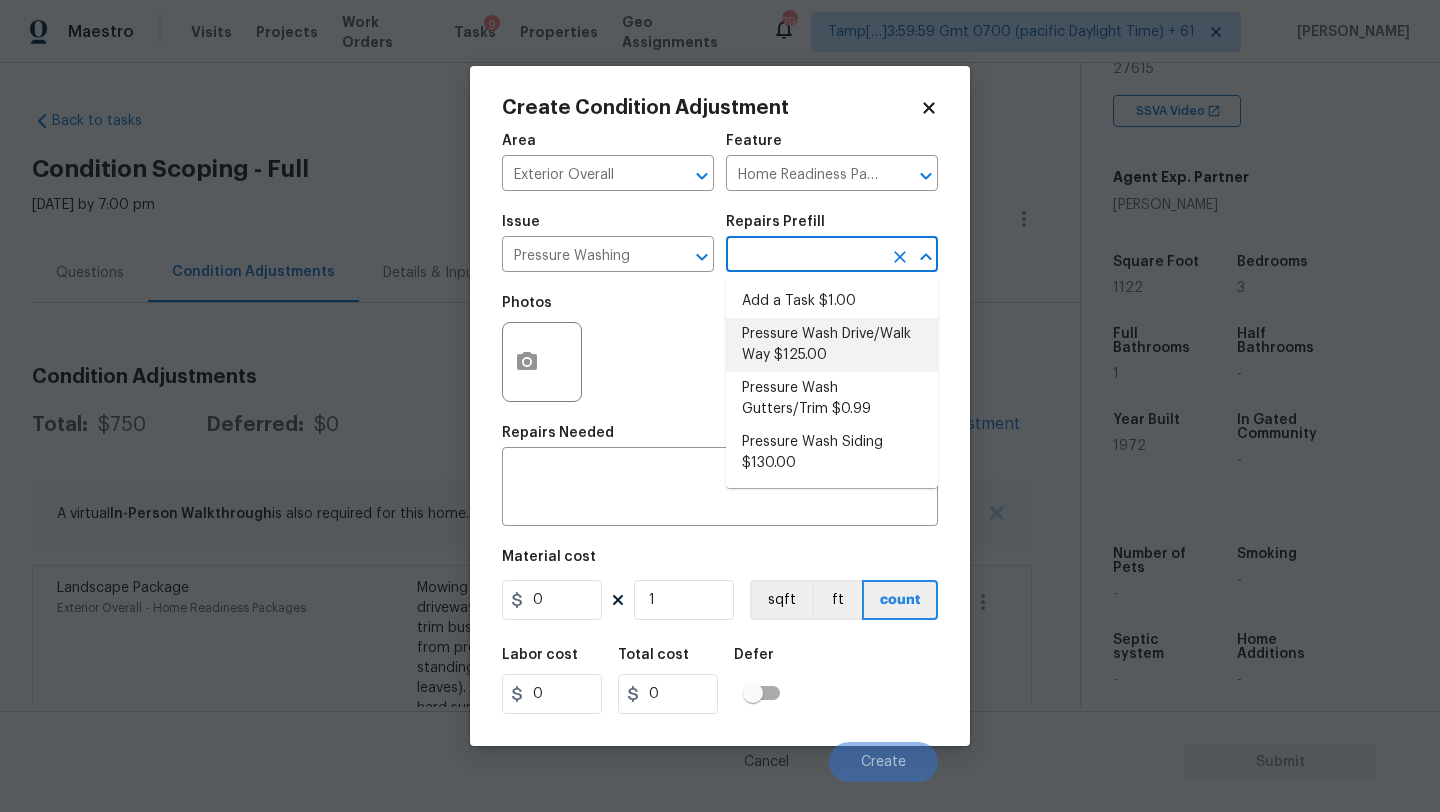 click on "Pressure Wash Drive/Walk Way $125.00" at bounding box center (832, 345) 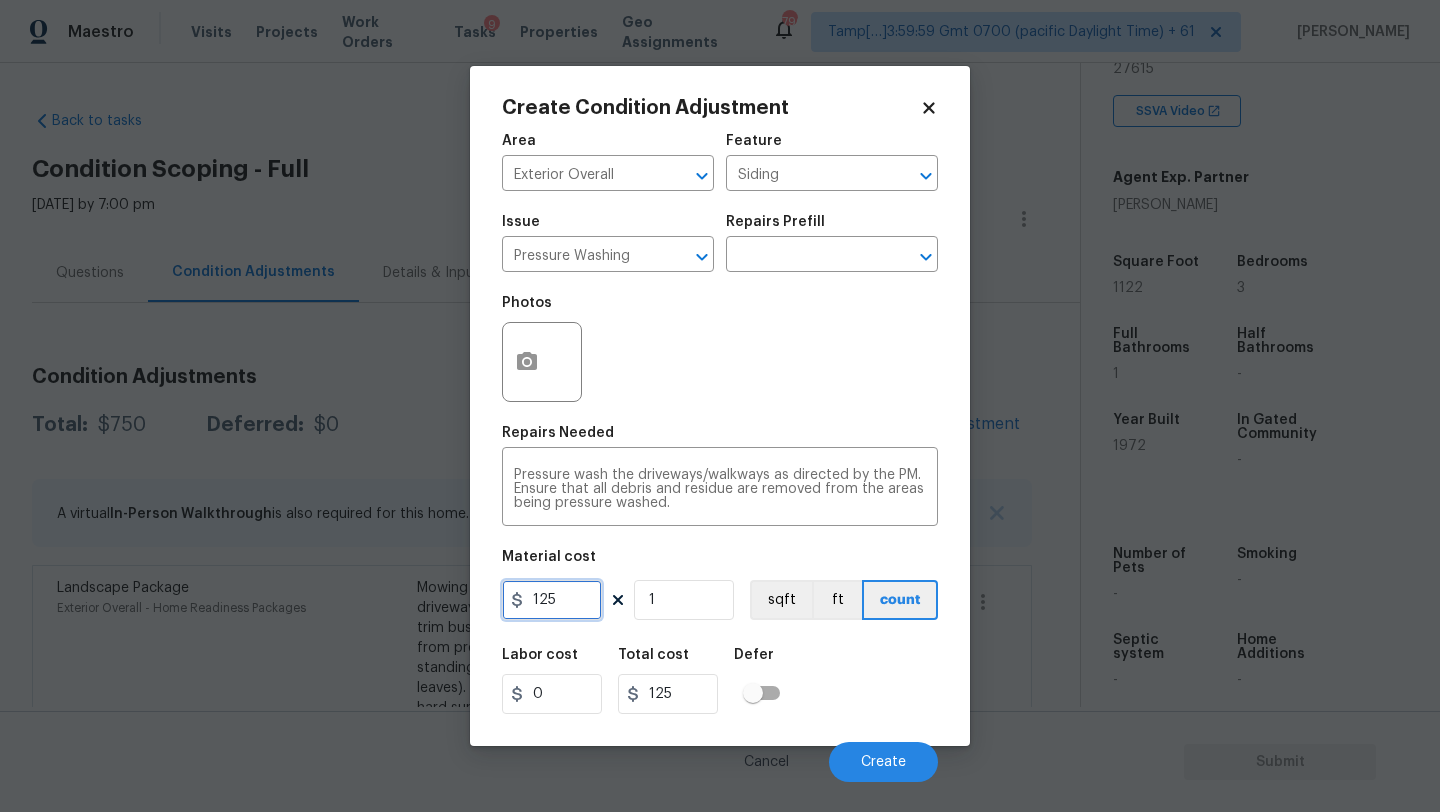 click on "125" at bounding box center (552, 600) 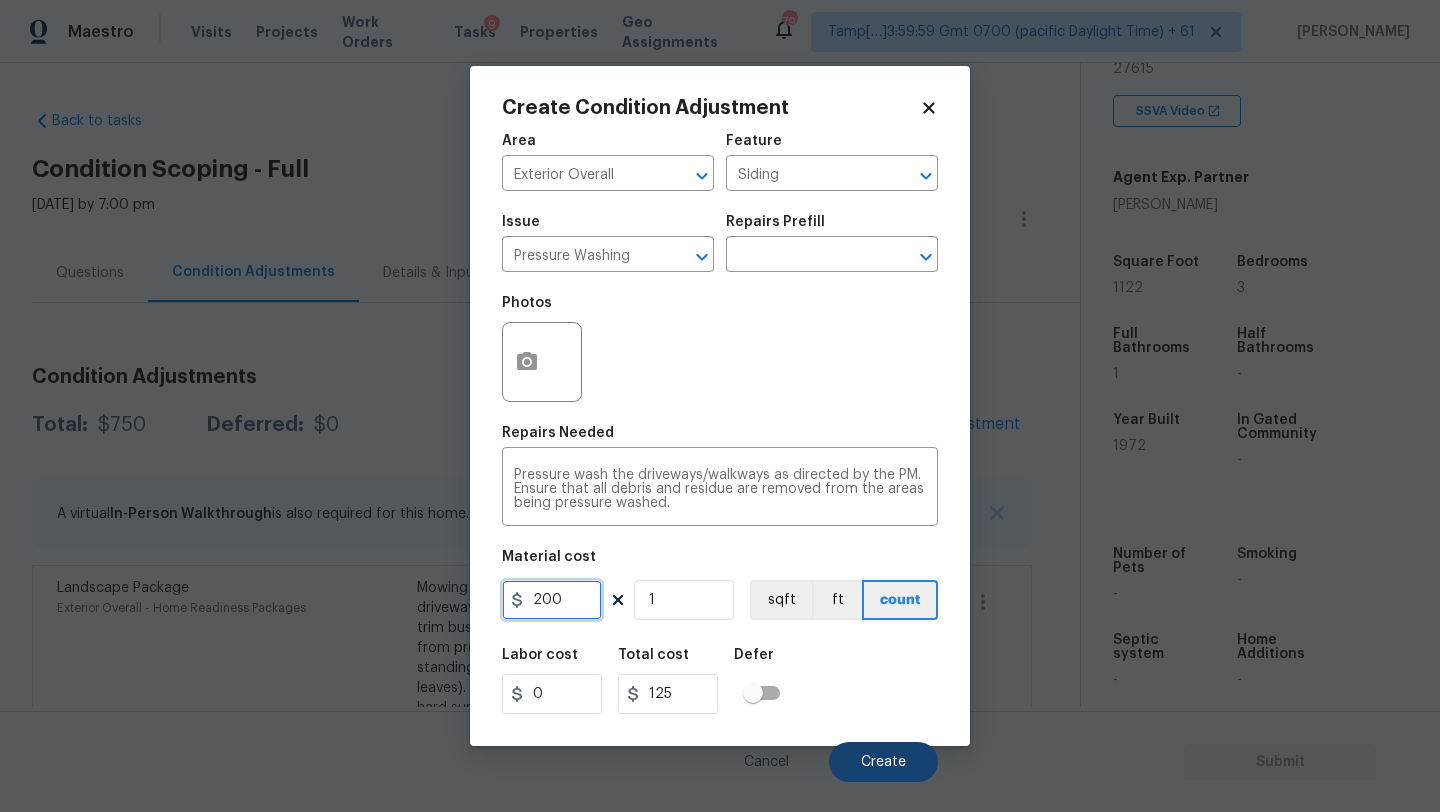 type on "200" 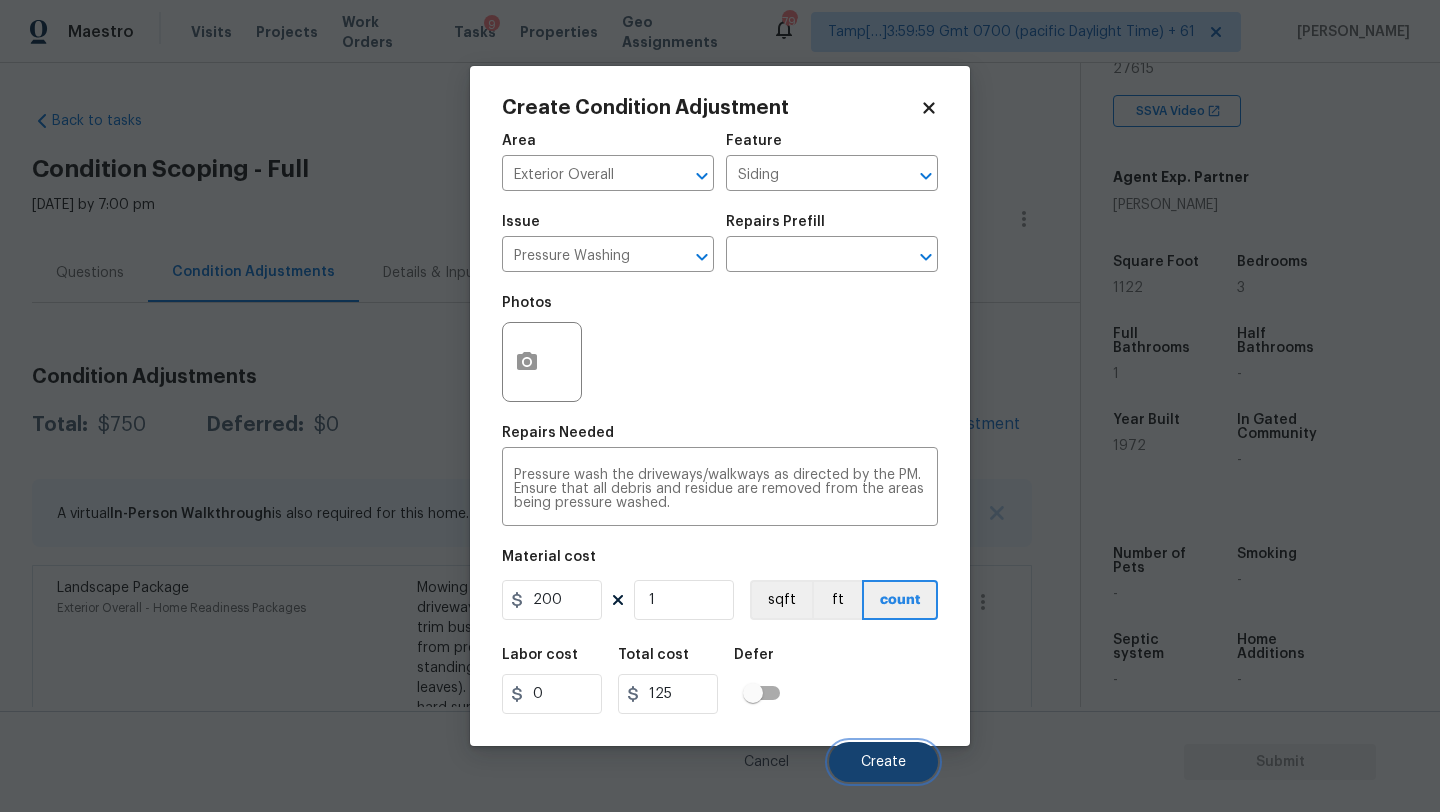 type on "200" 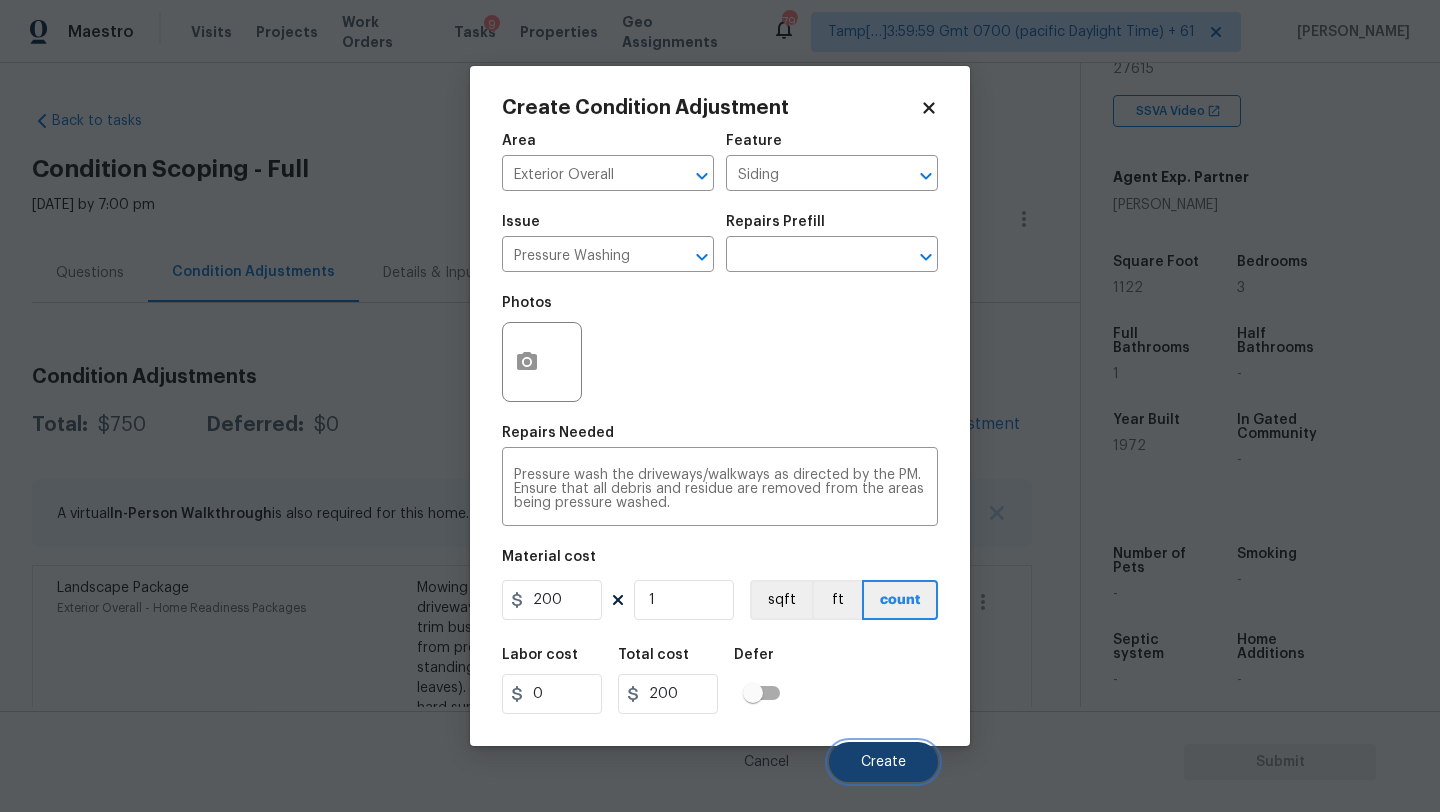 click on "Create" at bounding box center [883, 762] 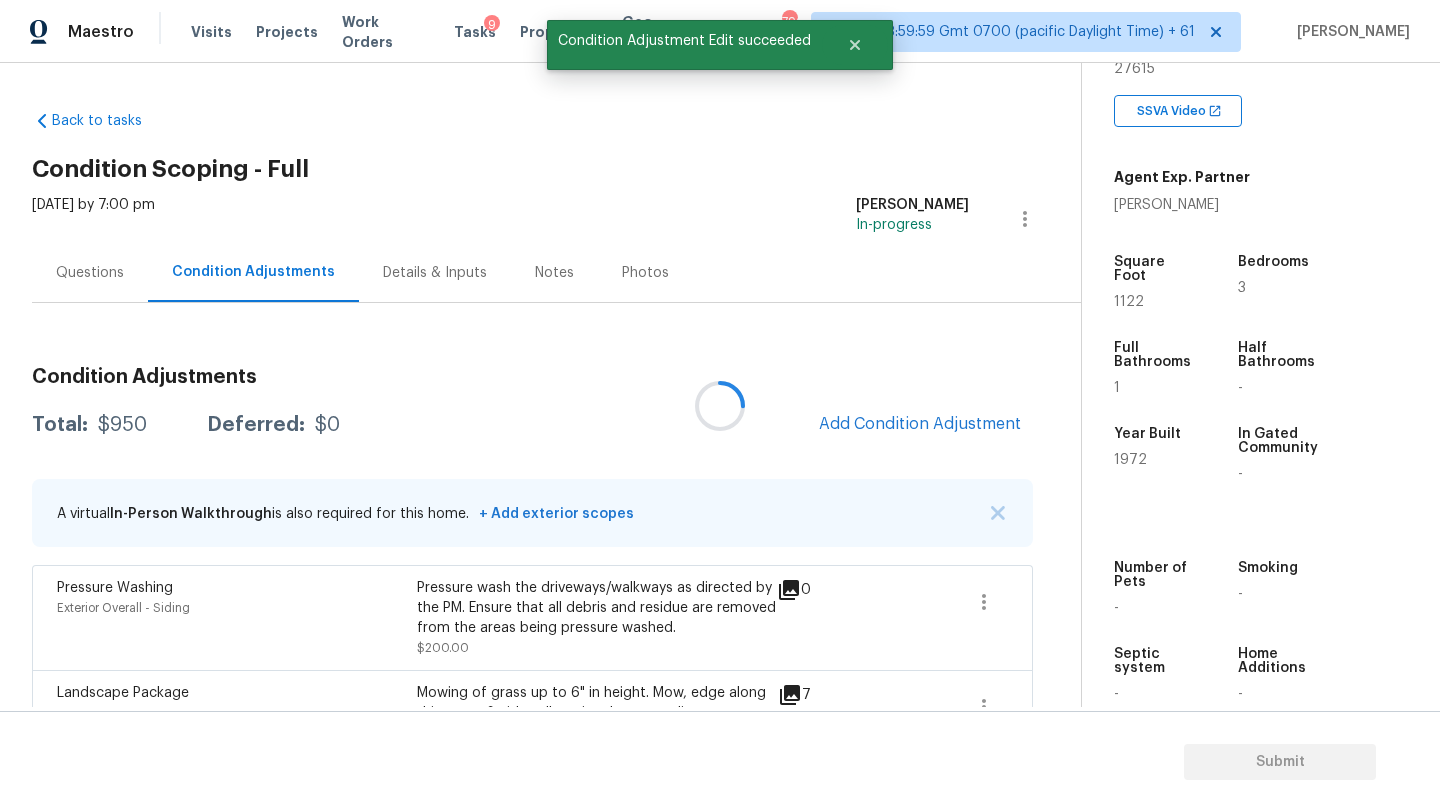 click on "Condition Adjustments" at bounding box center (532, 377) 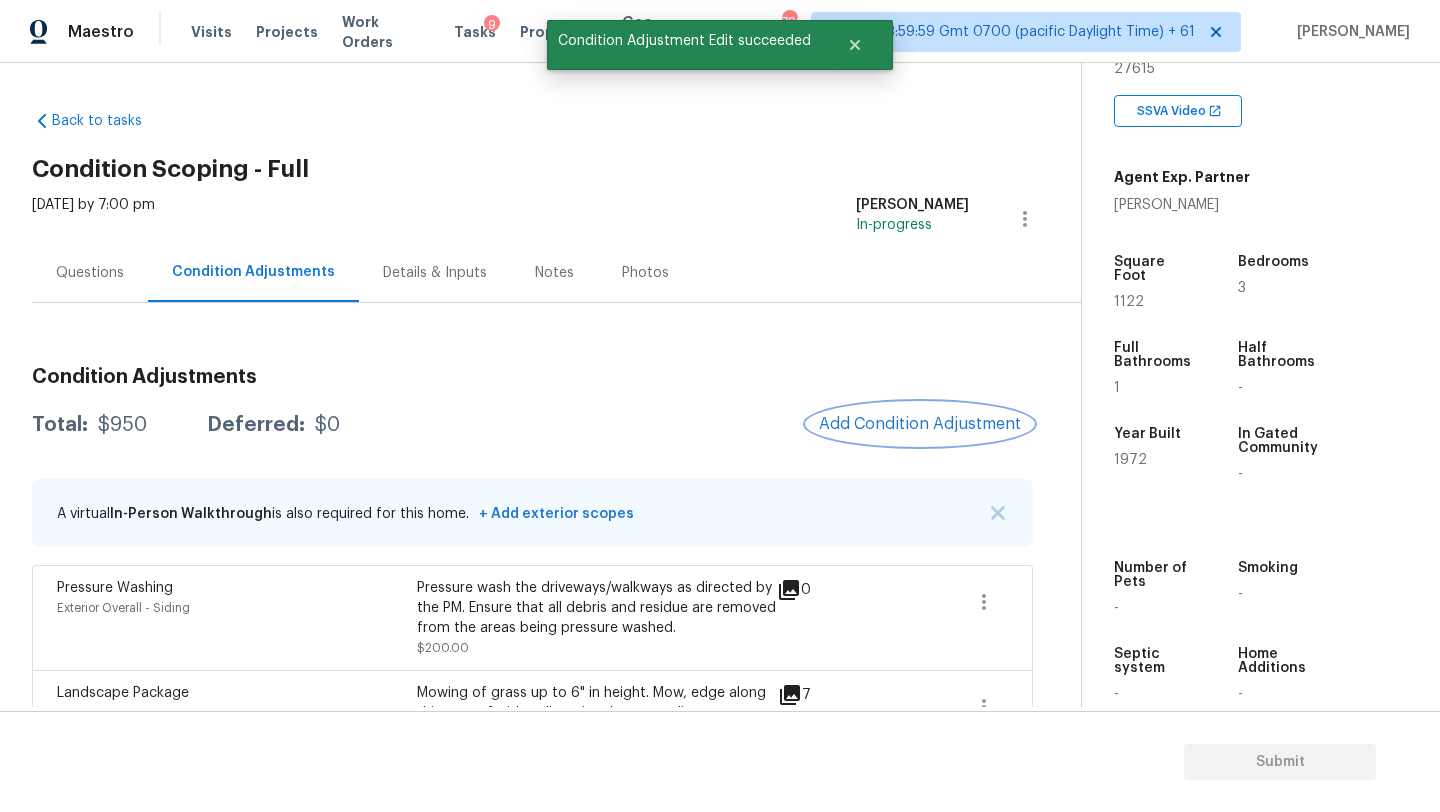 click on "Add Condition Adjustment" at bounding box center (920, 424) 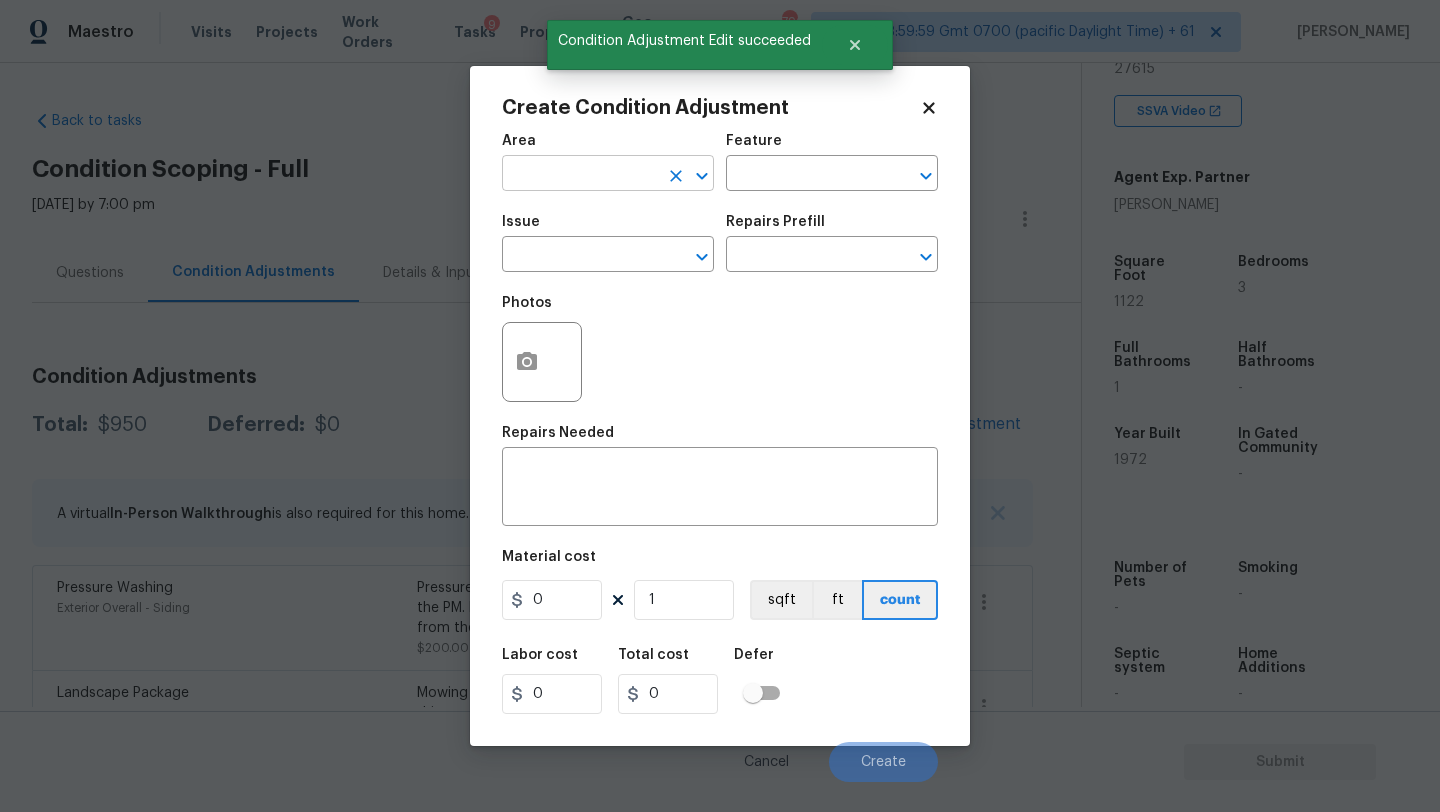 click at bounding box center (580, 175) 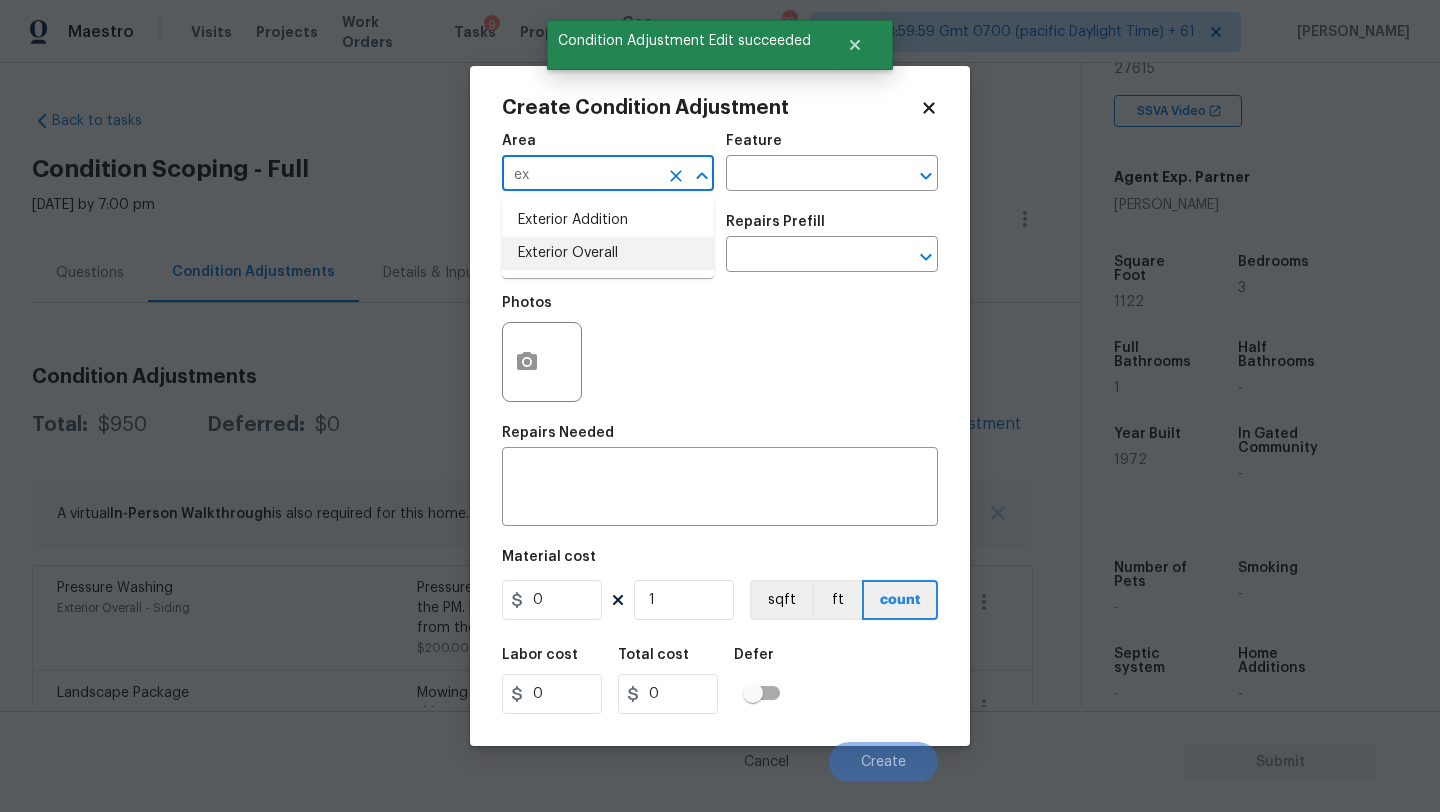 click on "Exterior Overall" at bounding box center (608, 253) 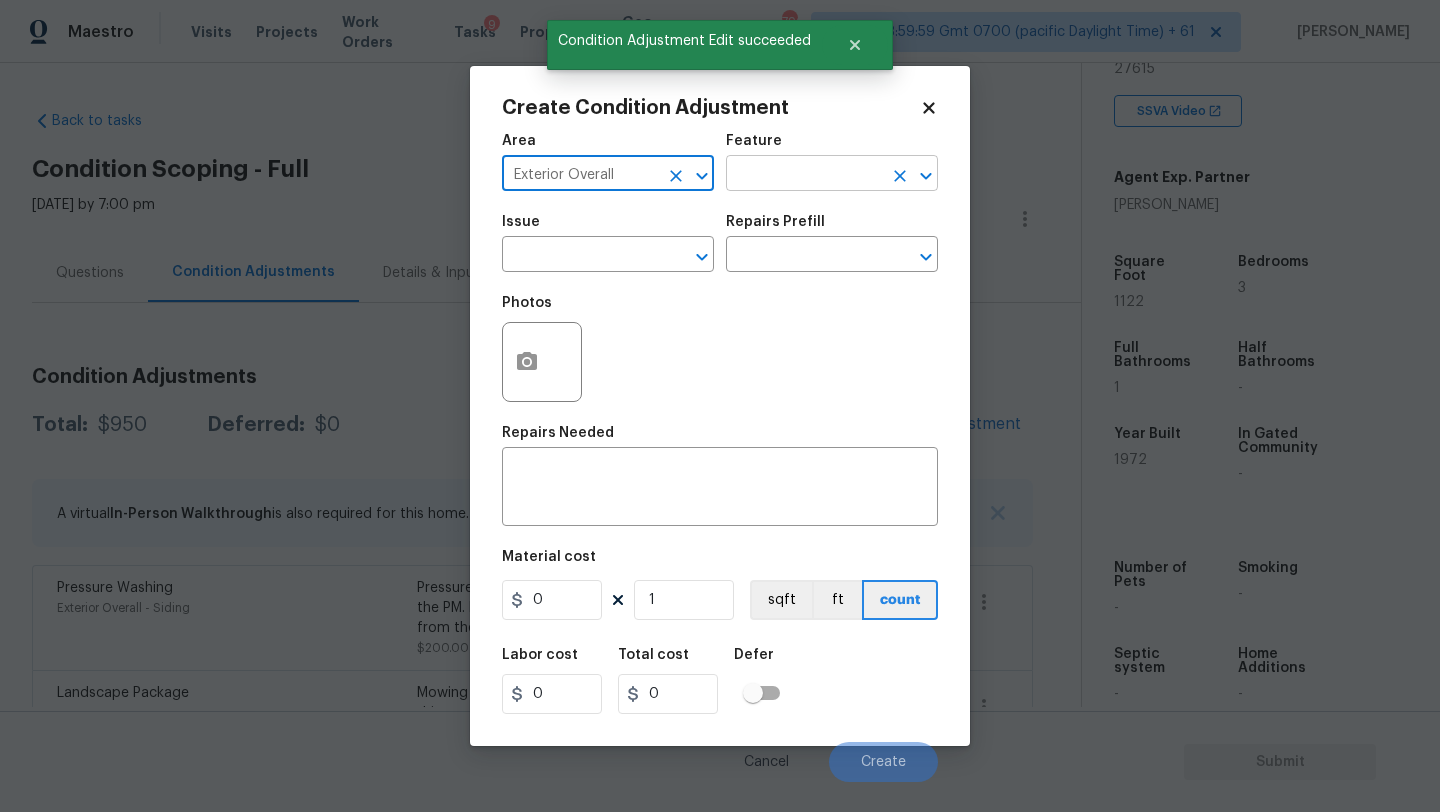 type on "Exterior Overall" 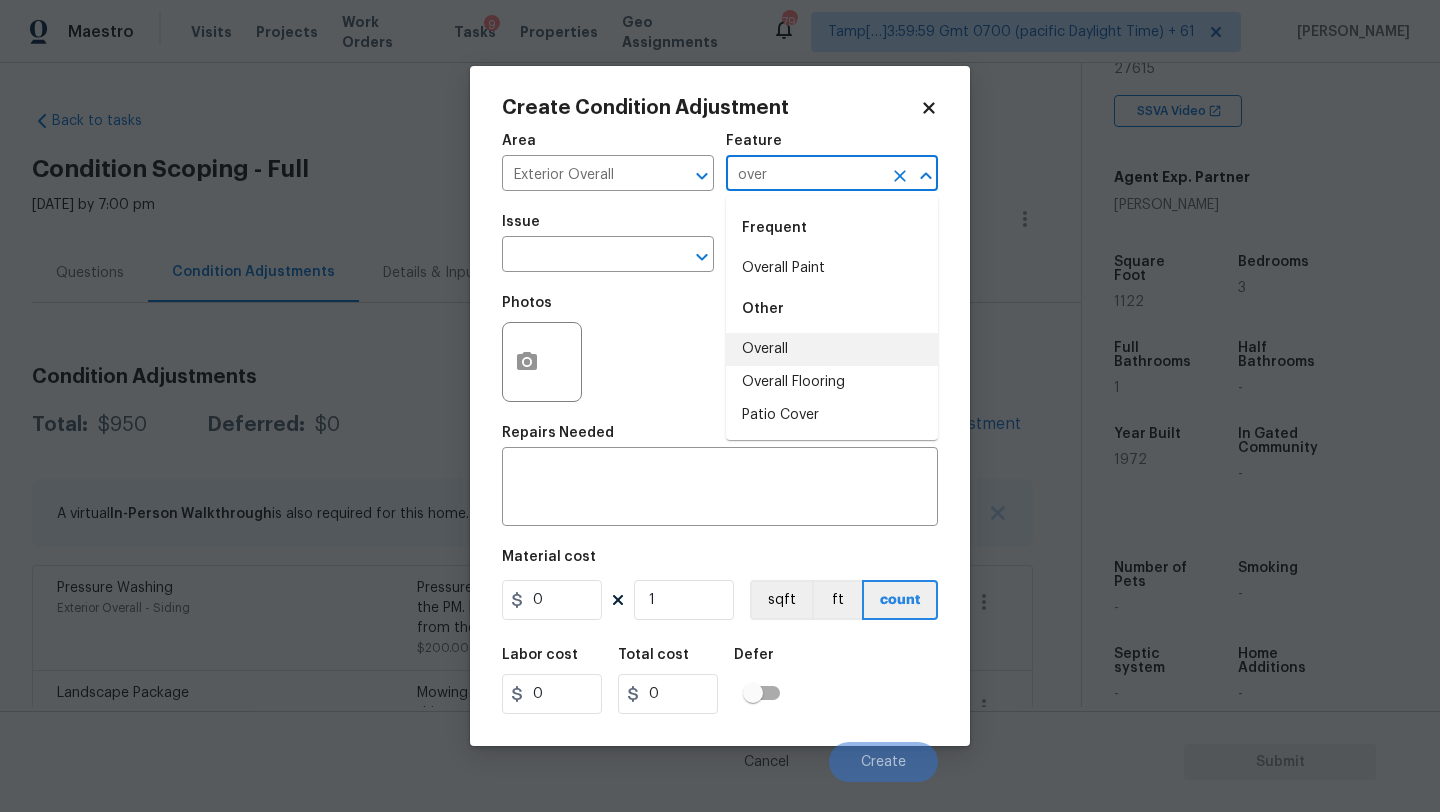 click on "Overall" at bounding box center [832, 349] 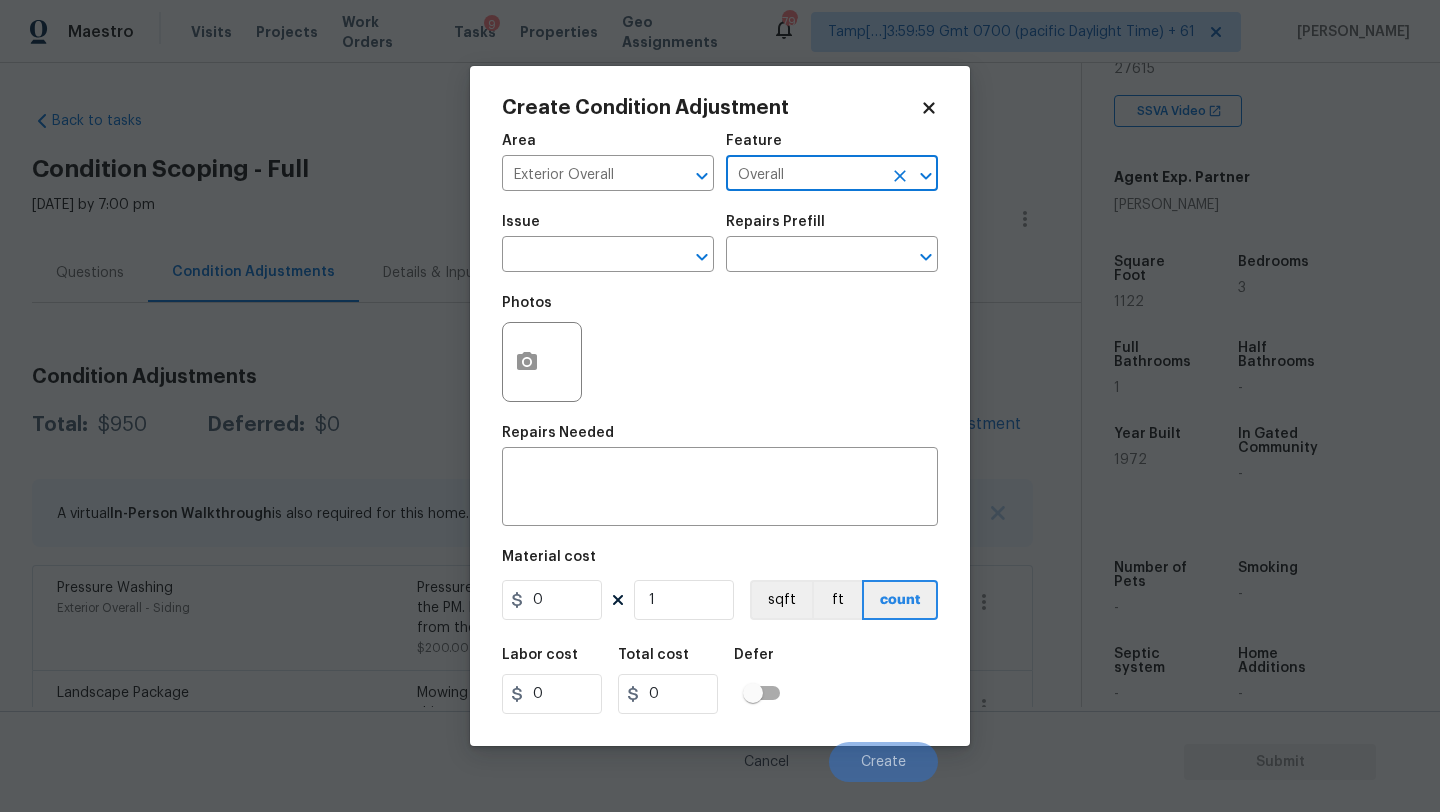 type on "Overall" 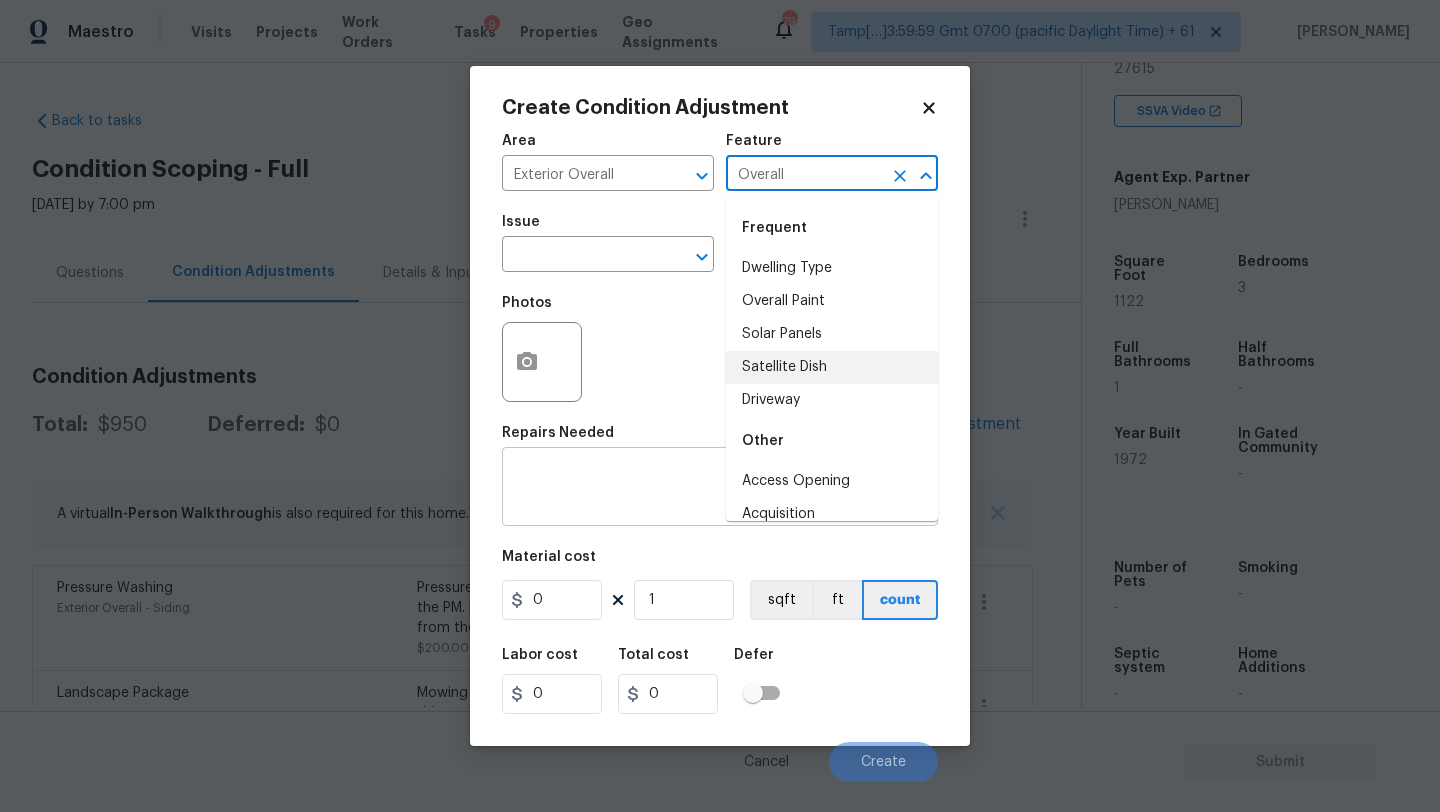 click at bounding box center [720, 489] 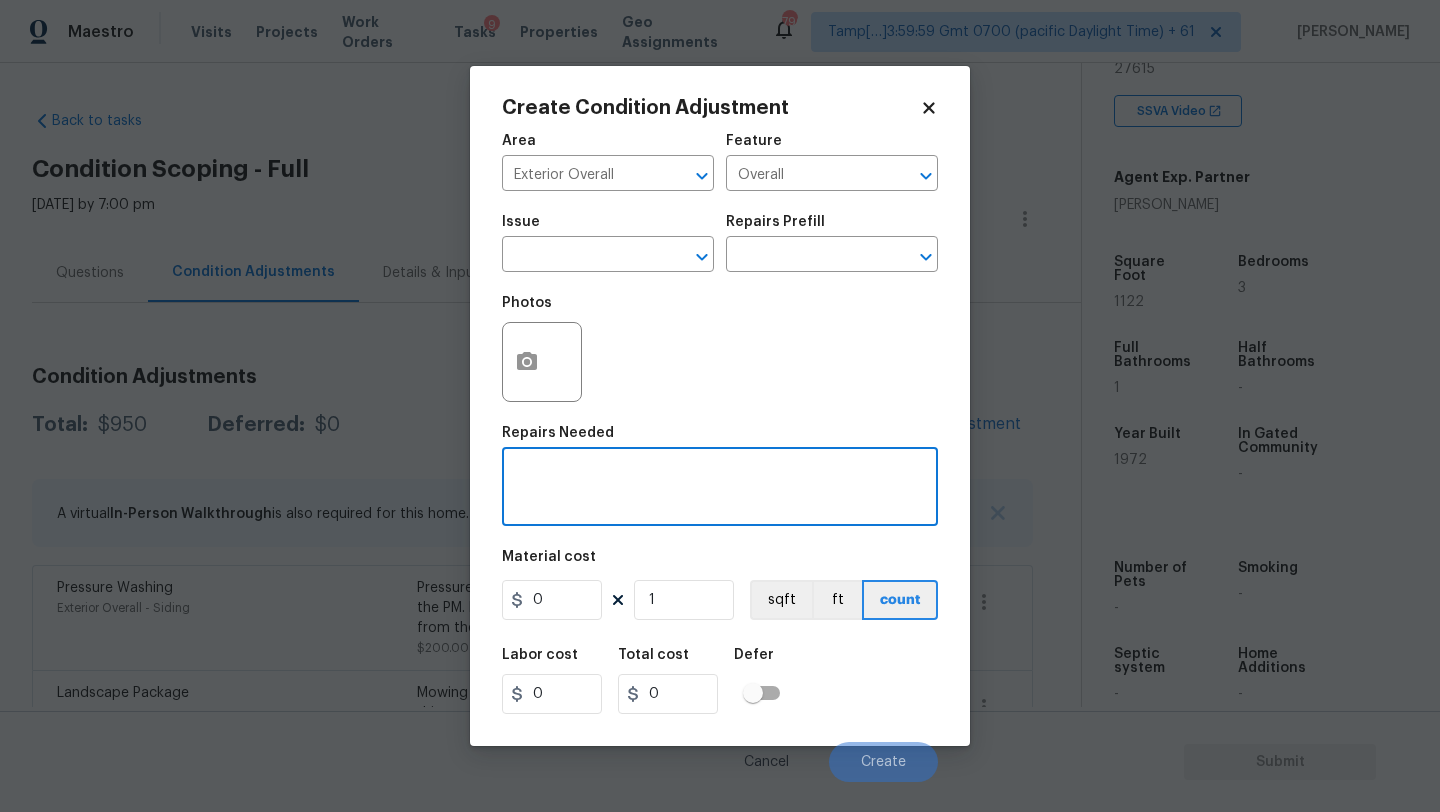 paste on "Repairs to siding, stucco, or paint" 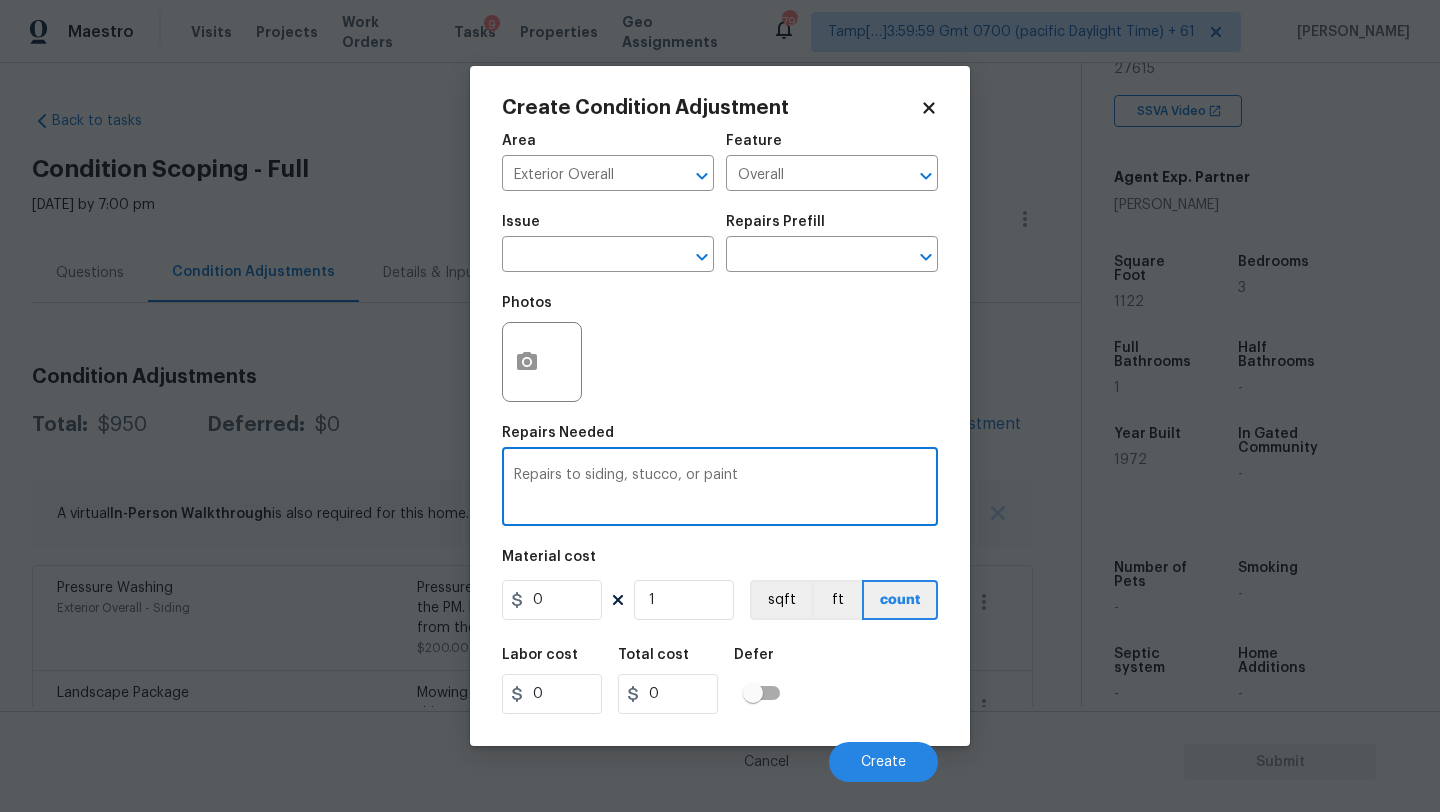 type on "Repairs to siding, stucco, or paint" 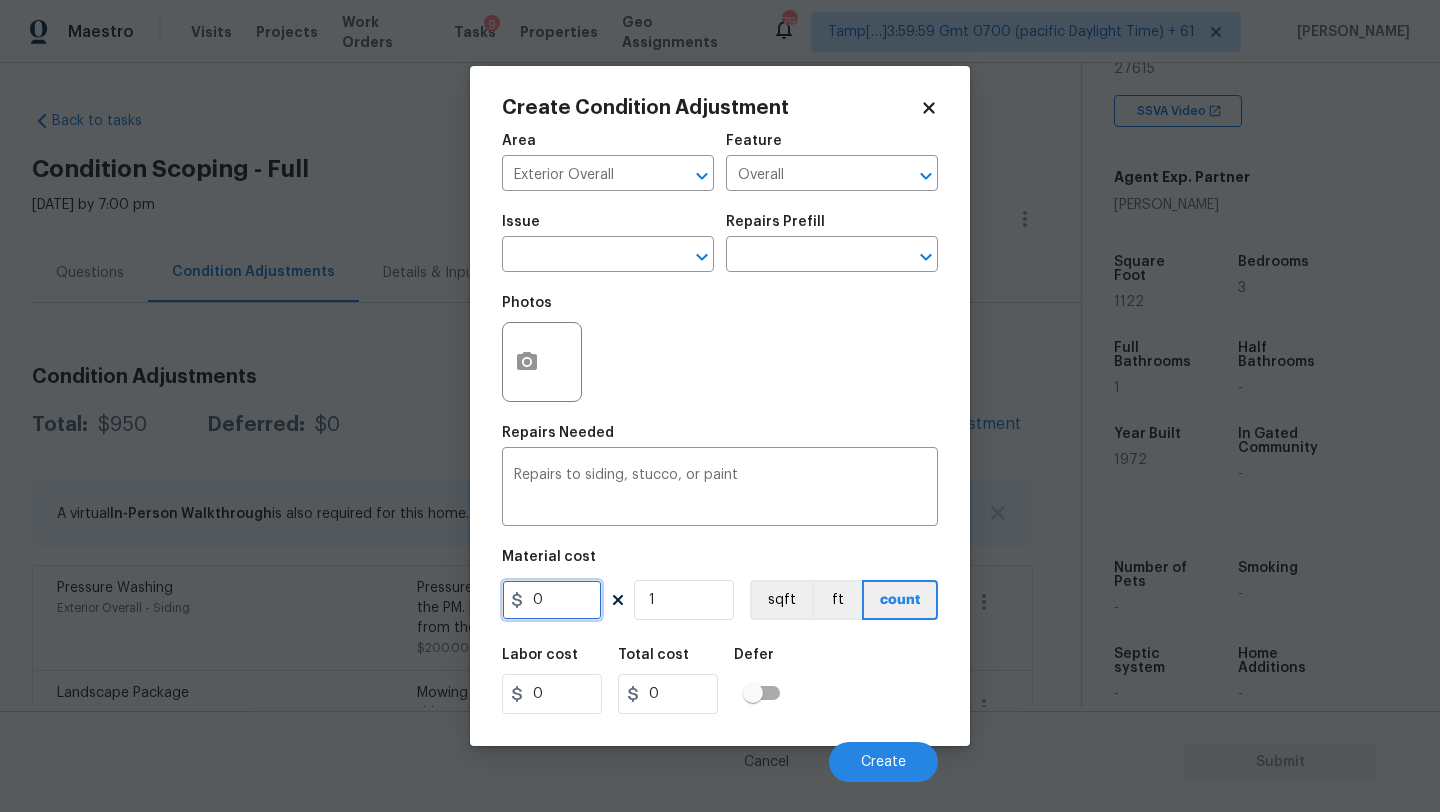click on "0" at bounding box center [552, 600] 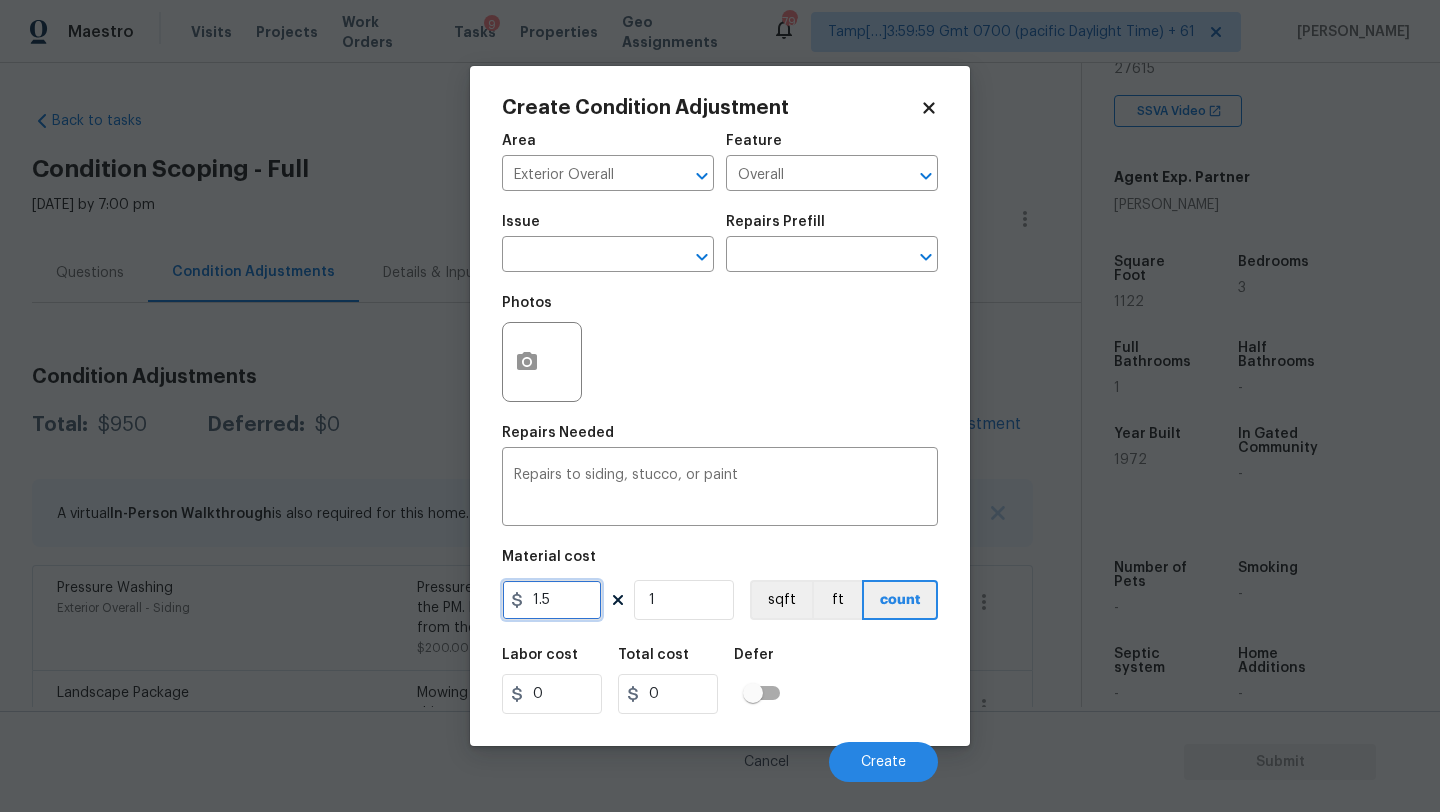 type on "1.5" 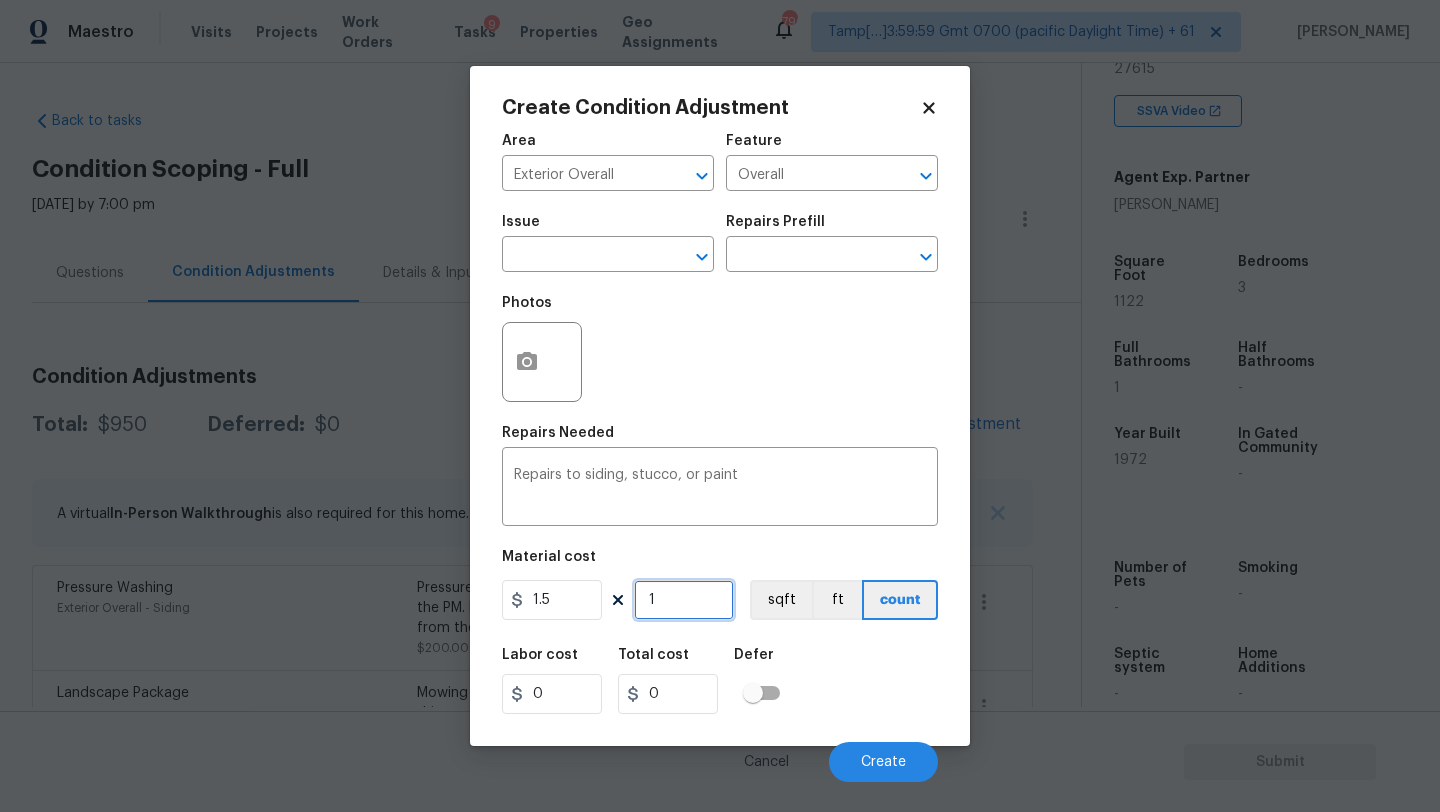type on "1.5" 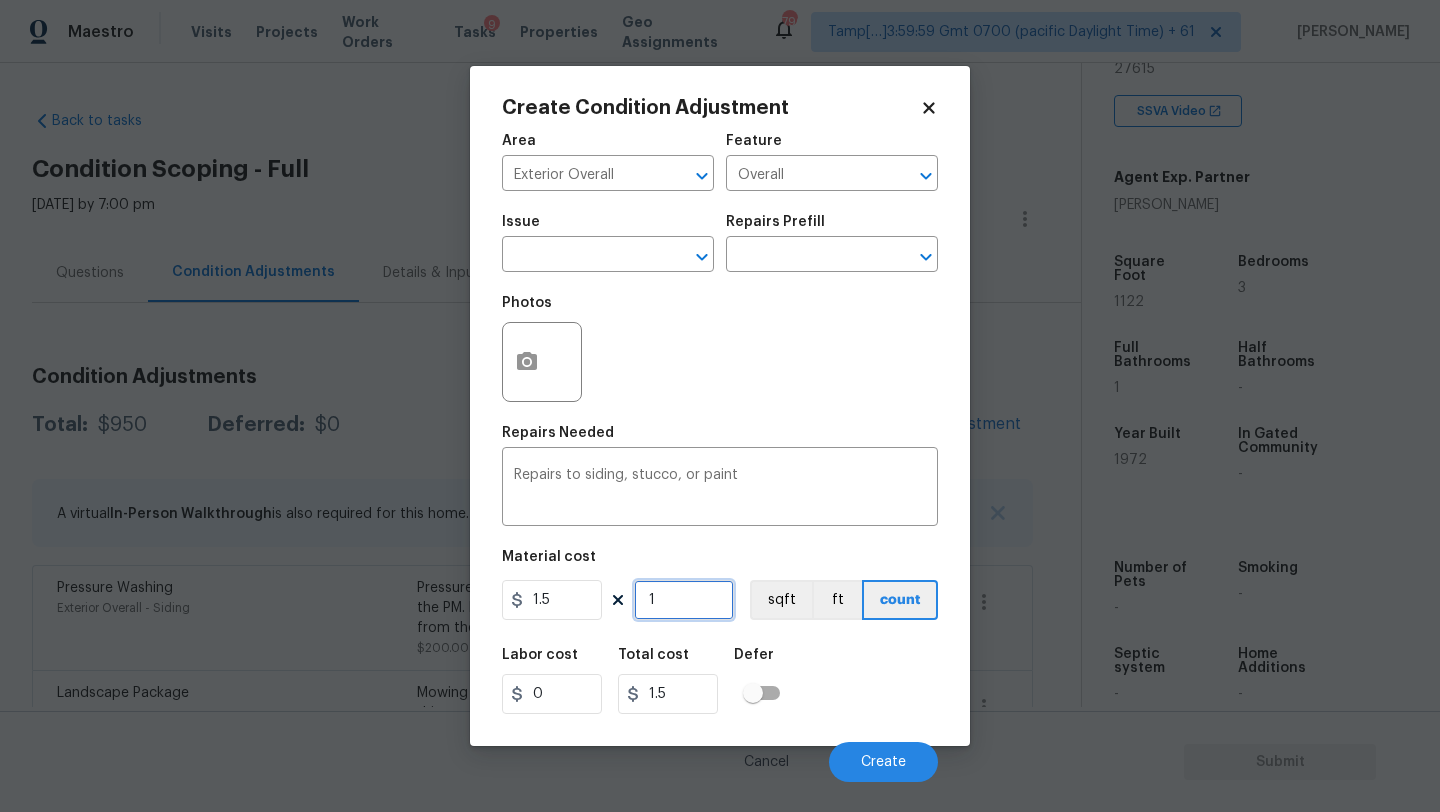 click on "1" at bounding box center [684, 600] 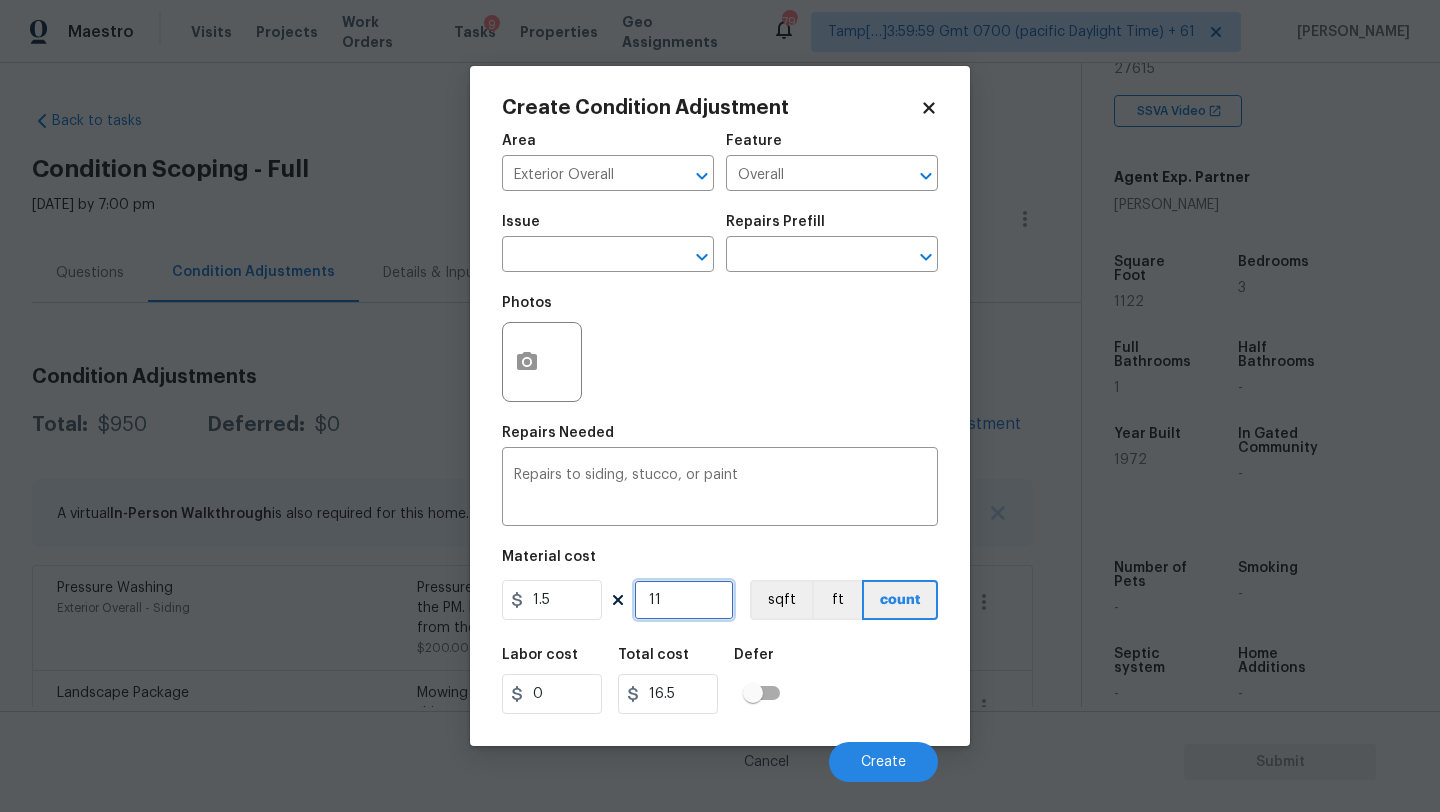 type on "112" 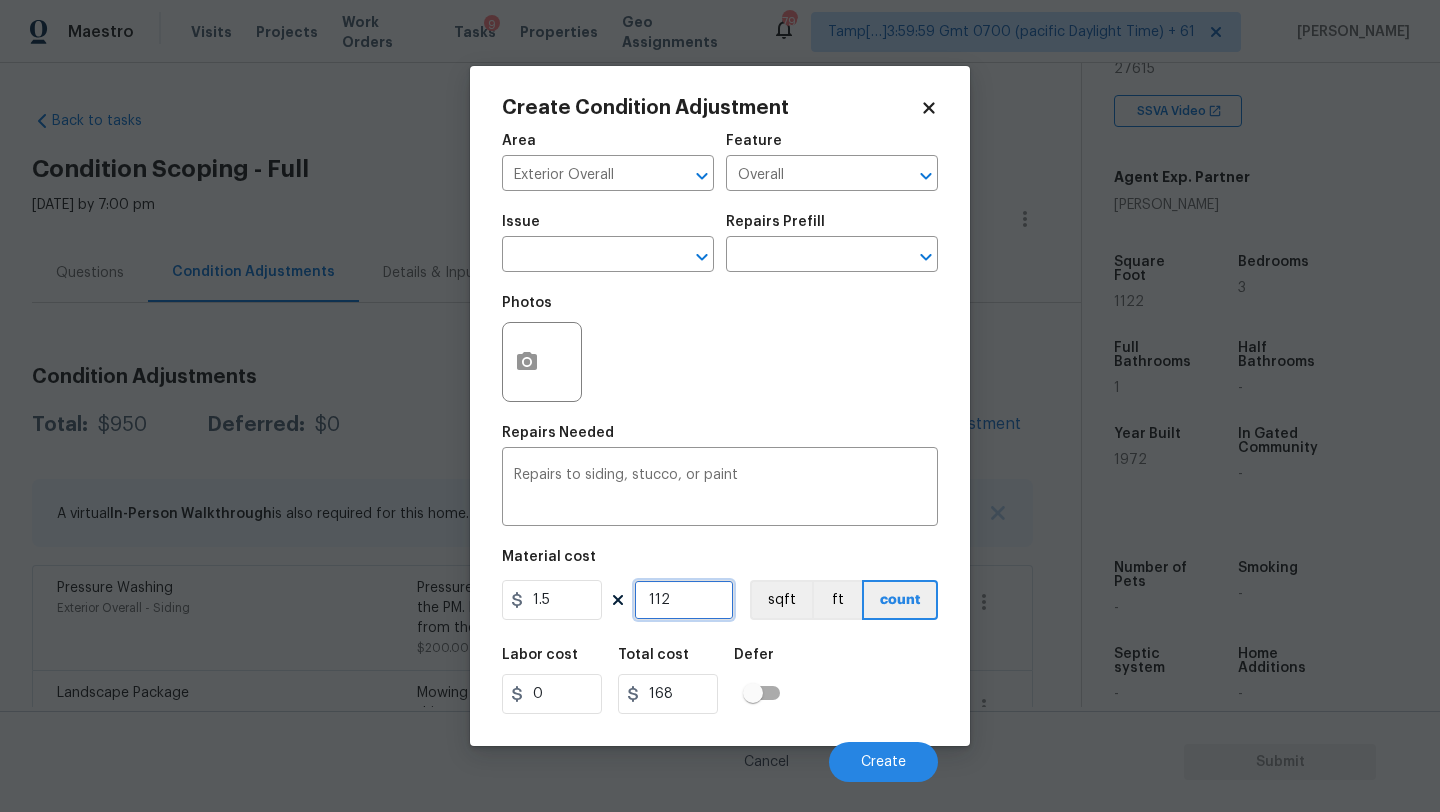 type on "1122" 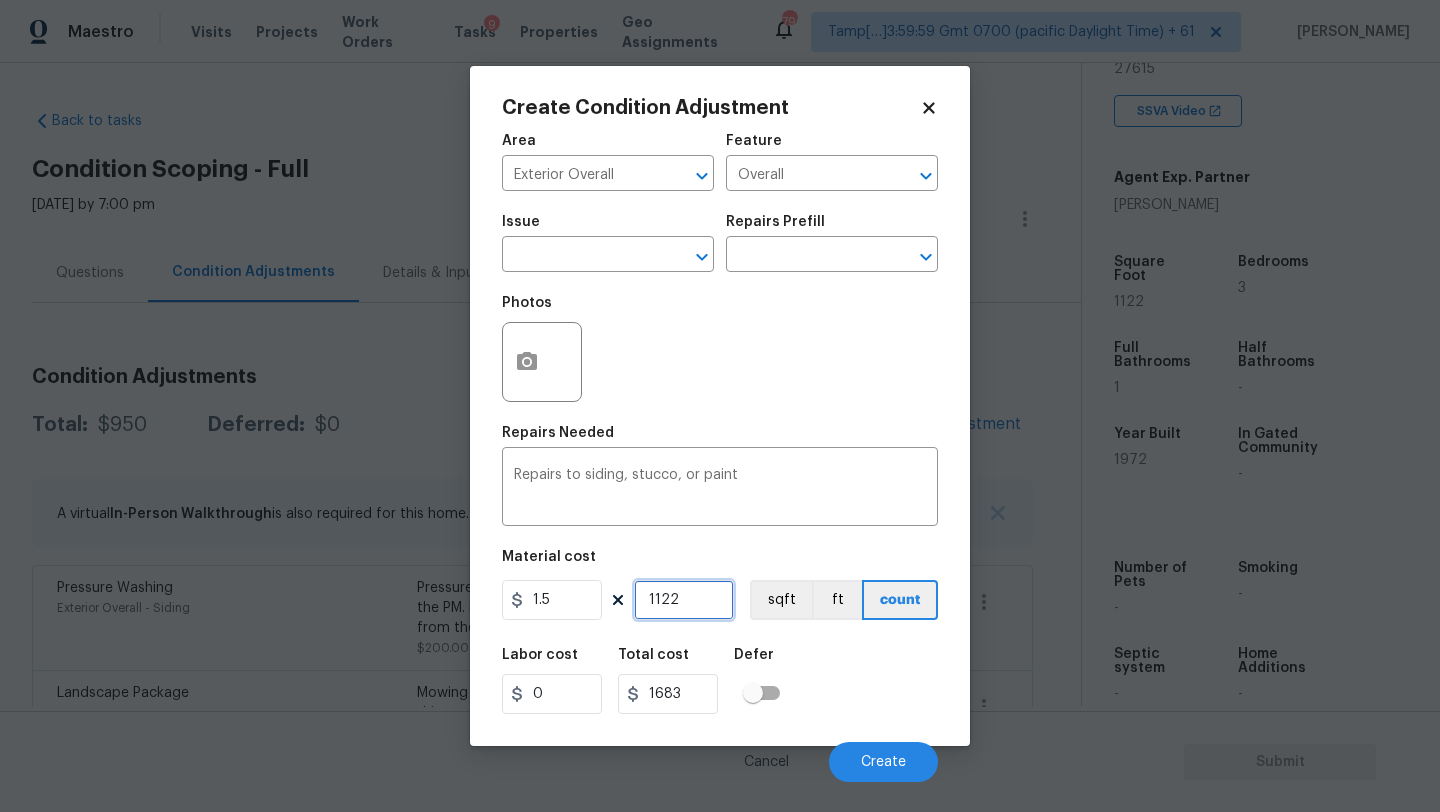 type on "1122" 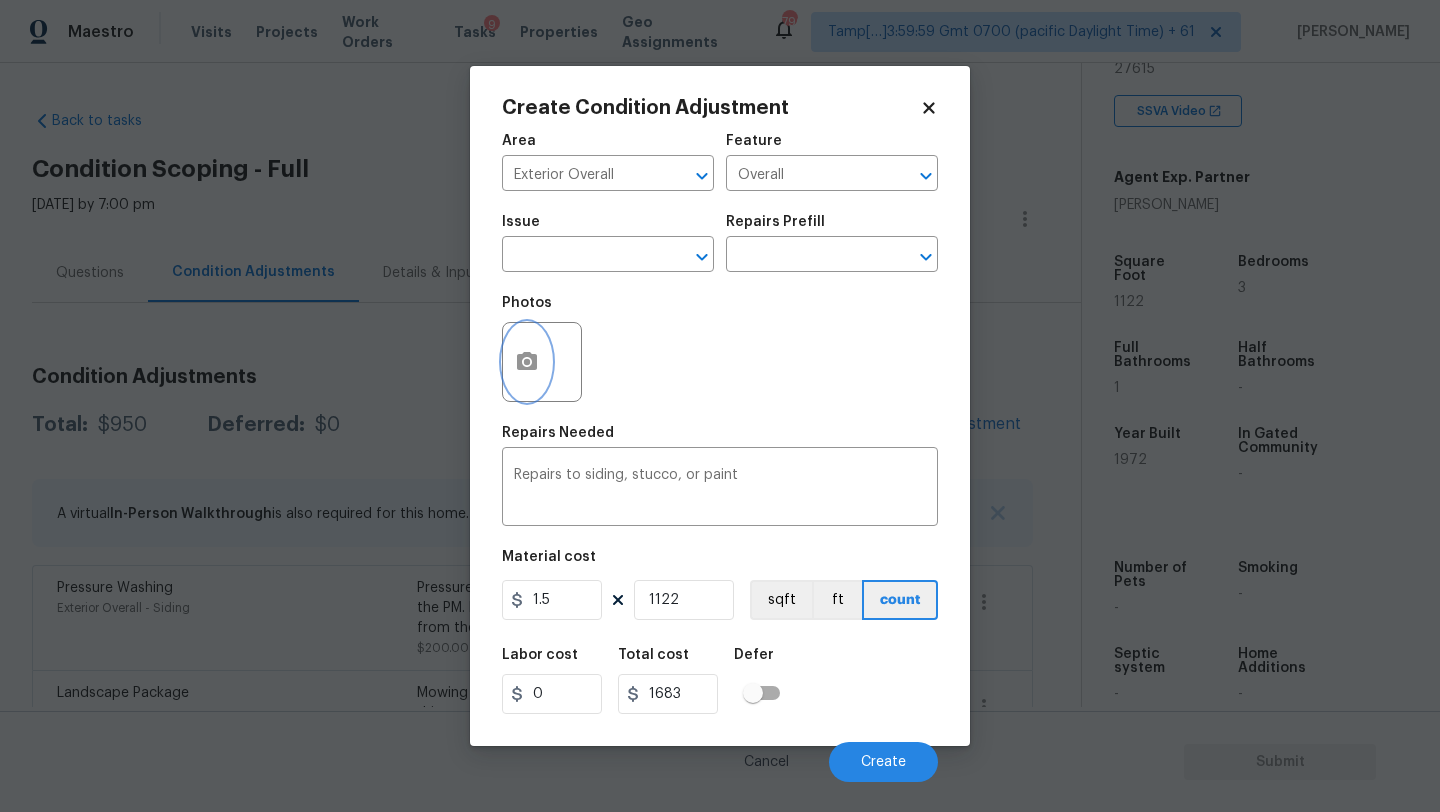 click 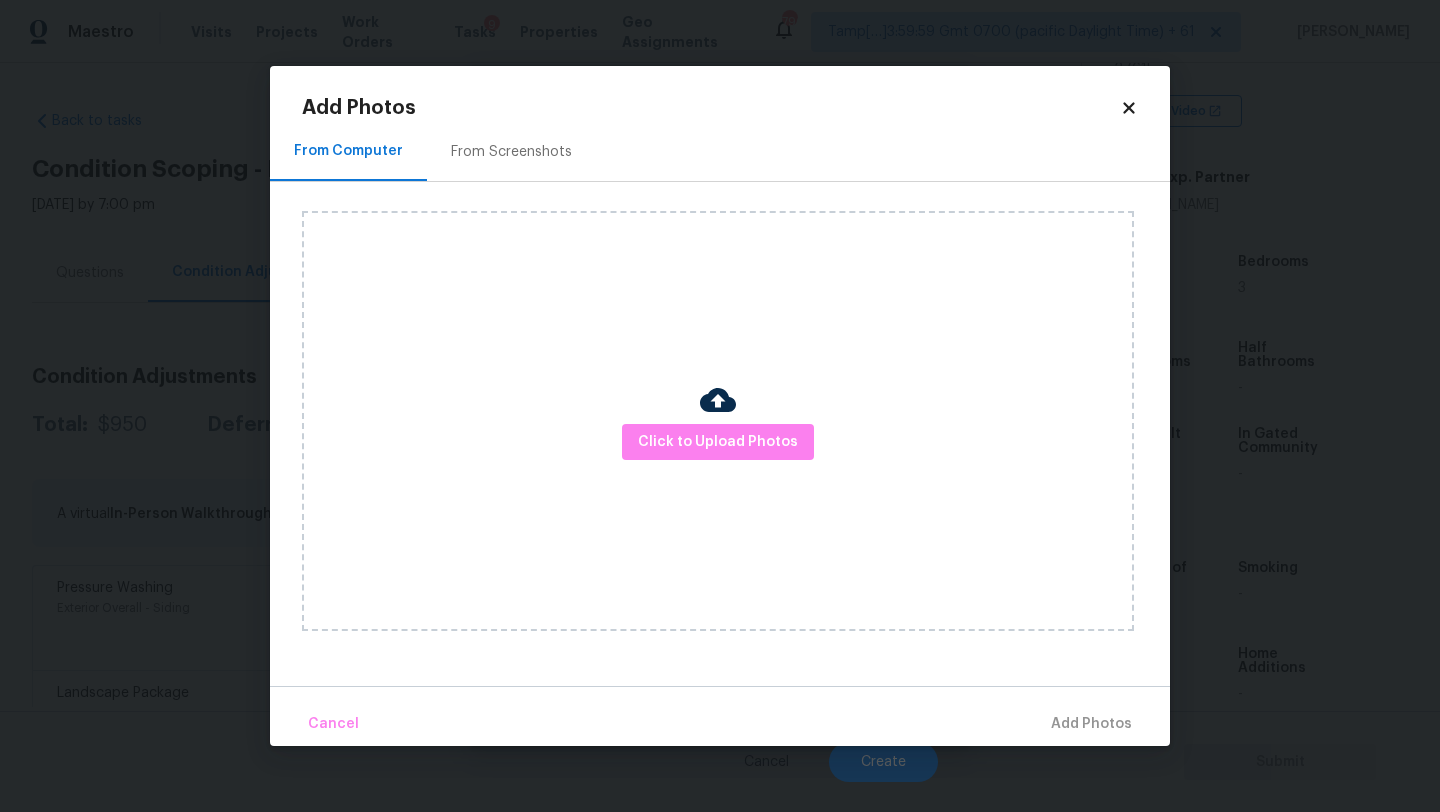 click on "From Screenshots" at bounding box center [511, 152] 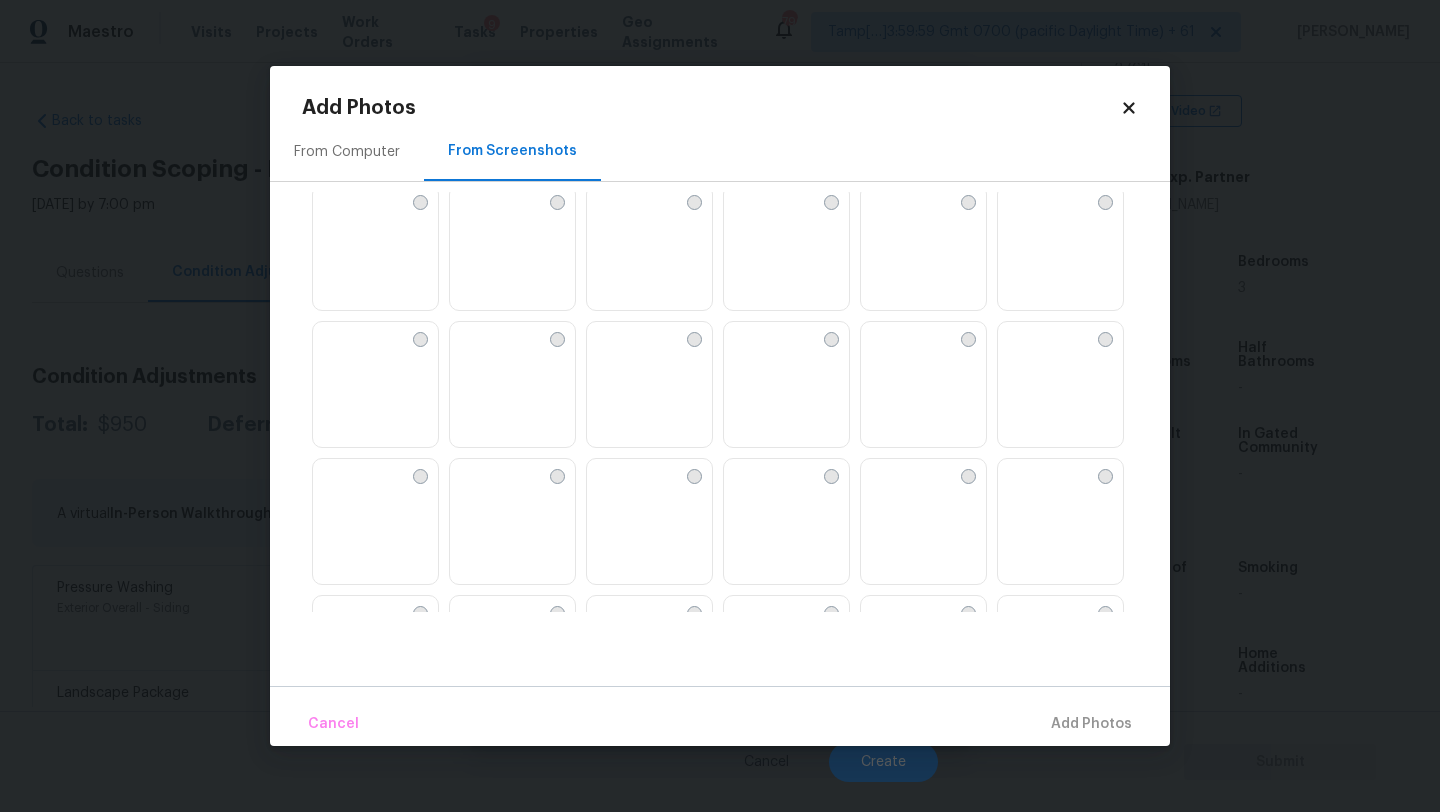 click at bounding box center [740, 338] 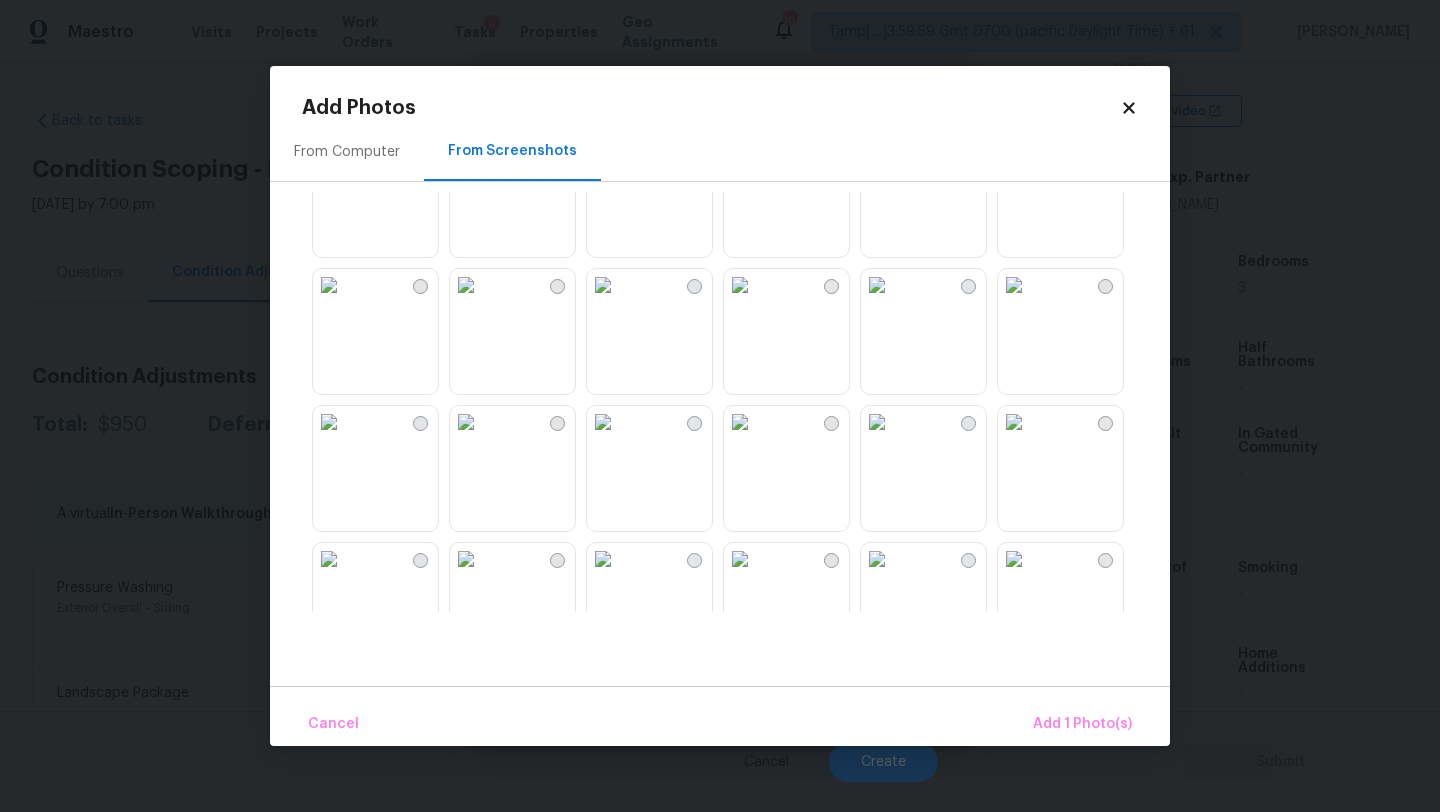scroll, scrollTop: 933, scrollLeft: 0, axis: vertical 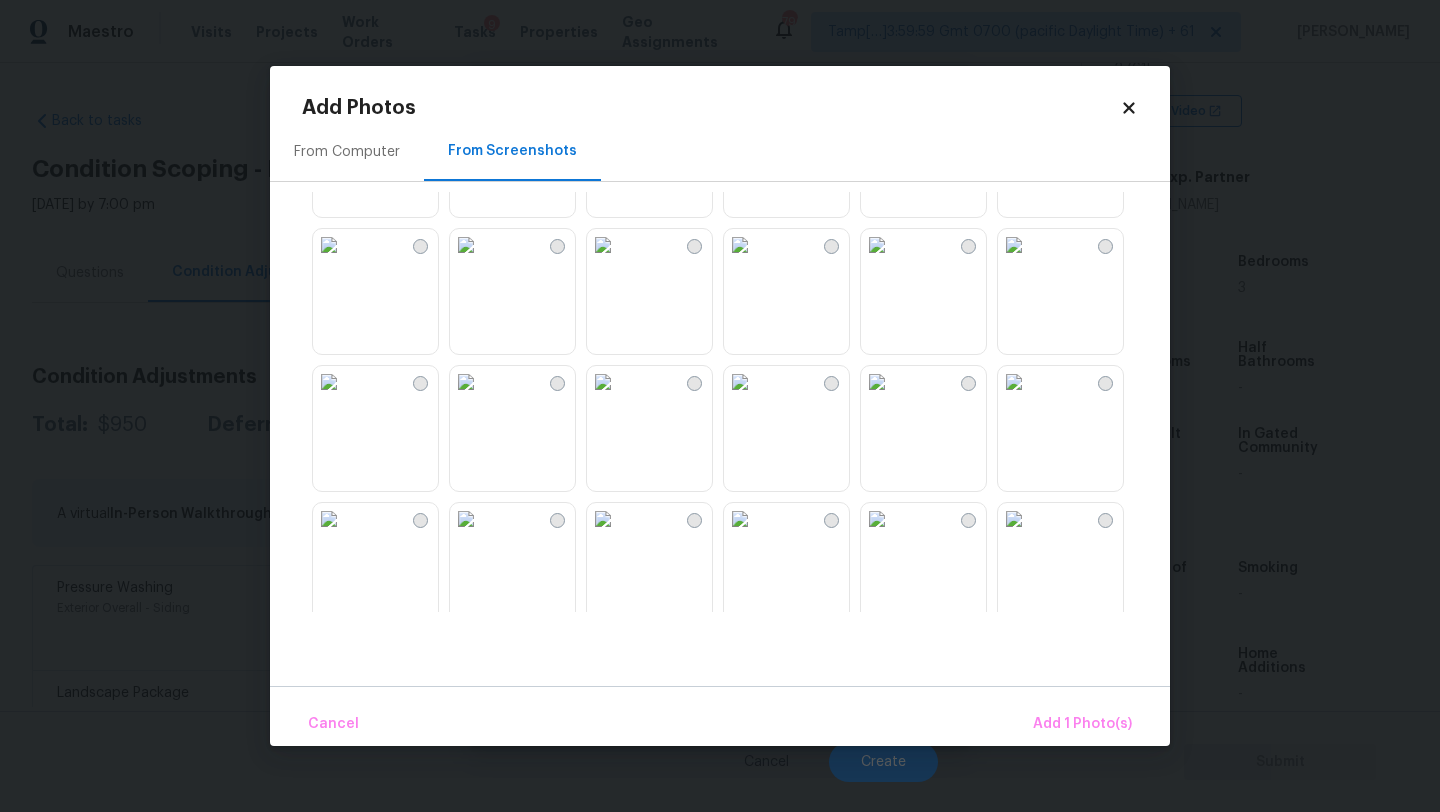 click at bounding box center (1014, 245) 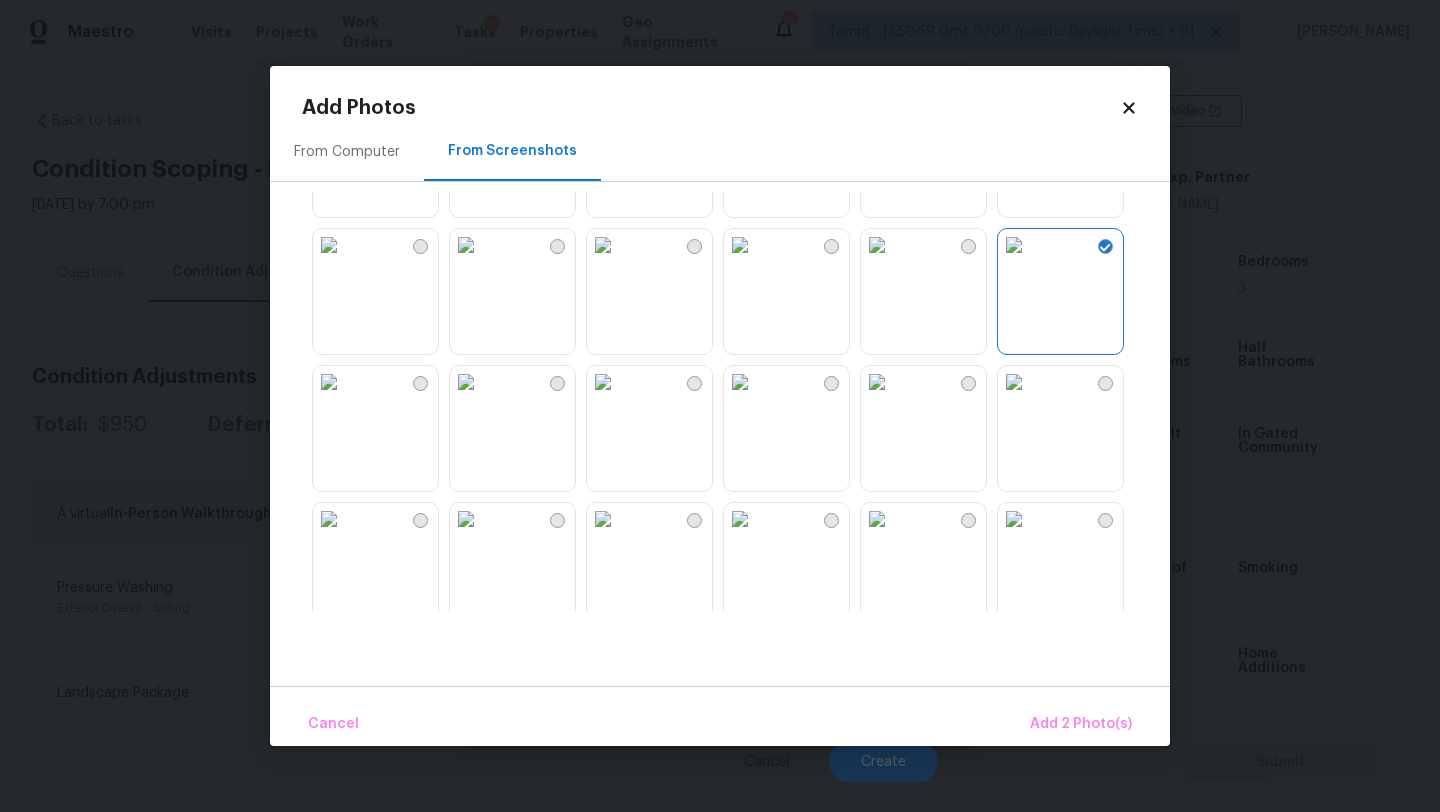 scroll, scrollTop: 1241, scrollLeft: 0, axis: vertical 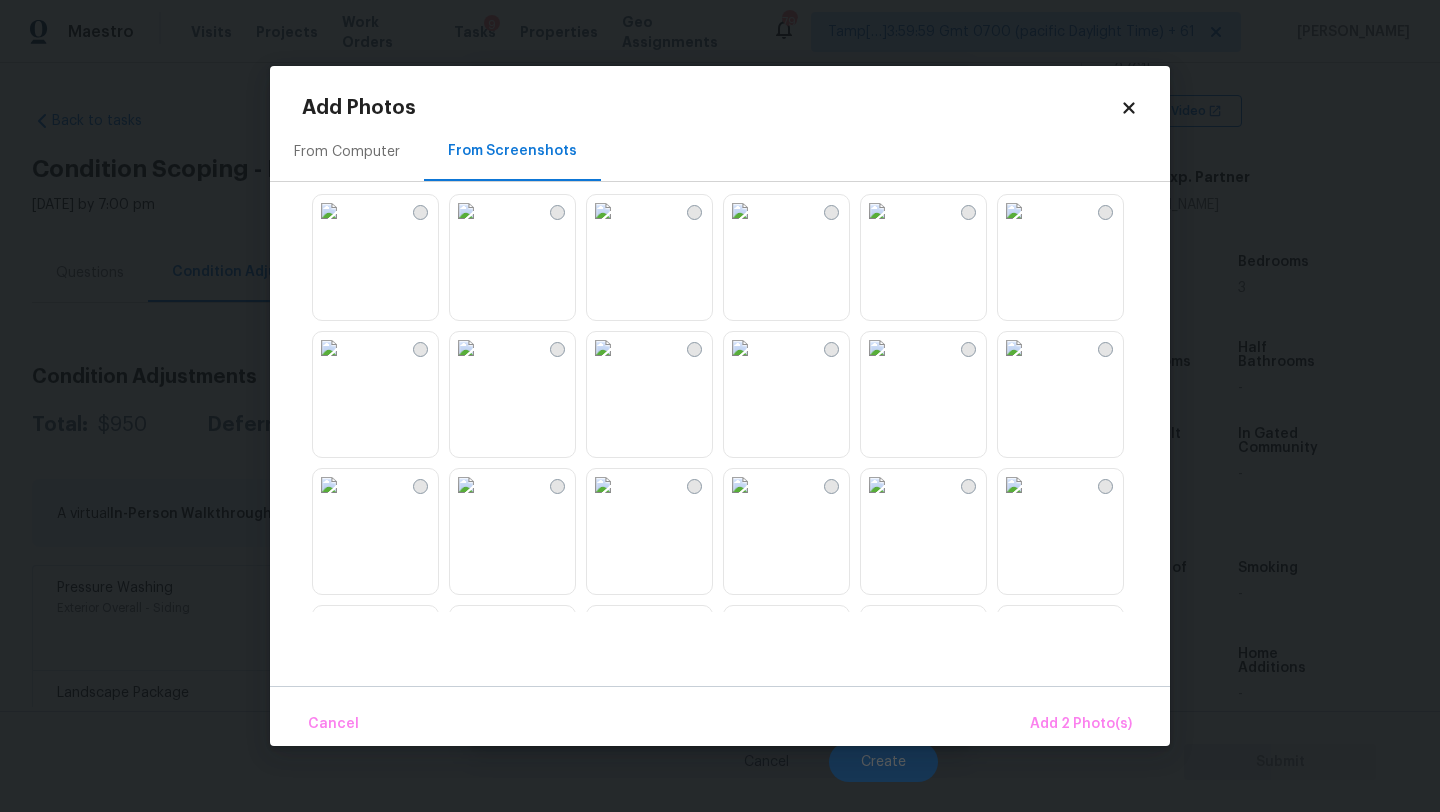click at bounding box center (466, 211) 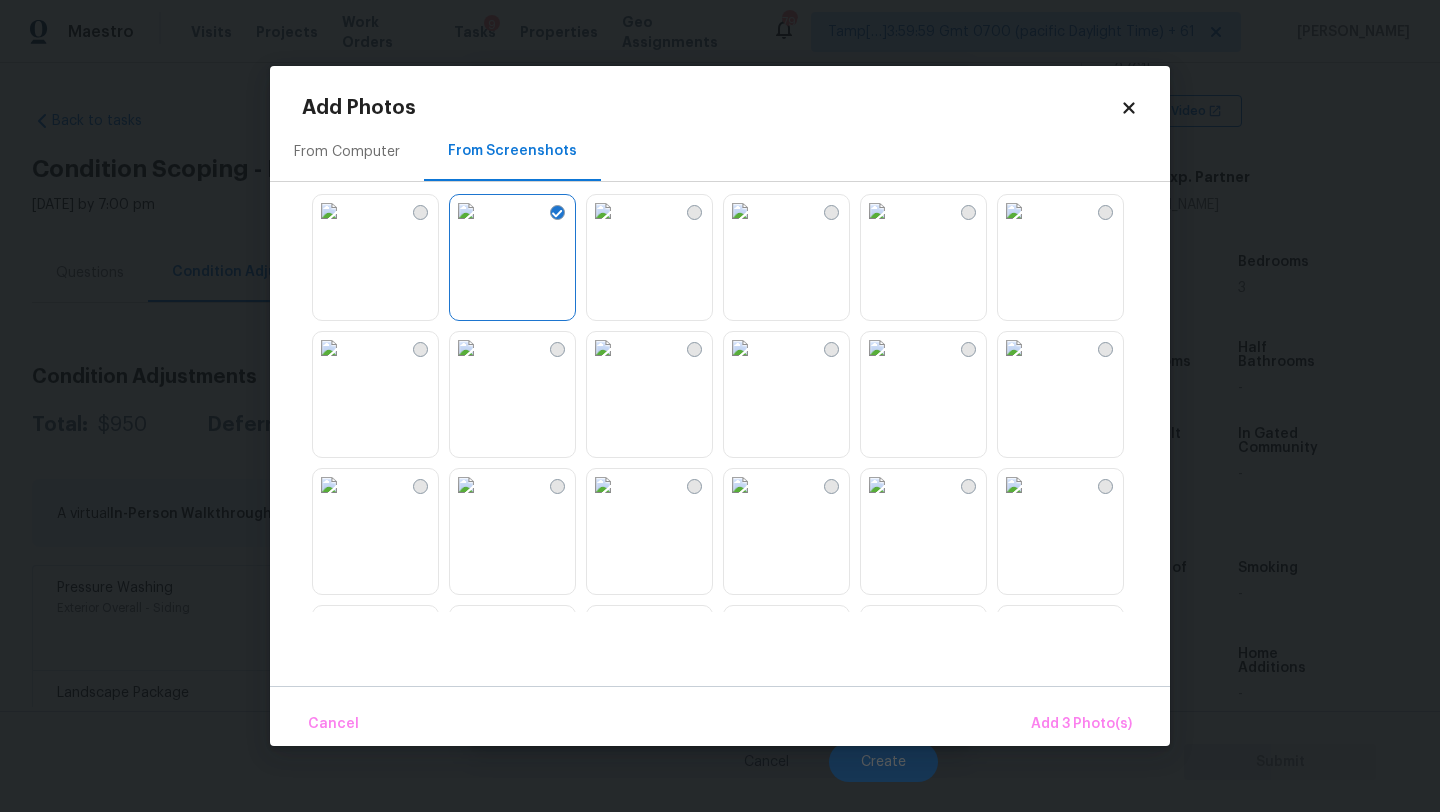 scroll, scrollTop: 1431, scrollLeft: 0, axis: vertical 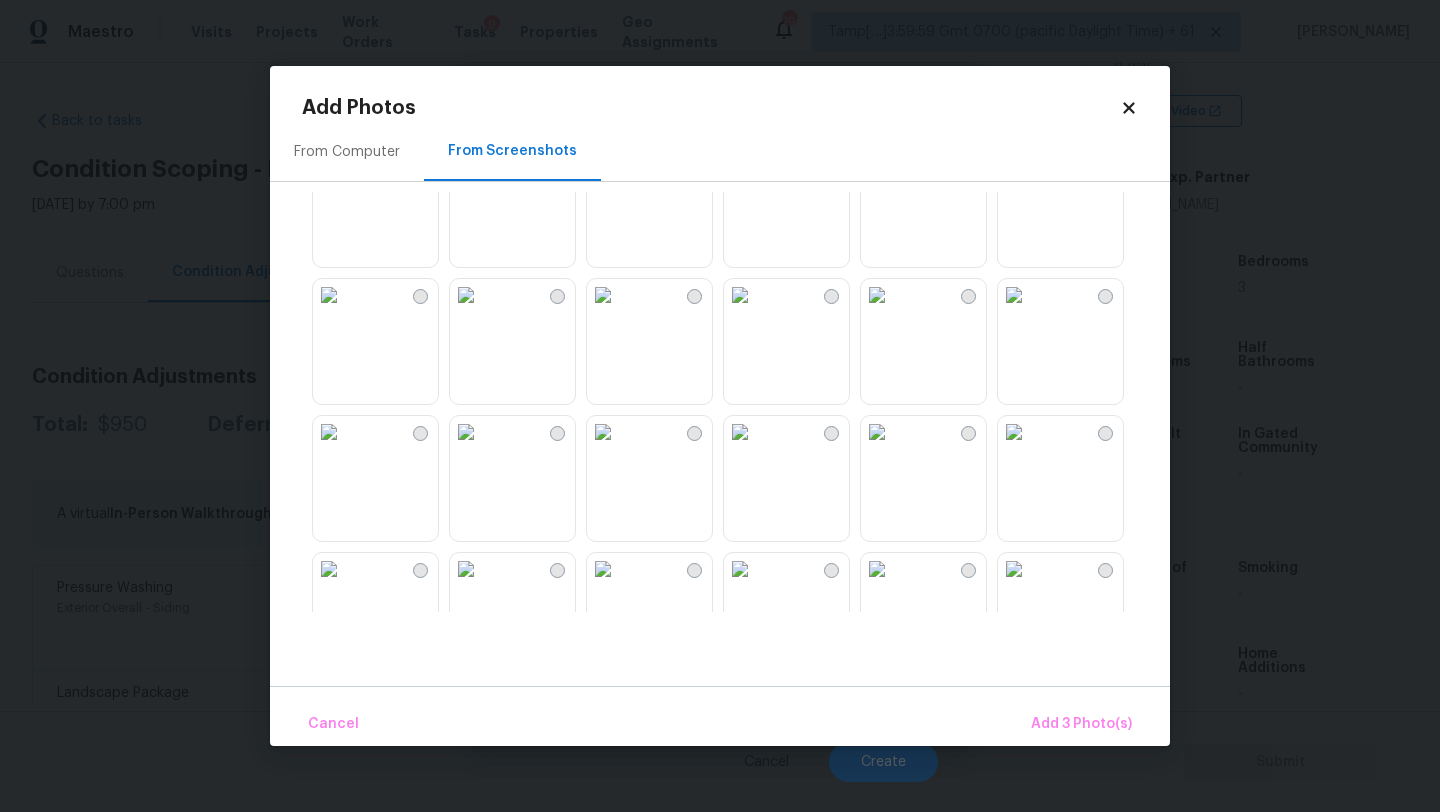 click at bounding box center (1014, 432) 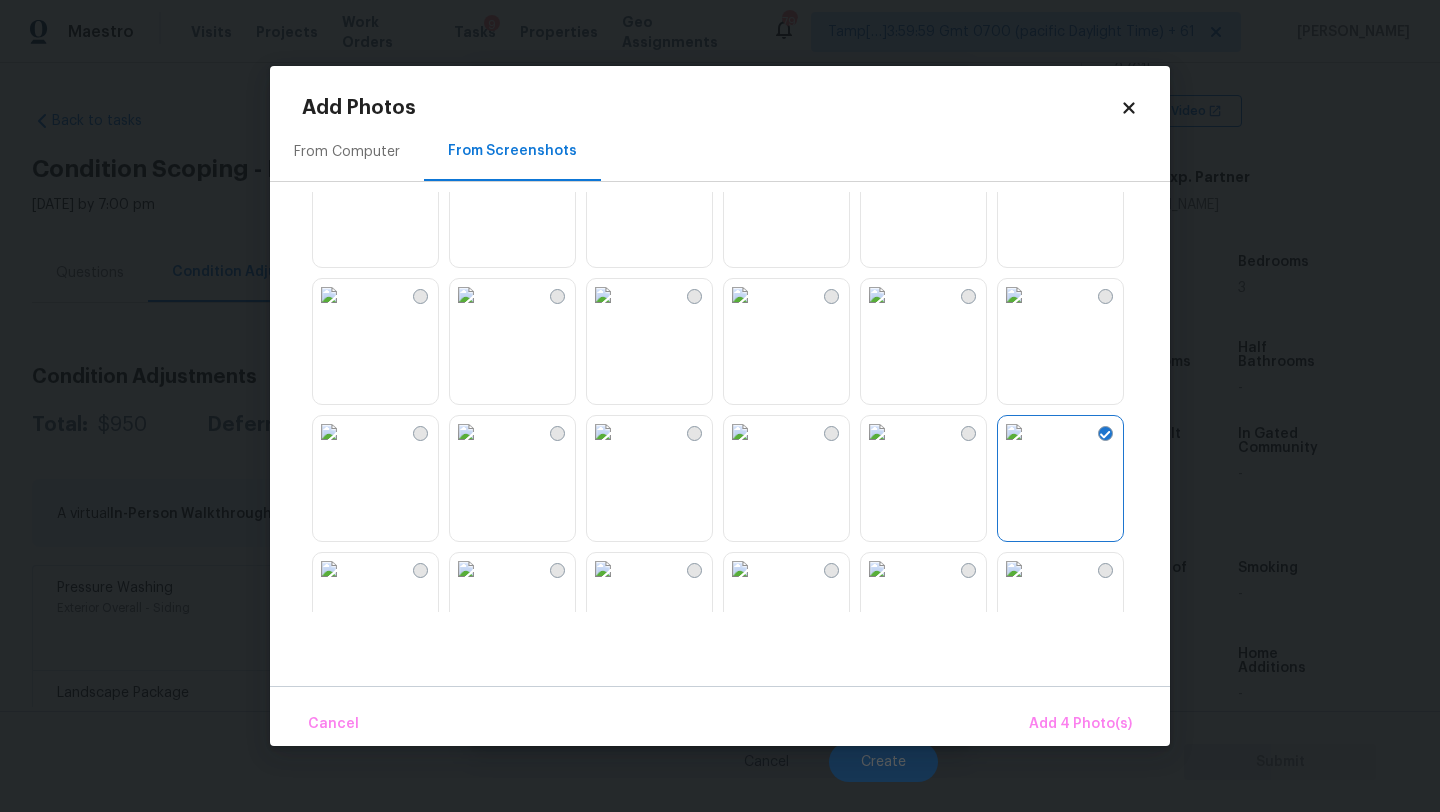 scroll, scrollTop: 1773, scrollLeft: 0, axis: vertical 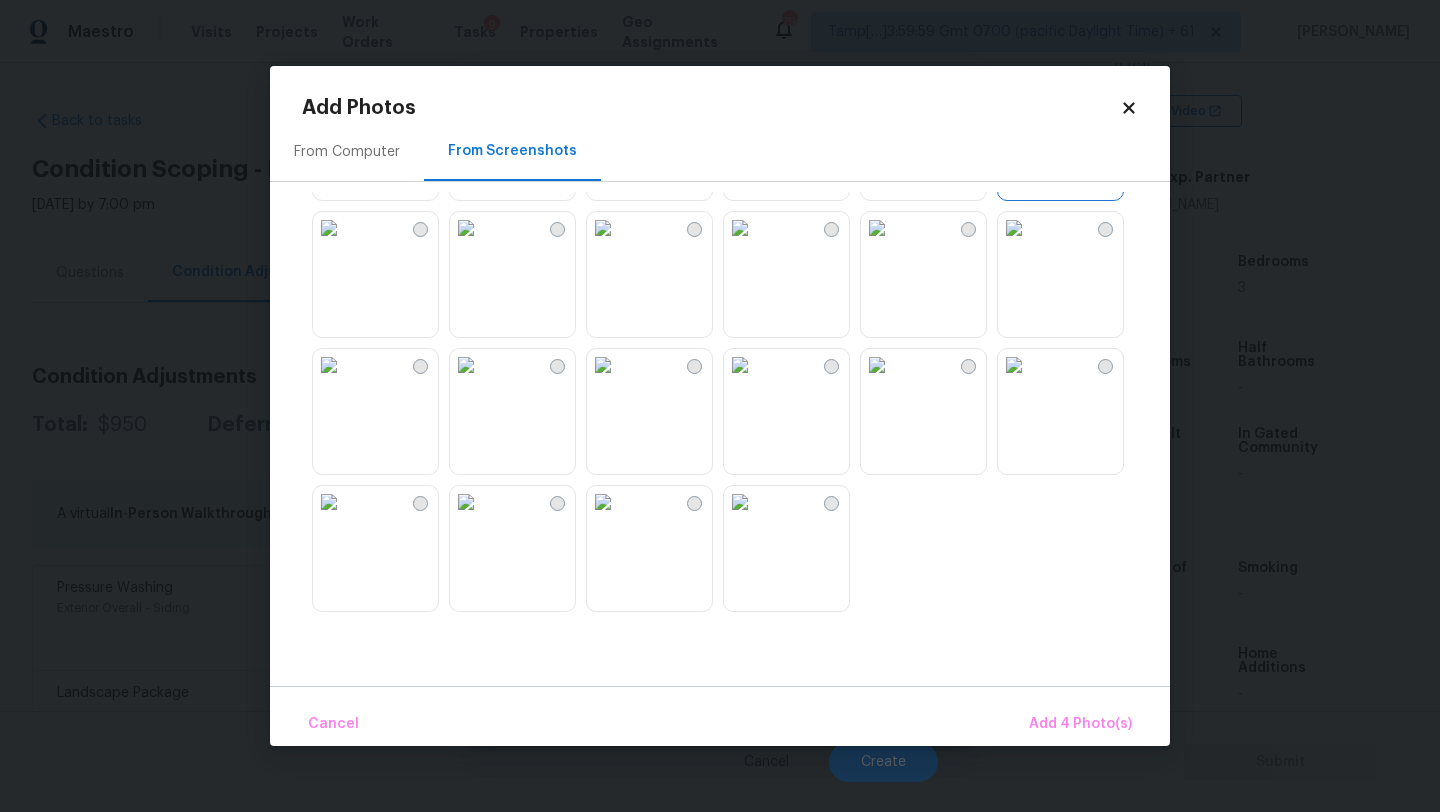 click at bounding box center (877, 365) 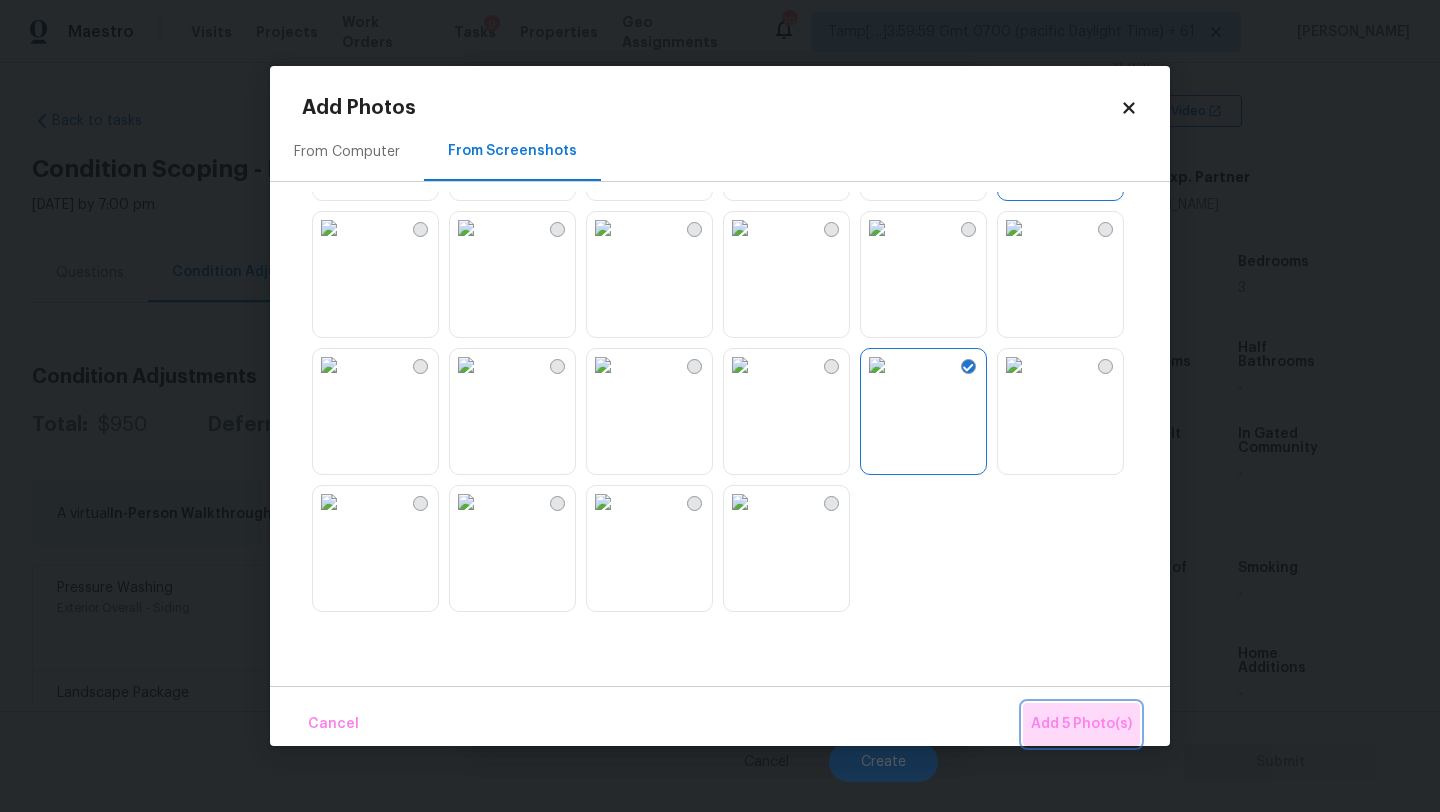 click on "Add 5 Photo(s)" at bounding box center [1081, 724] 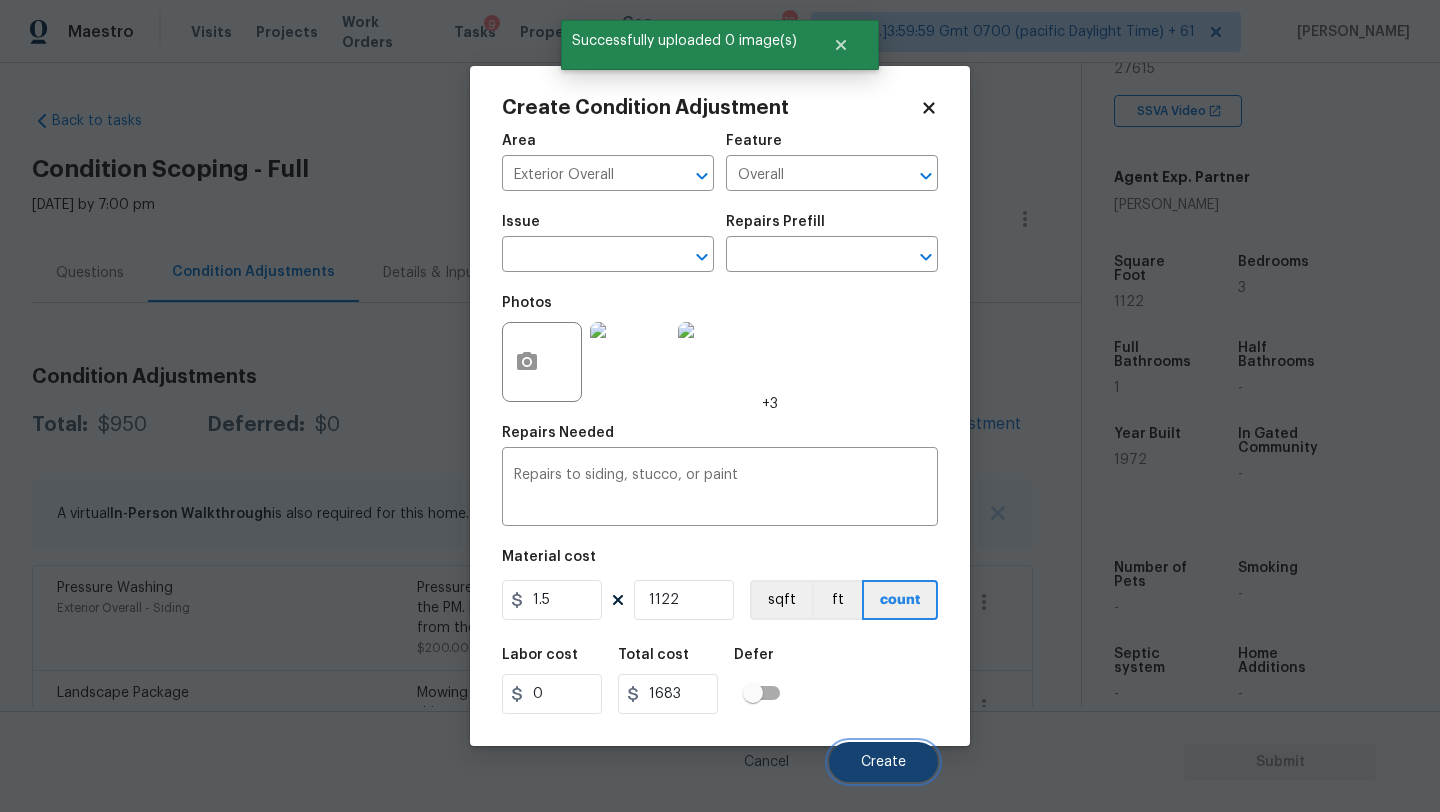click on "Create" at bounding box center (883, 762) 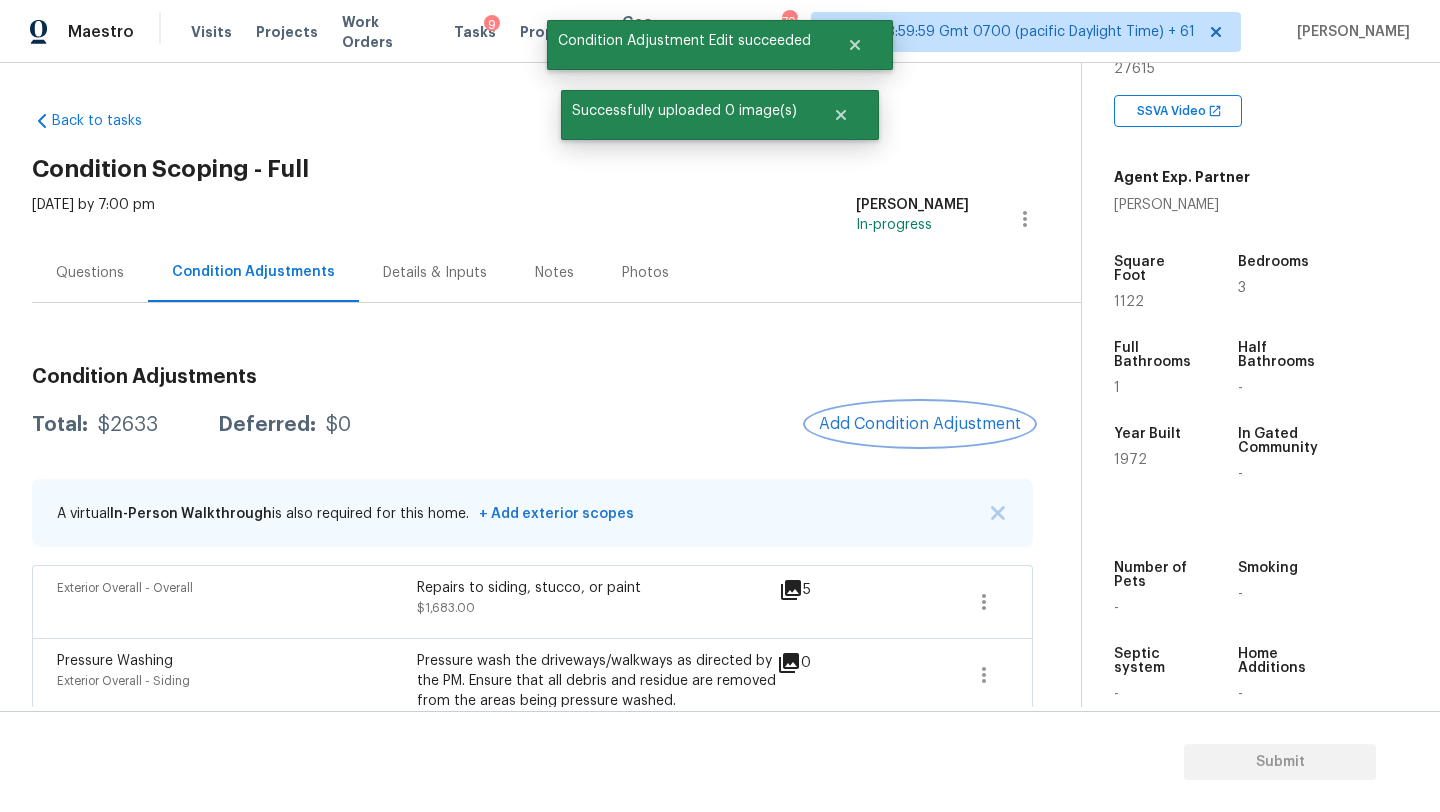 scroll, scrollTop: 229, scrollLeft: 0, axis: vertical 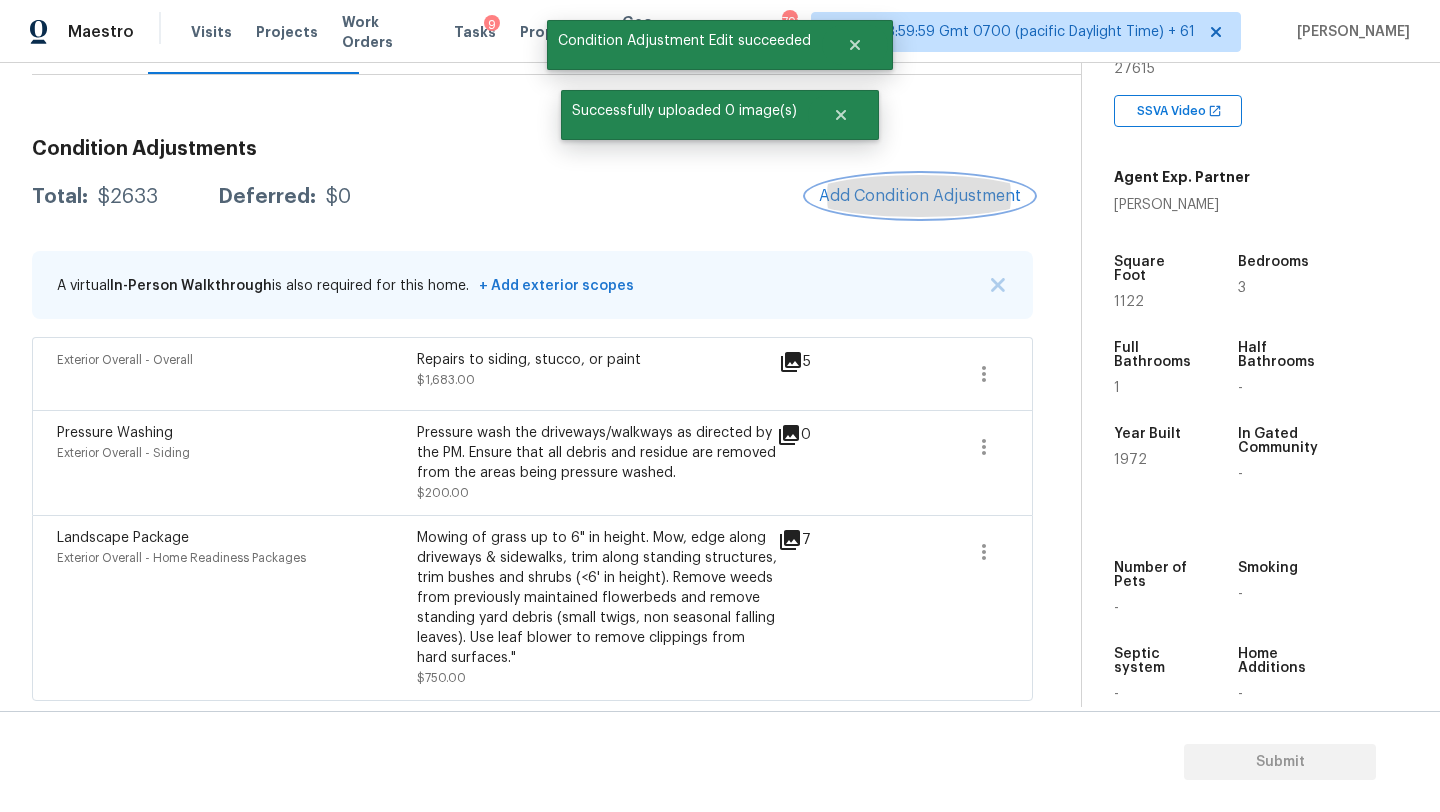 click on "Add Condition Adjustment" at bounding box center [920, 196] 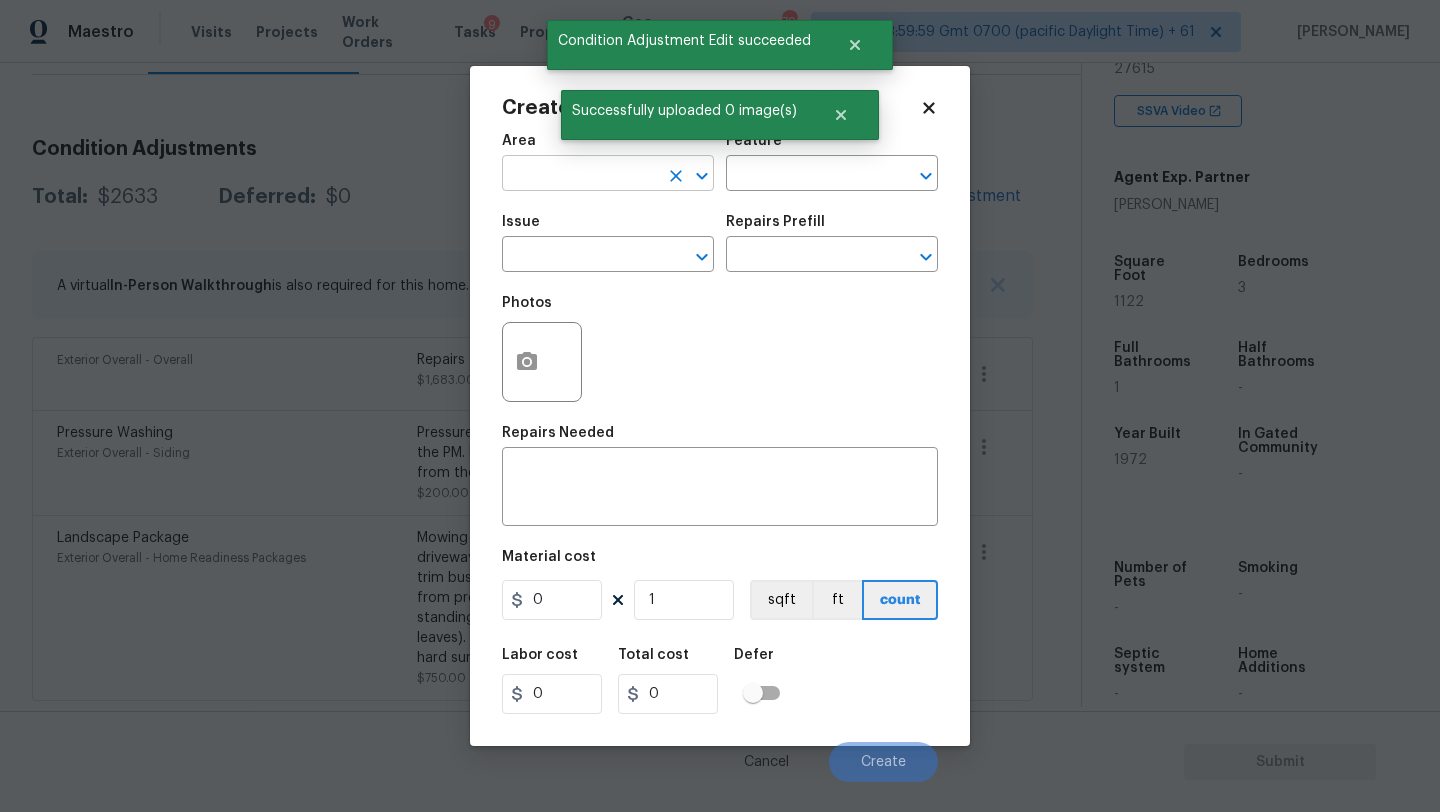 click at bounding box center [580, 175] 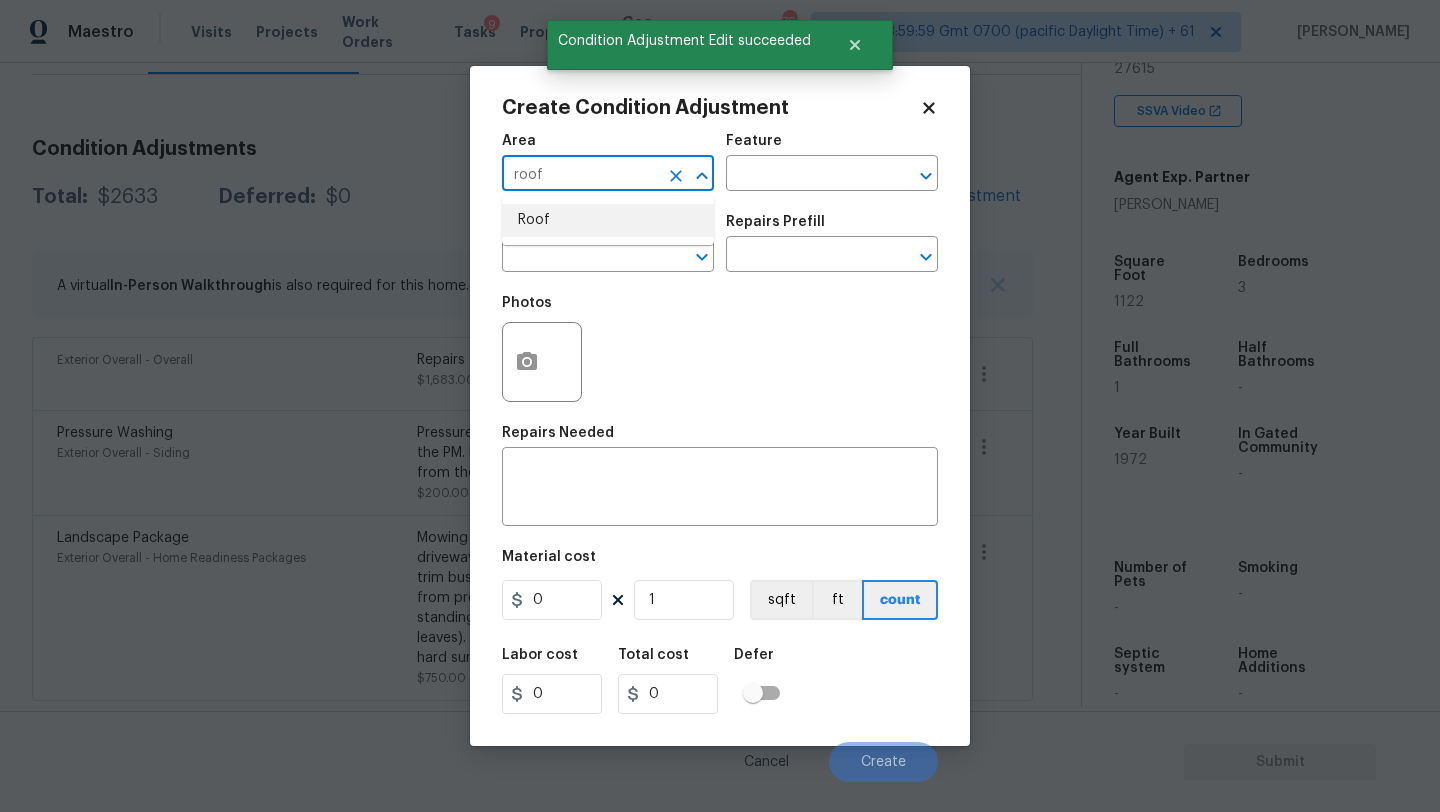 click on "Roof" at bounding box center [608, 220] 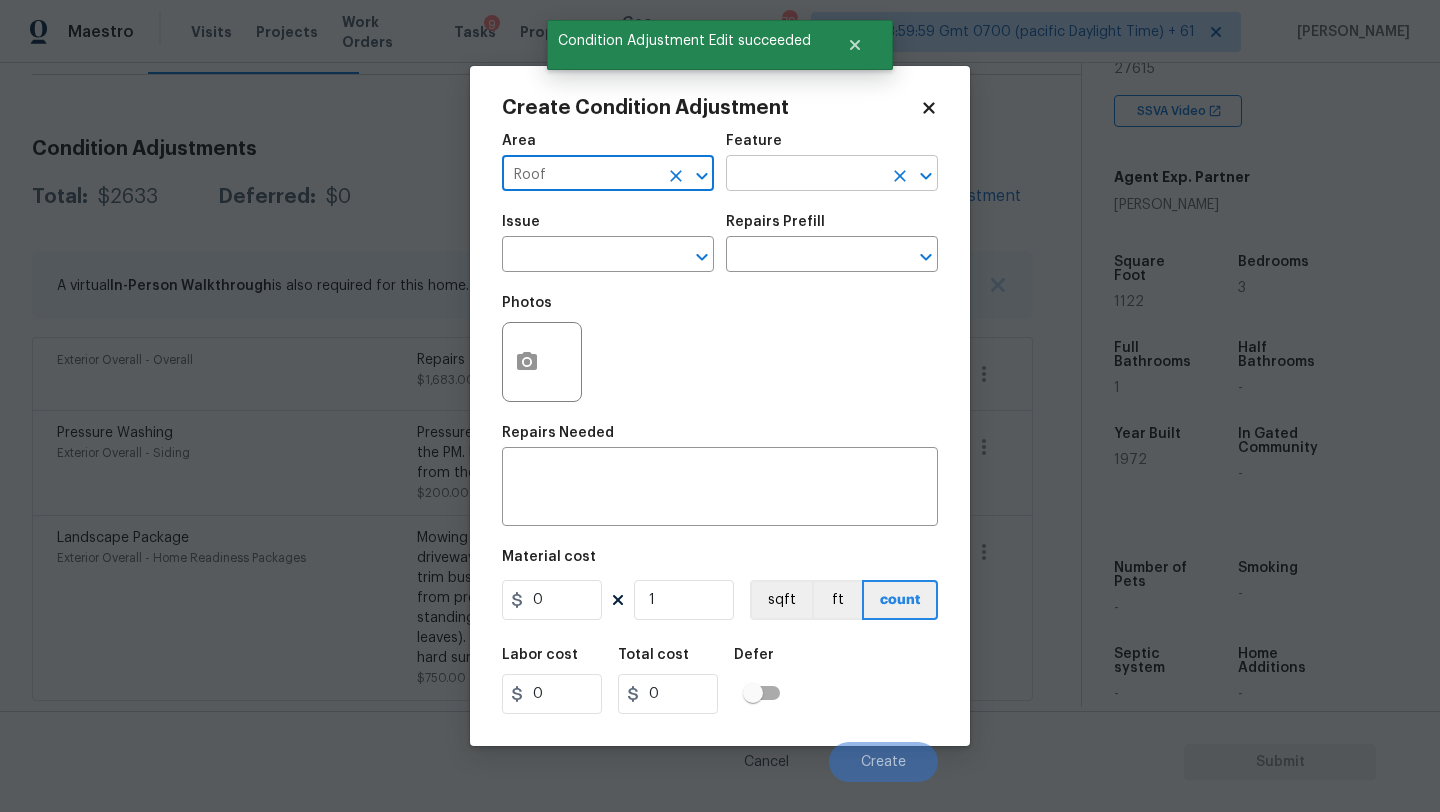 type on "Roof" 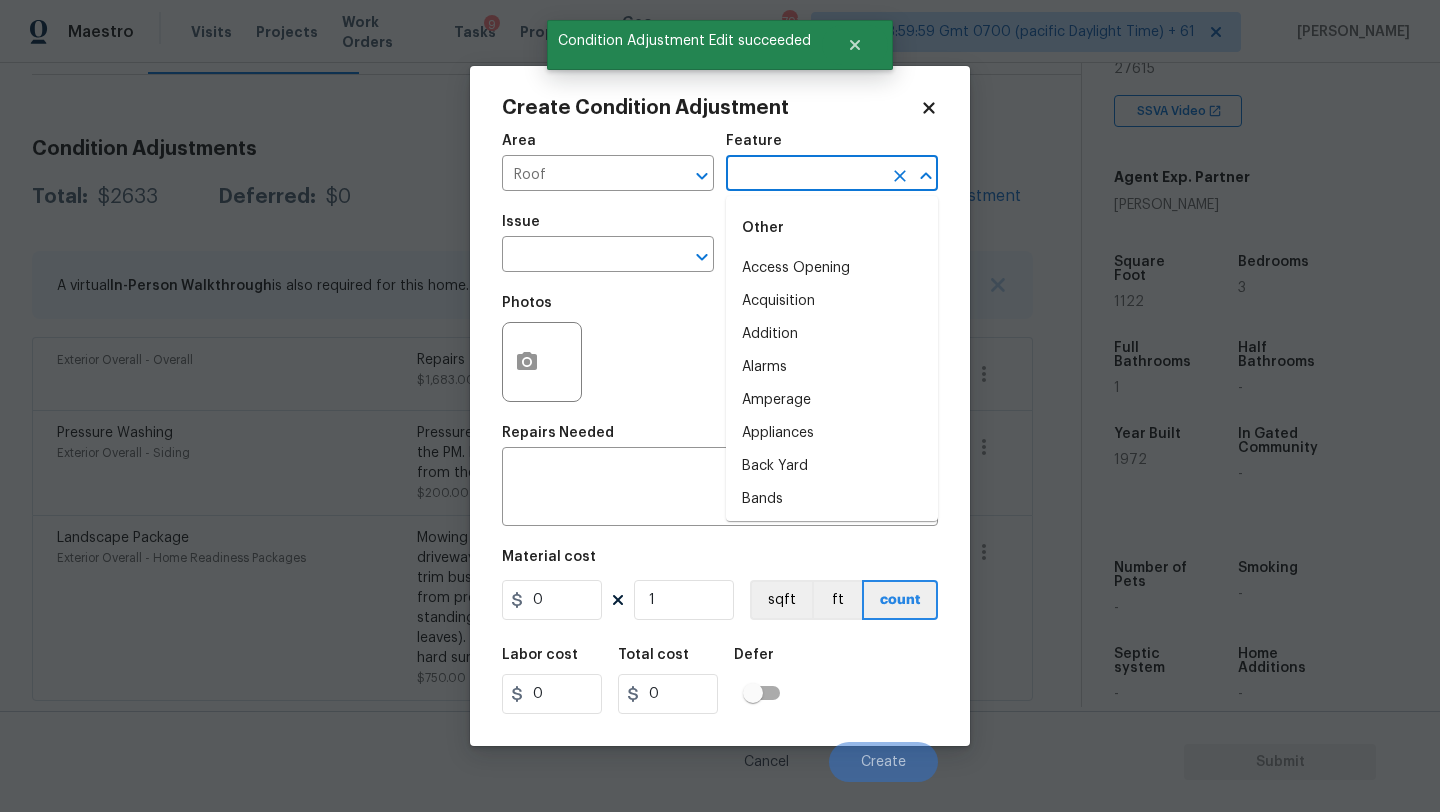 click at bounding box center [804, 175] 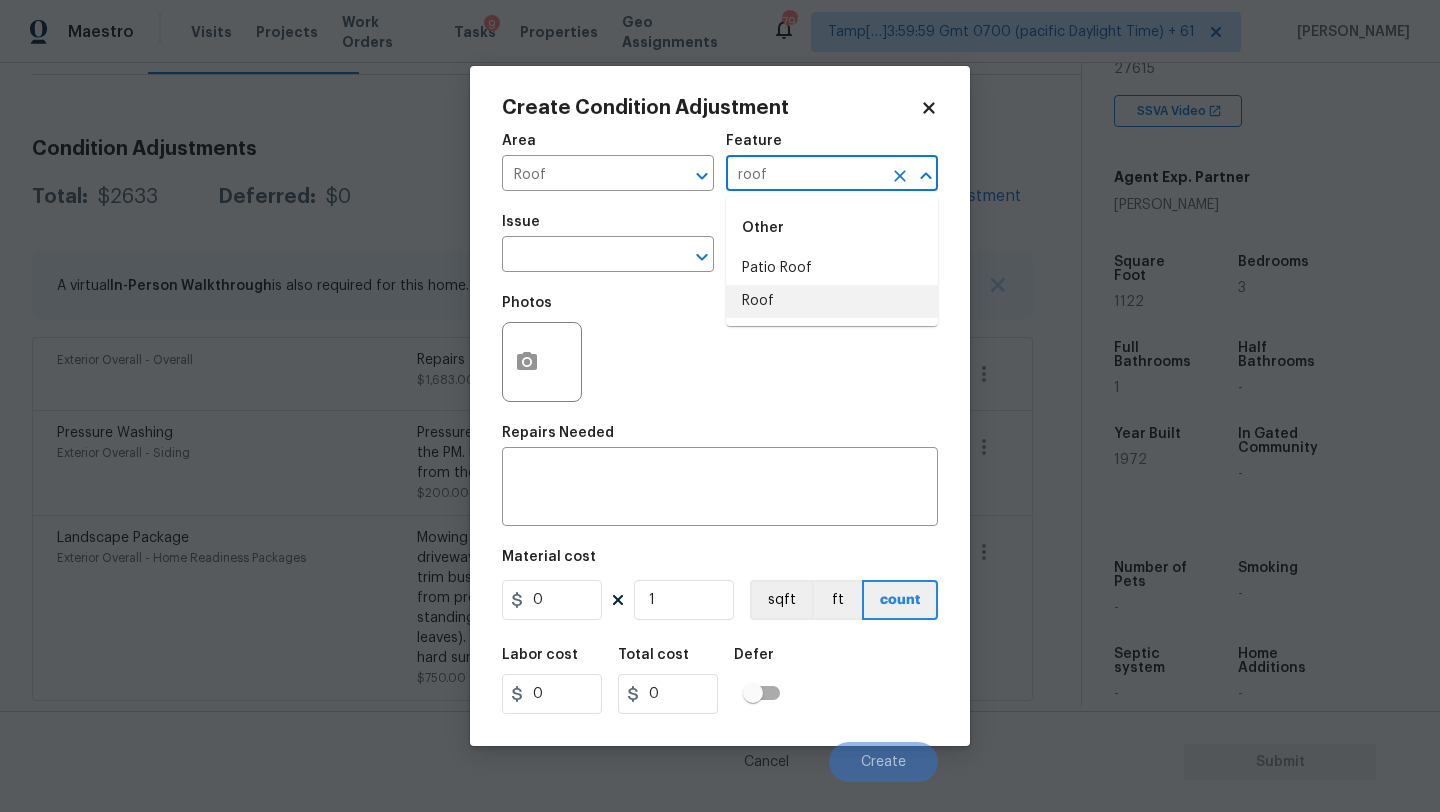 click on "Roof" at bounding box center (832, 301) 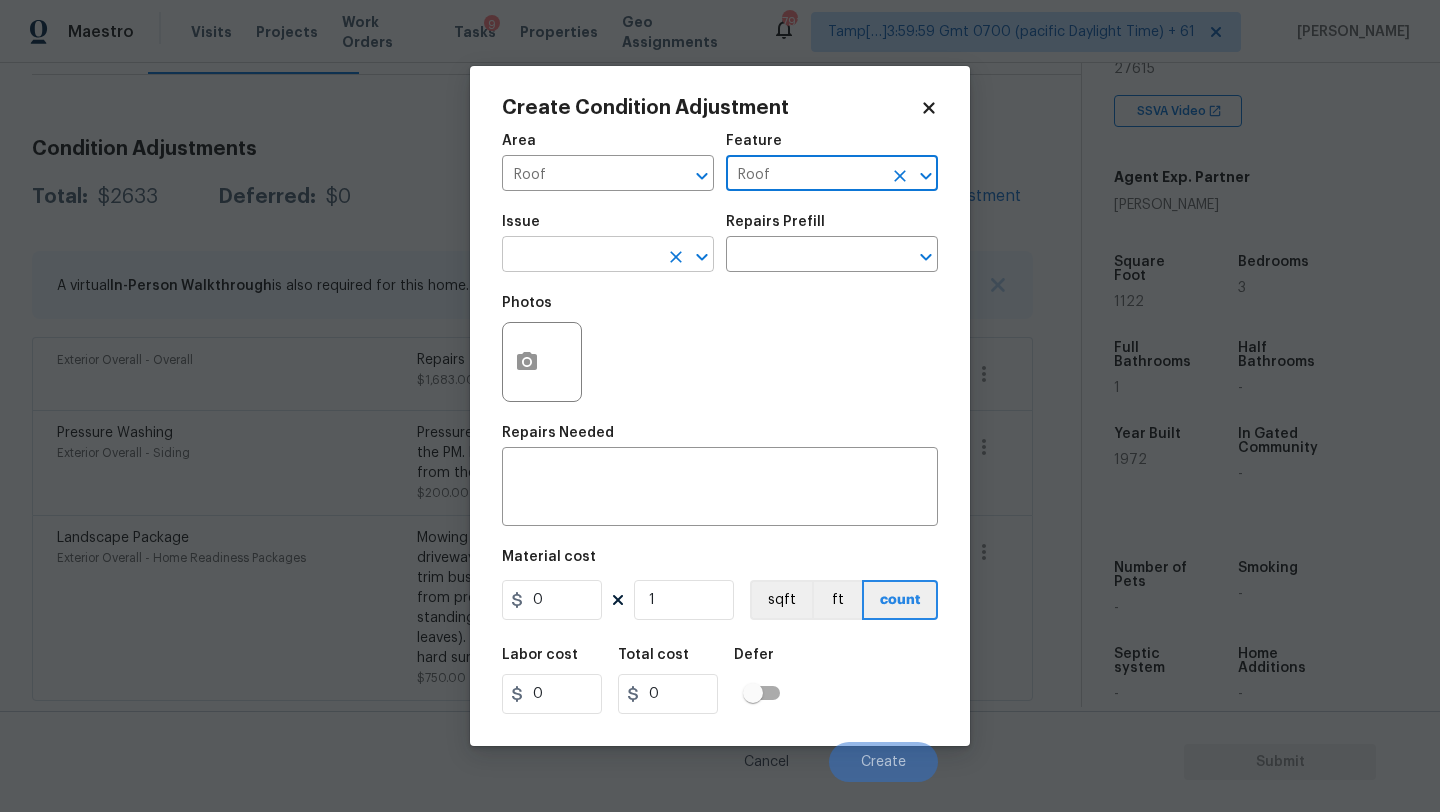 type on "Roof" 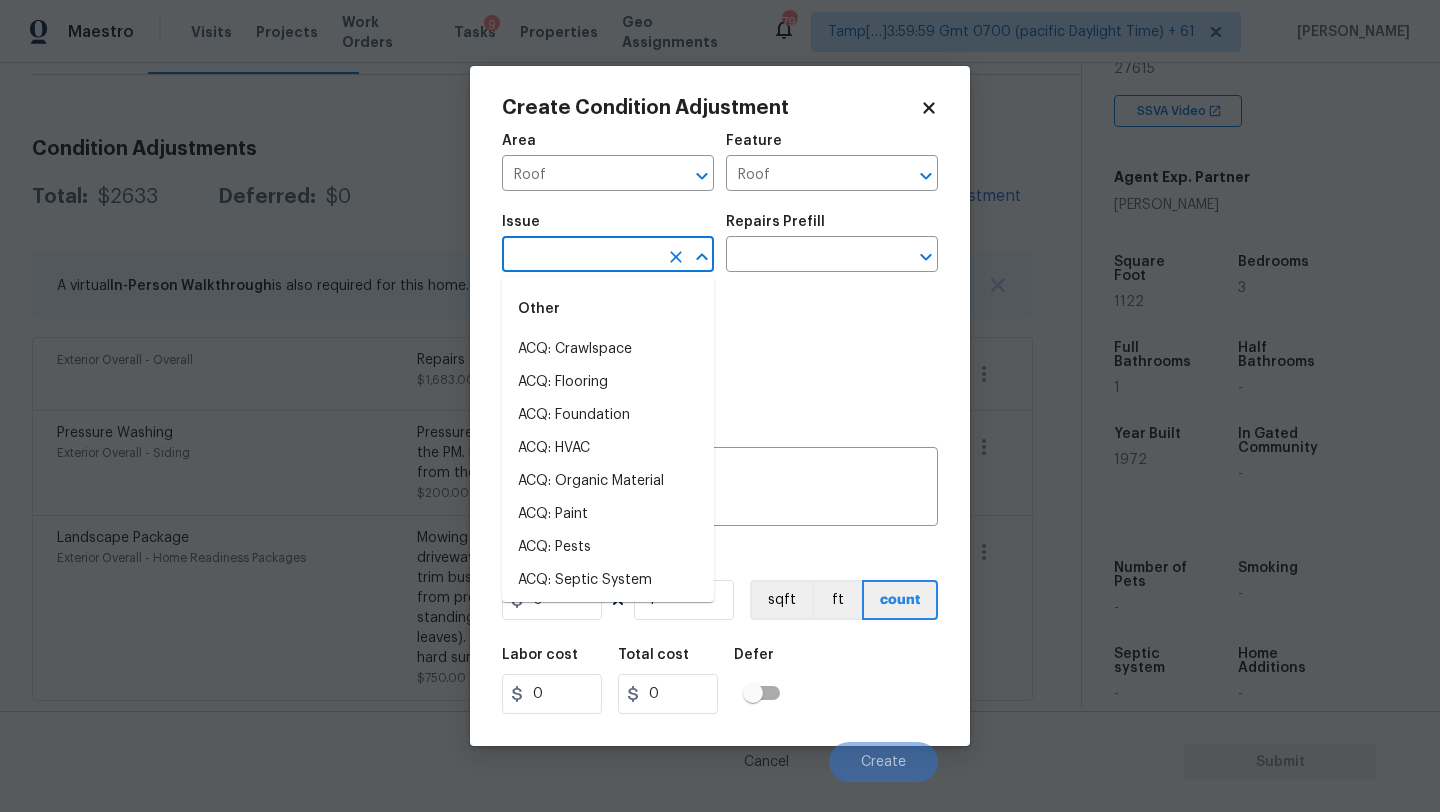 click at bounding box center [580, 256] 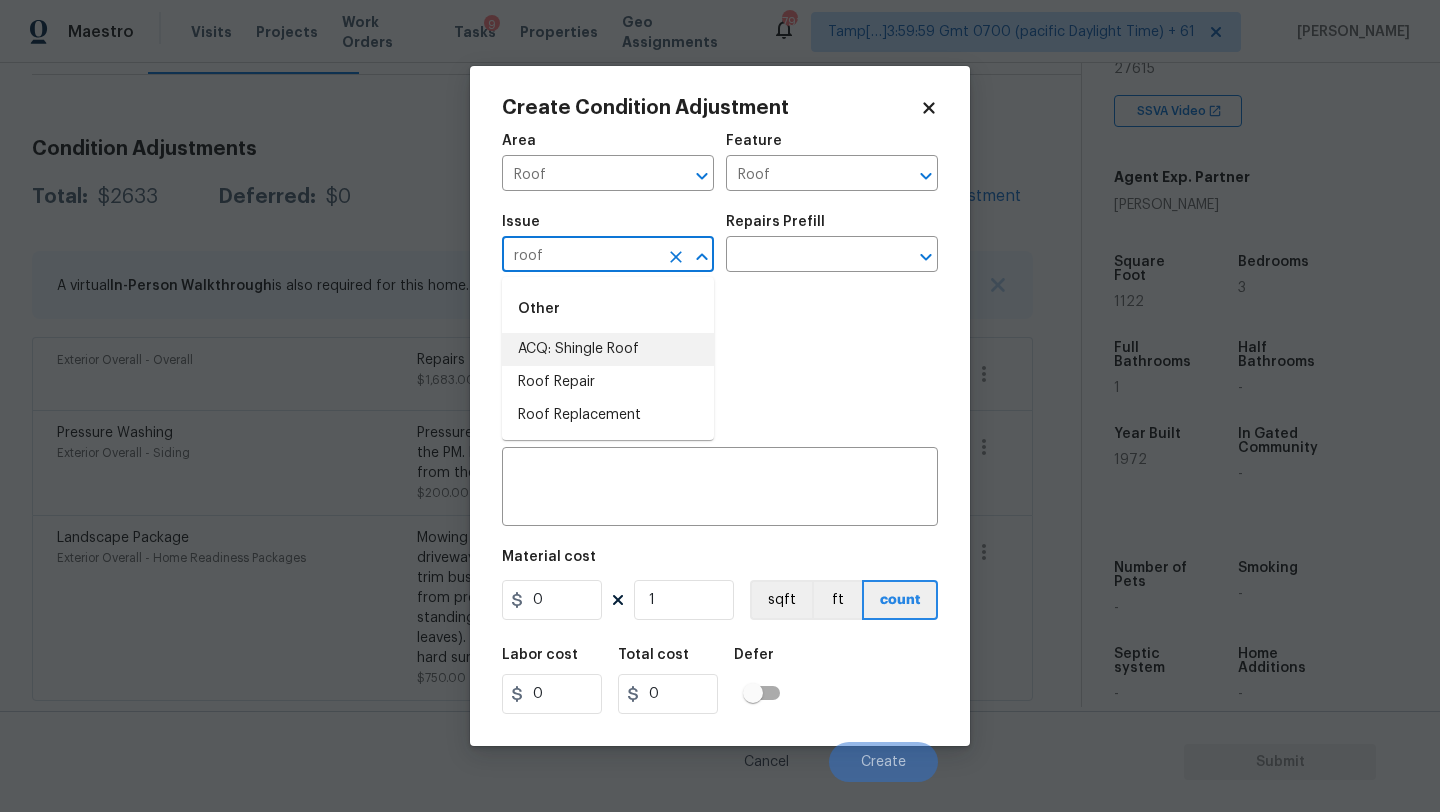 click on "ACQ: Shingle Roof" at bounding box center [608, 349] 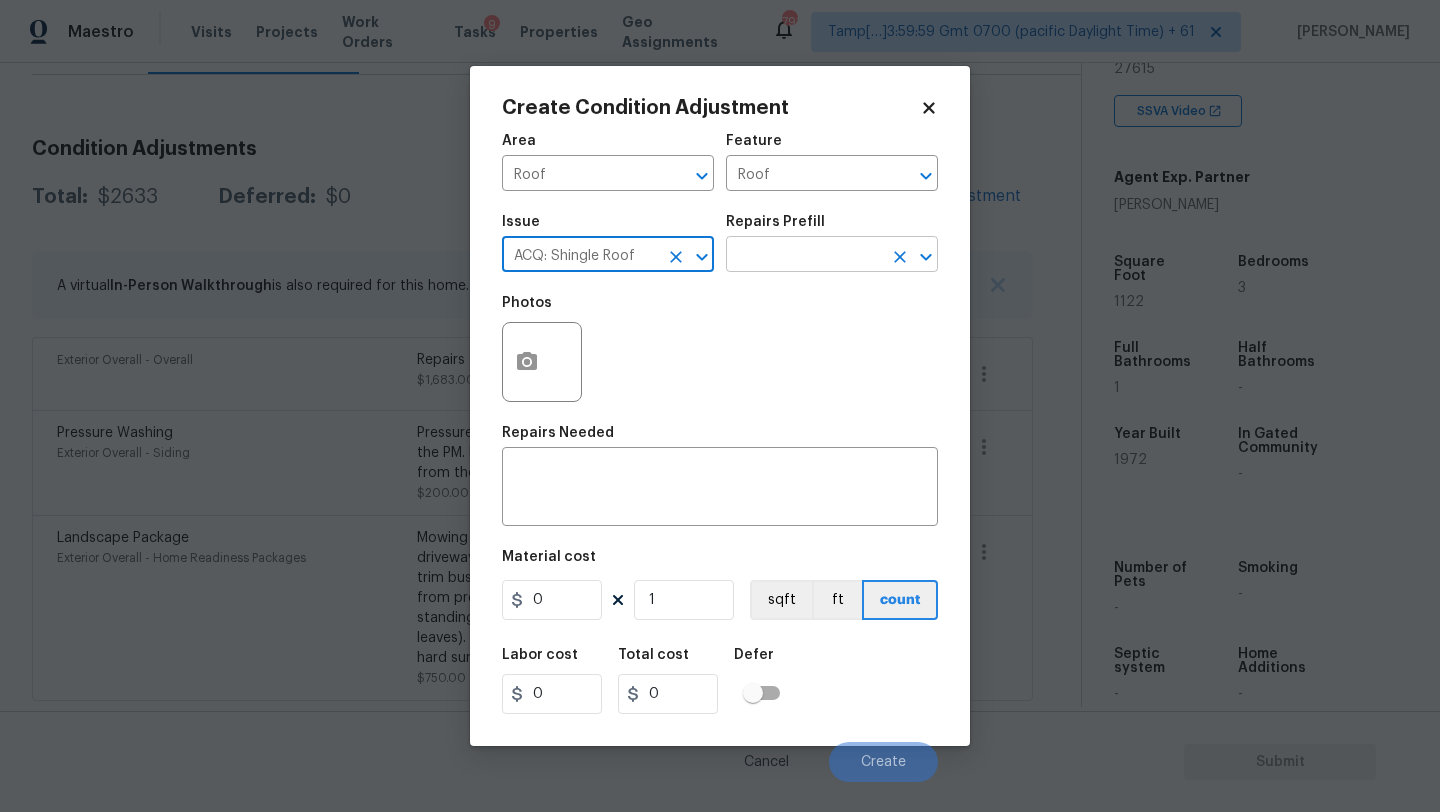type on "ACQ: Shingle Roof" 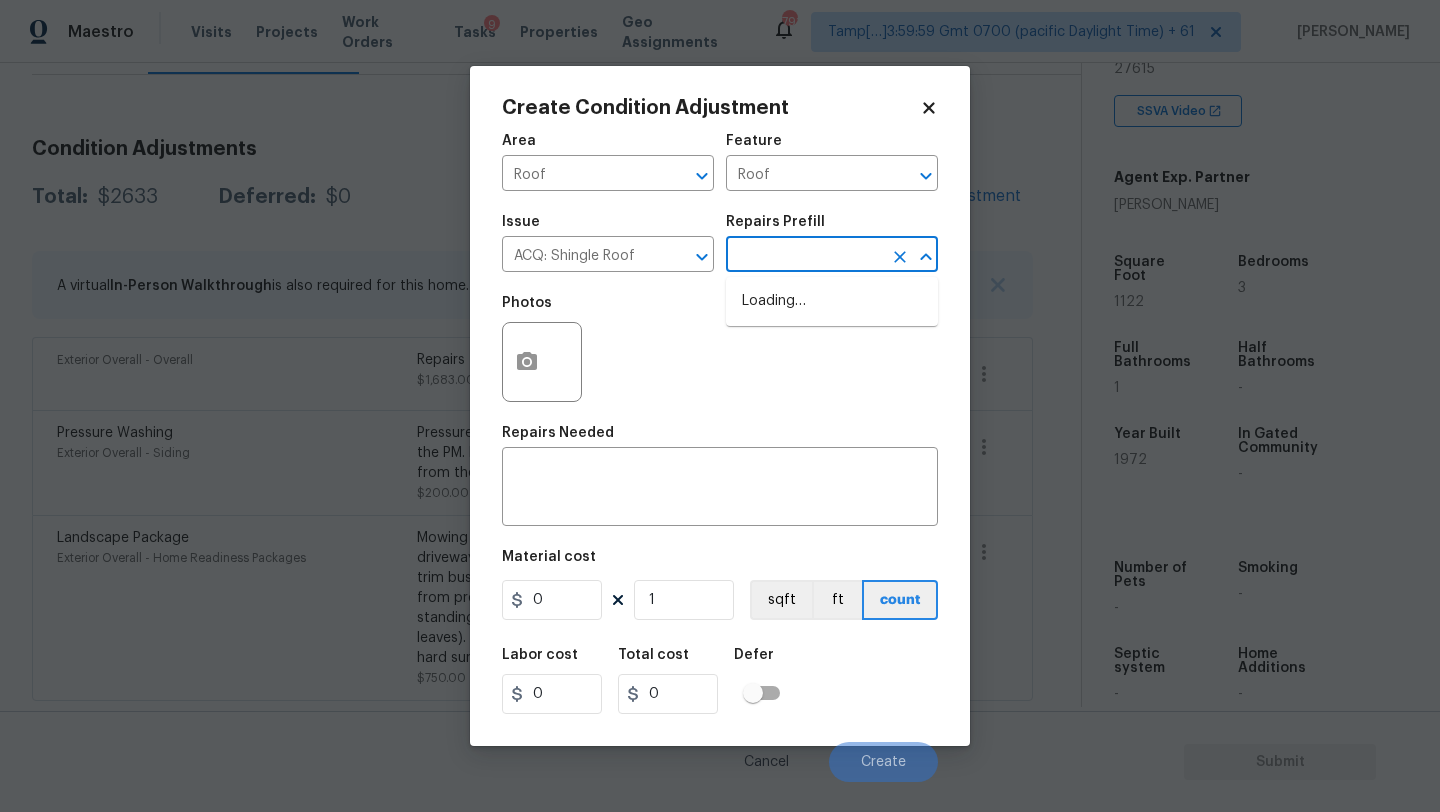 click at bounding box center [804, 256] 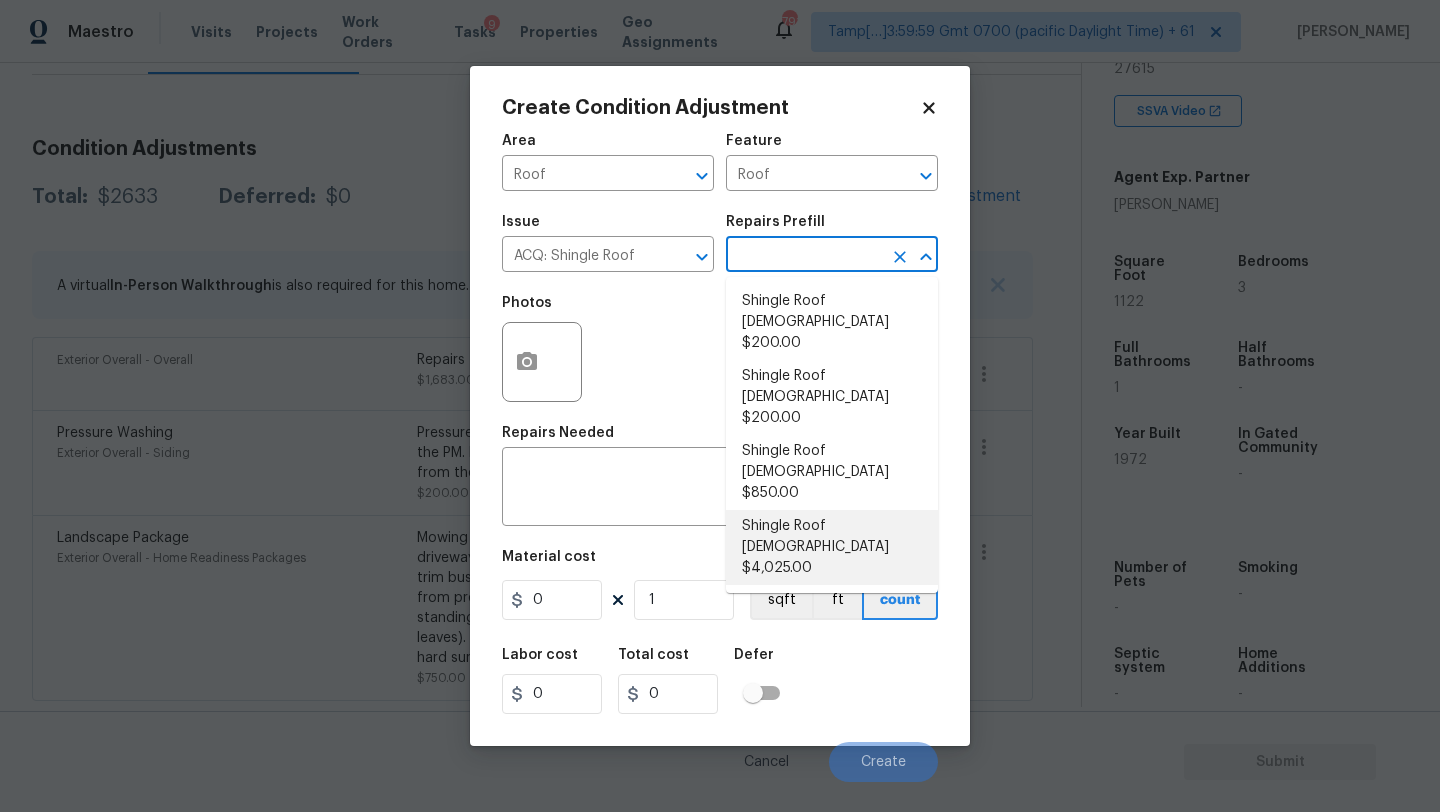 click on "Shingle Roof 21+ Years Old $4,025.00" at bounding box center (832, 547) 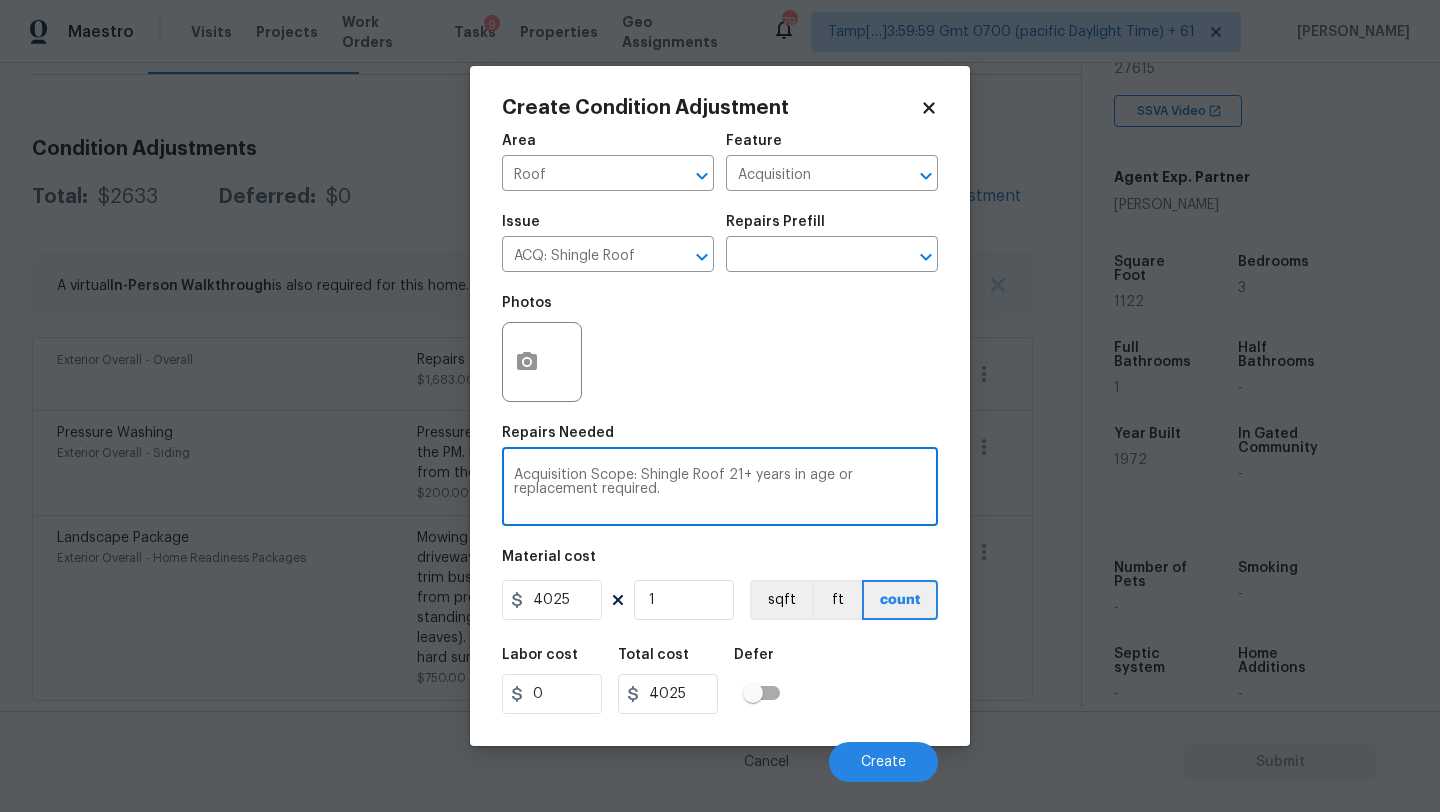 drag, startPoint x: 730, startPoint y: 478, endPoint x: 850, endPoint y: 474, distance: 120.06665 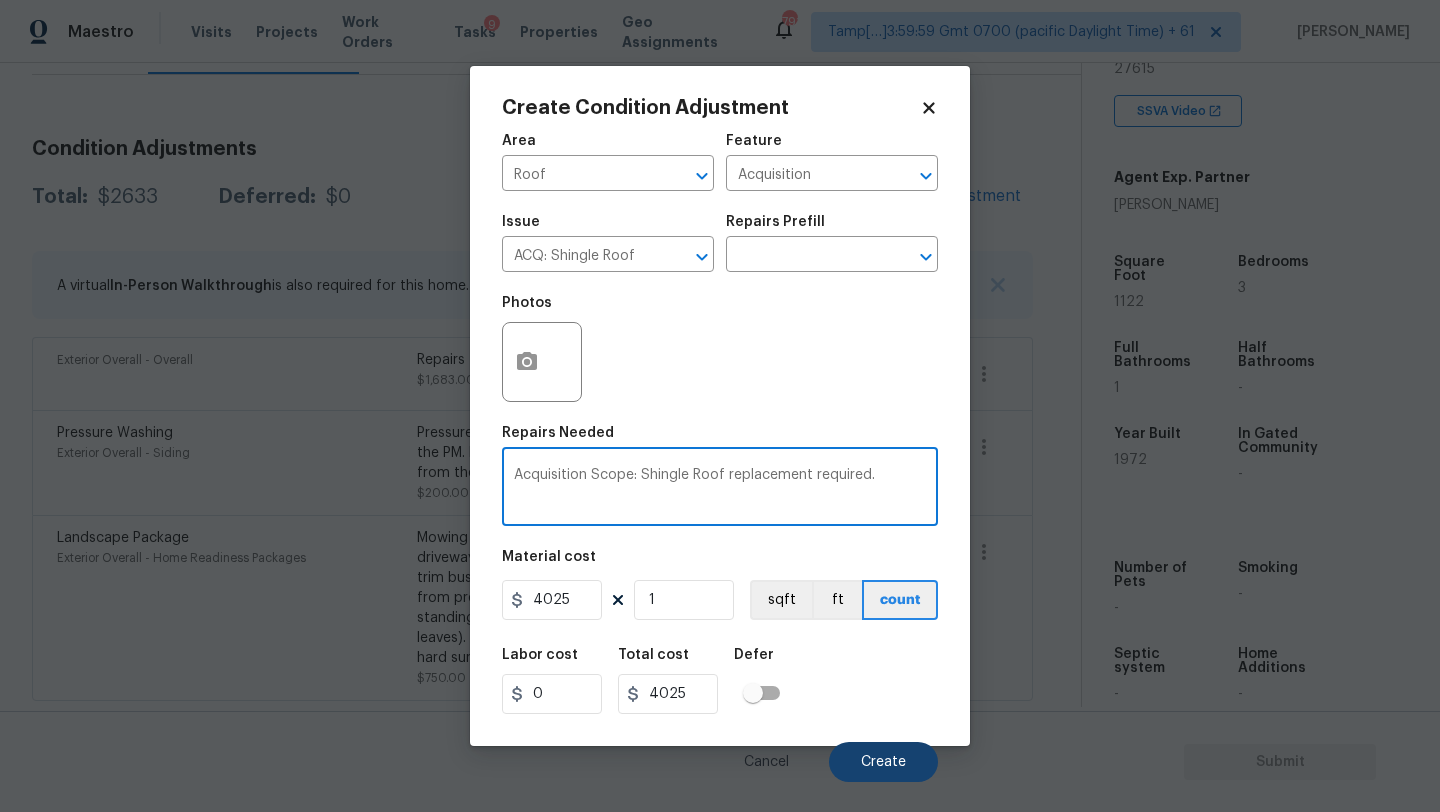 type on "Acquisition Scope: Shingle Roof replacement required." 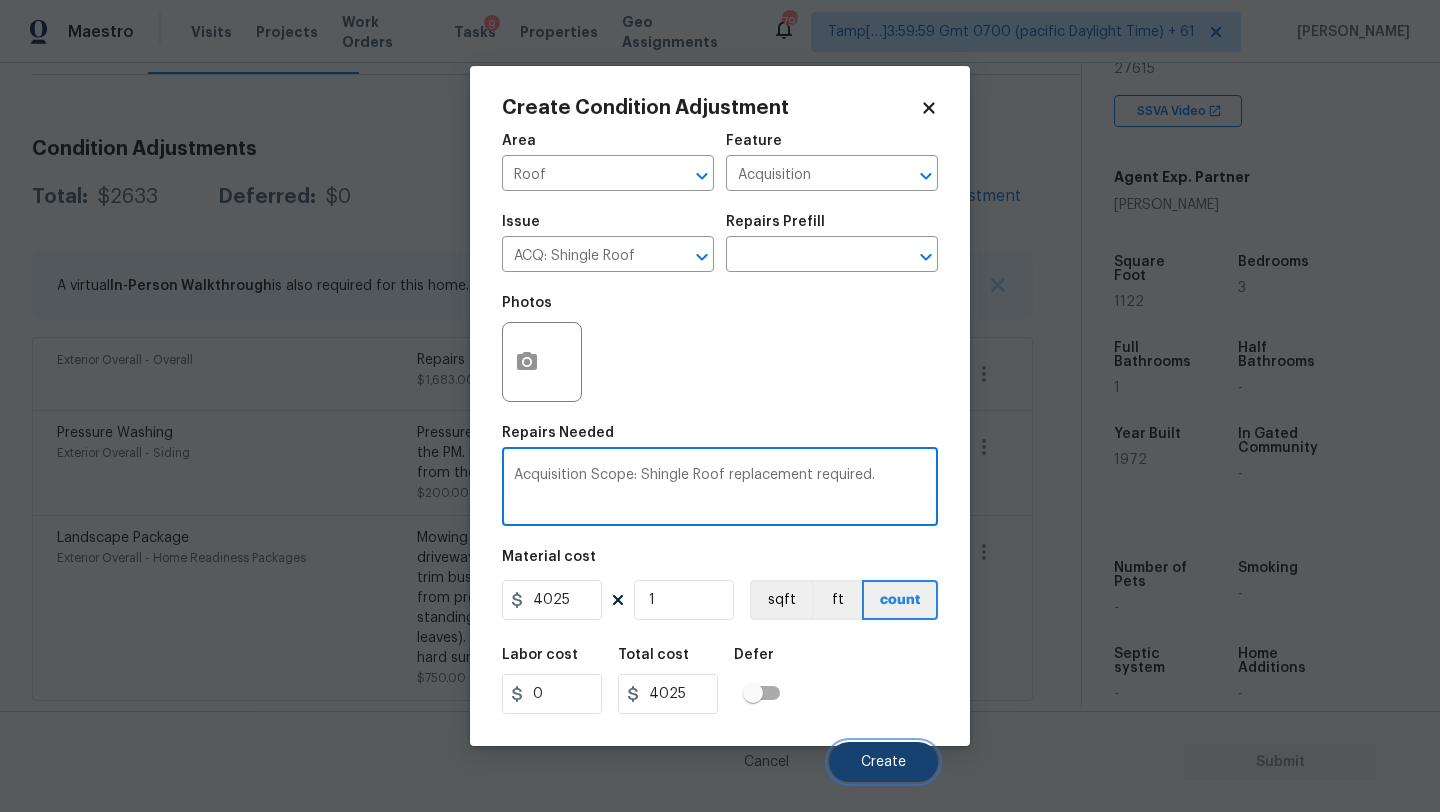 click on "Create" at bounding box center (883, 762) 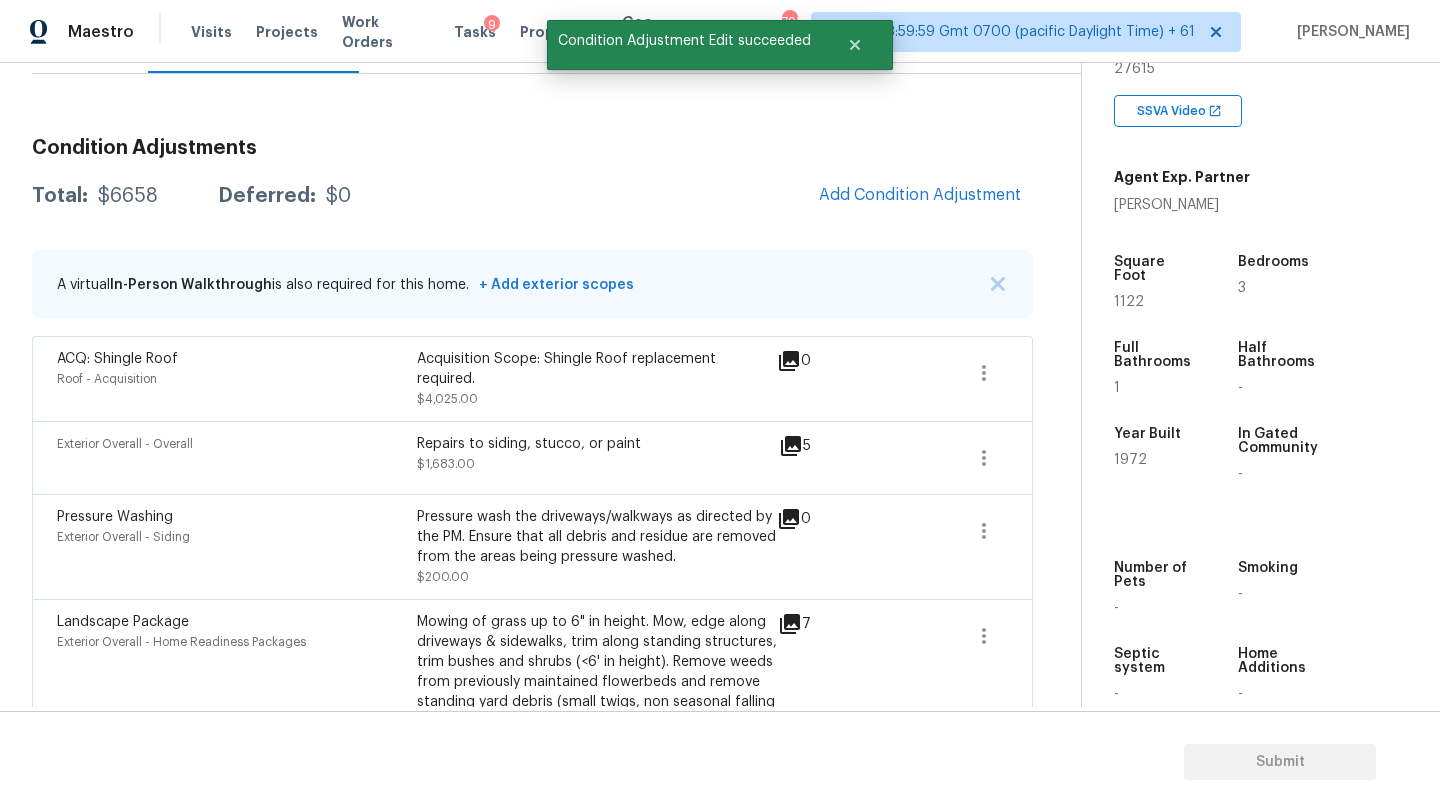 click on "Add Condition Adjustment" at bounding box center [920, 196] 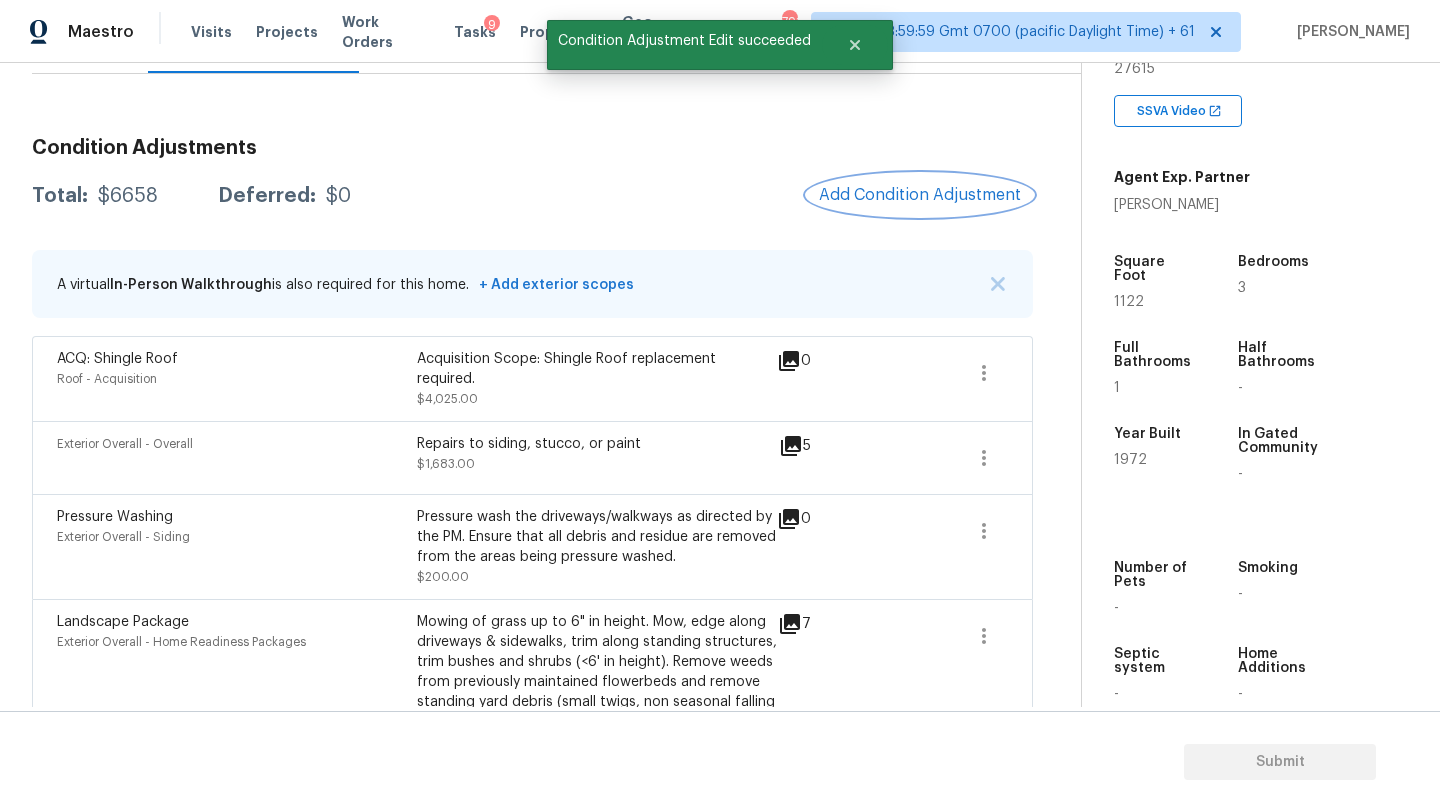 click on "Add Condition Adjustment" at bounding box center (920, 195) 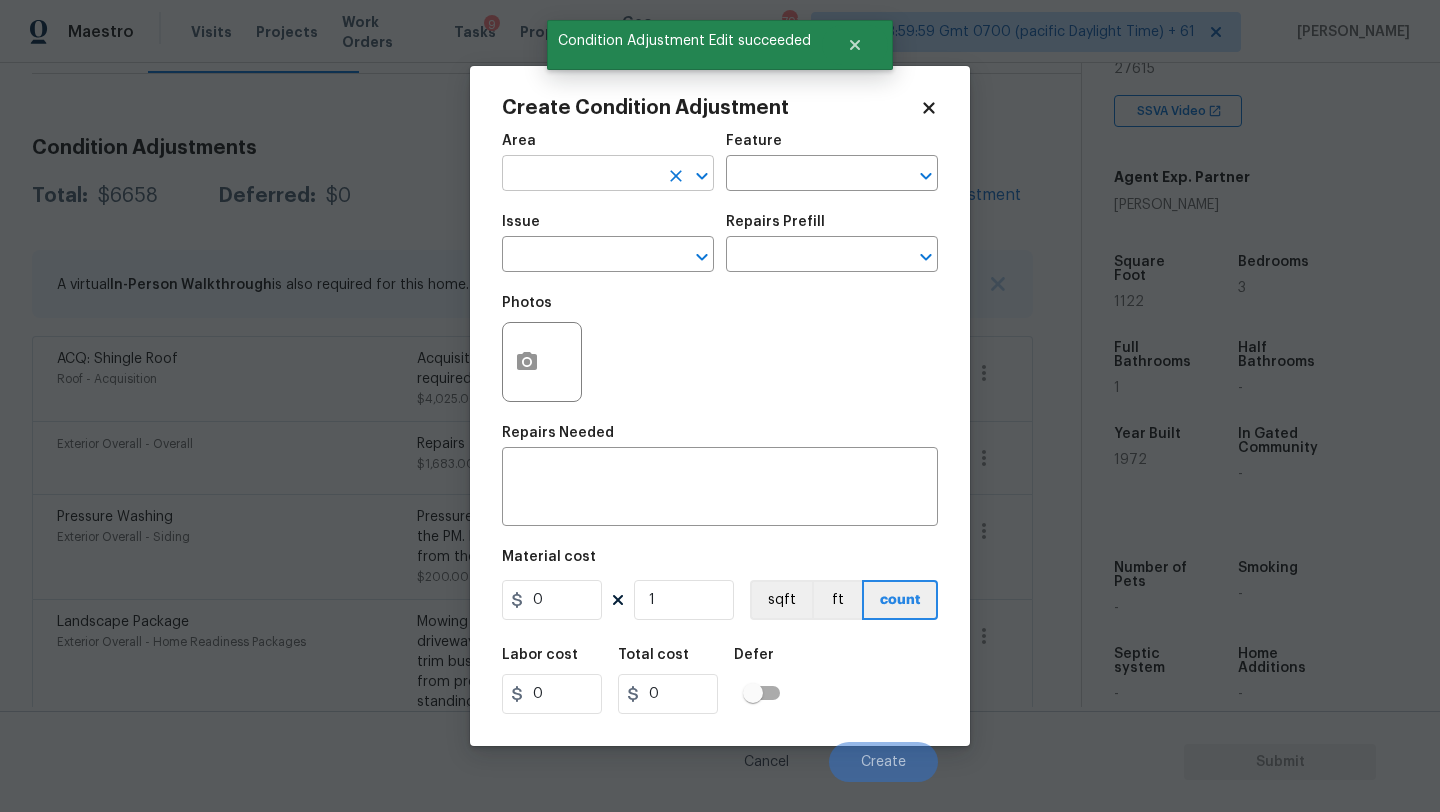 click at bounding box center [580, 175] 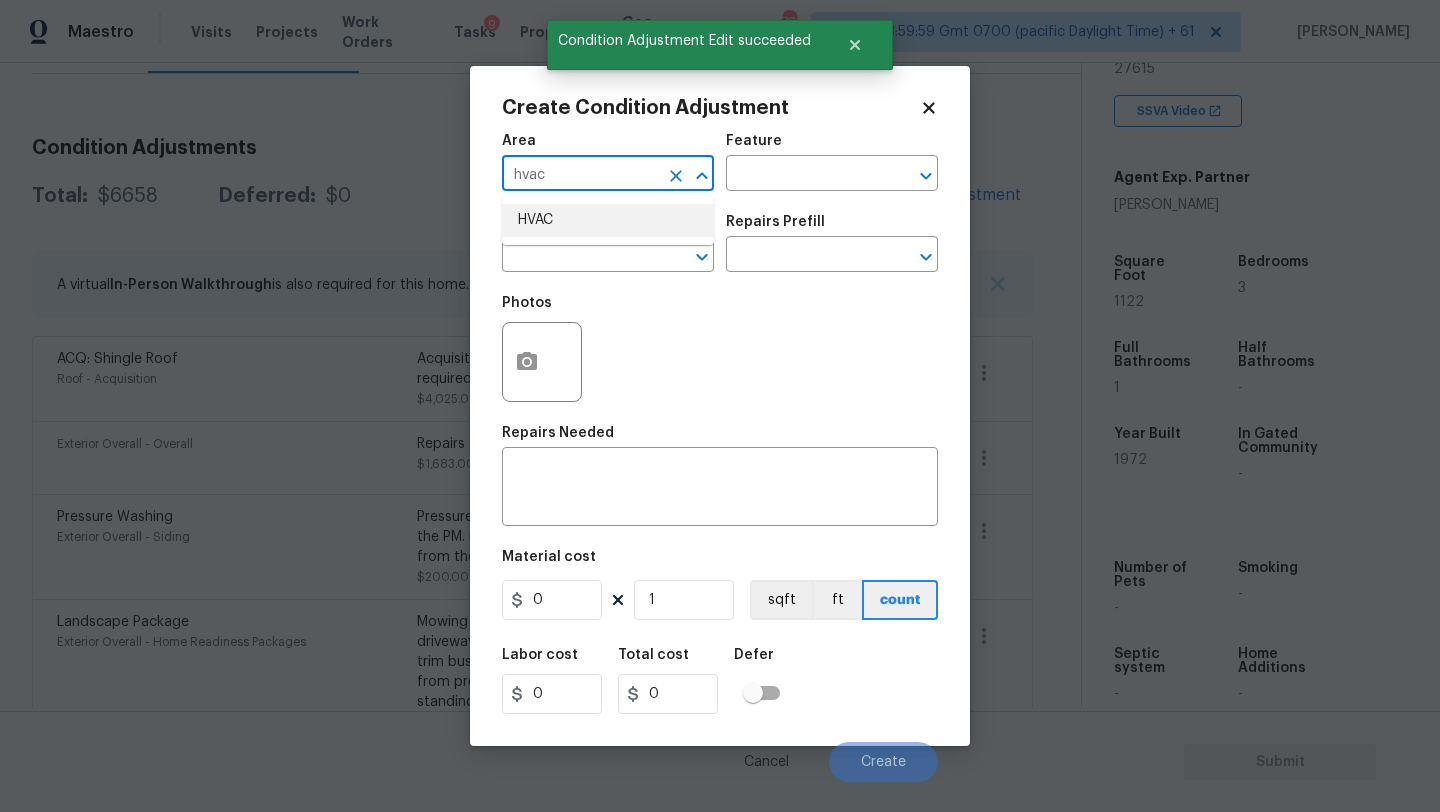 click on "HVAC" at bounding box center (608, 220) 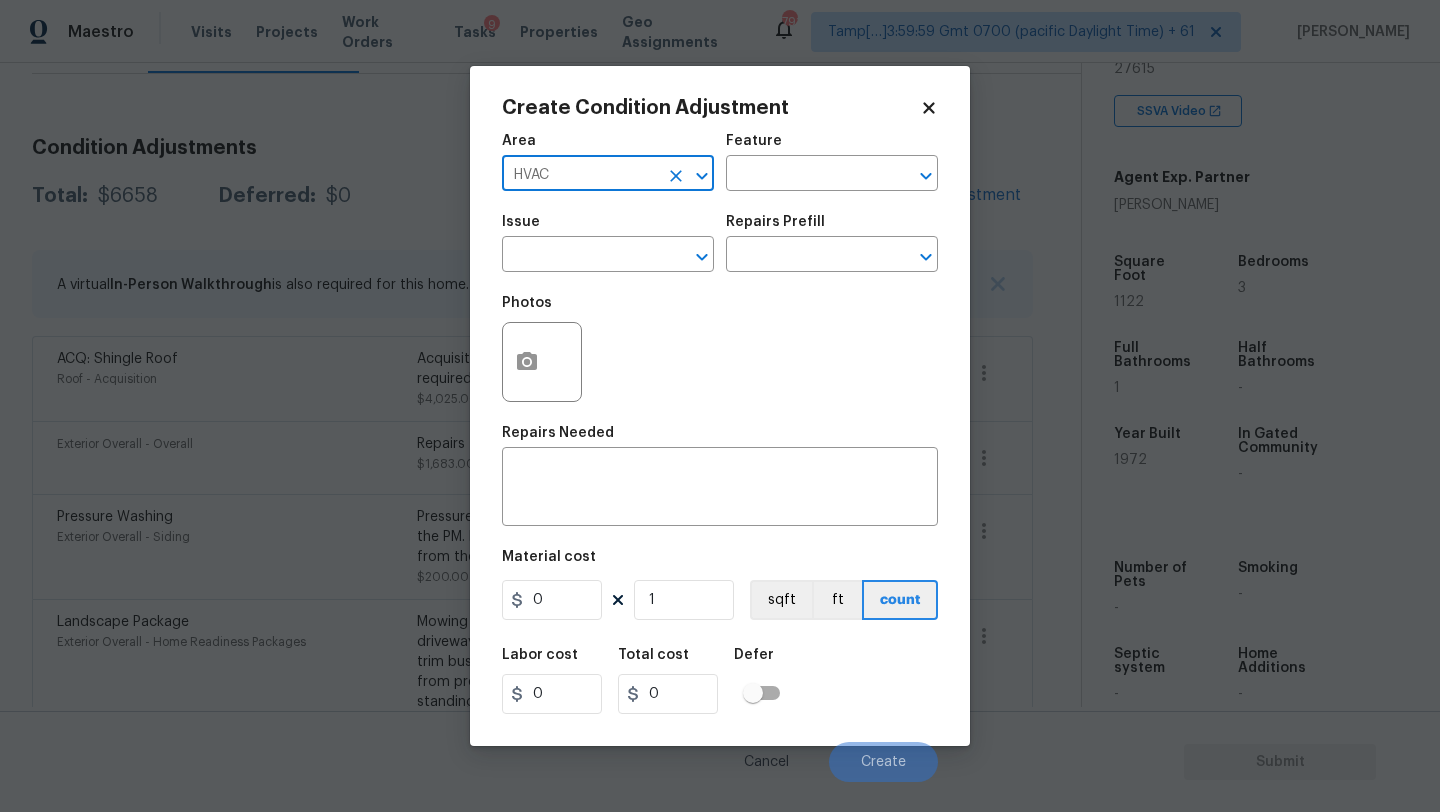 type on "HVAC" 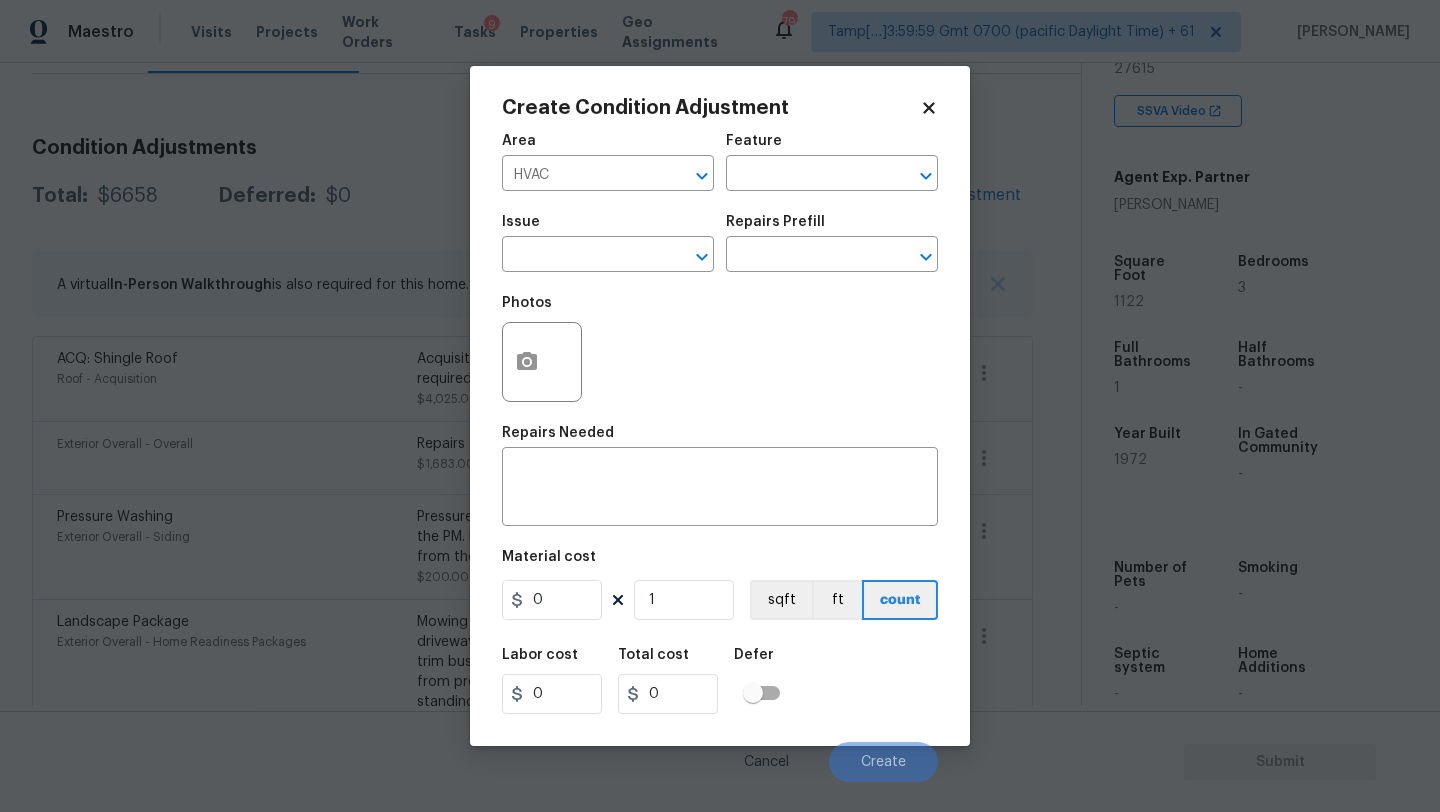 click 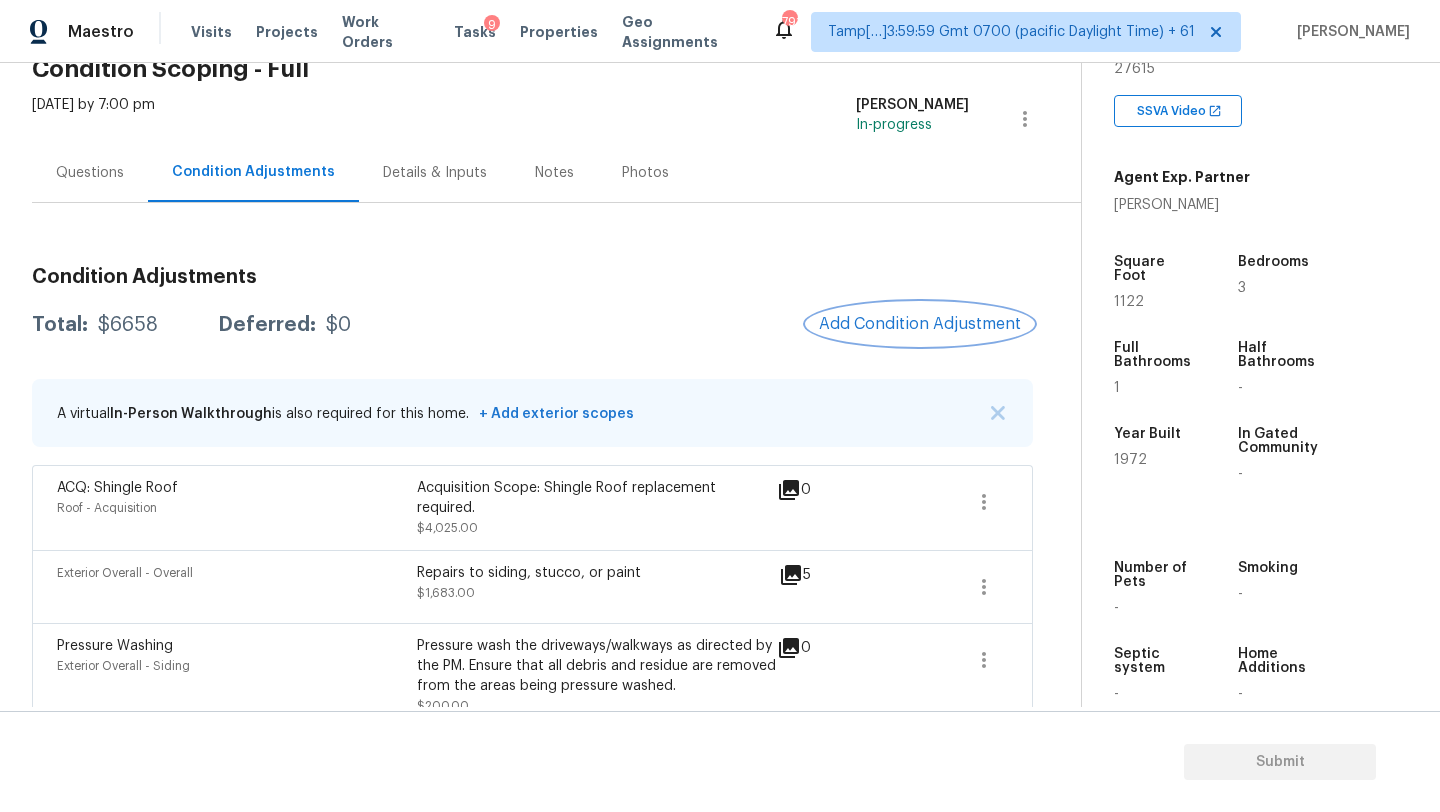 scroll, scrollTop: 76, scrollLeft: 0, axis: vertical 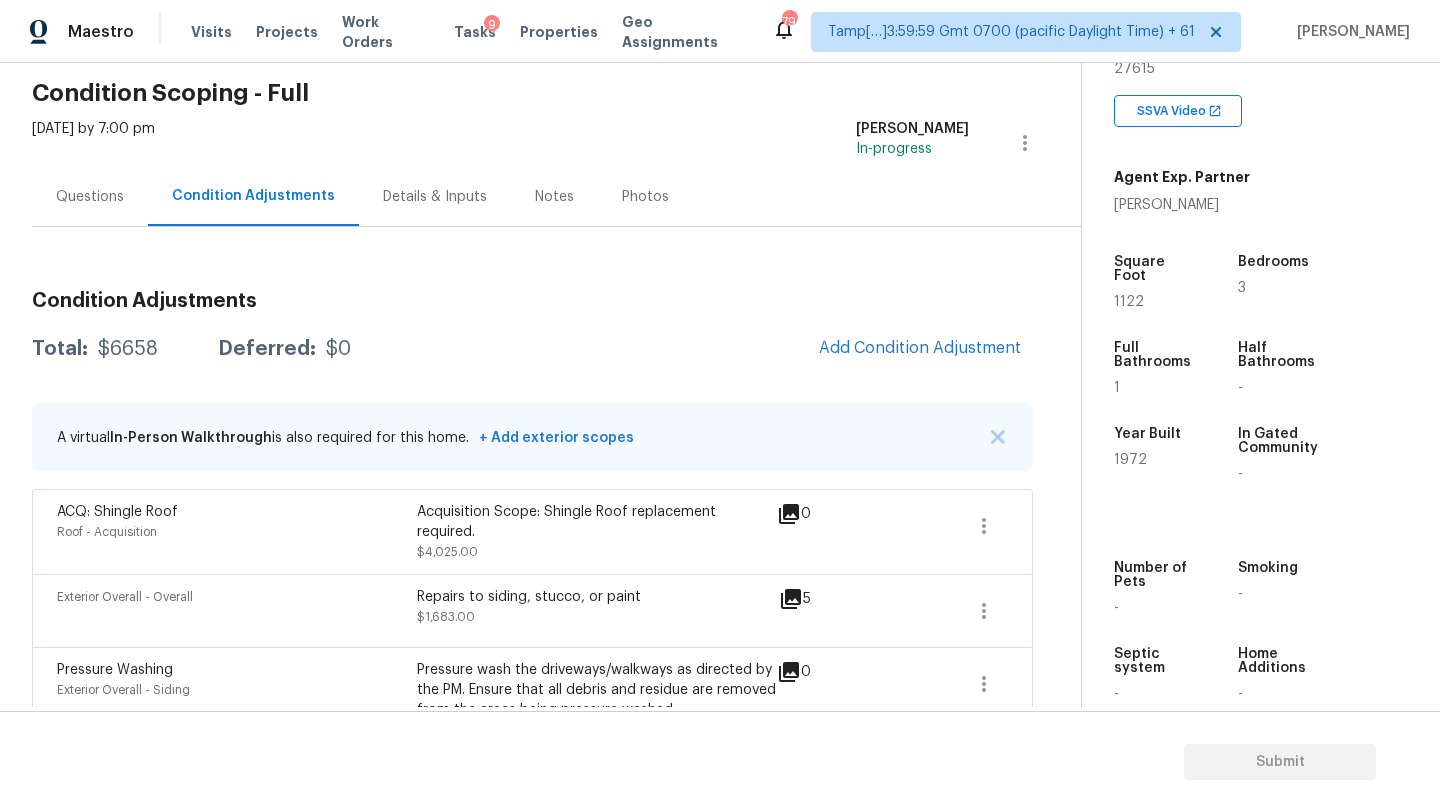 click on "Questions" at bounding box center (90, 197) 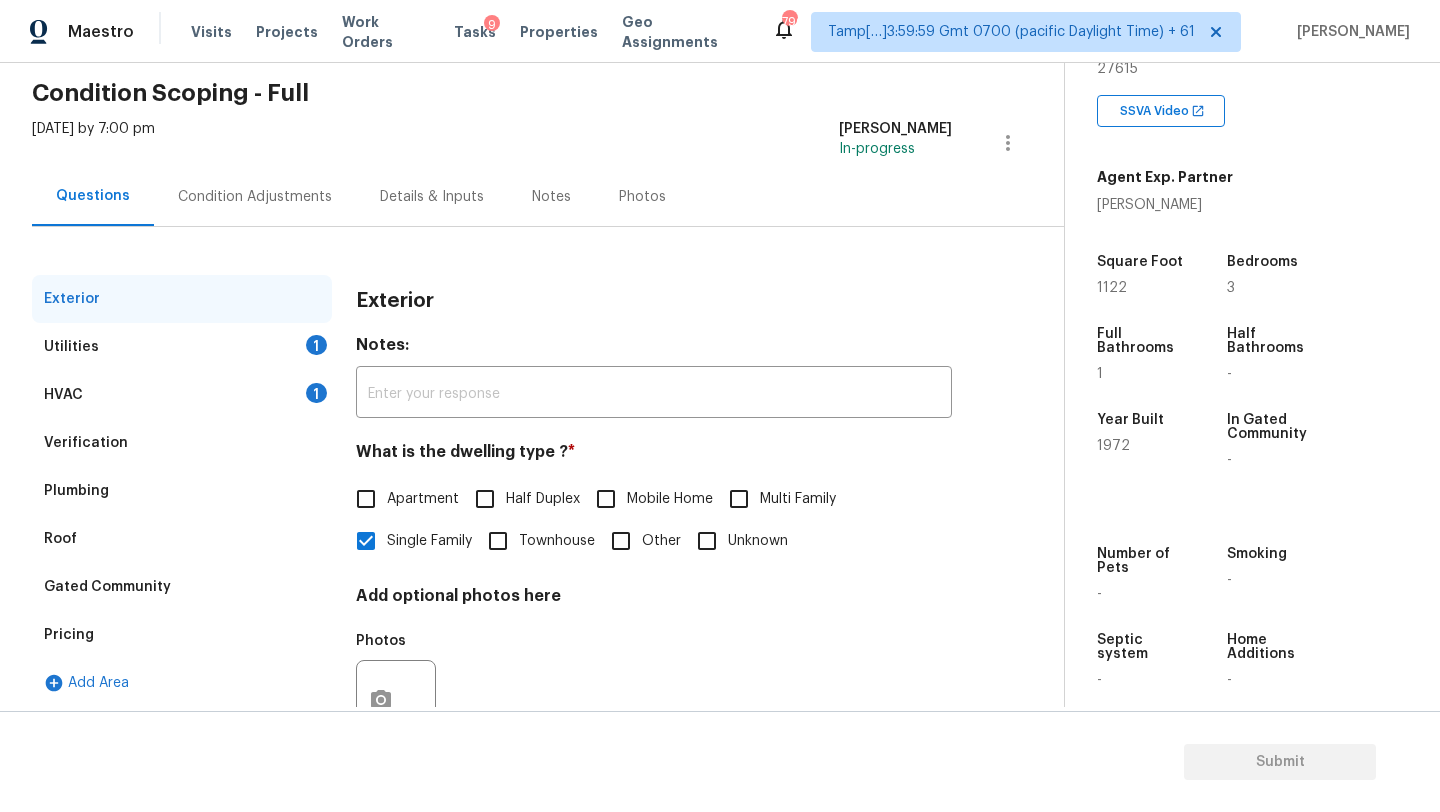 click on "Verification" at bounding box center (86, 443) 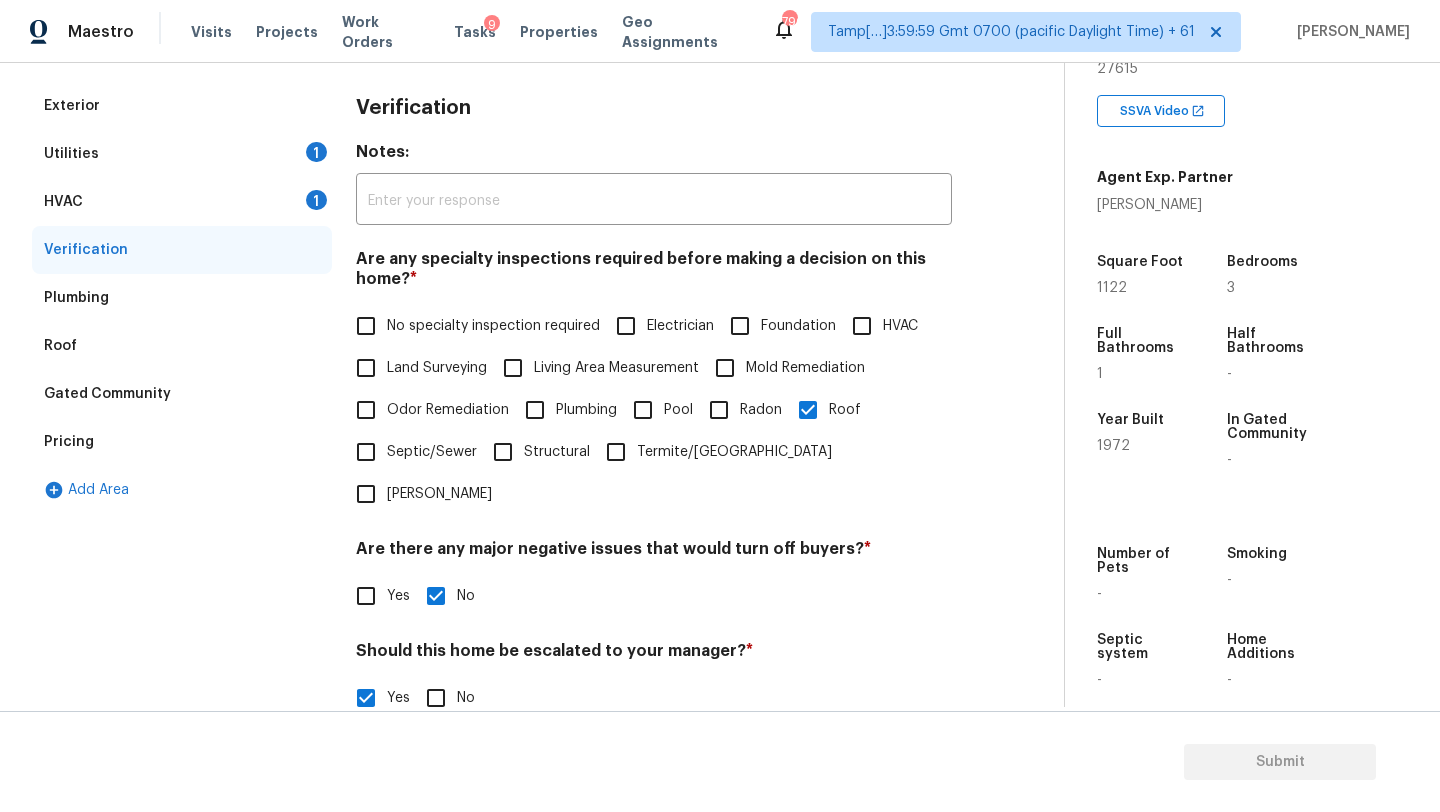scroll, scrollTop: 522, scrollLeft: 0, axis: vertical 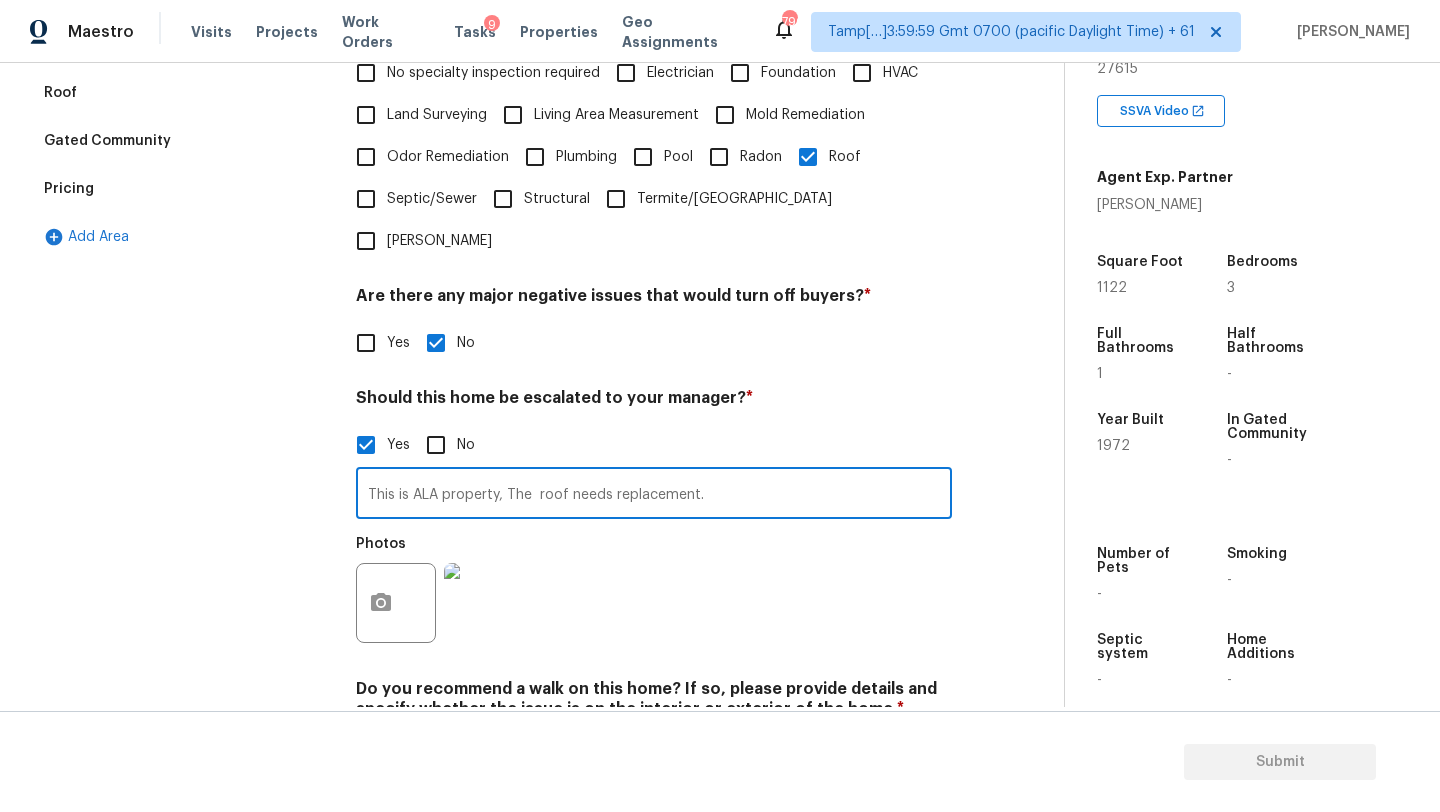 click on "This is ALA property, The  roof needs replacement." at bounding box center (654, 495) 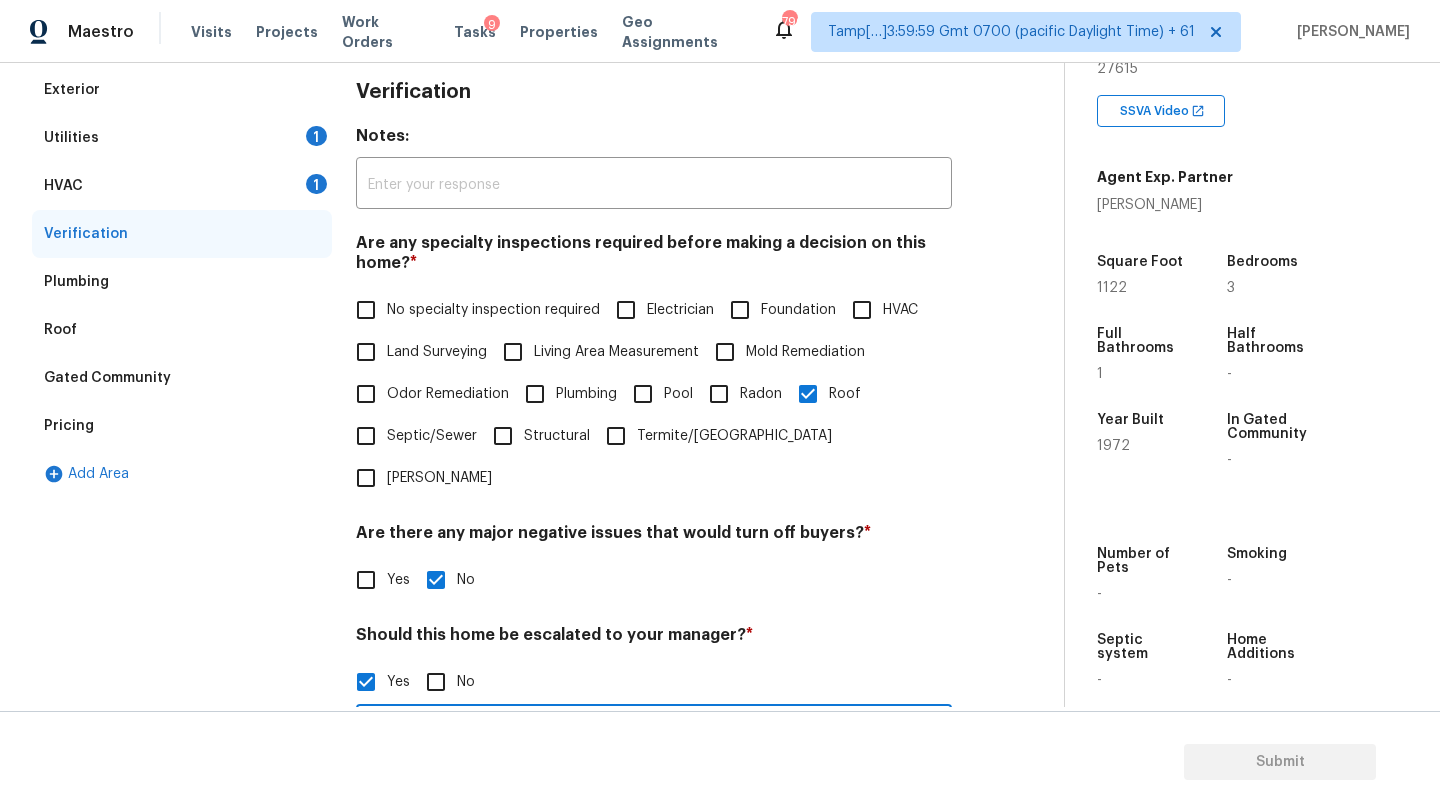 scroll, scrollTop: 0, scrollLeft: 0, axis: both 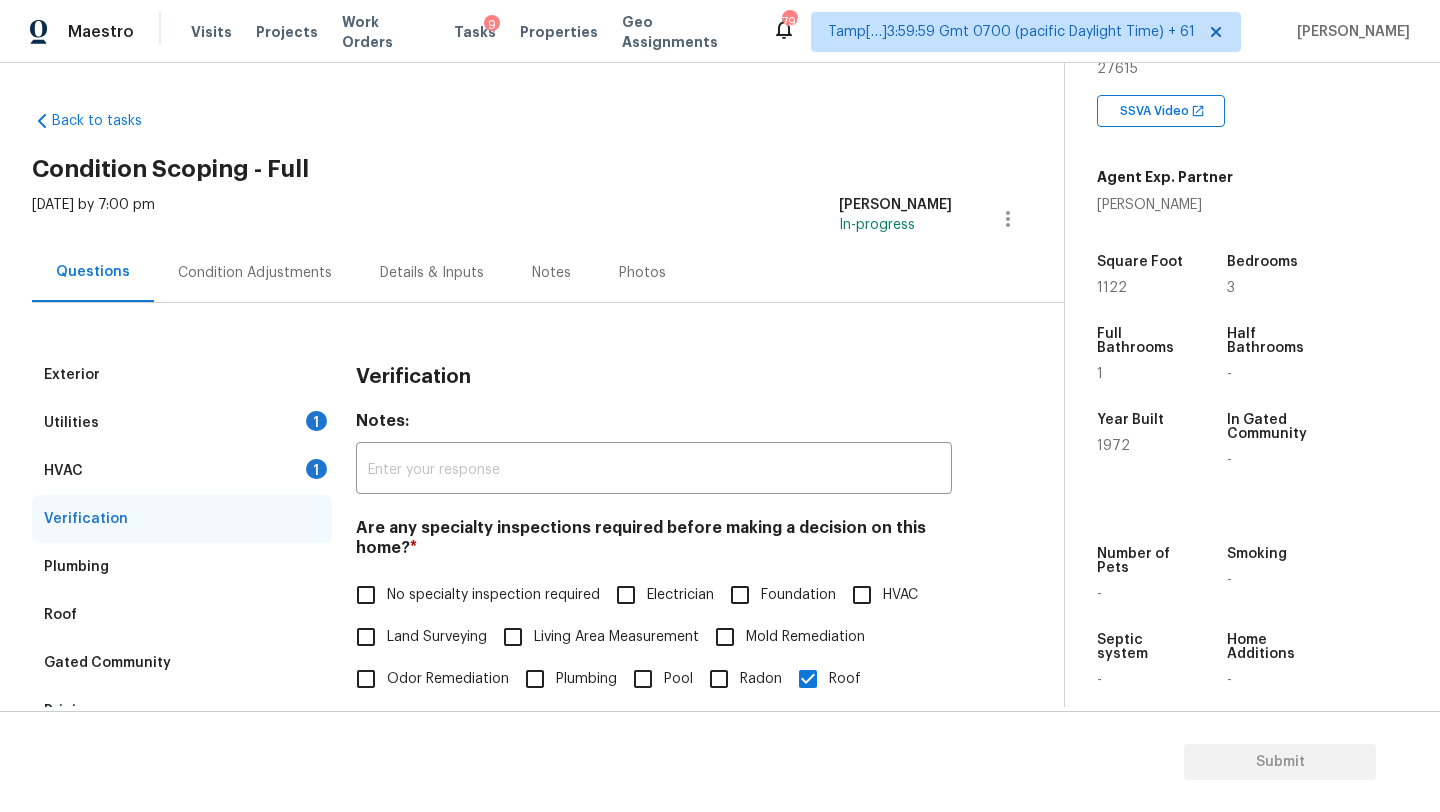 type on "This is ALA property, The  roof needs replacement.  driveway repairs" 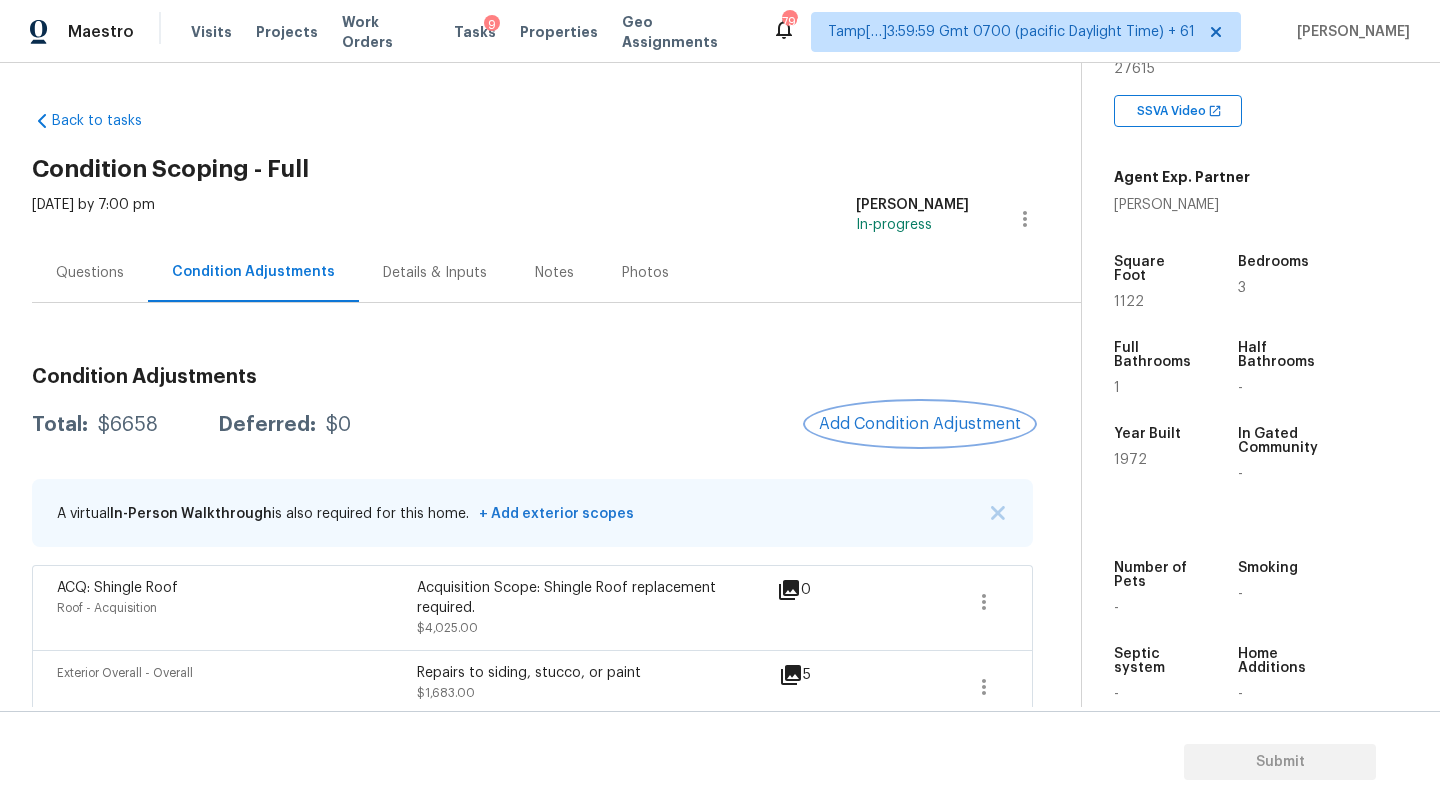 click on "Add Condition Adjustment" at bounding box center (920, 424) 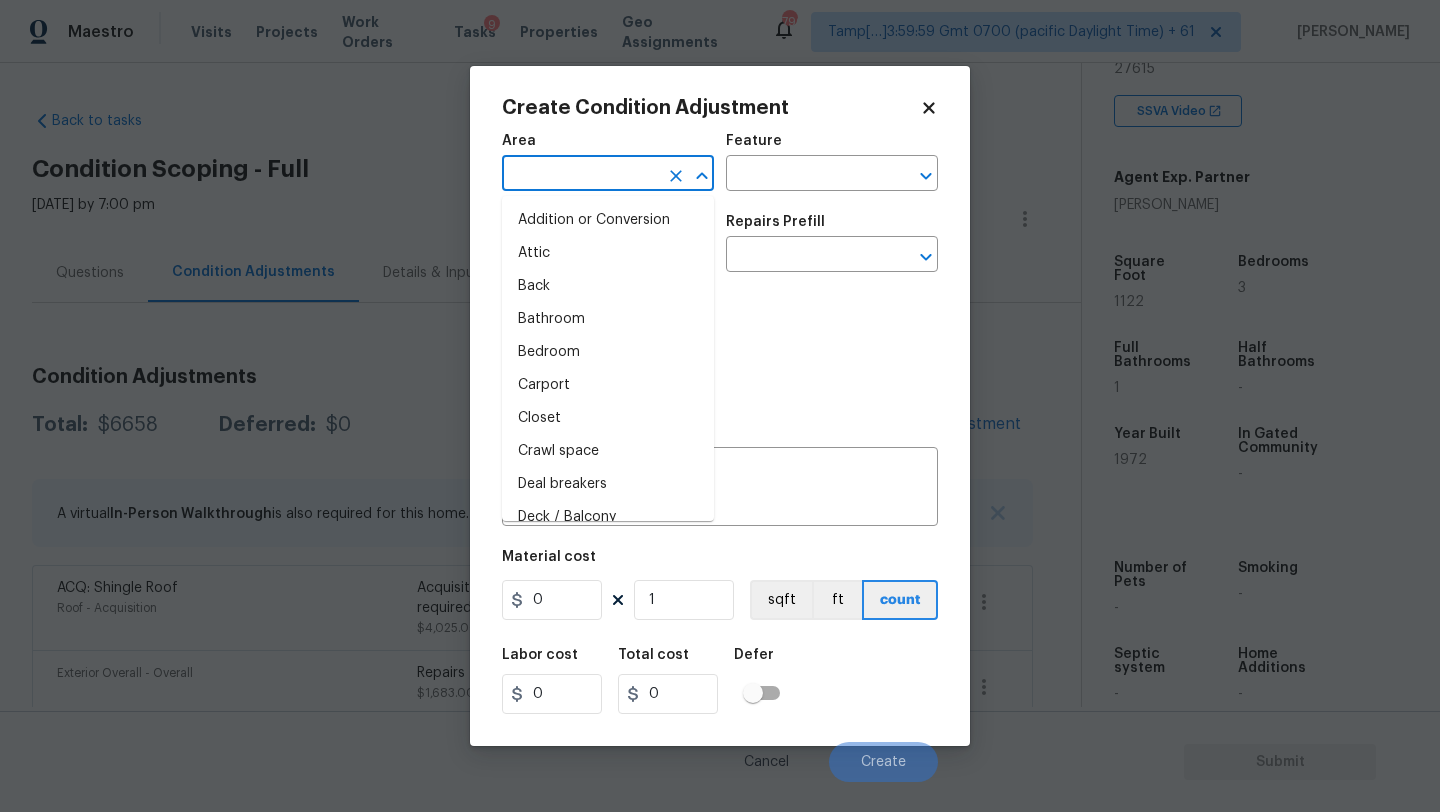 click at bounding box center (580, 175) 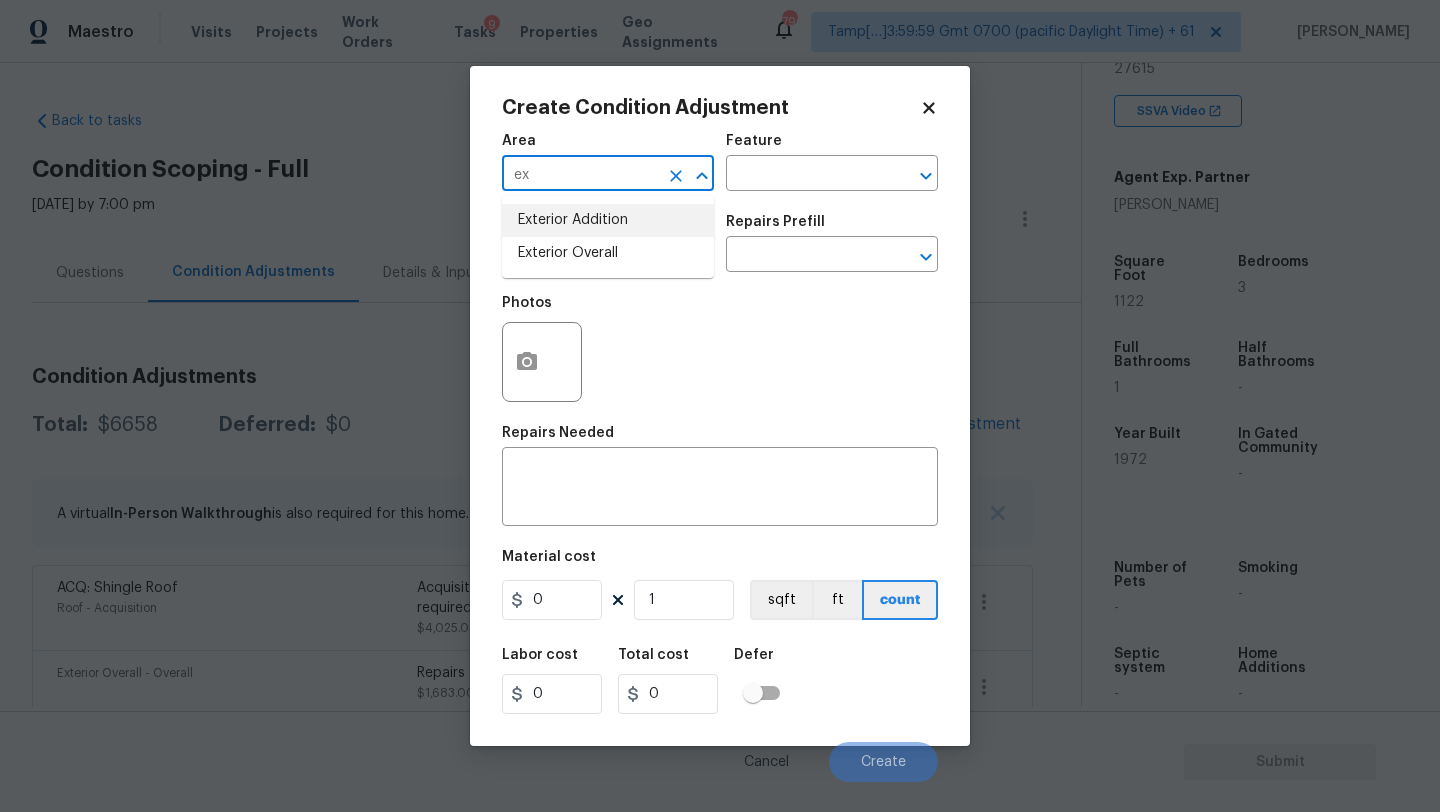 click on "Exterior Addition" at bounding box center (608, 220) 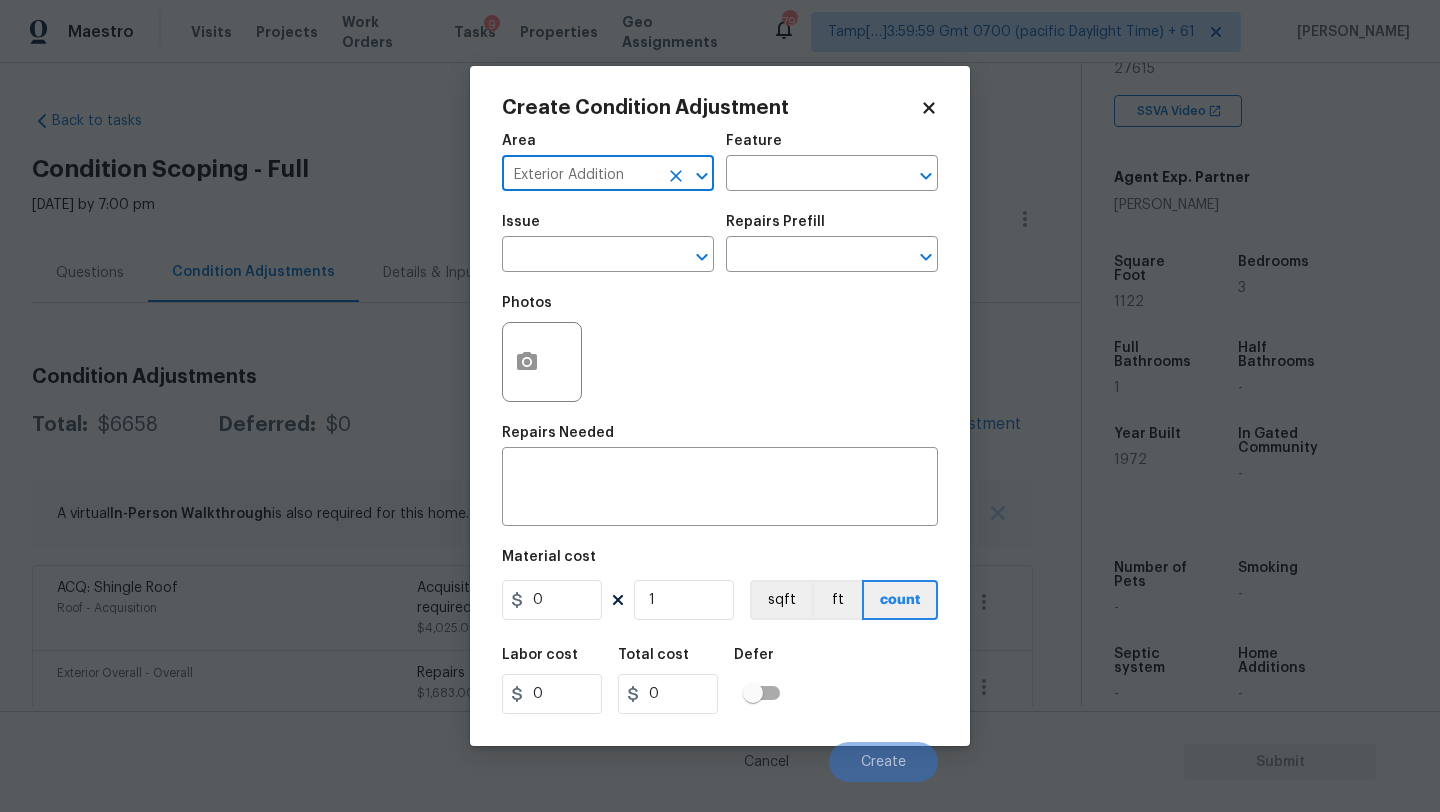 click 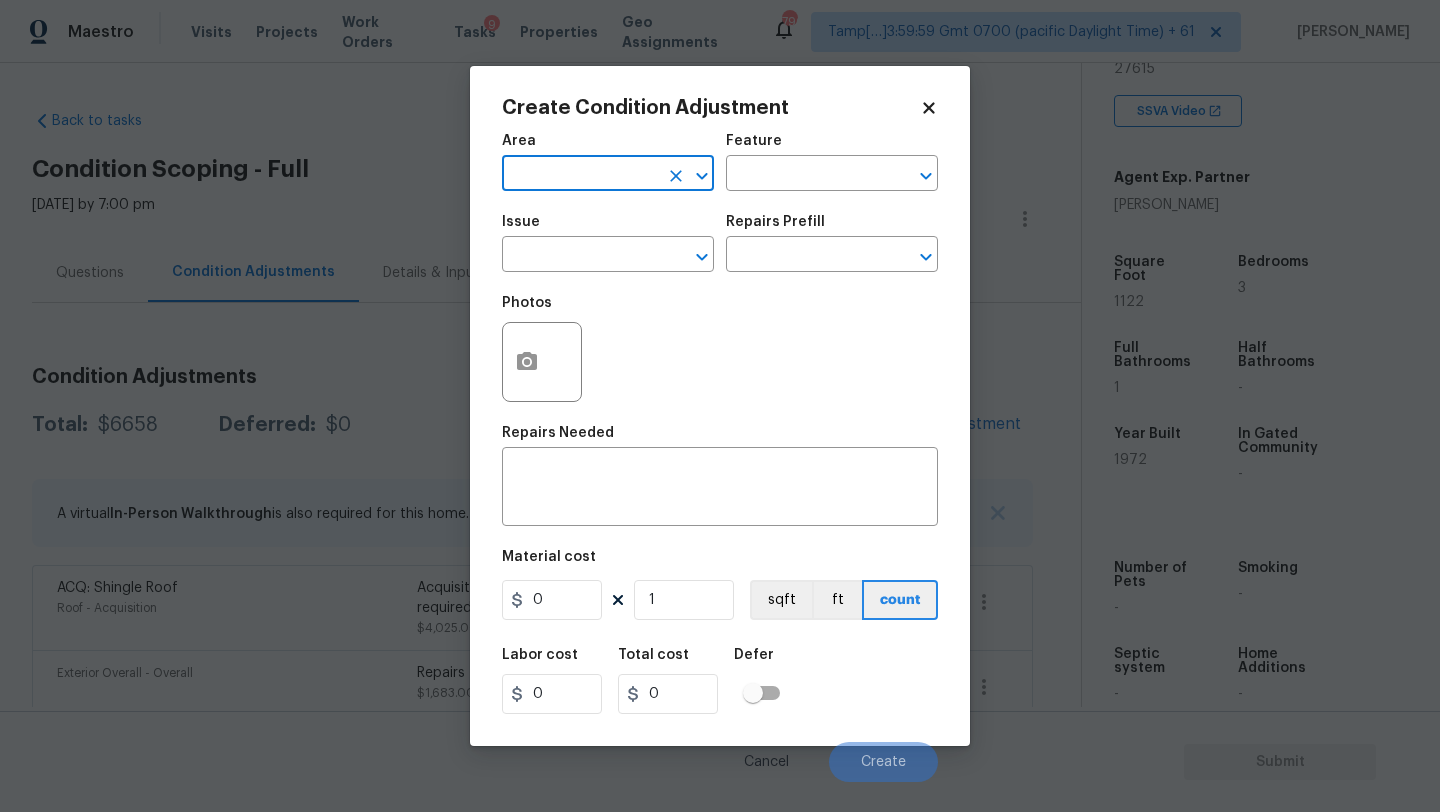 click at bounding box center [580, 175] 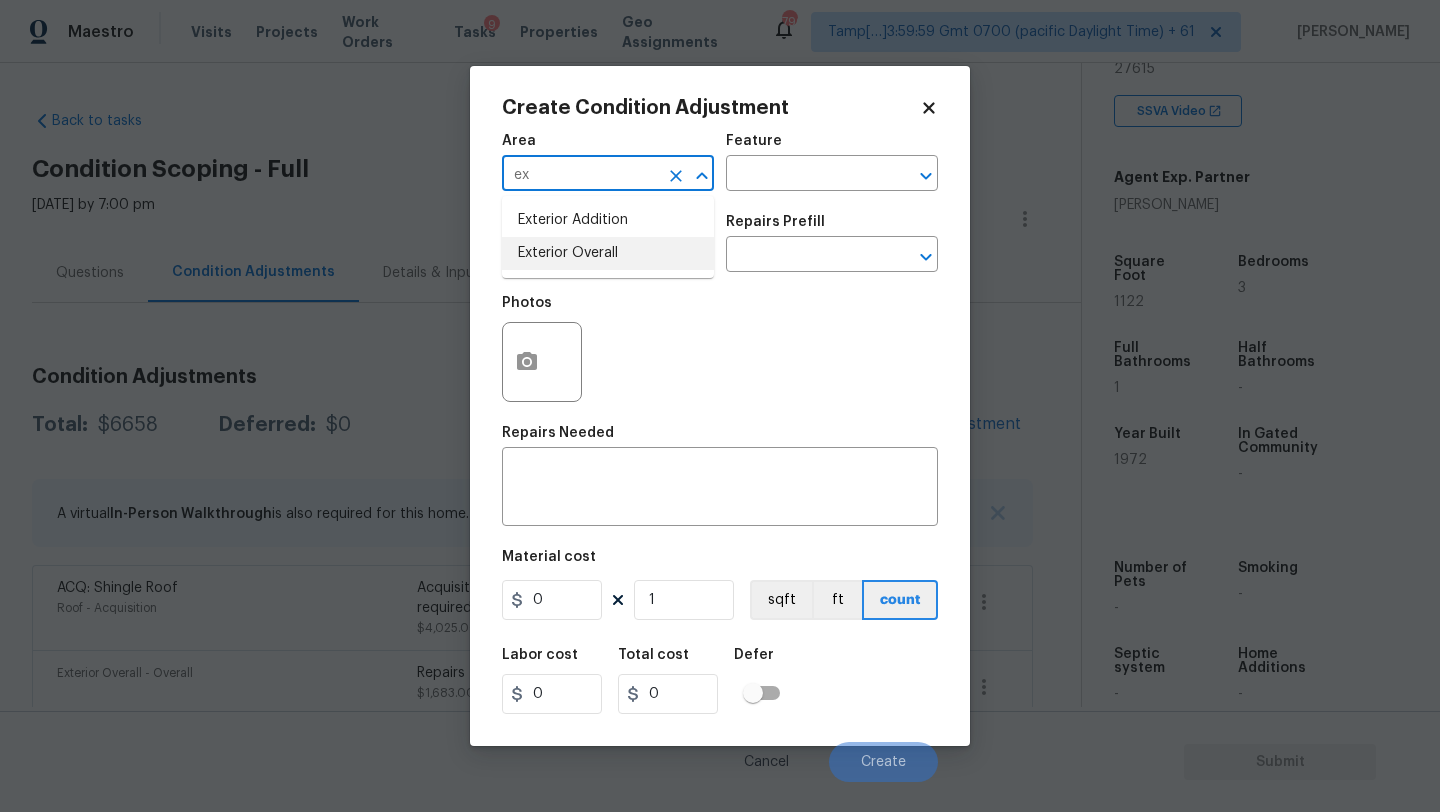click on "Exterior Overall" at bounding box center [608, 253] 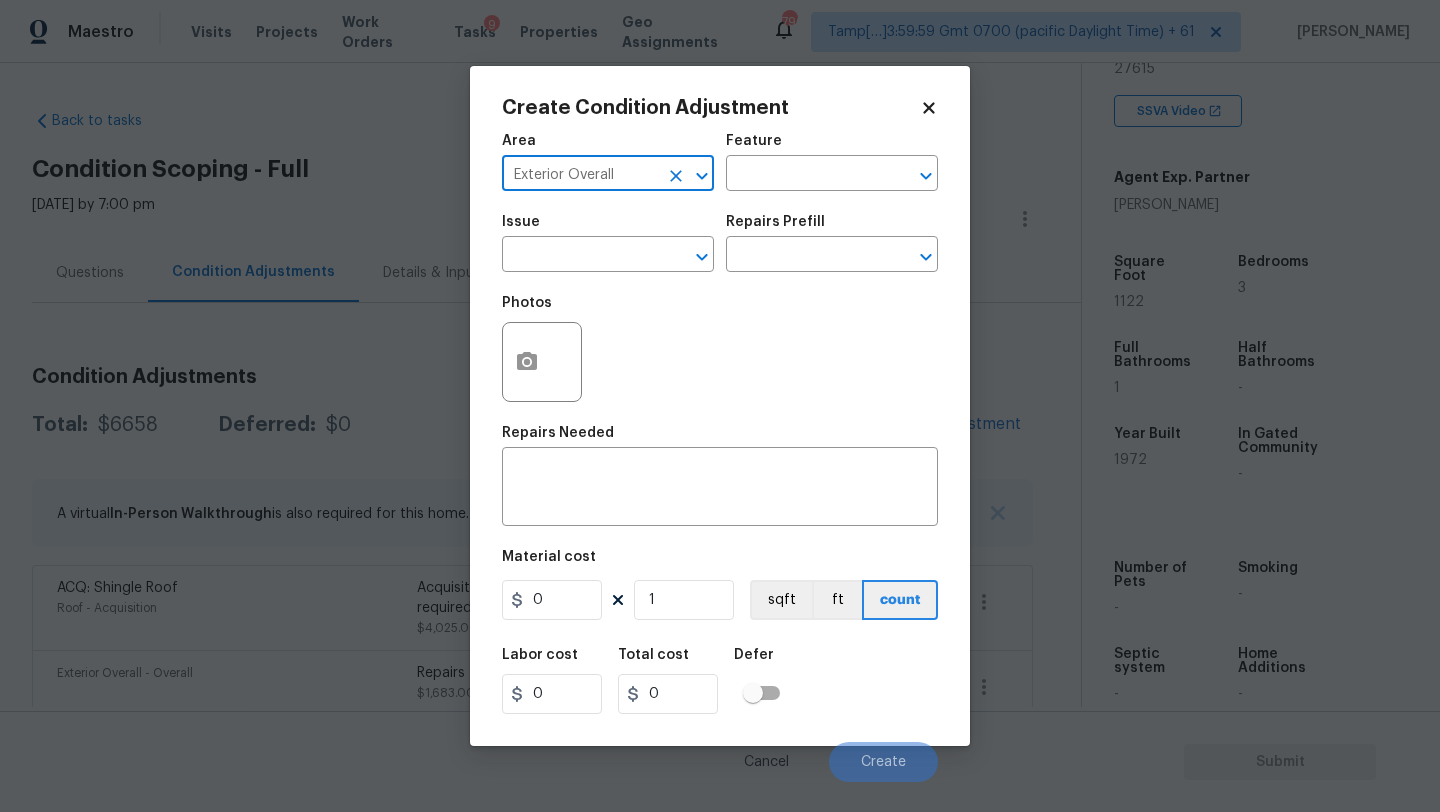 type on "Exterior Overall" 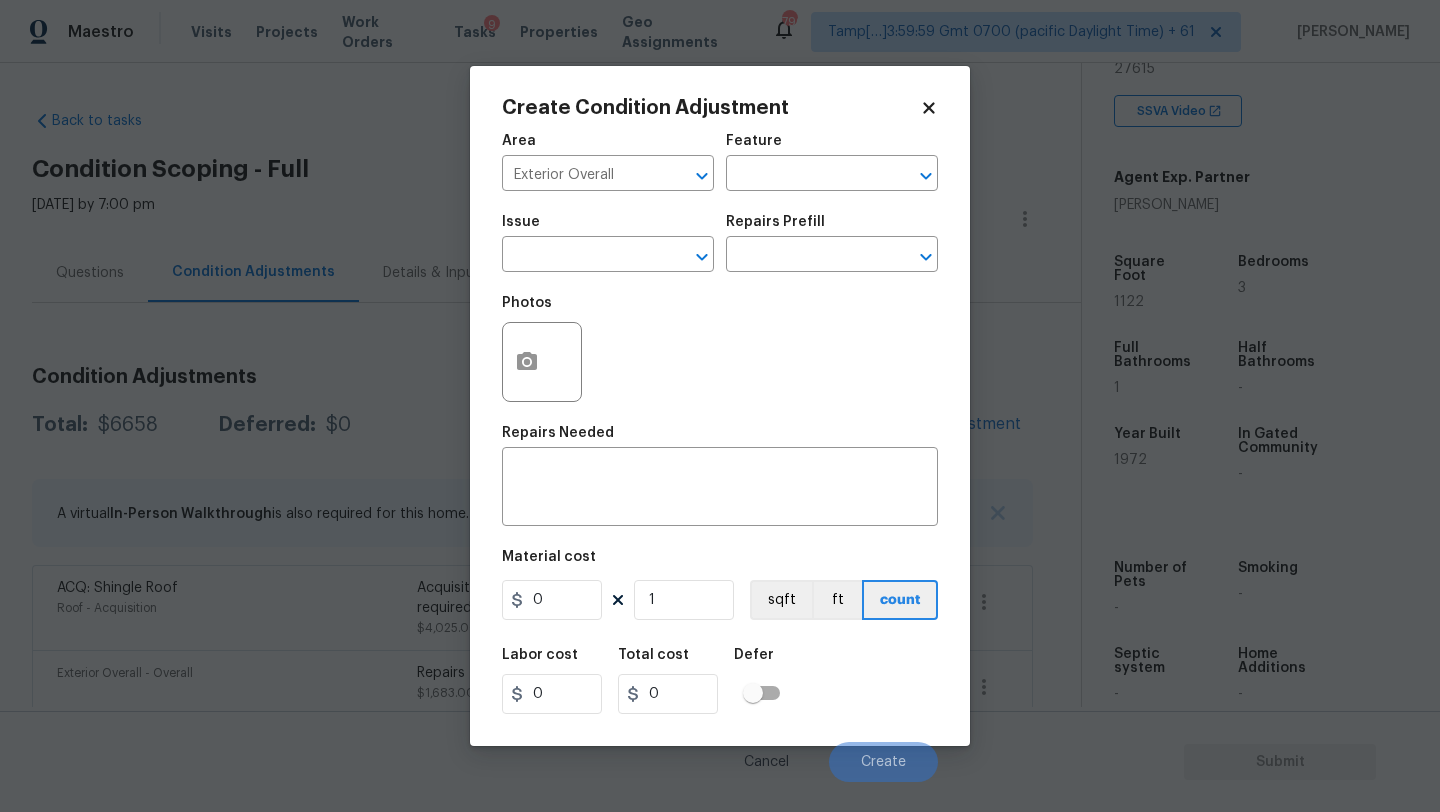 click on "Area Exterior Overall ​ Feature ​" at bounding box center (720, 162) 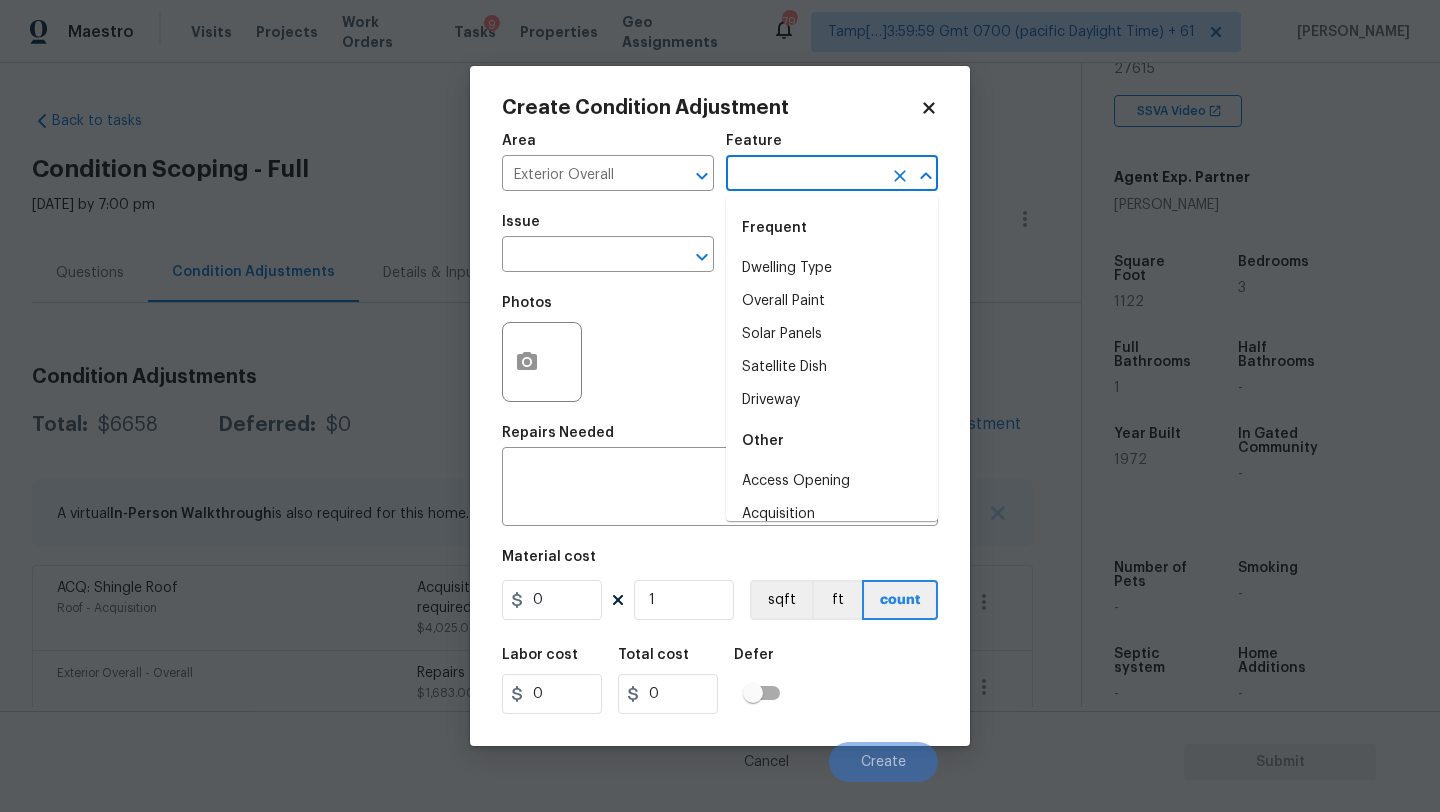click at bounding box center [804, 175] 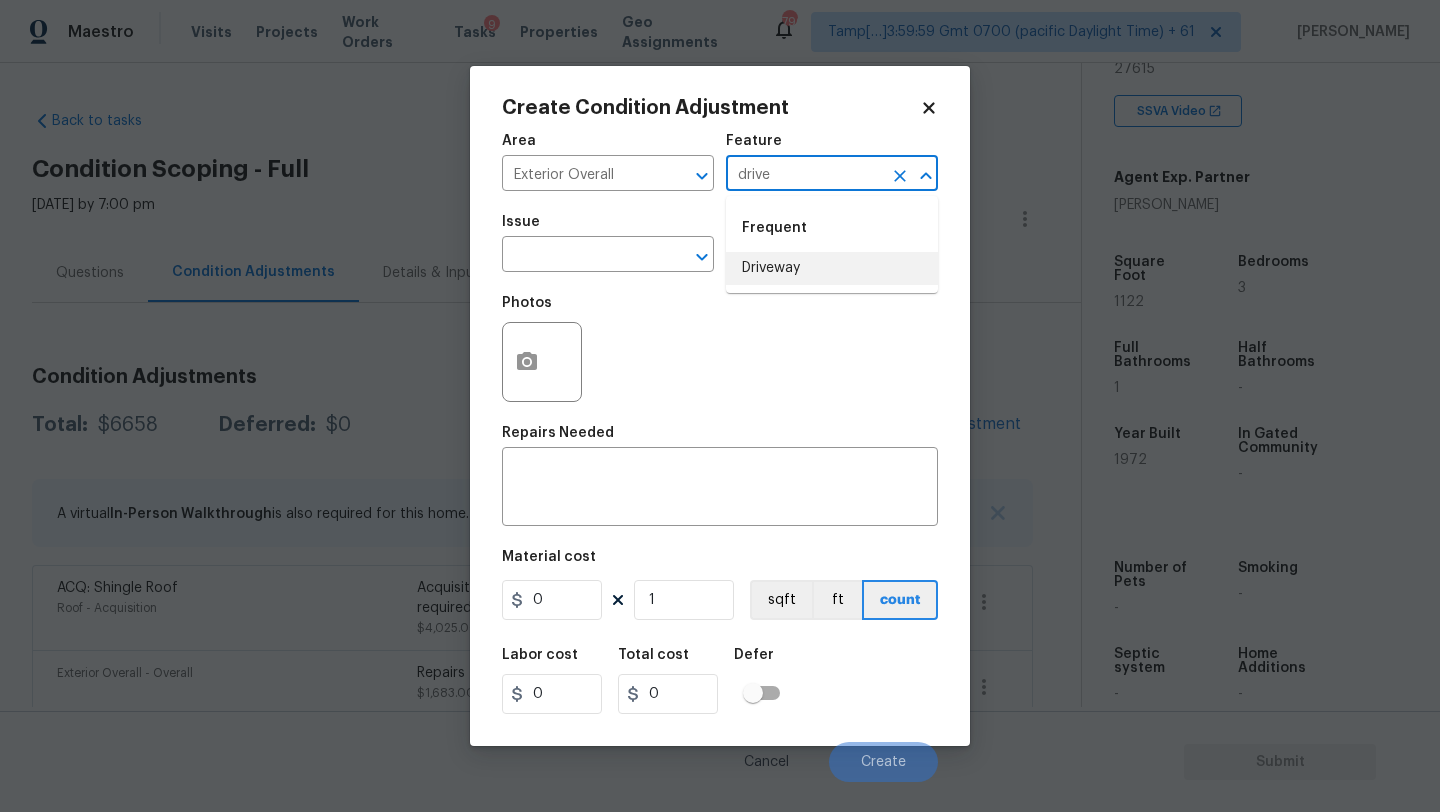 click on "Driveway" at bounding box center (832, 268) 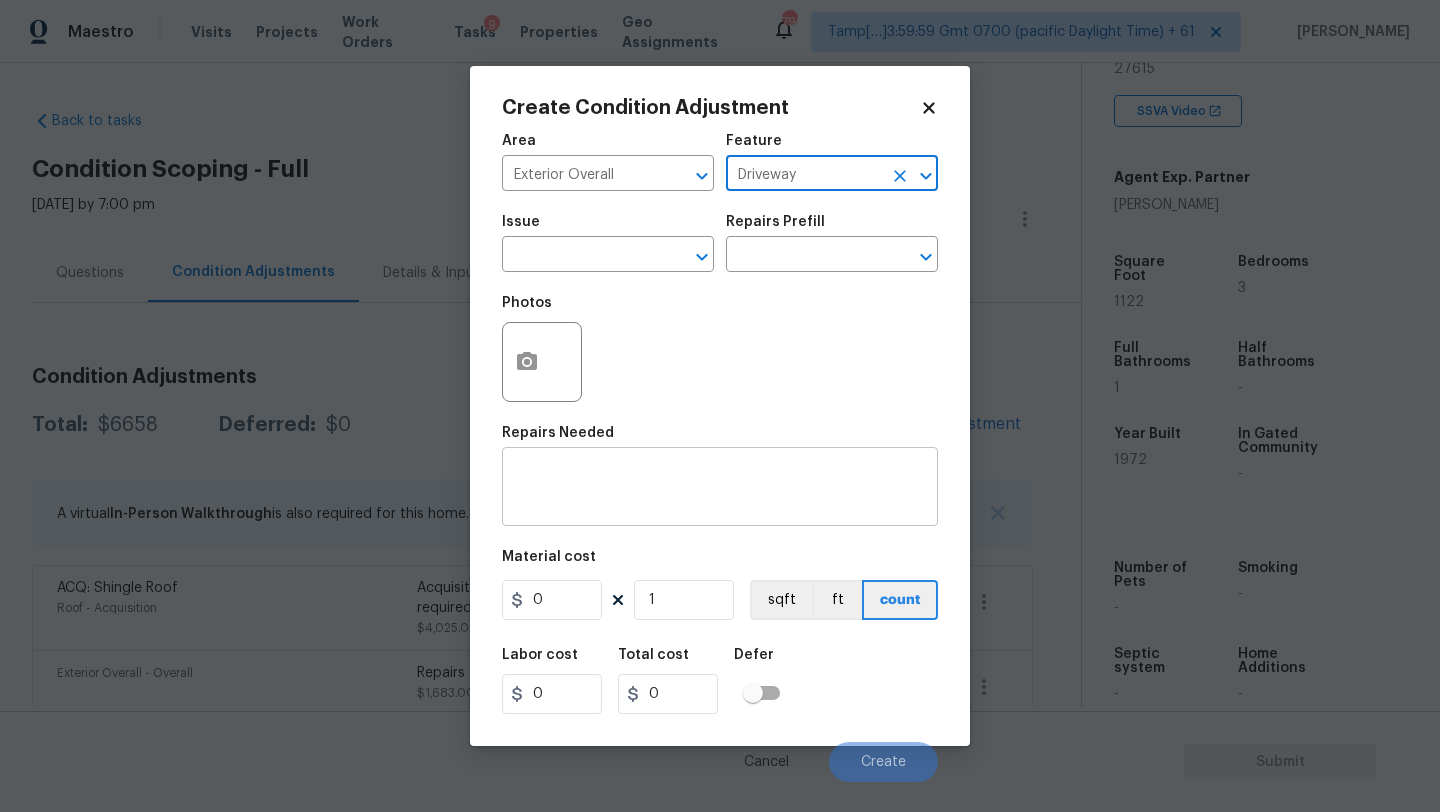 type on "Driveway" 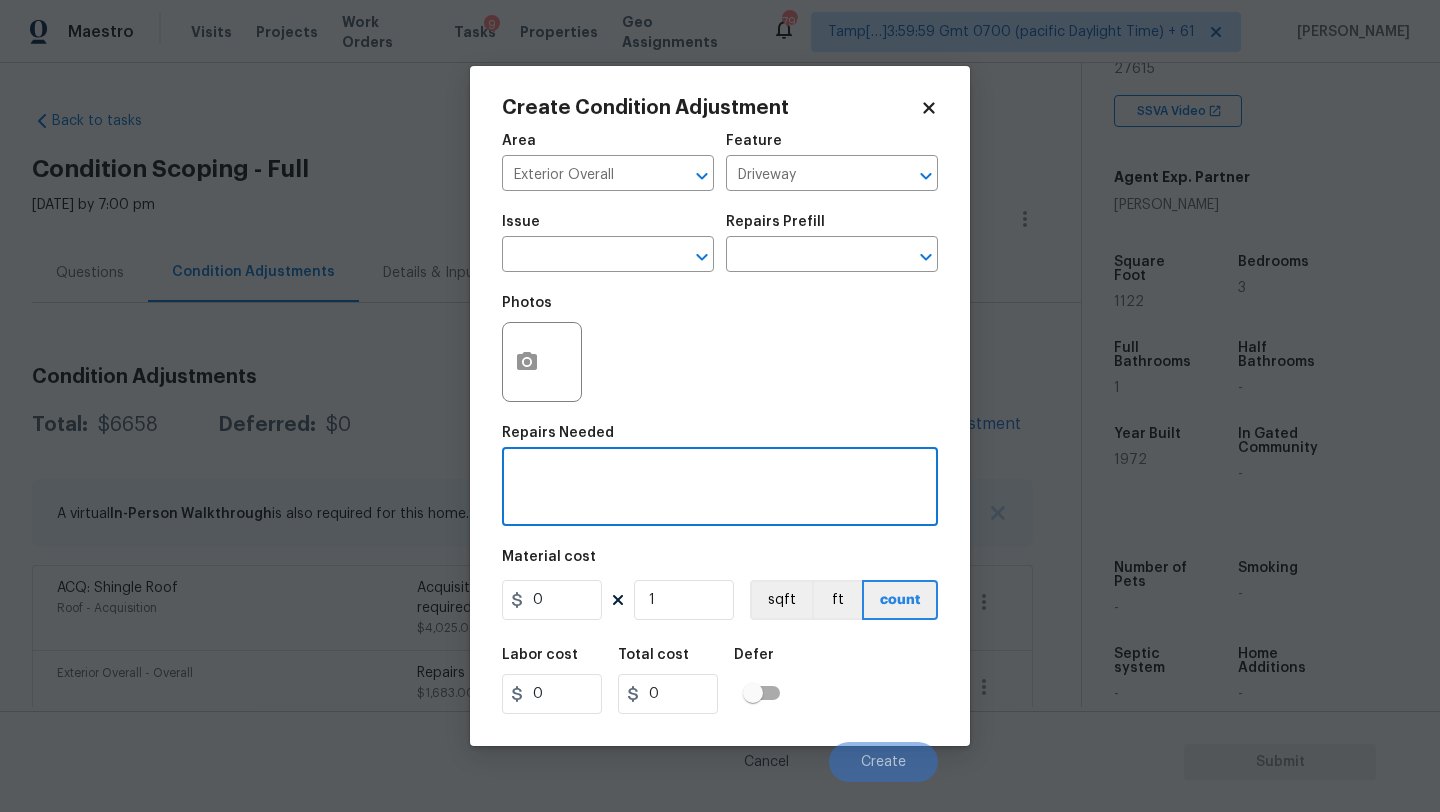 click at bounding box center (720, 489) 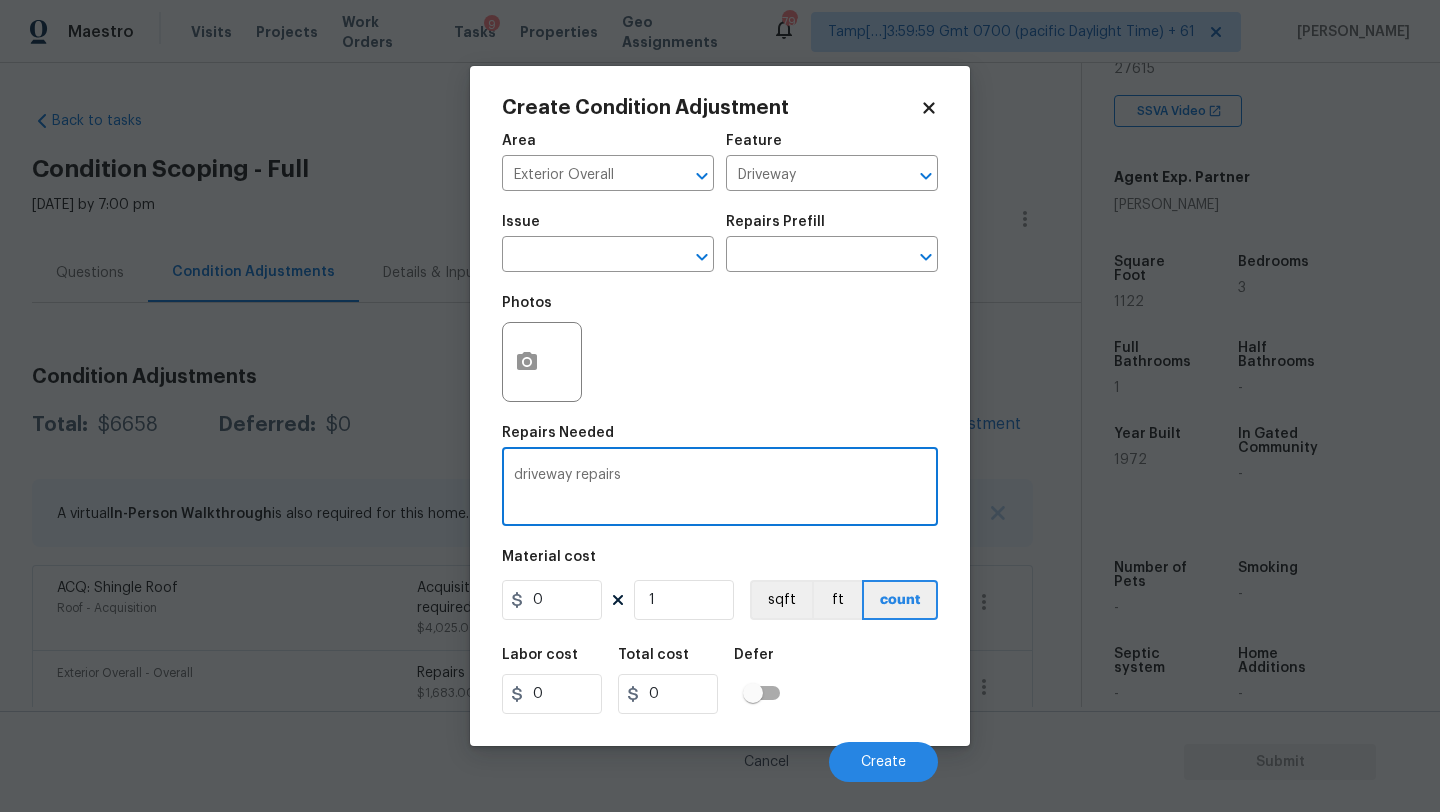 type on "driveway repairs" 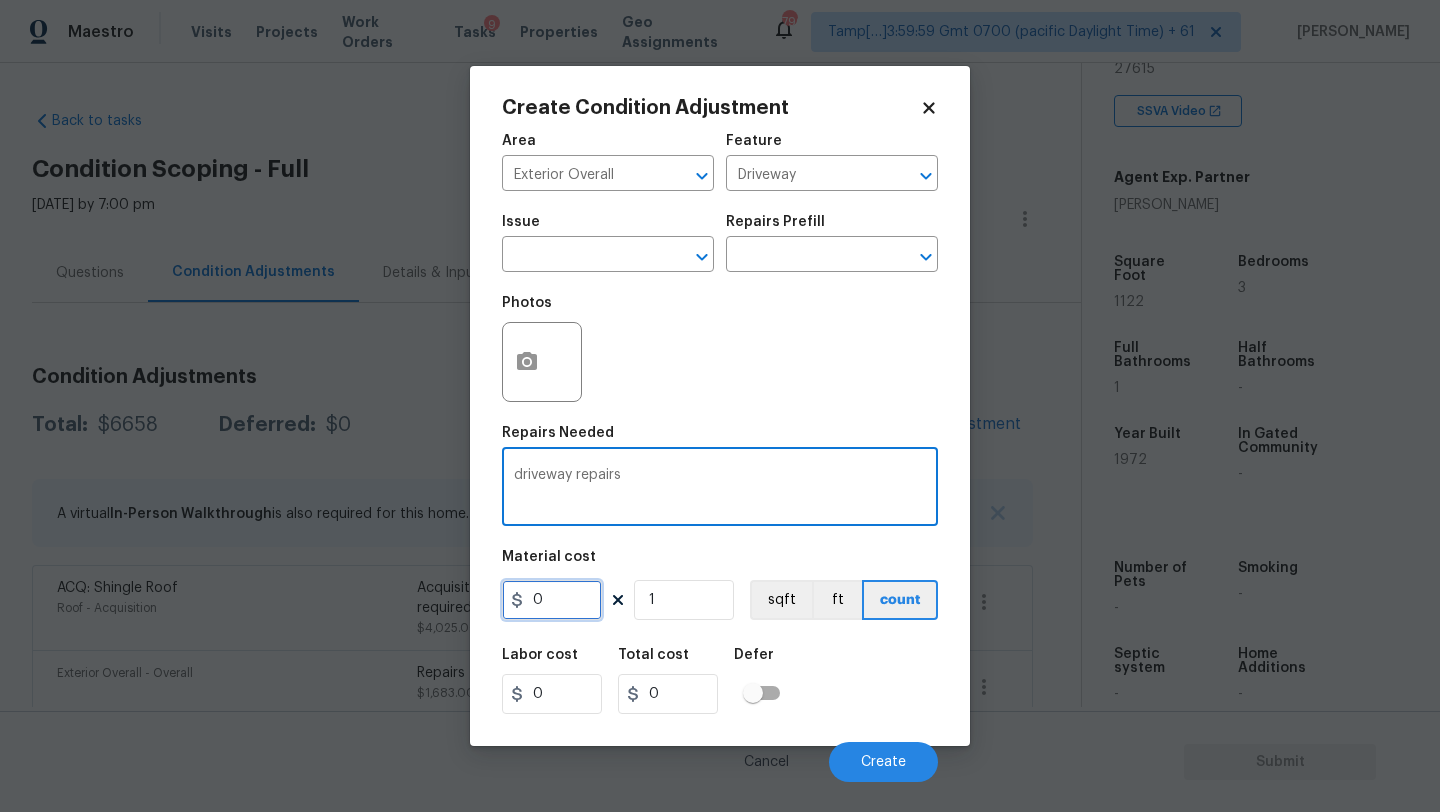 click on "0" at bounding box center (552, 600) 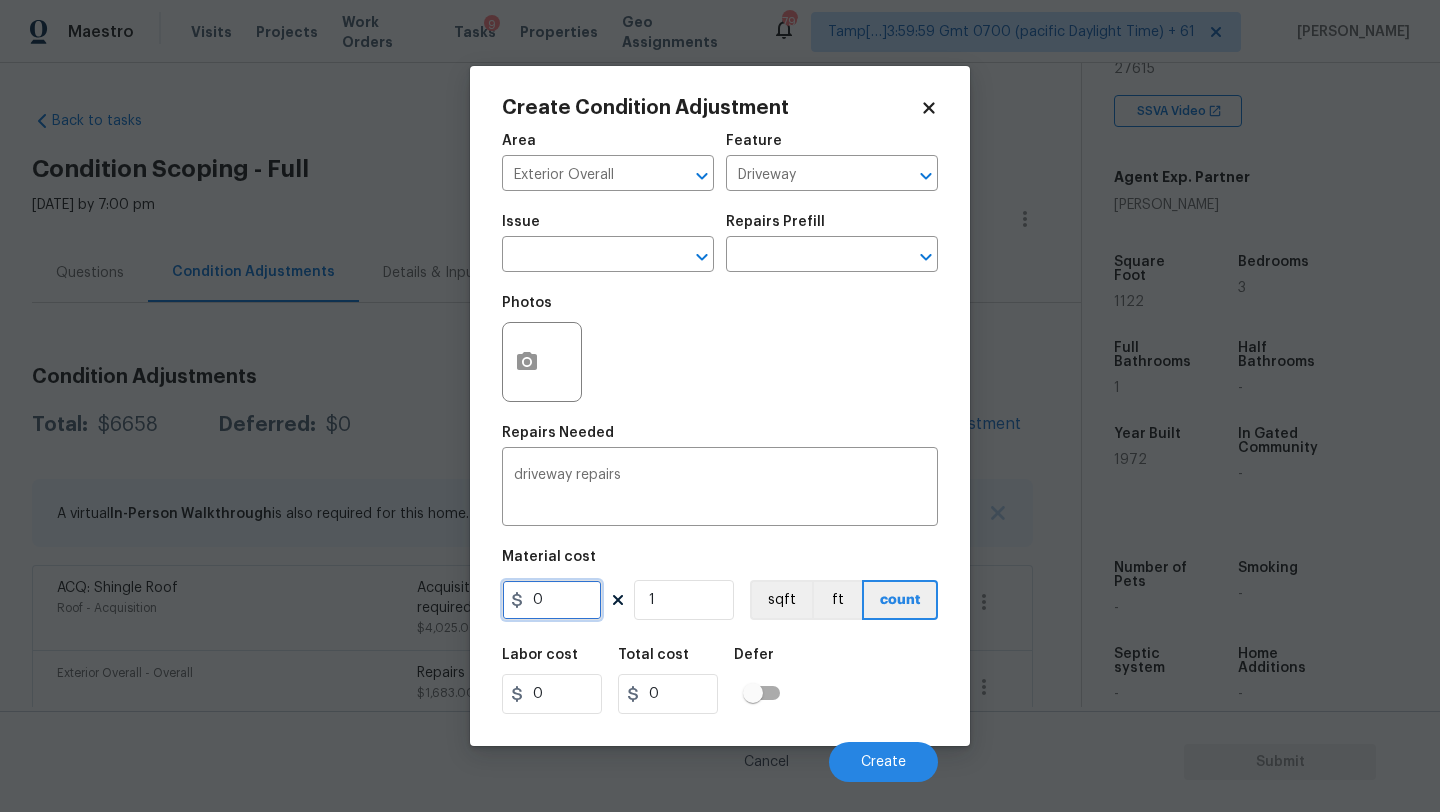 click on "0" at bounding box center [552, 600] 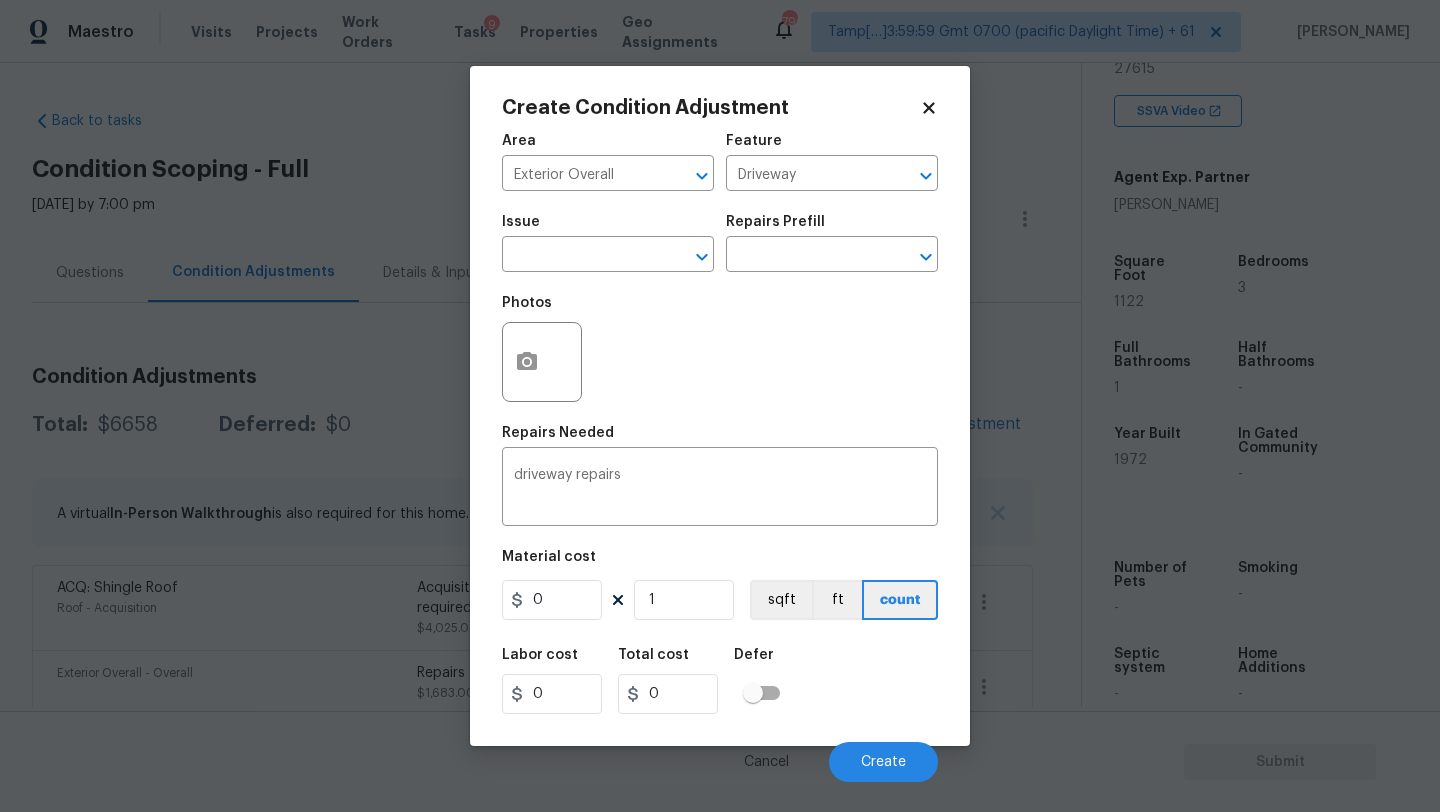 click on "Material cost 0 1 sqft ft count" at bounding box center (720, 587) 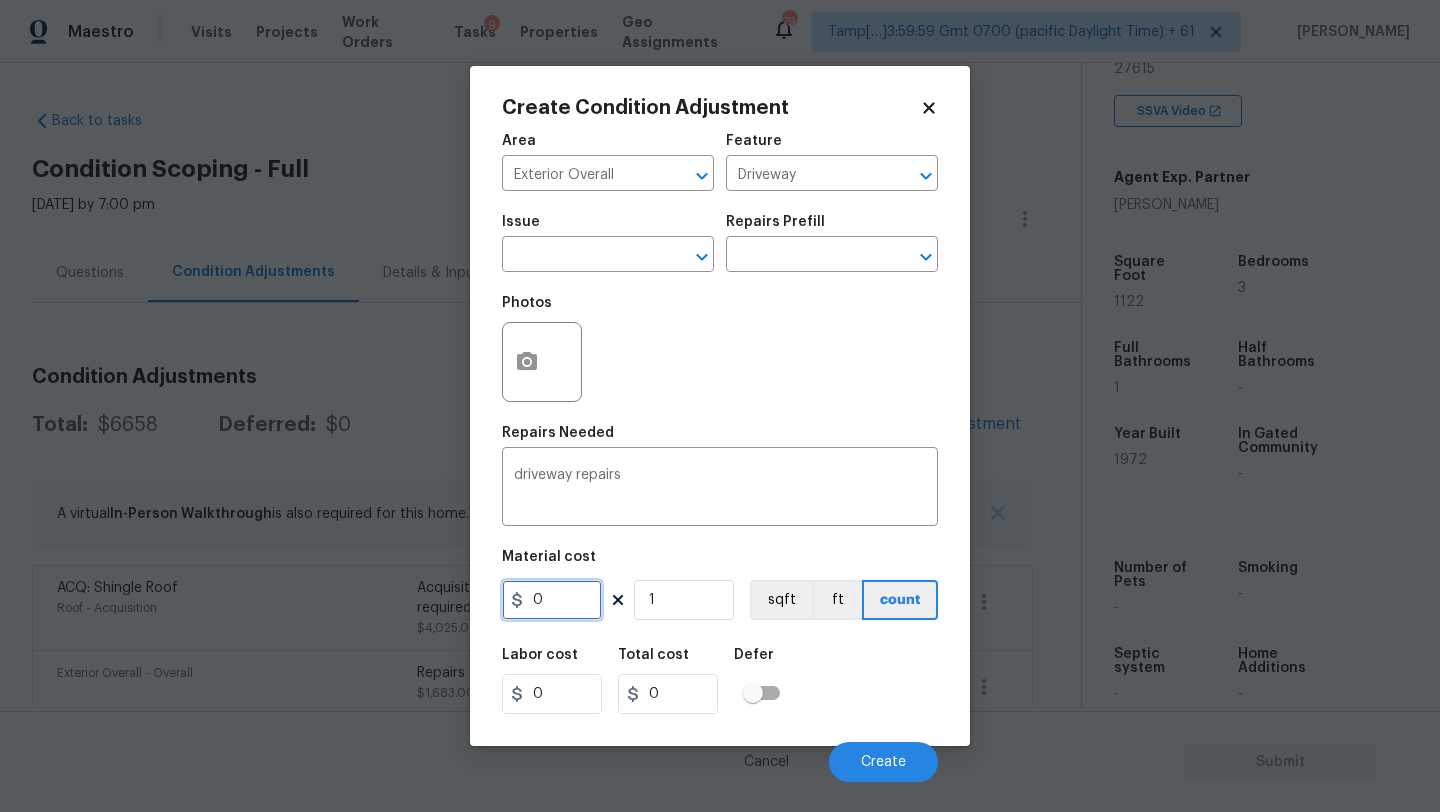 click on "0" at bounding box center (552, 600) 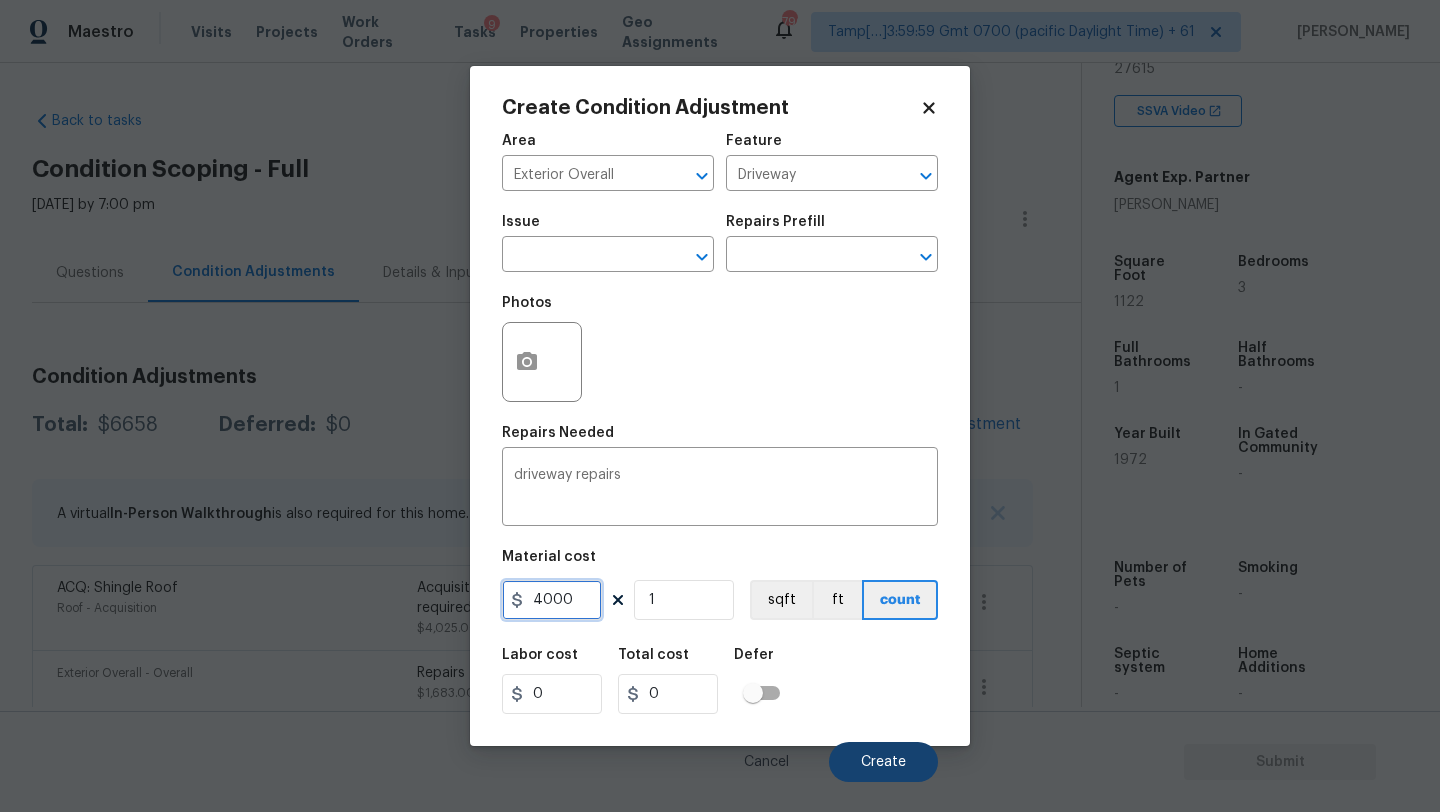 type on "4000" 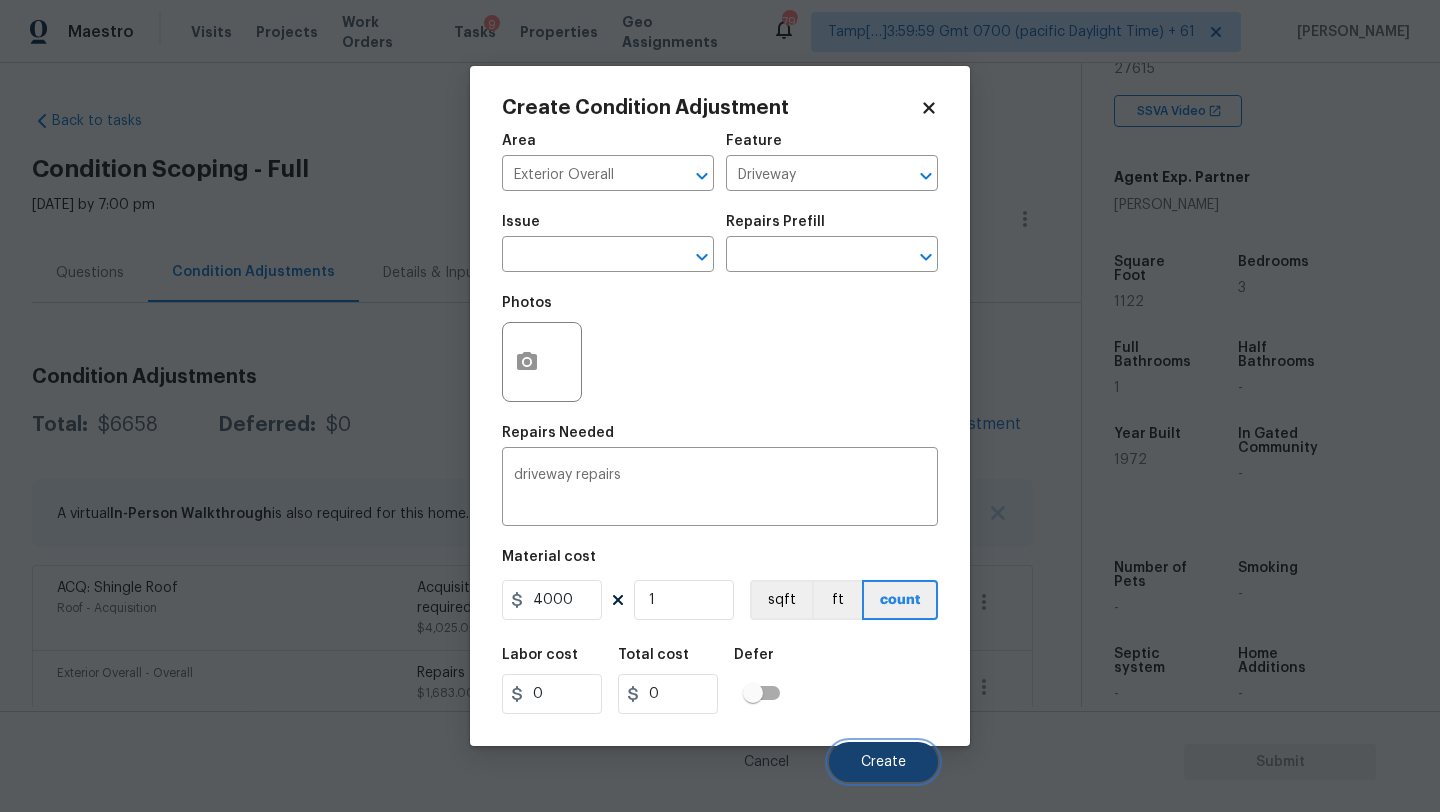 type on "4000" 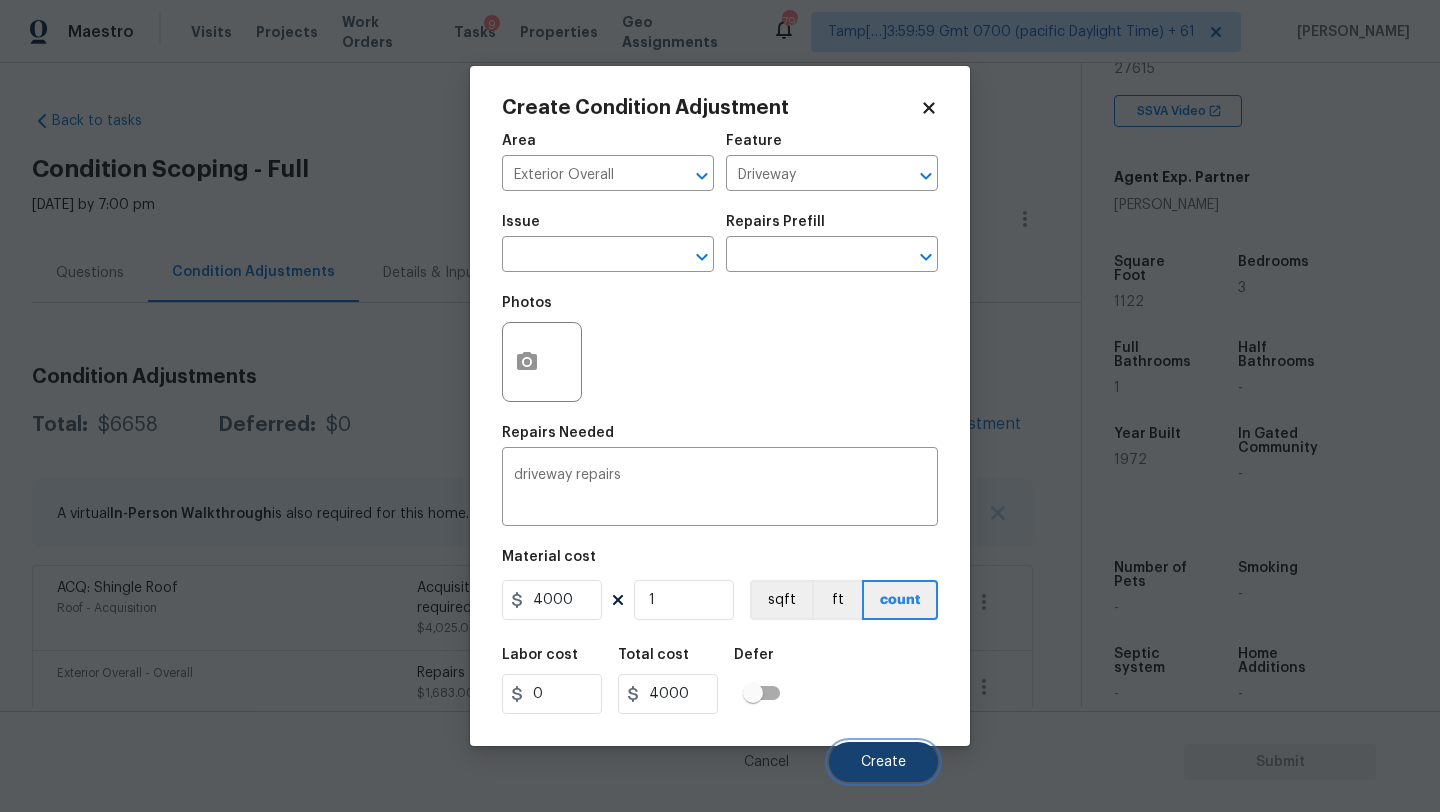 click on "Create" at bounding box center [883, 762] 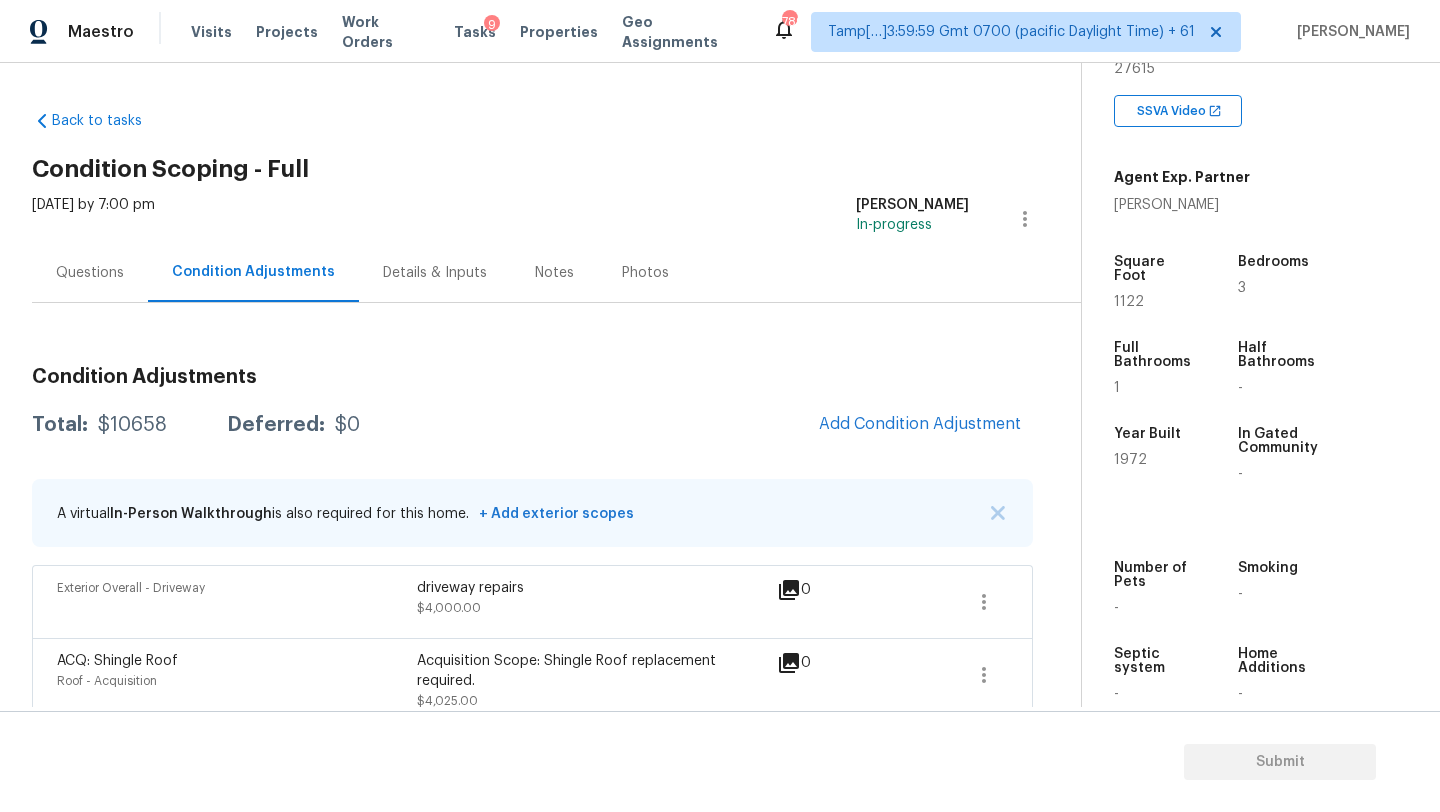 click on "Condition Adjustments" at bounding box center (532, 377) 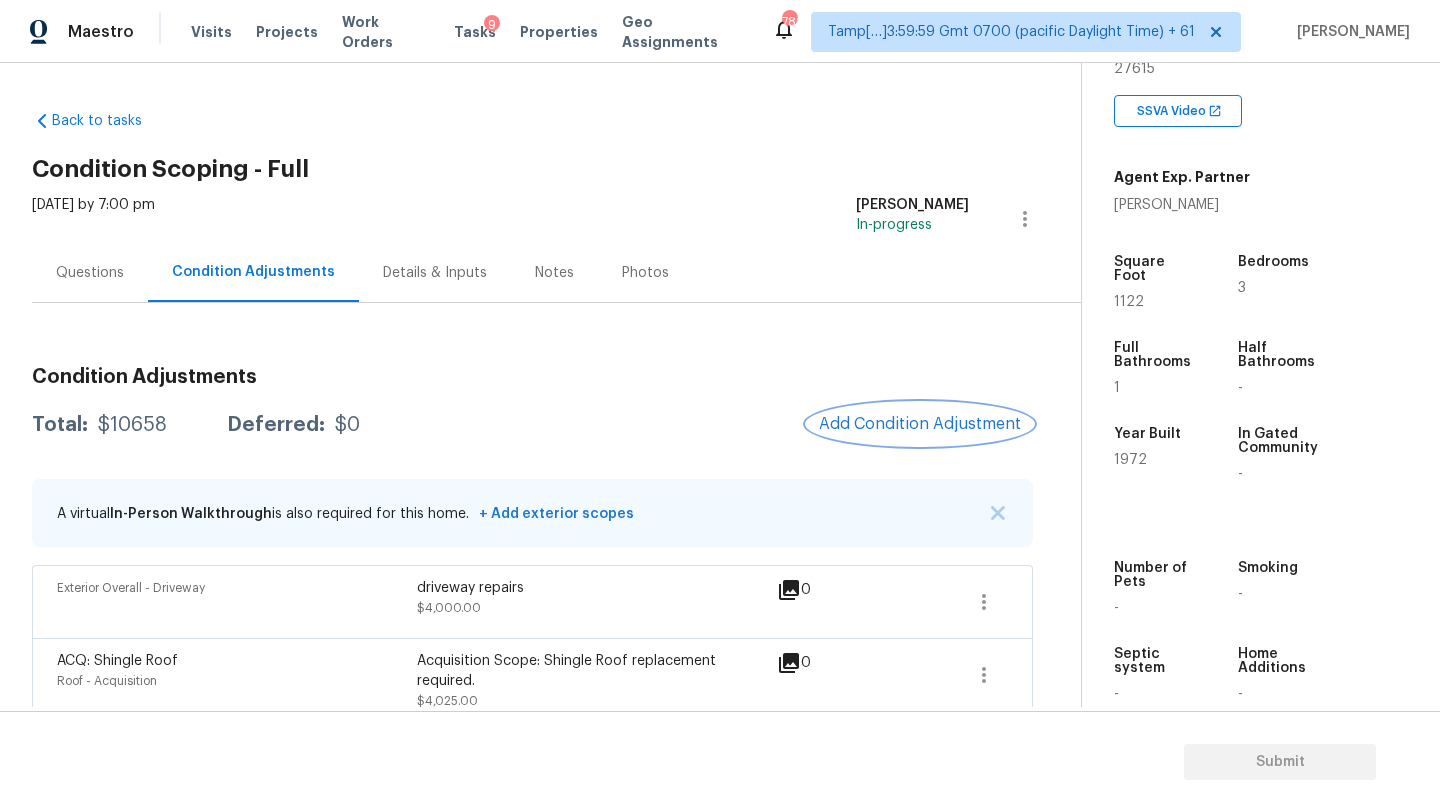 click on "Add Condition Adjustment" at bounding box center [920, 424] 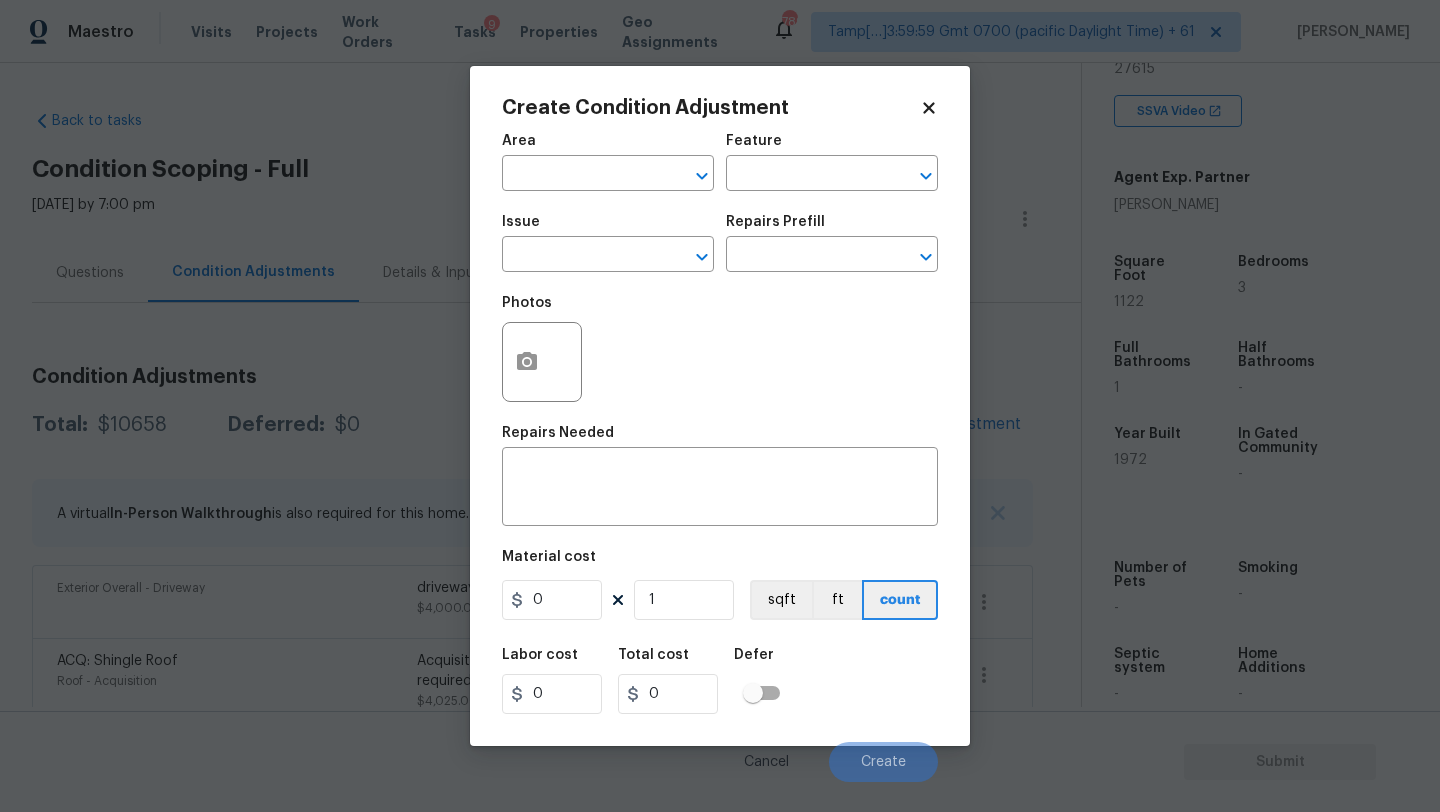 click on "Area ​" at bounding box center [608, 162] 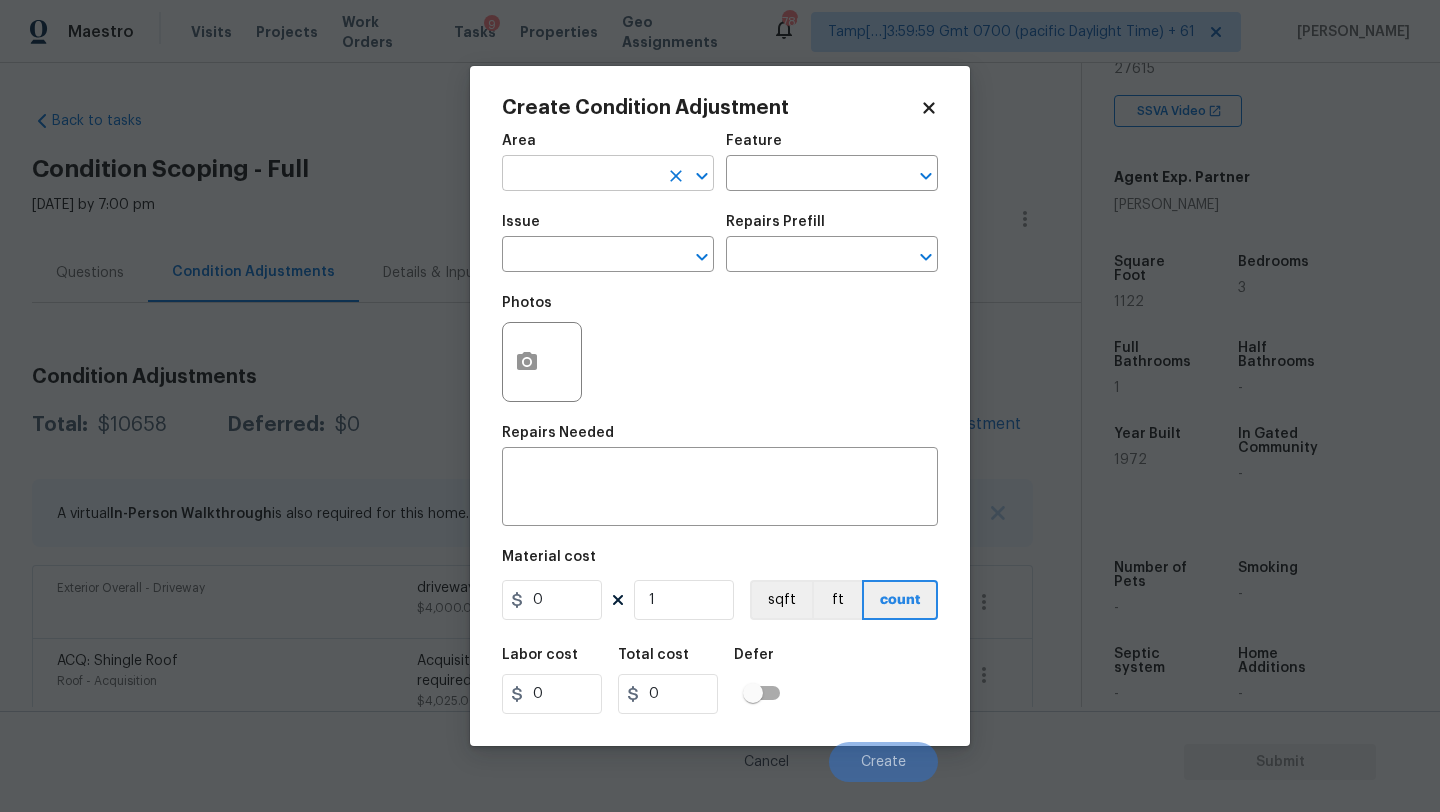 click at bounding box center (580, 175) 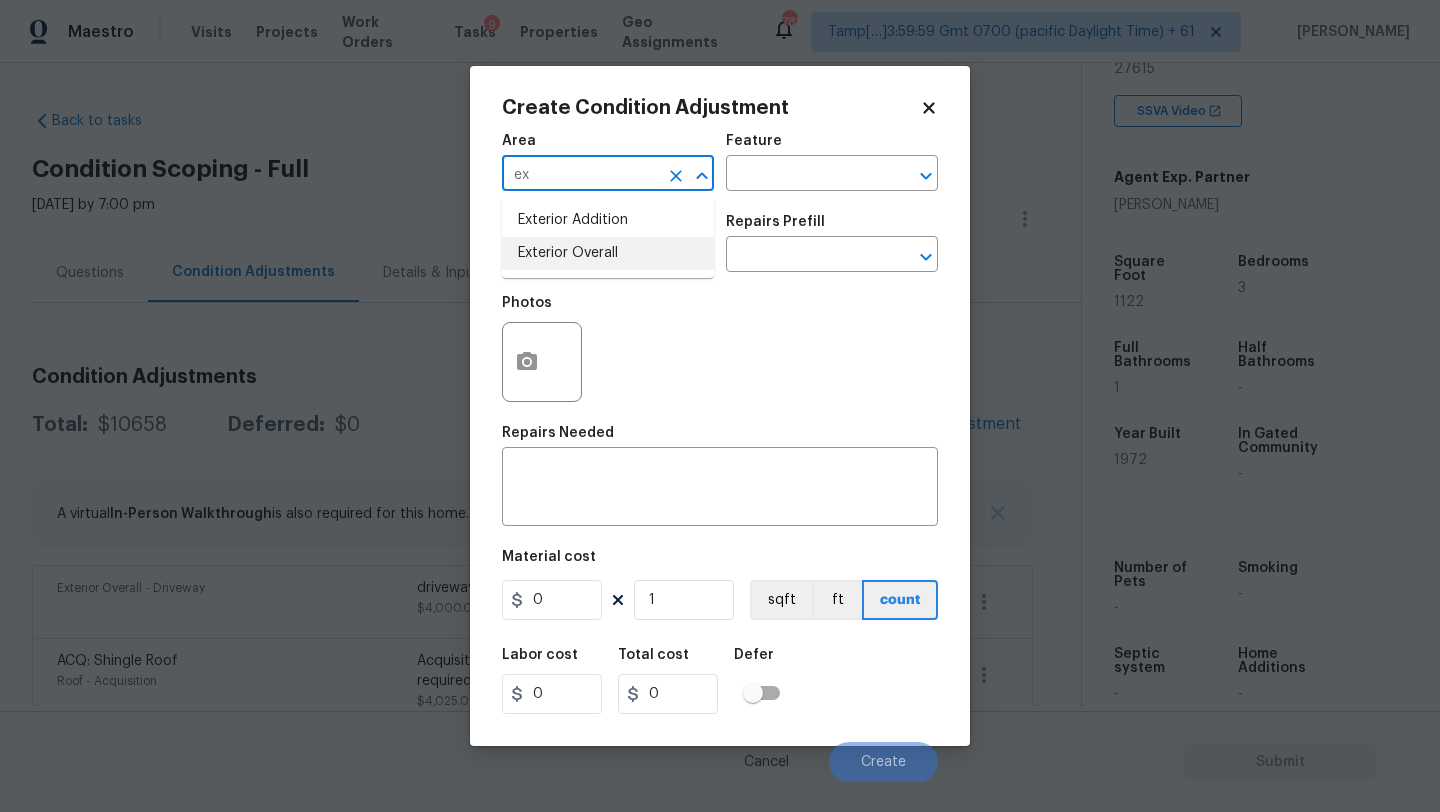 click on "Exterior Overall" at bounding box center (608, 253) 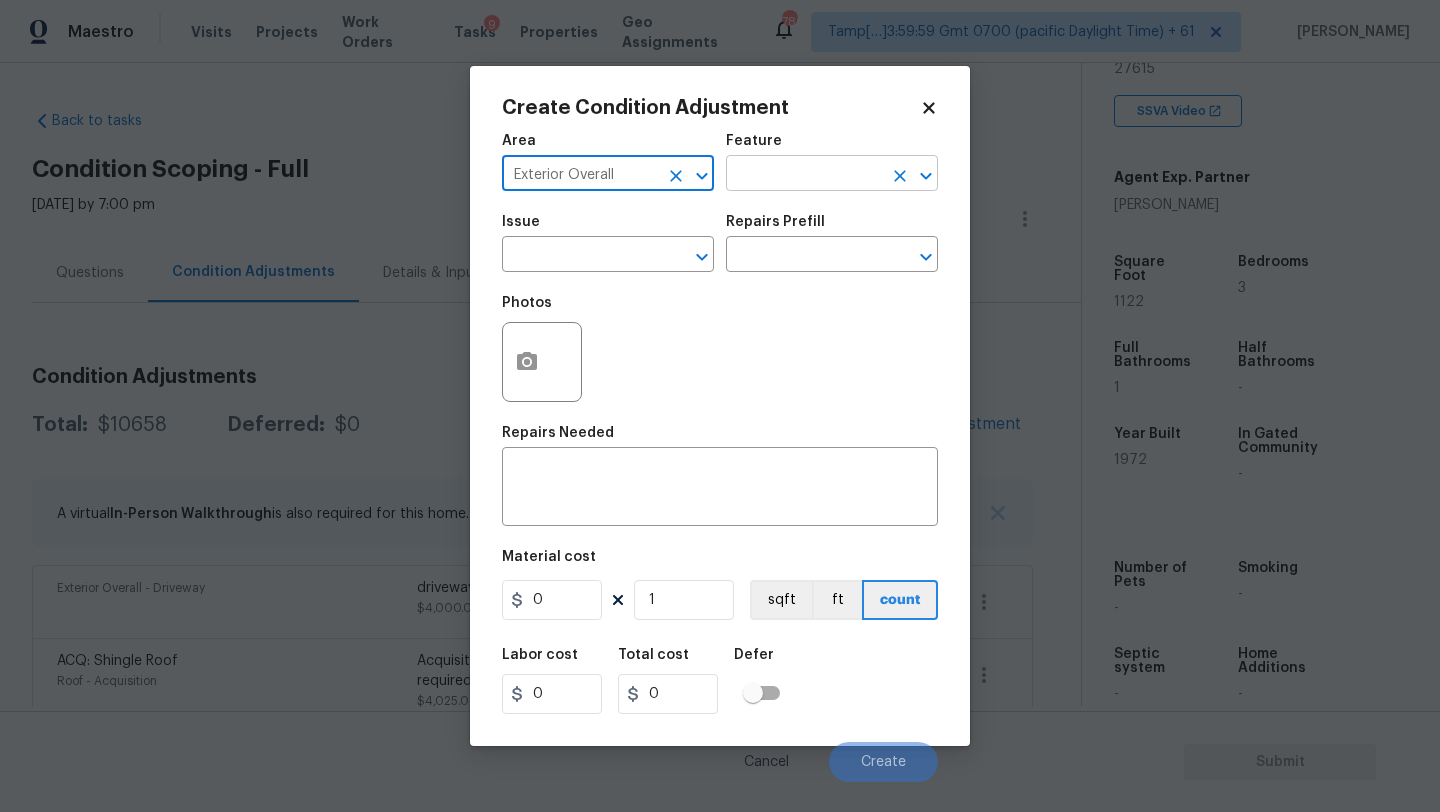 type on "Exterior Overall" 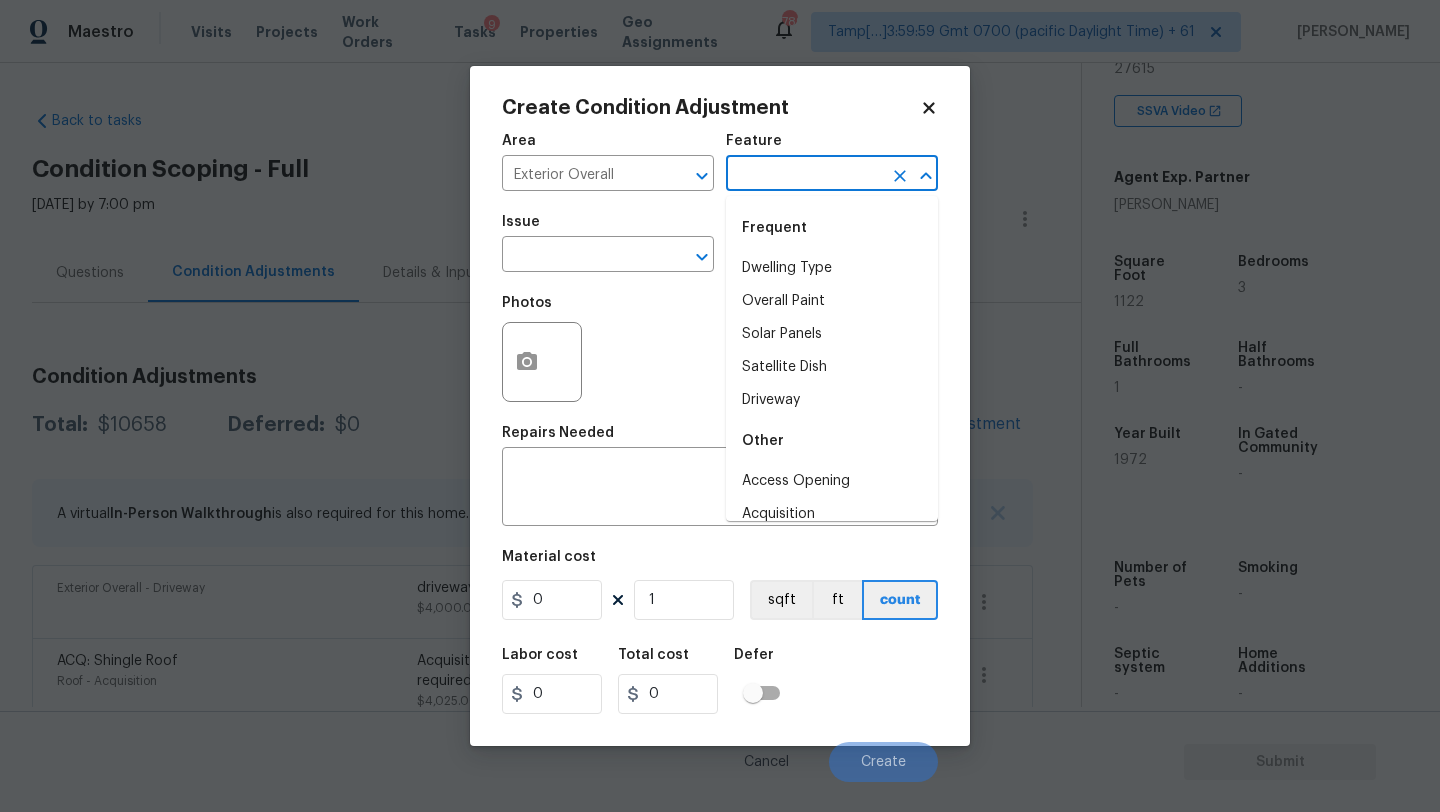 type on "g" 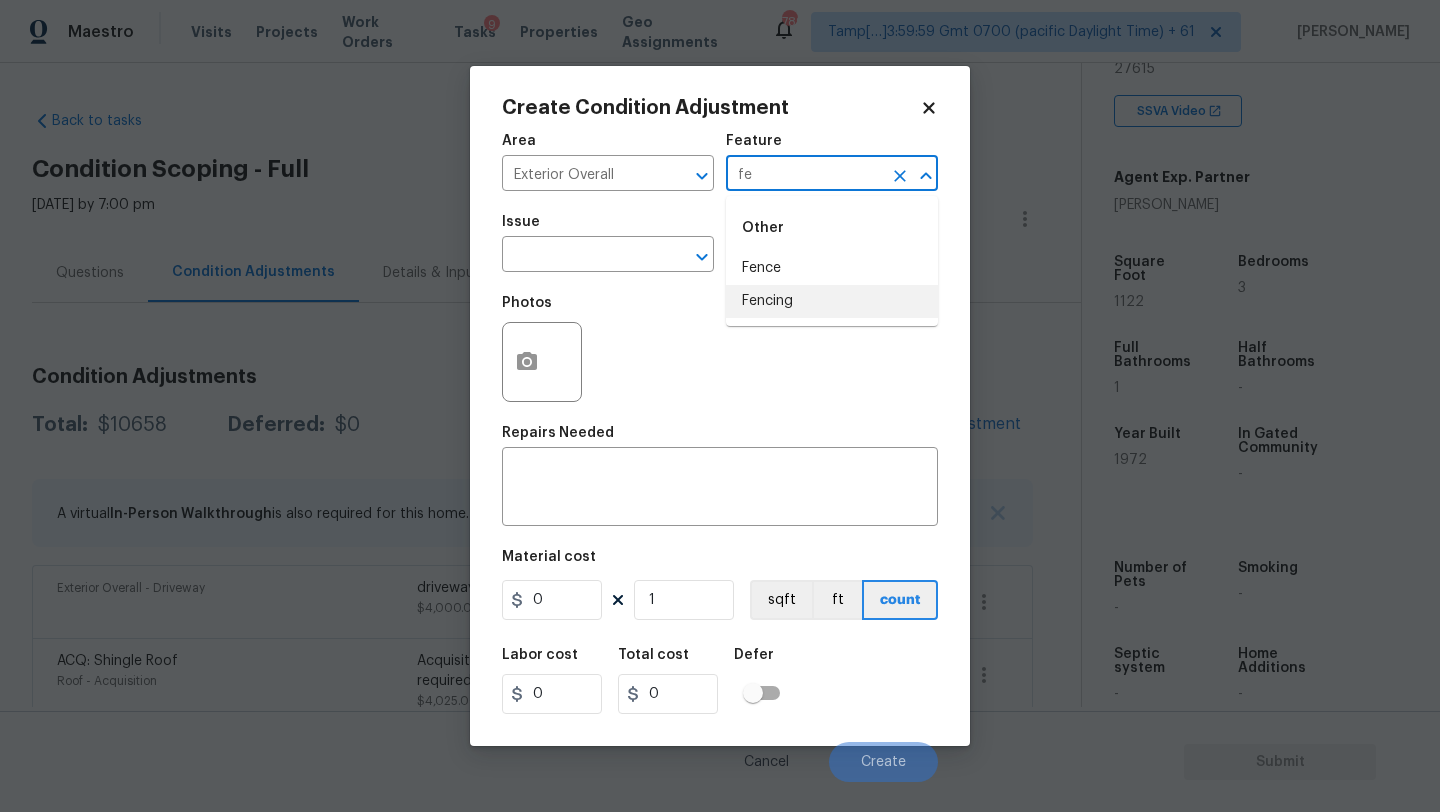 click on "Fencing" at bounding box center [832, 301] 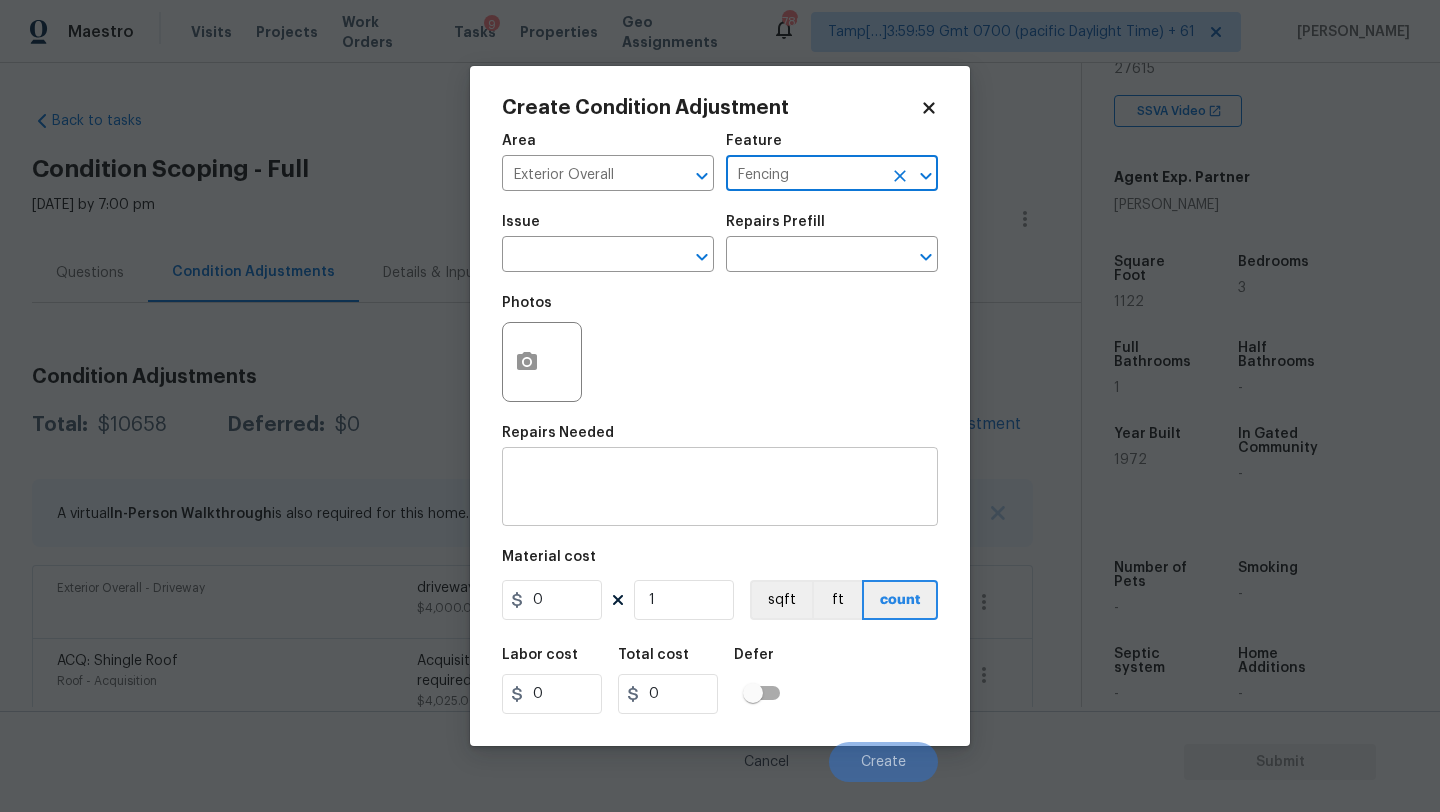 type on "Fencing" 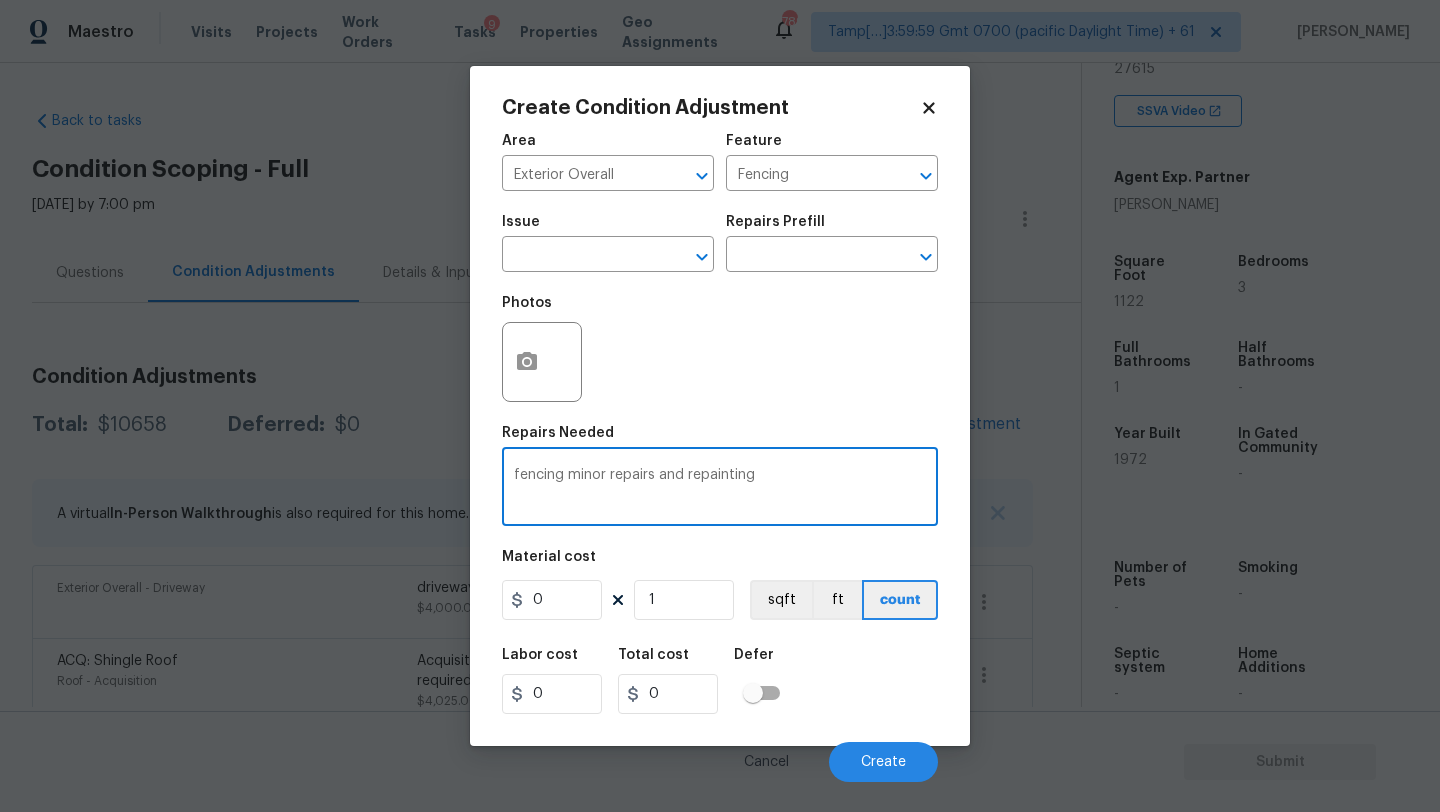 type on "fencing minor repairs and repainting" 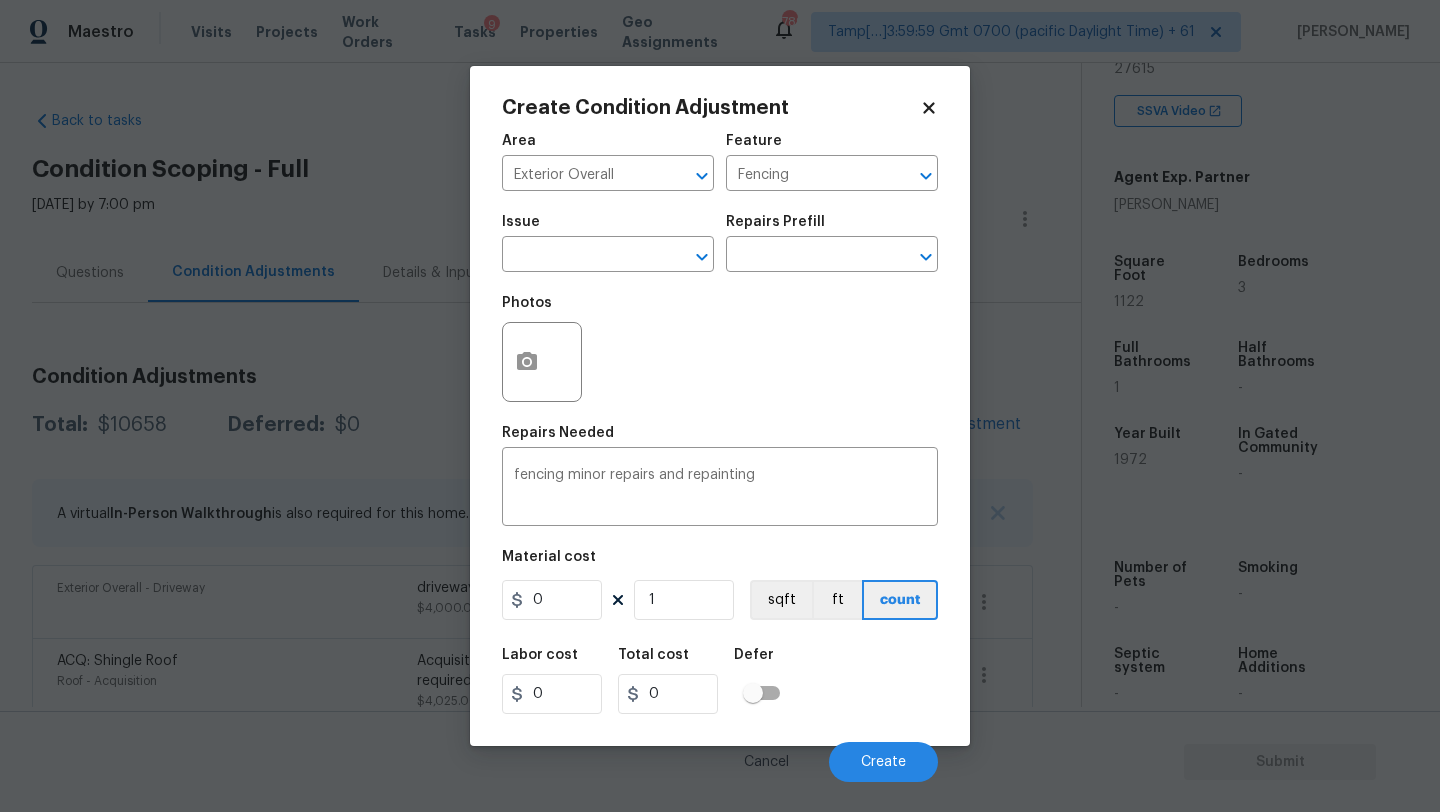 click on "Area Exterior Overall ​ Feature Fencing ​ Issue ​ Repairs Prefill ​ Photos Repairs Needed fencing minor repairs and repainting x ​ Material cost 0 1 sqft ft count Labor cost 0 Total cost 0 Defer Cancel Create" at bounding box center [720, 452] 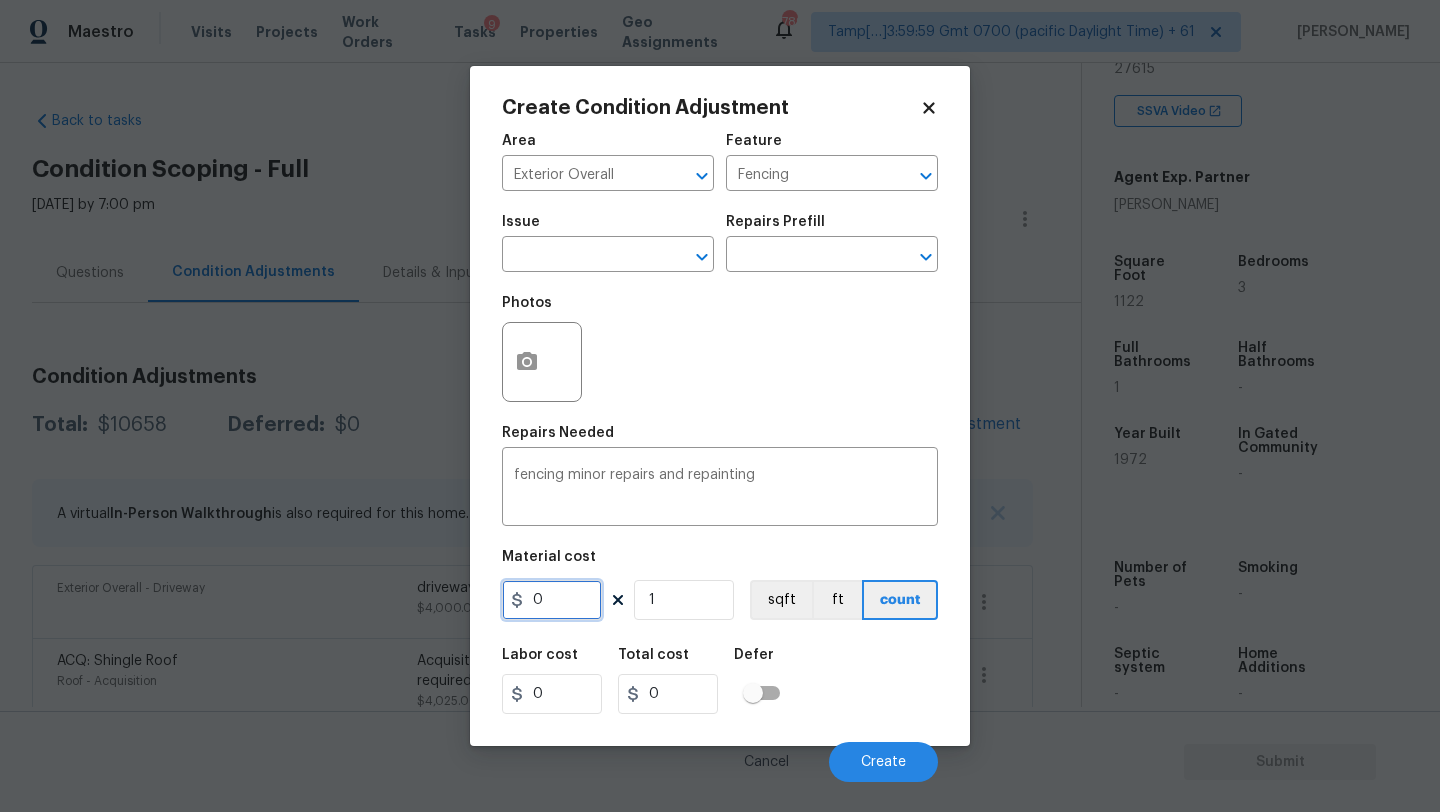 click on "0" at bounding box center [552, 600] 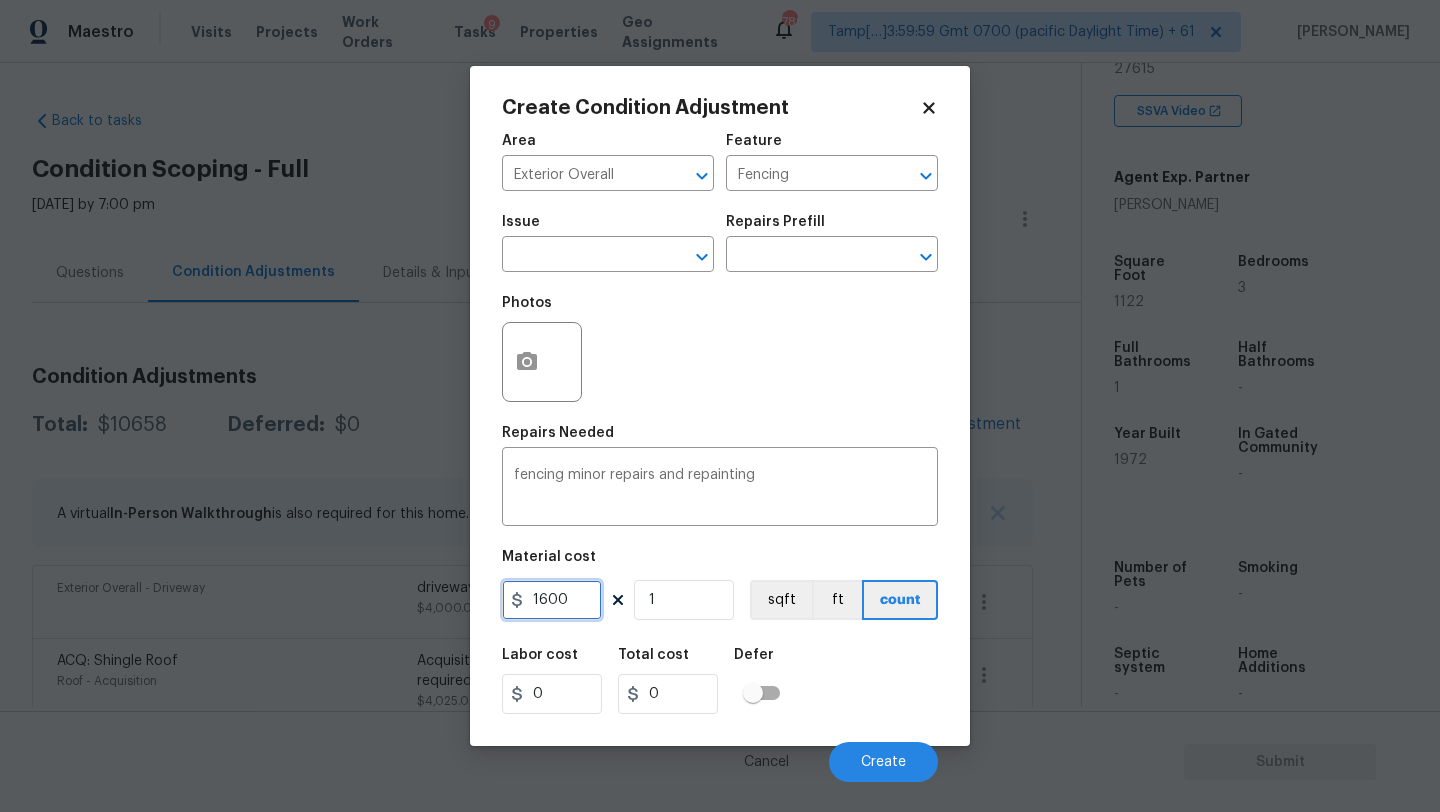 type on "1600" 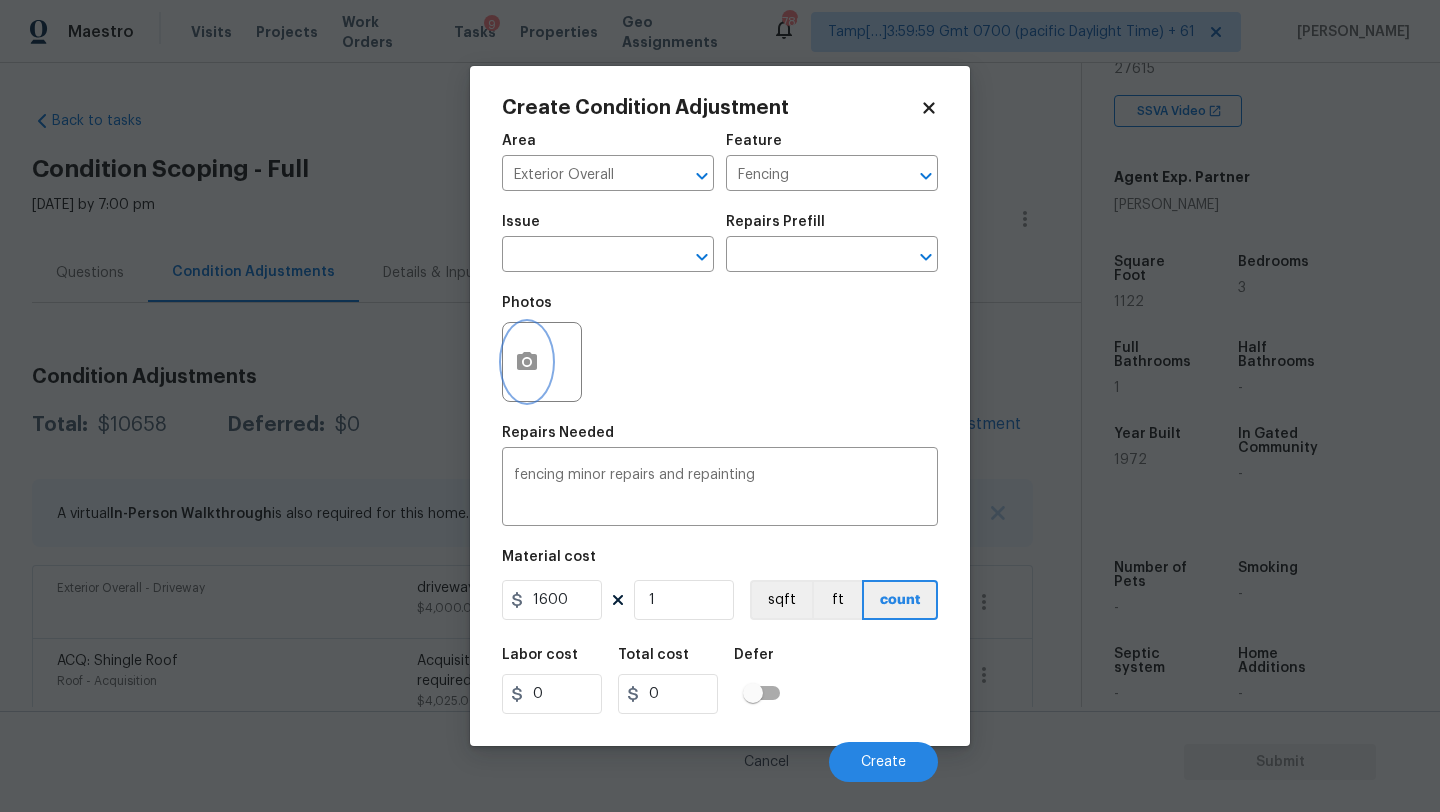 type on "1600" 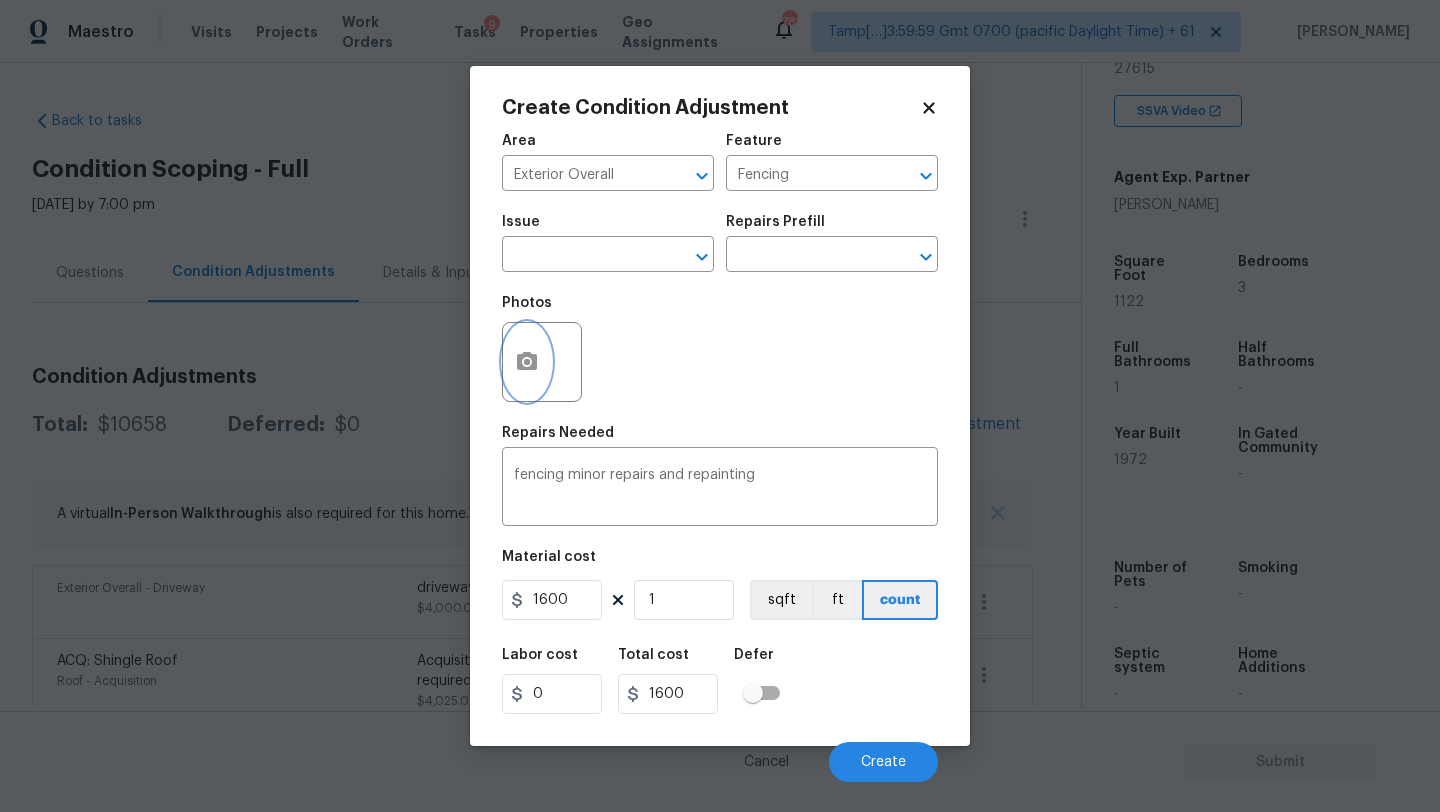 click at bounding box center (527, 362) 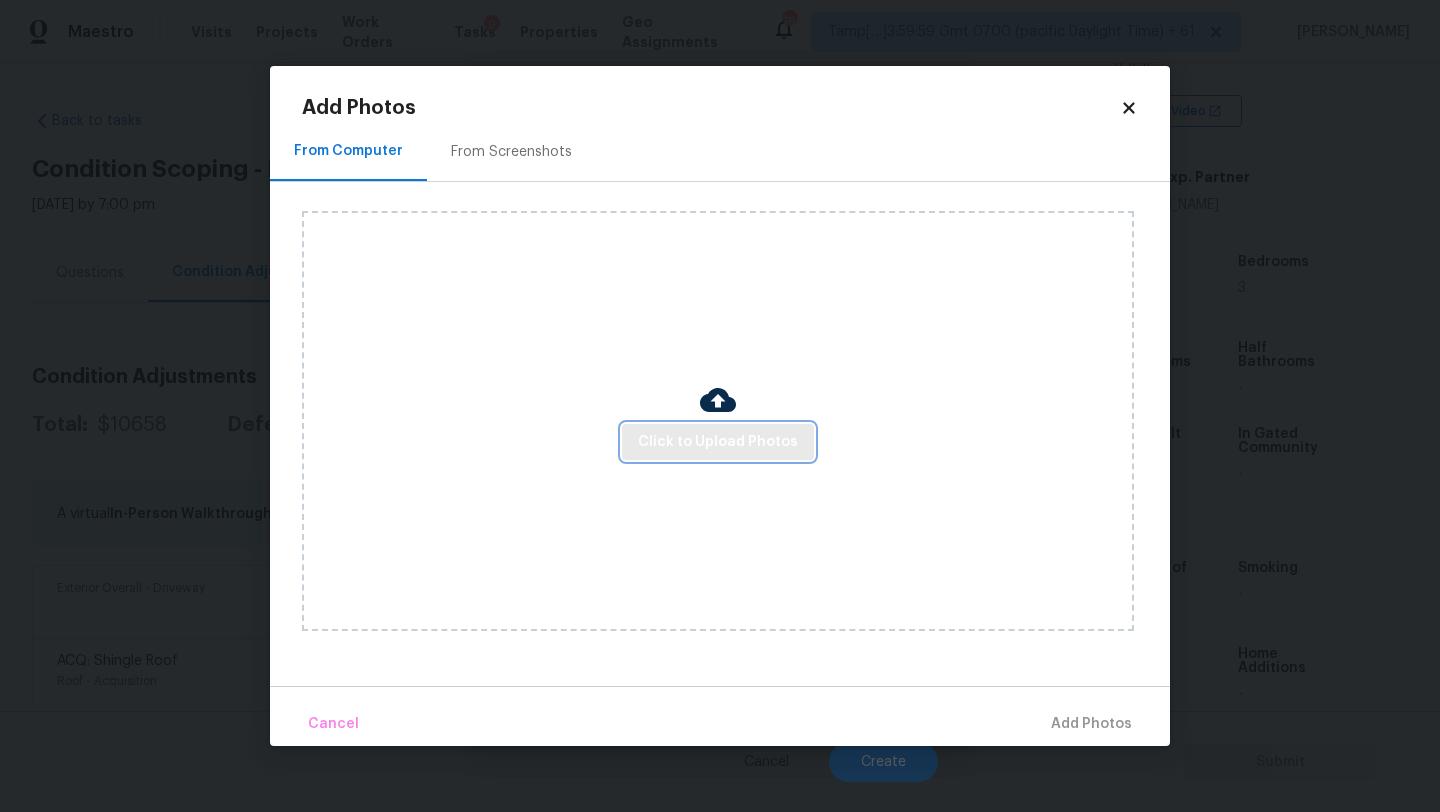 click on "Click to Upload Photos" at bounding box center [718, 442] 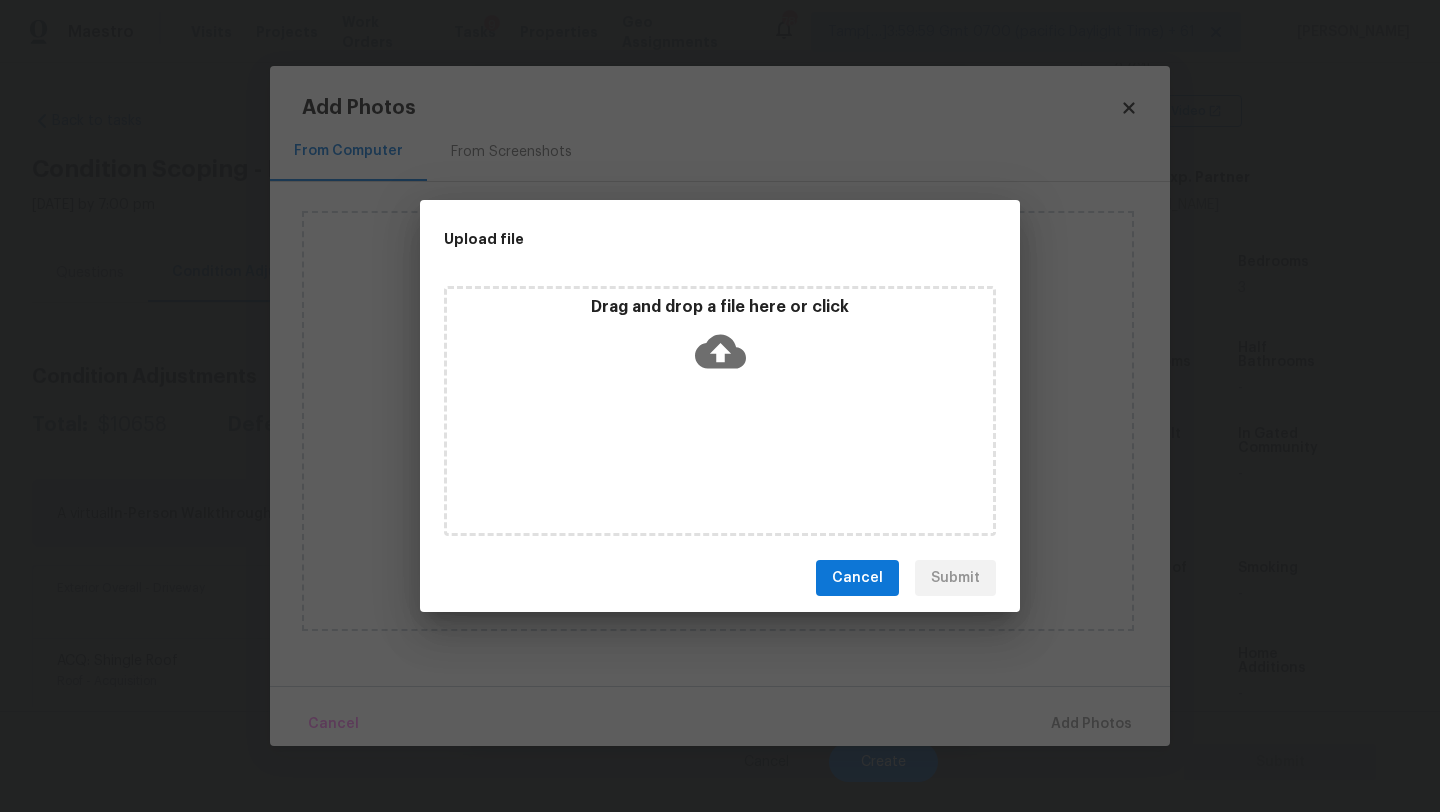 click on "Drag and drop a file here or click" at bounding box center [720, 411] 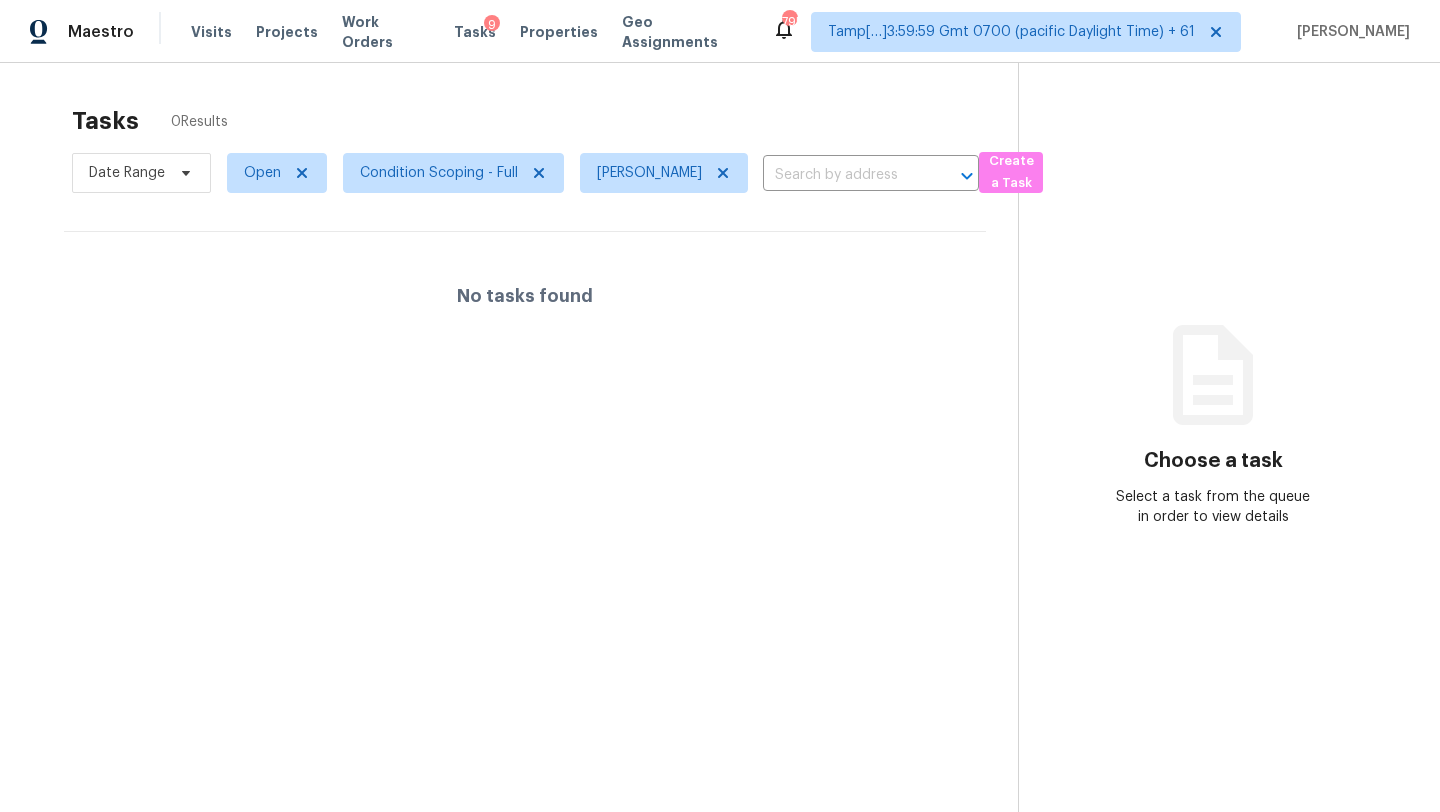scroll, scrollTop: 0, scrollLeft: 0, axis: both 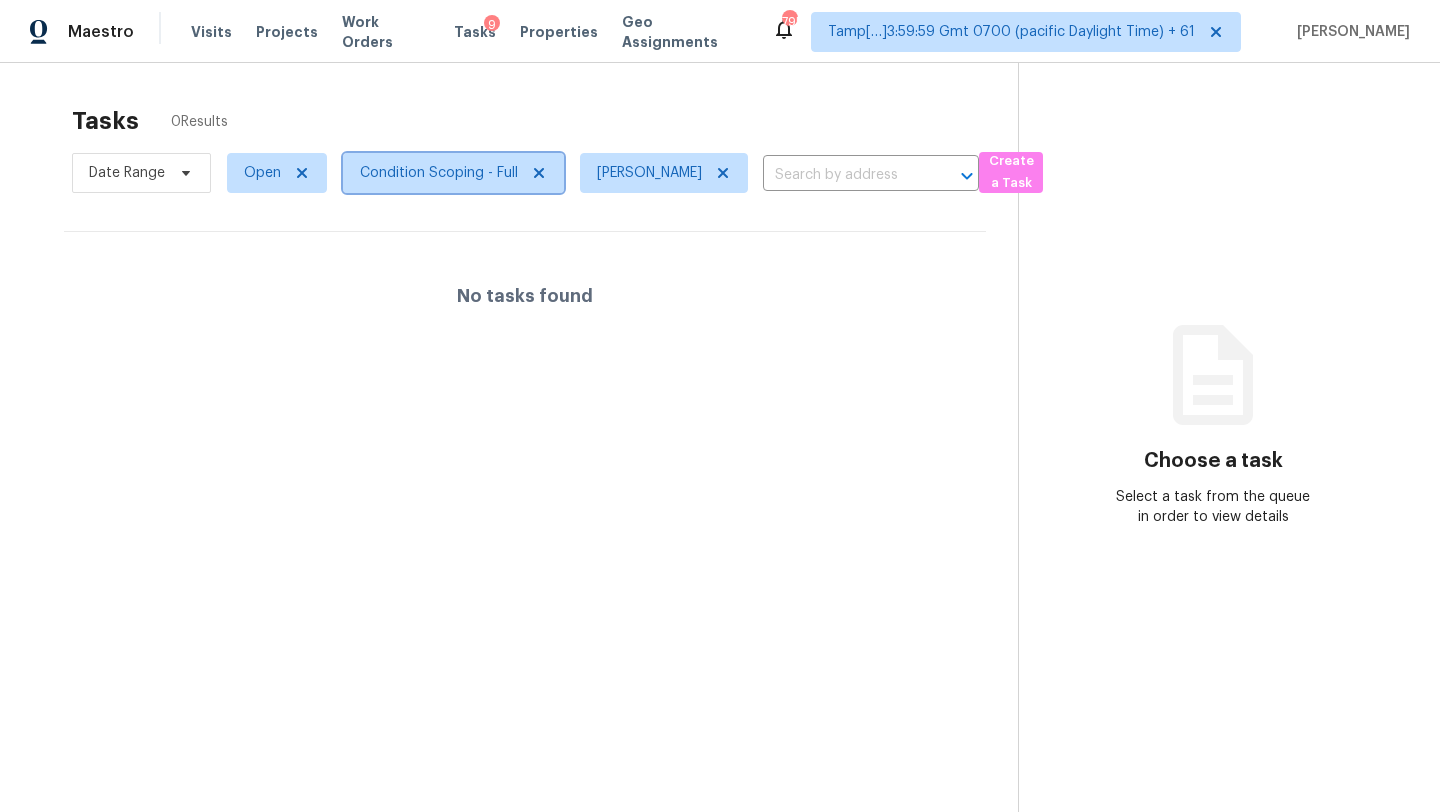 click on "Condition Scoping - Full" at bounding box center (439, 173) 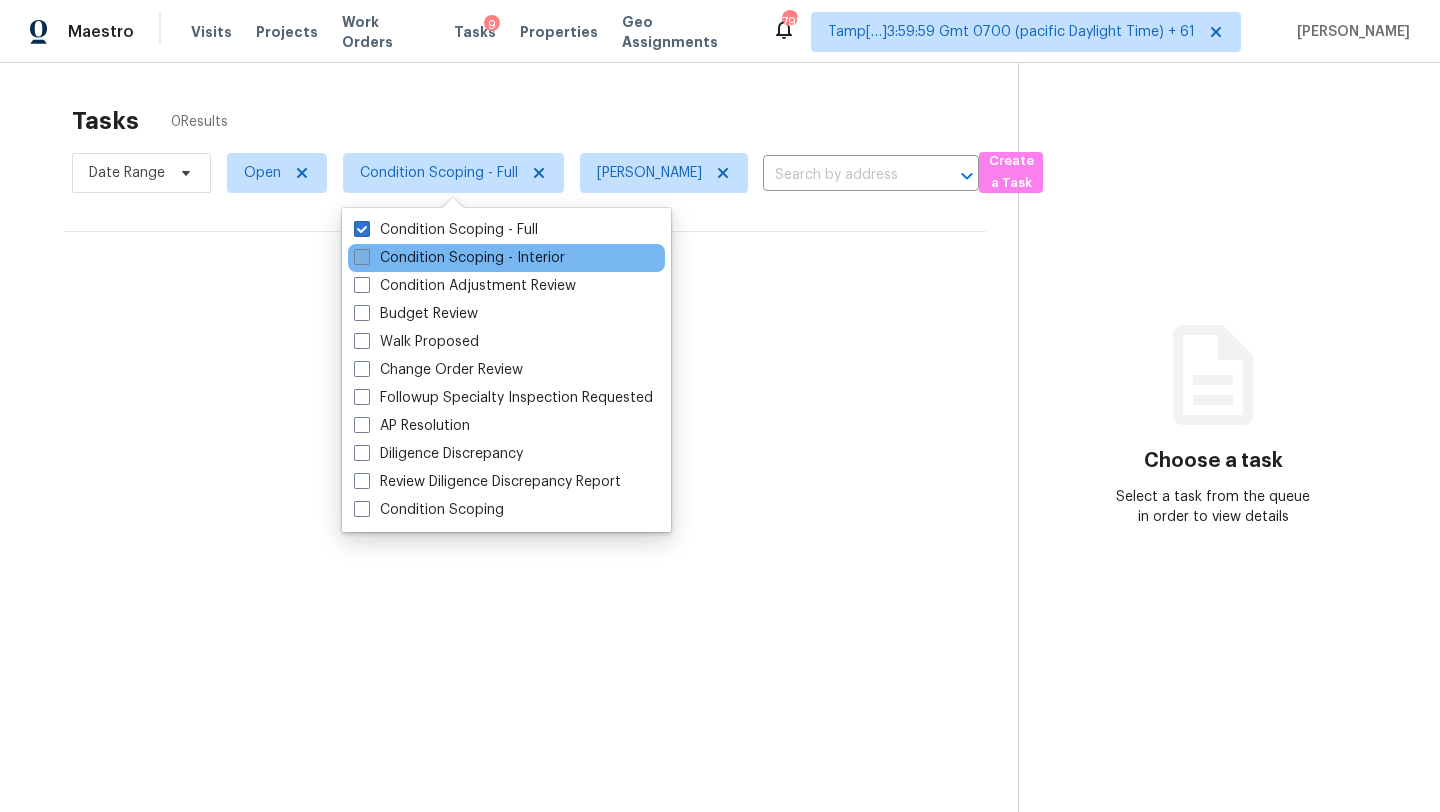 click on "Condition Scoping - Interior" at bounding box center [459, 258] 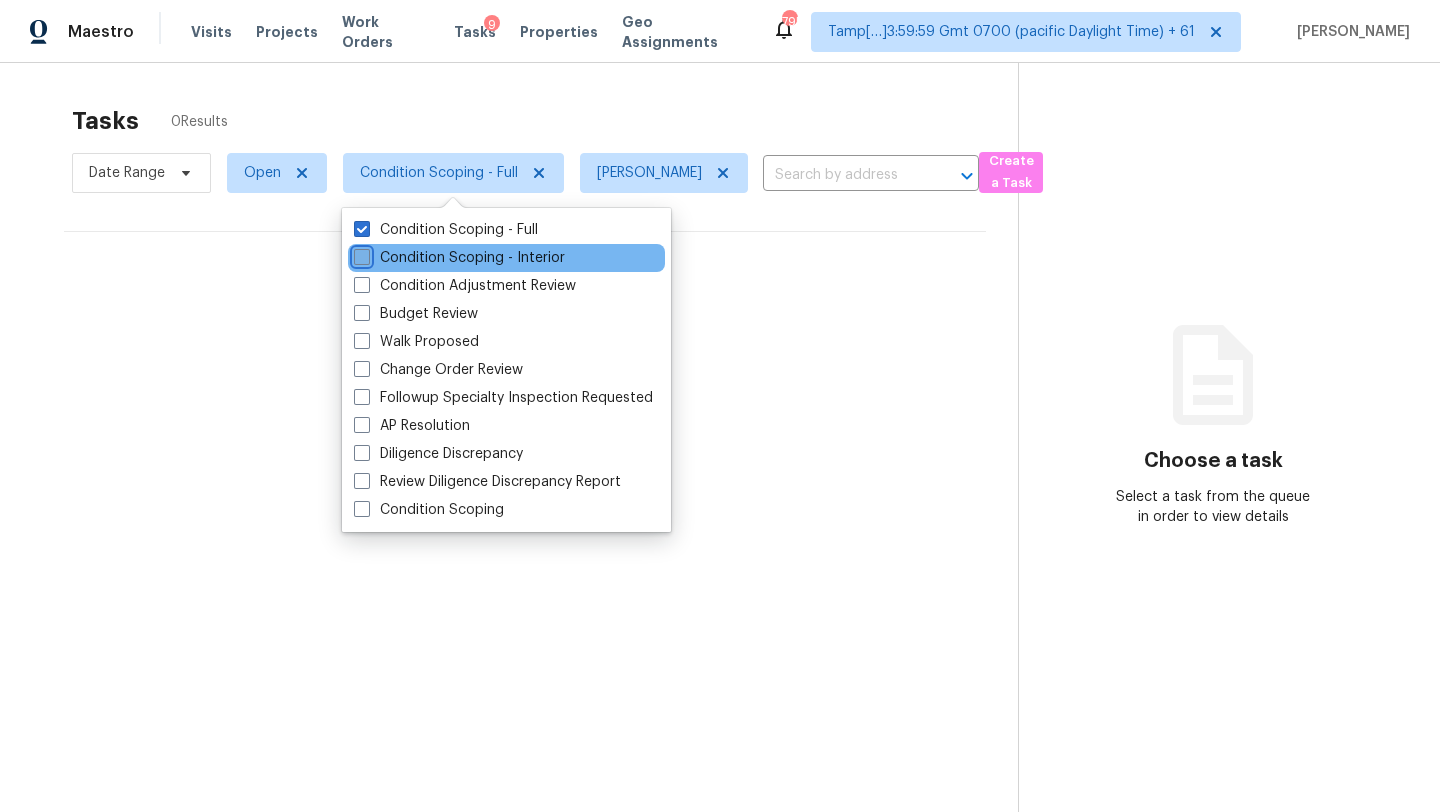 click on "Condition Scoping - Interior" at bounding box center [360, 254] 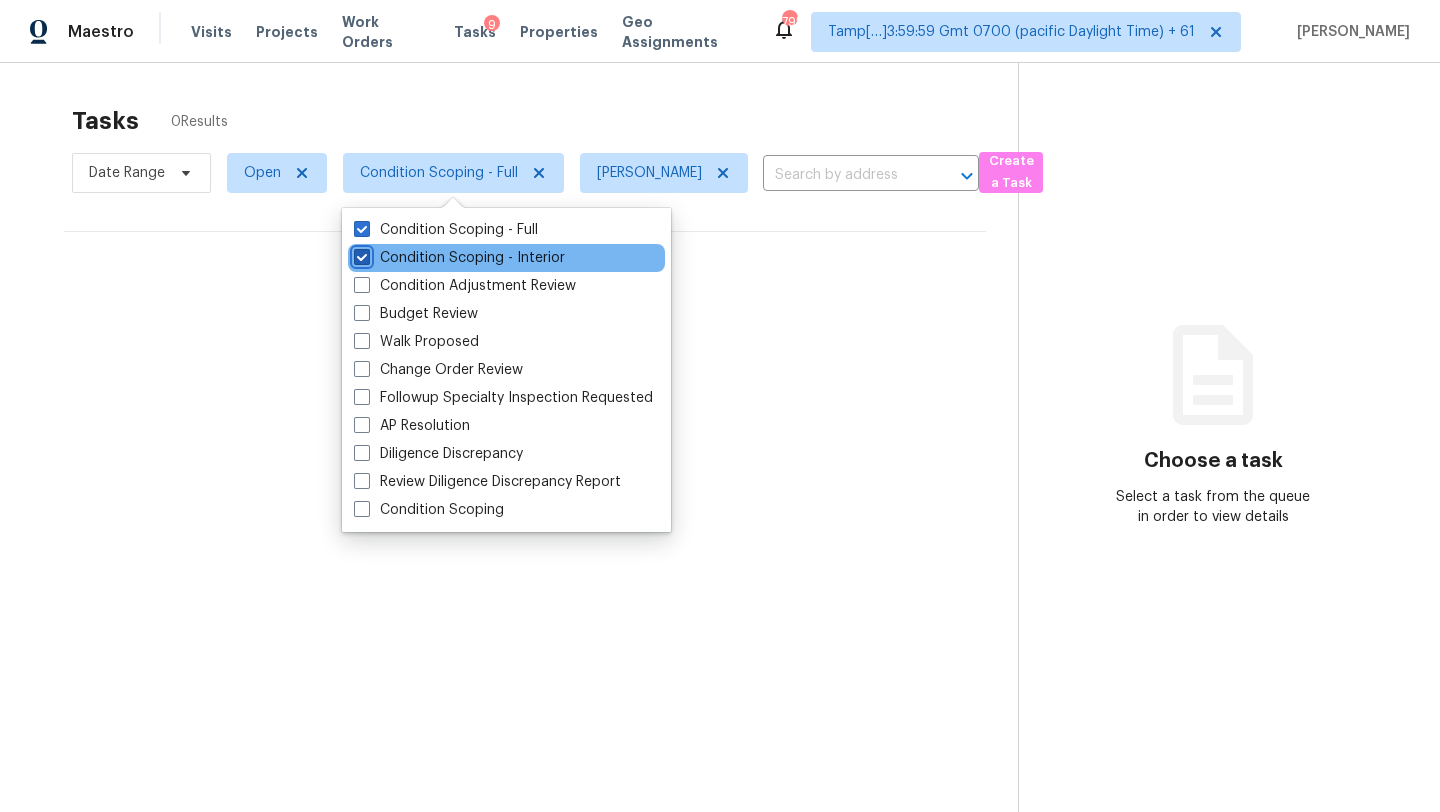 checkbox on "true" 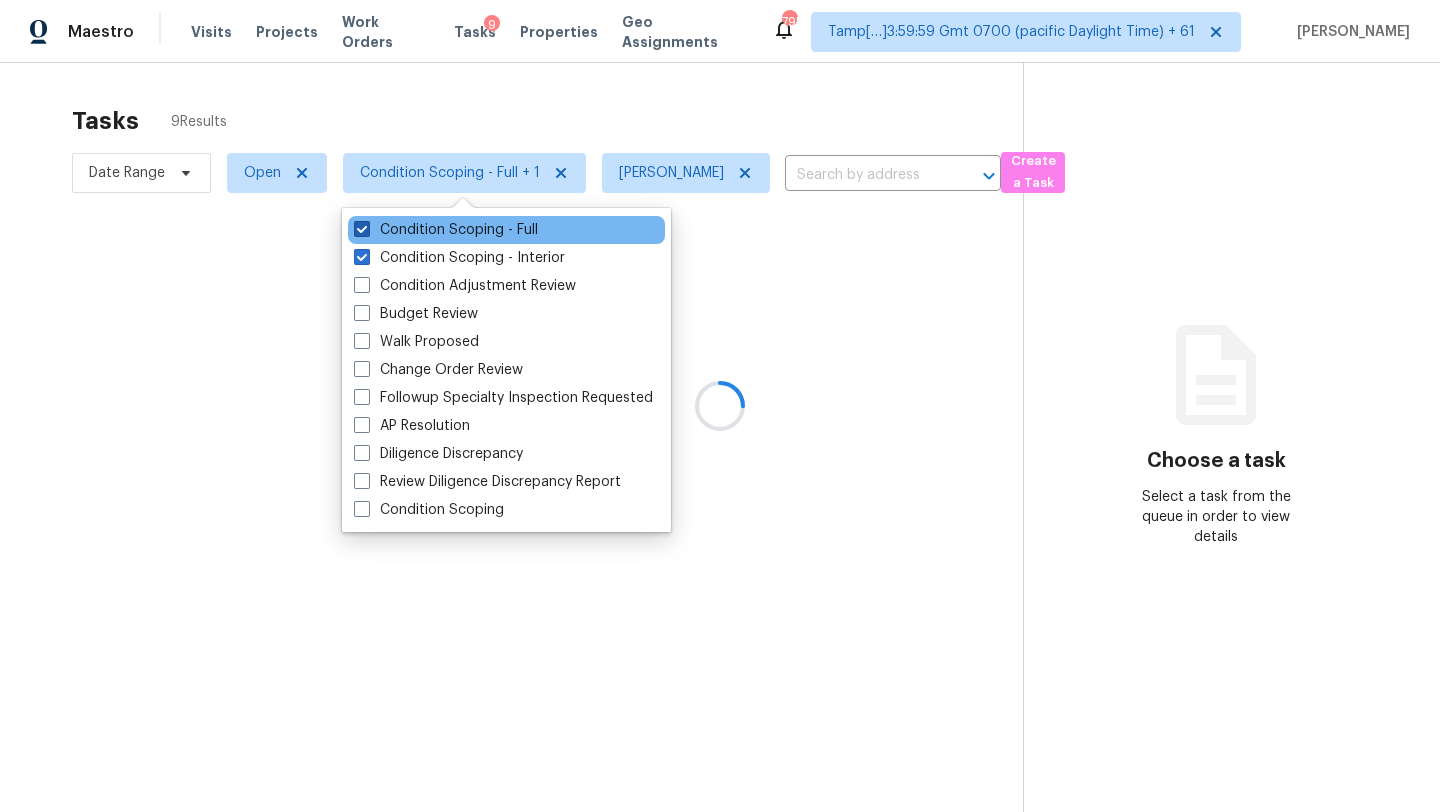 click on "Condition Scoping - Full" at bounding box center [446, 230] 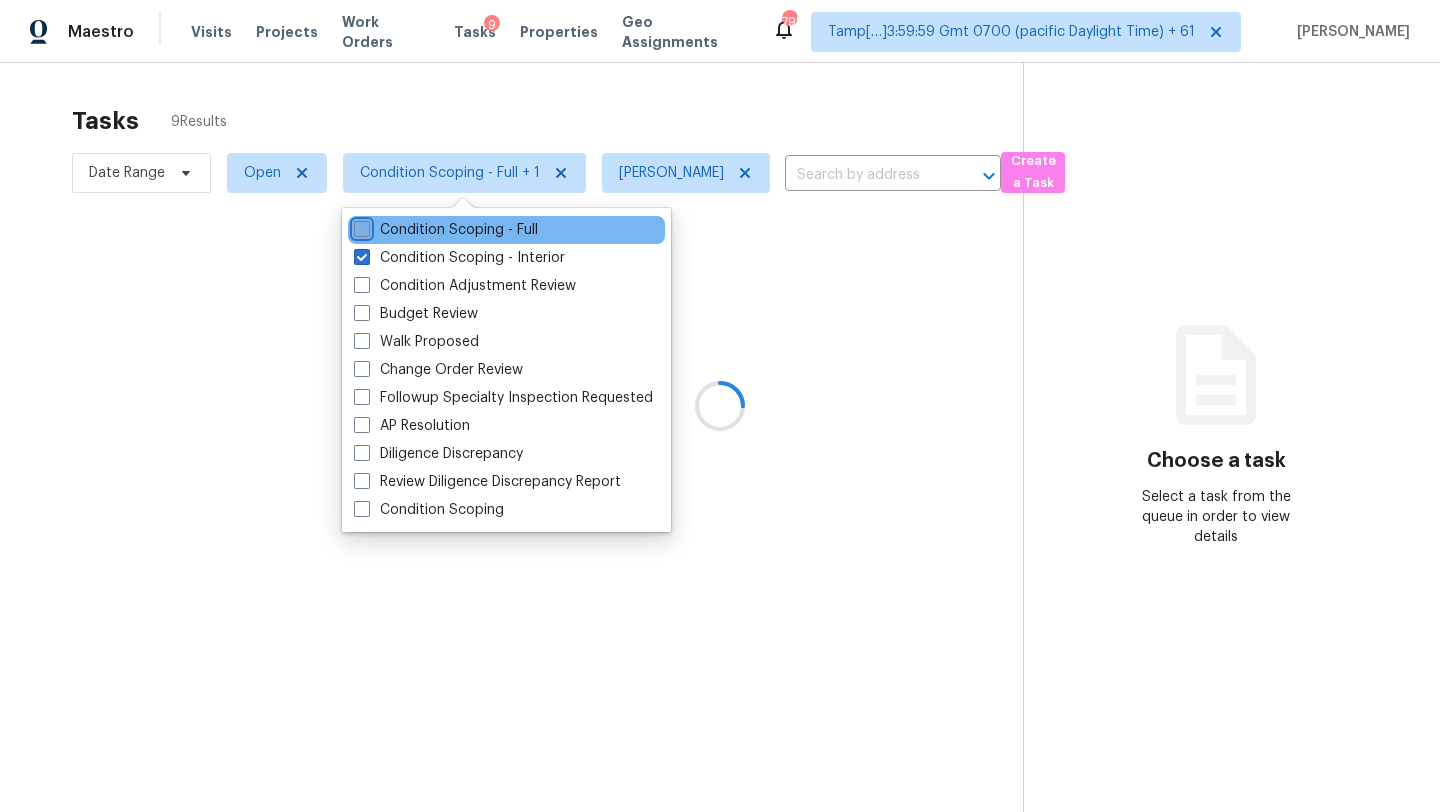 checkbox on "false" 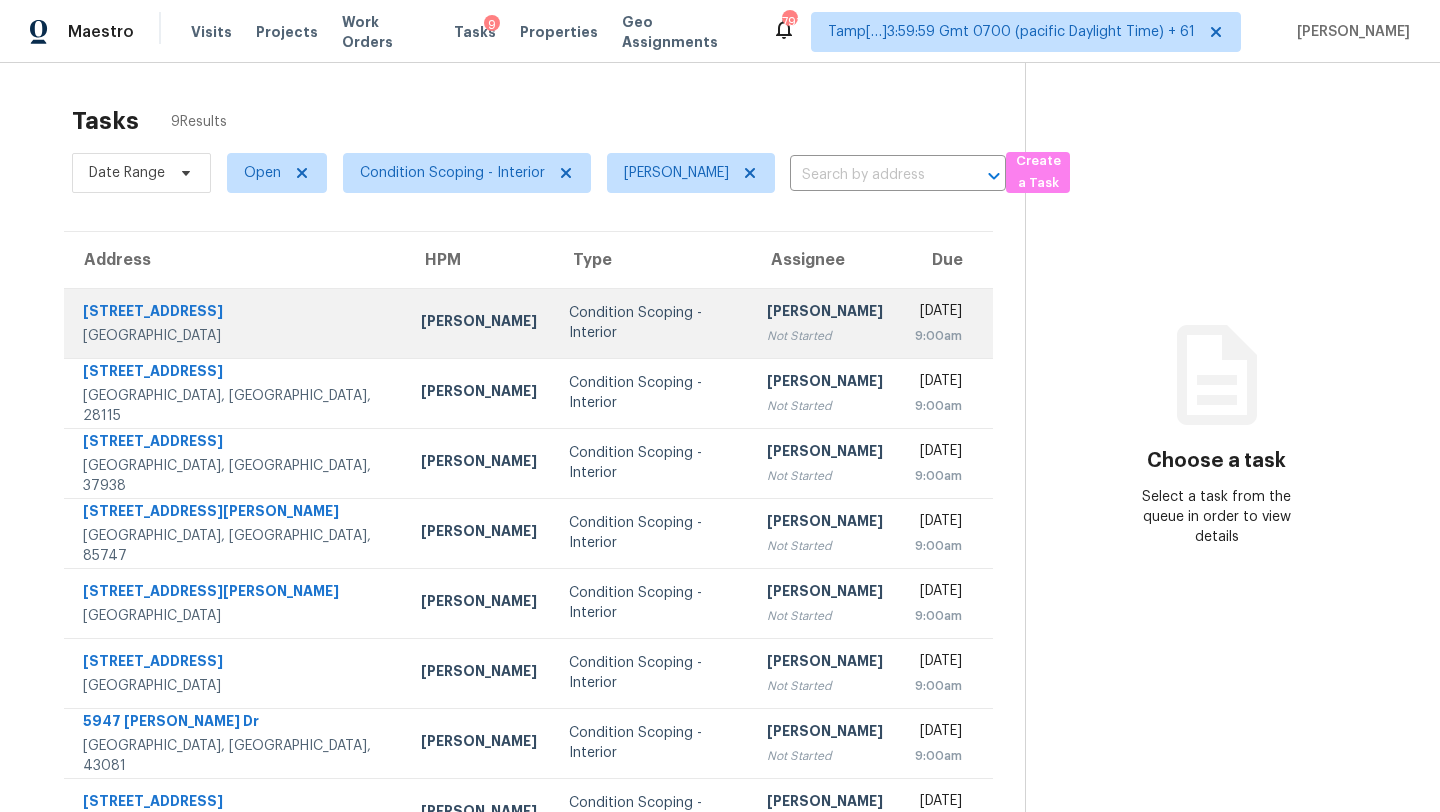 scroll, scrollTop: 122, scrollLeft: 0, axis: vertical 